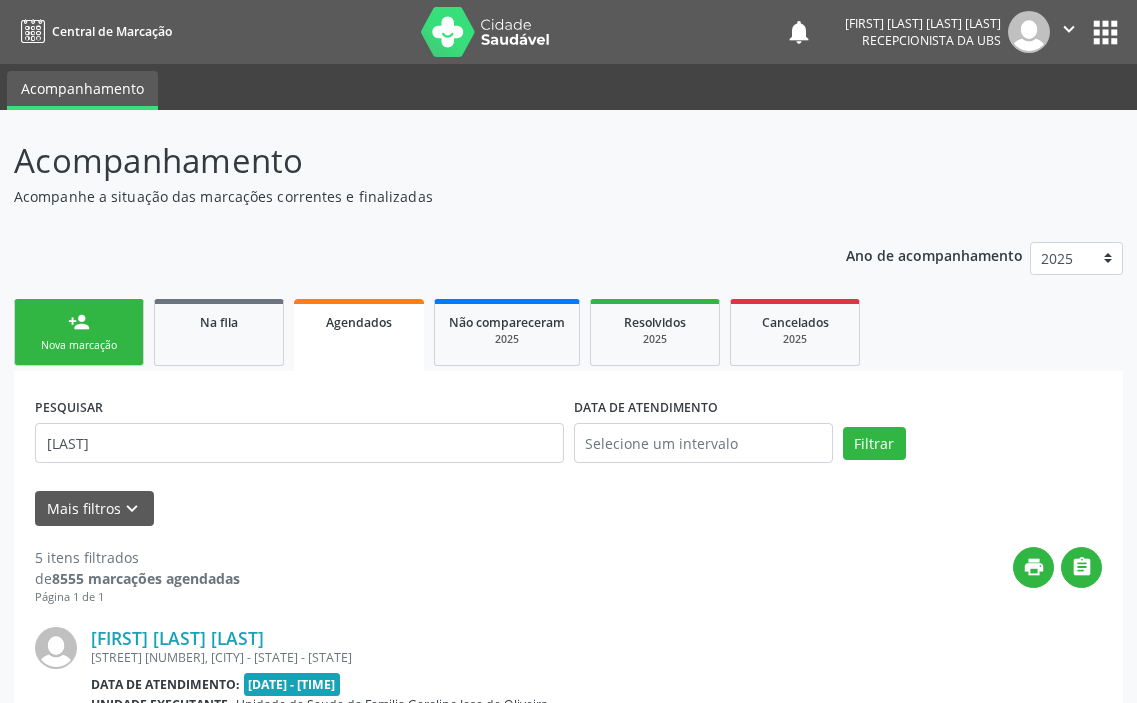 click on "Nova marcação" at bounding box center (79, 345) 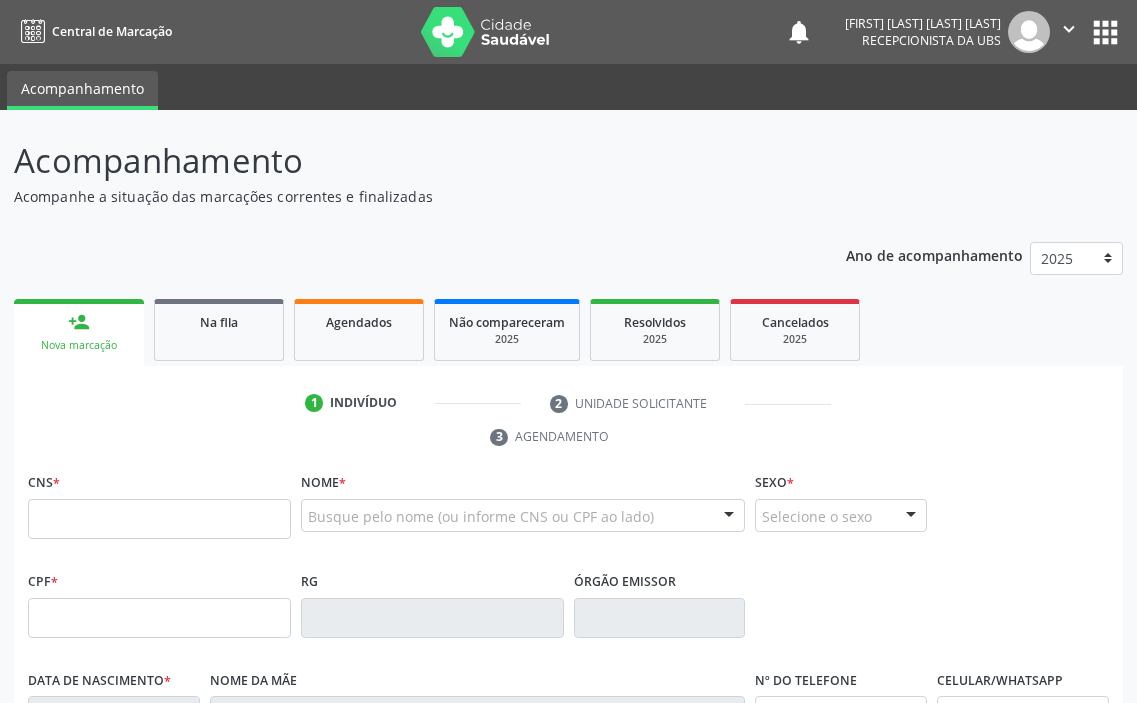 scroll, scrollTop: 0, scrollLeft: 0, axis: both 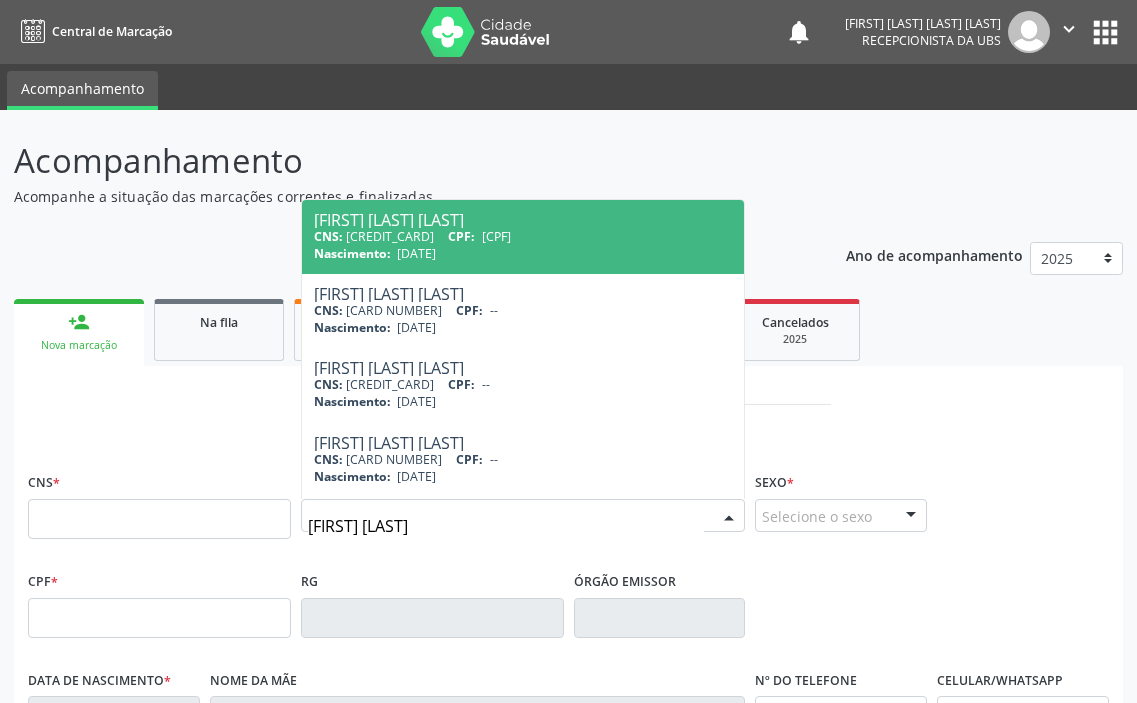 type on "[FIRST] [LAST]" 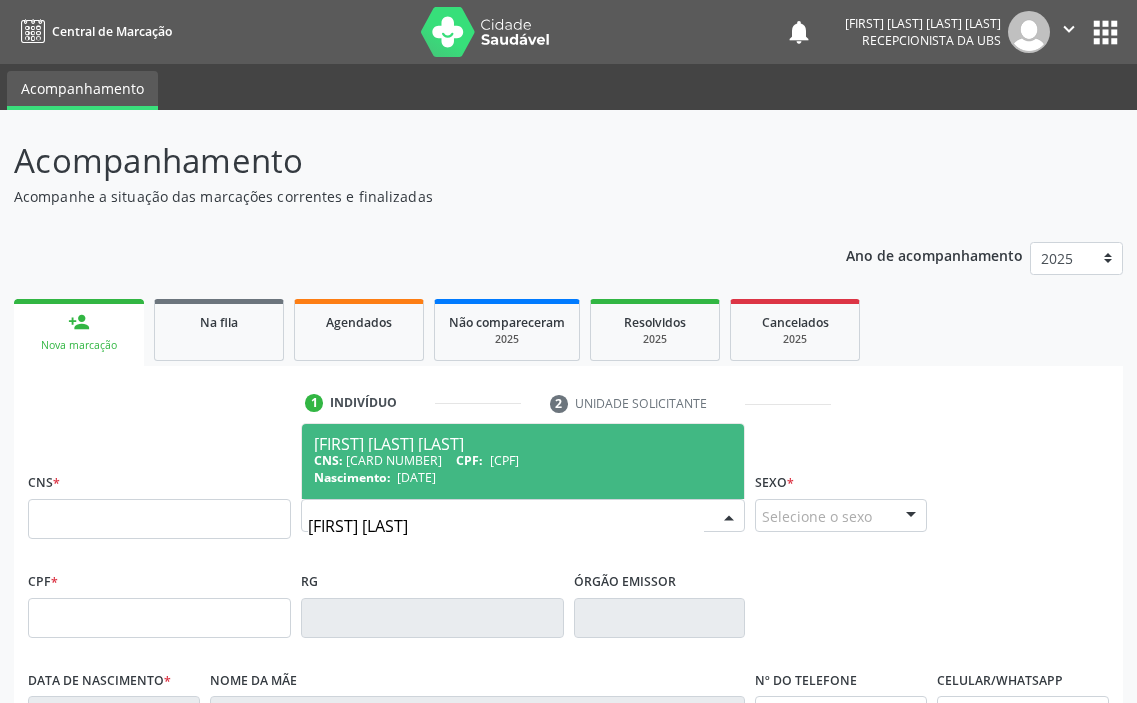 click on "[DATE]" at bounding box center [416, 477] 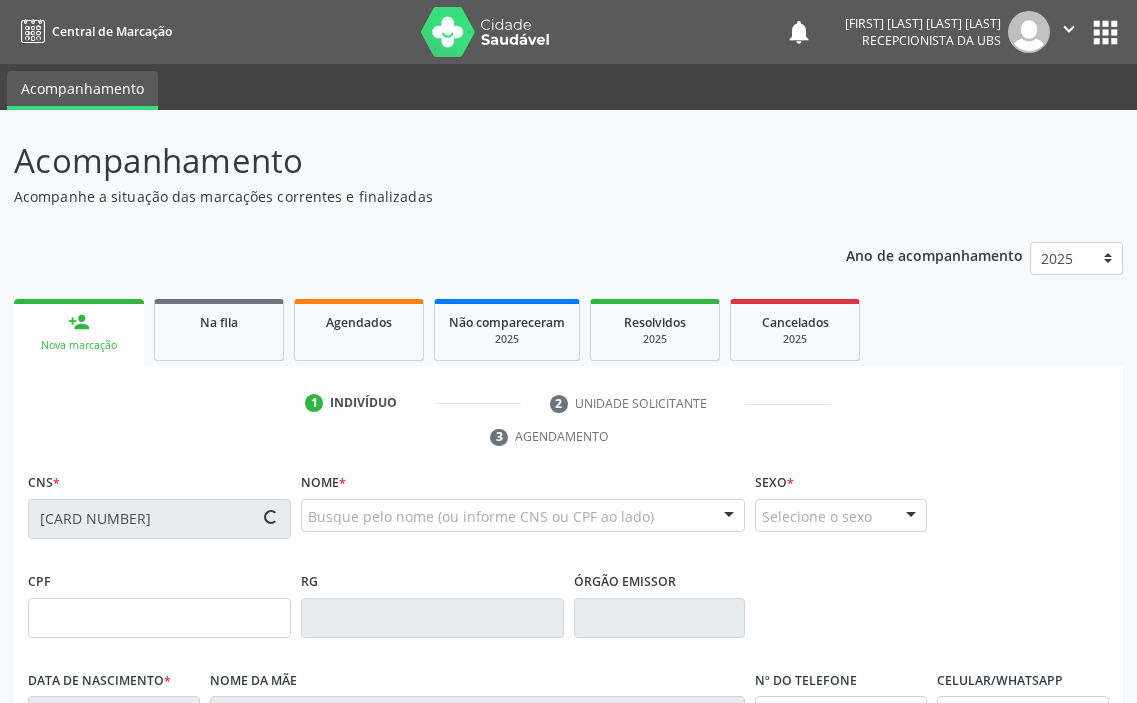 type on "[CPF]" 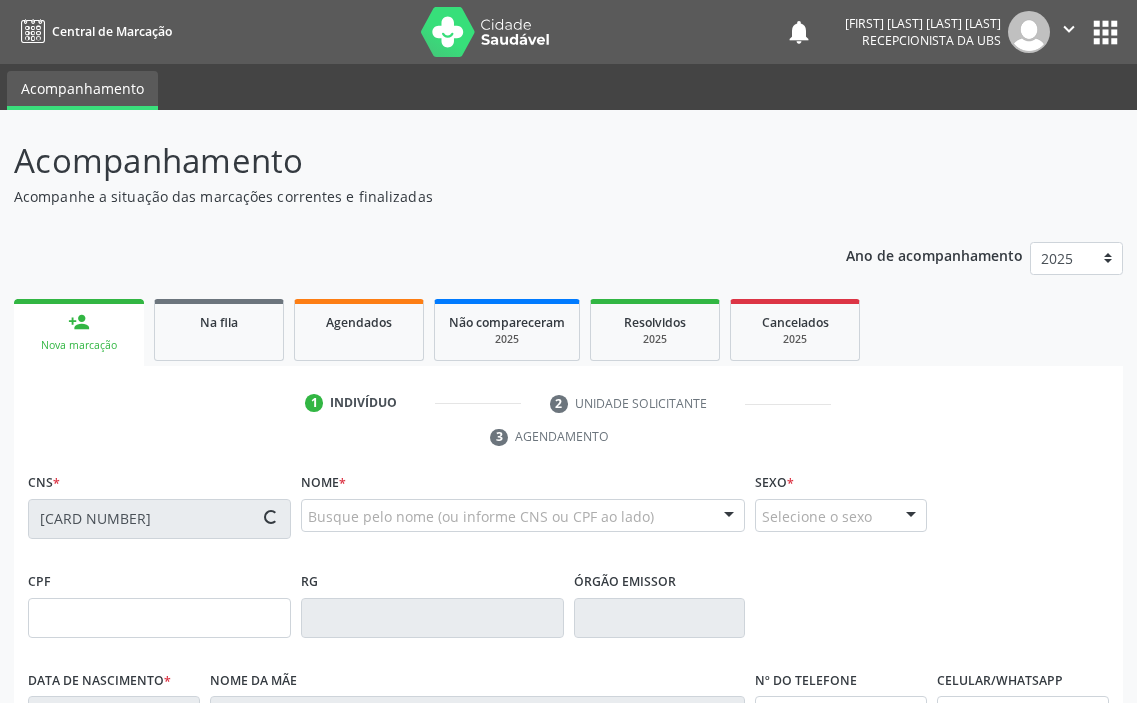 type on "[DATE]" 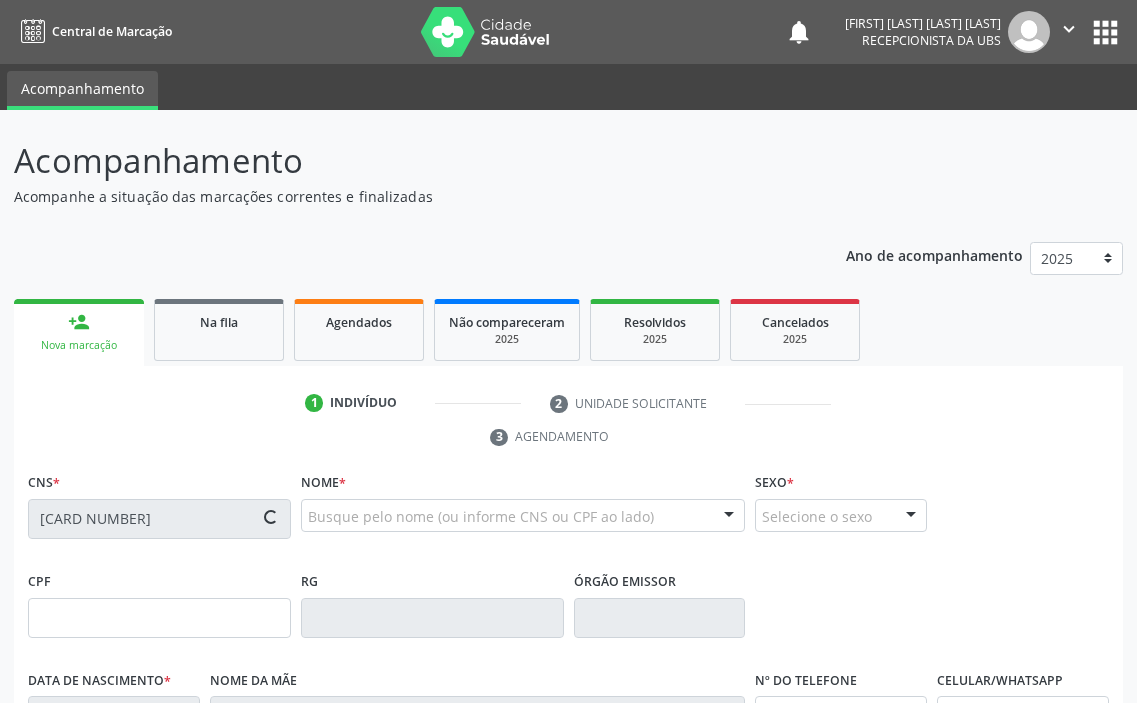 type on "S/N" 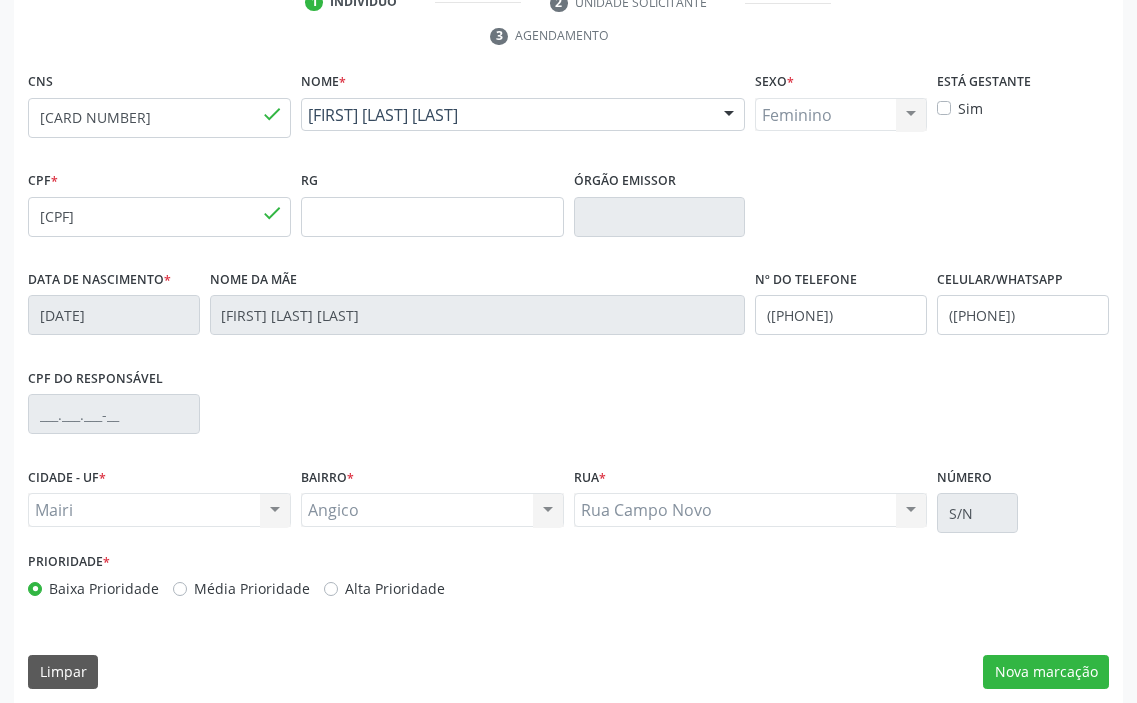 scroll, scrollTop: 415, scrollLeft: 0, axis: vertical 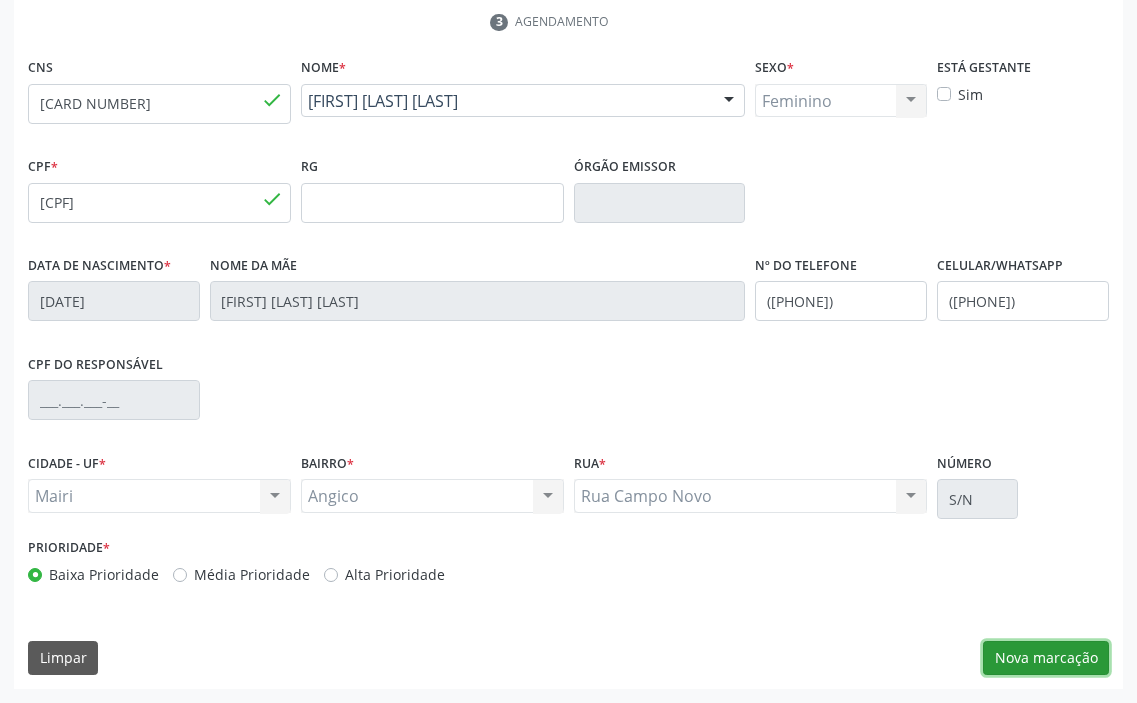 click on "Nova marcação" at bounding box center [1046, 658] 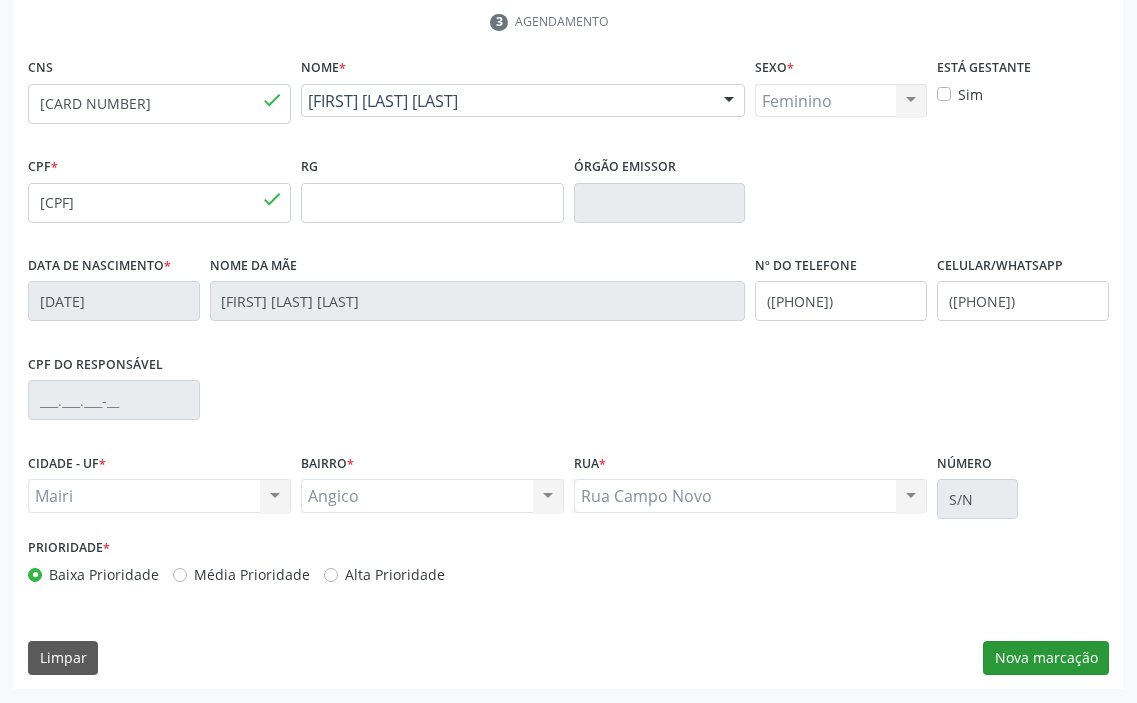scroll, scrollTop: 236, scrollLeft: 0, axis: vertical 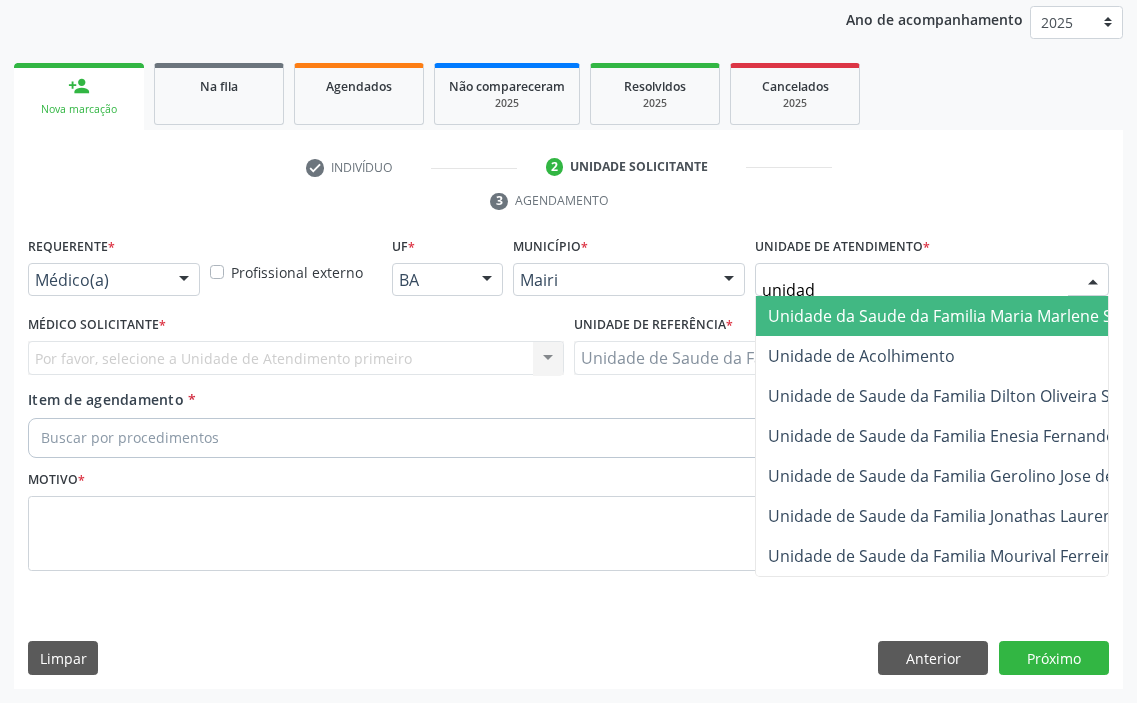 type on "unidade" 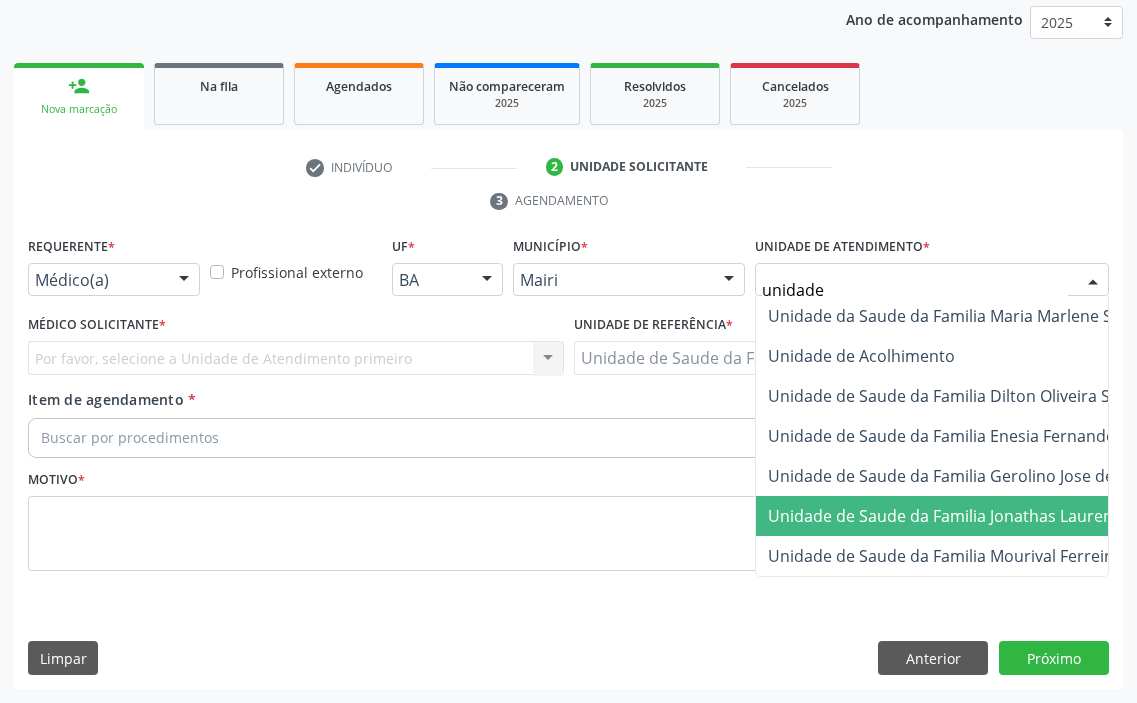 click on "Unidade de Saude da Familia Jonathas Laurentino de Santana" at bounding box center (1005, 516) 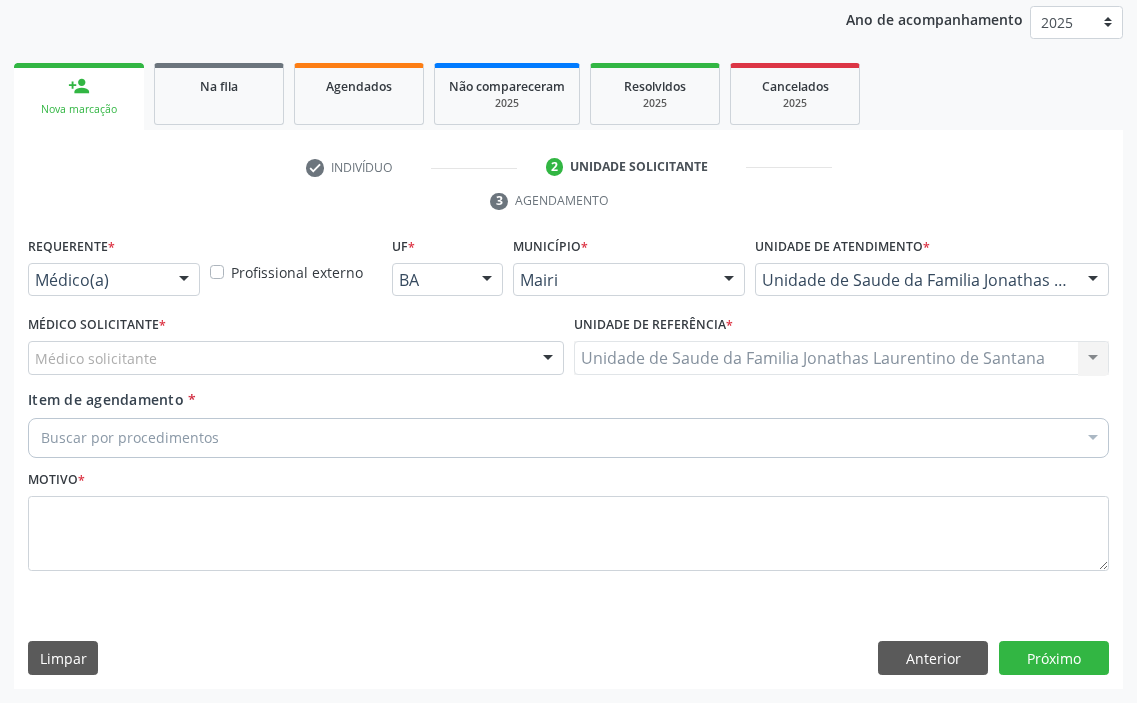 click on "Médico solicitante" at bounding box center [296, 358] 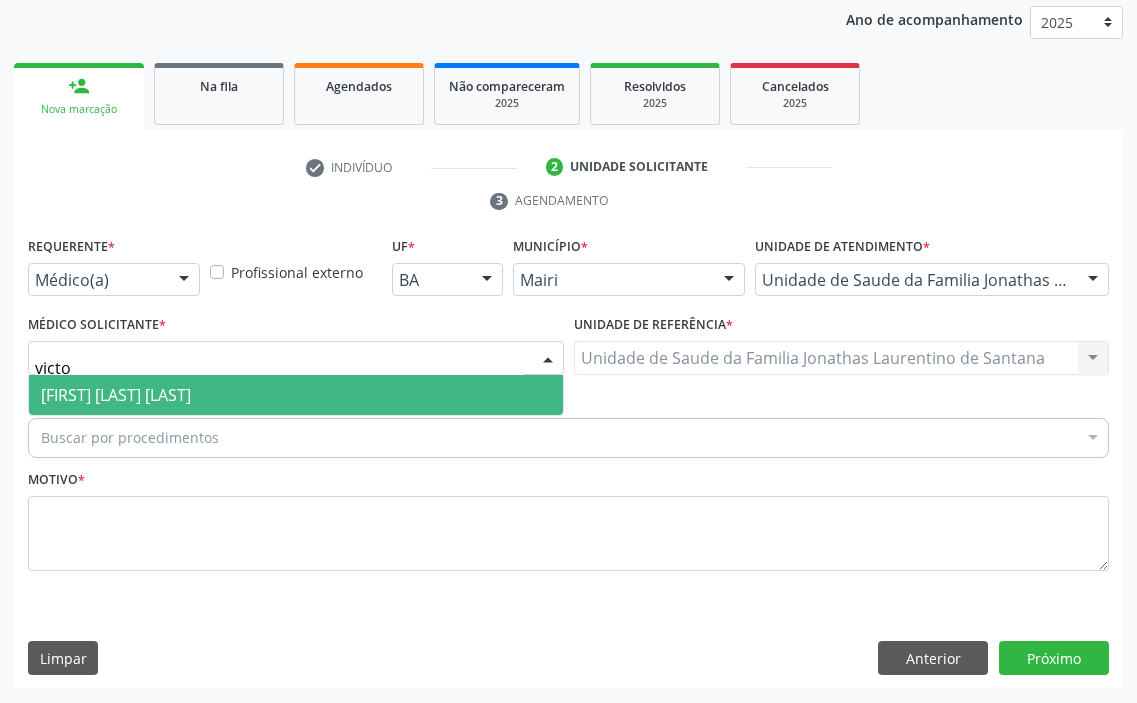 type on "victor" 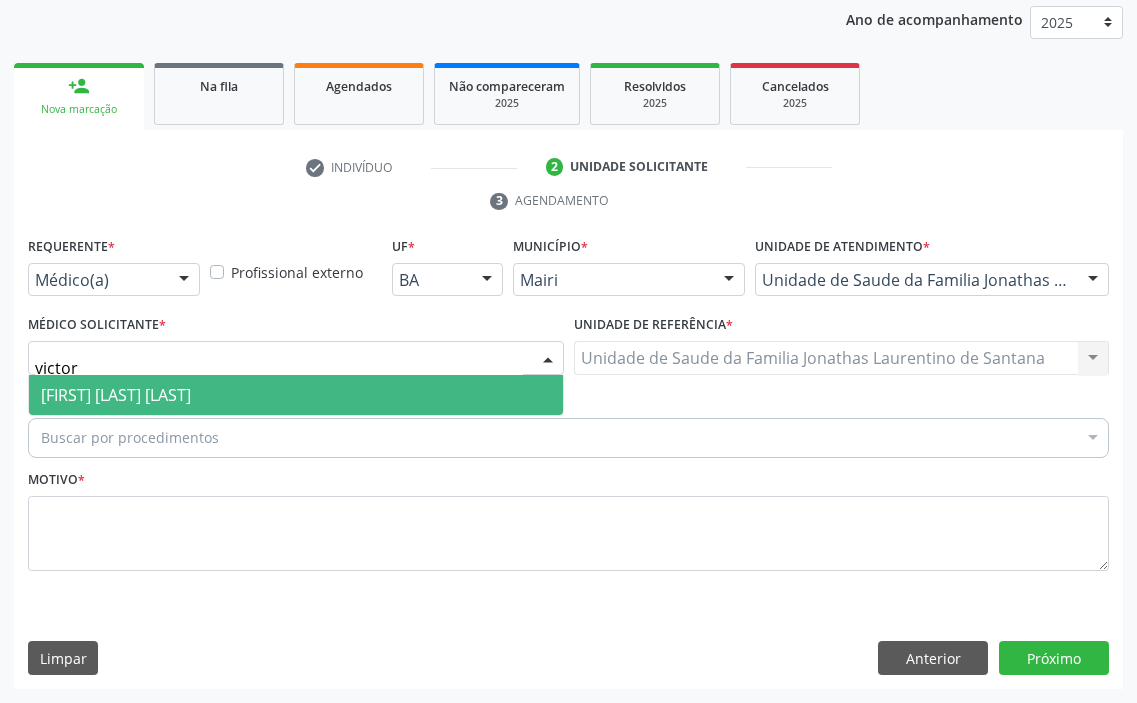click on "Victor Oliveira Carneiro" at bounding box center (296, 395) 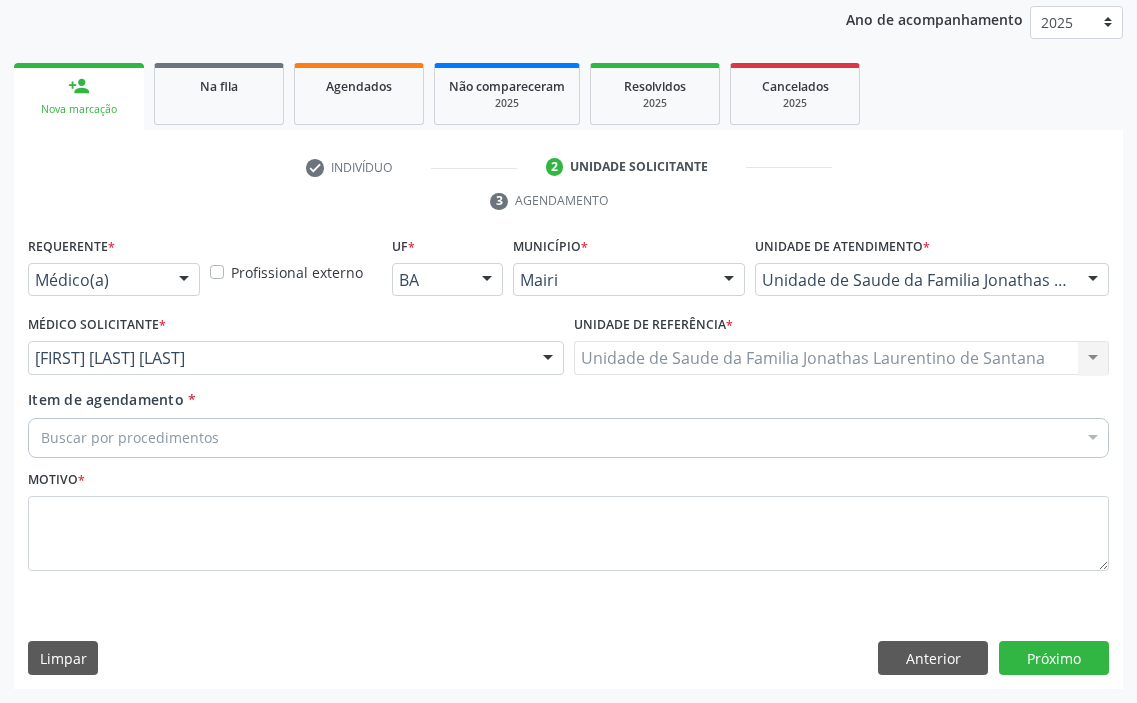 click on "Buscar por procedimentos" at bounding box center (568, 438) 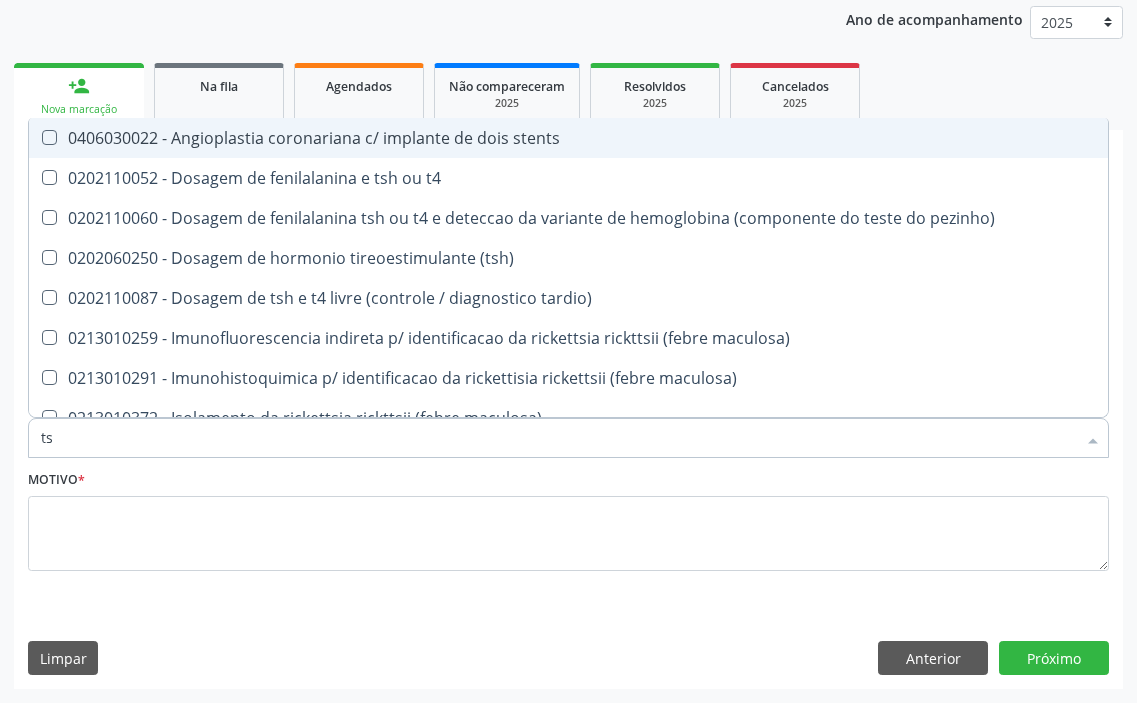 type on "tsh" 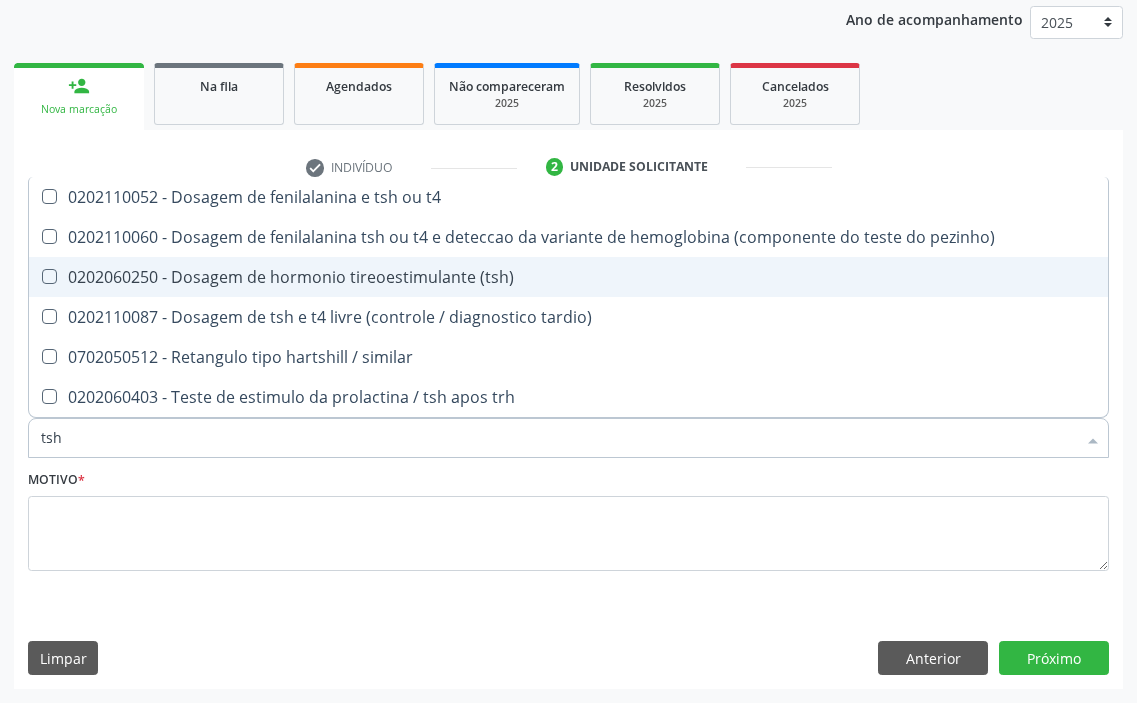 click on "0202060250 - Dosagem de hormonio tireoestimulante (tsh)" at bounding box center [568, 277] 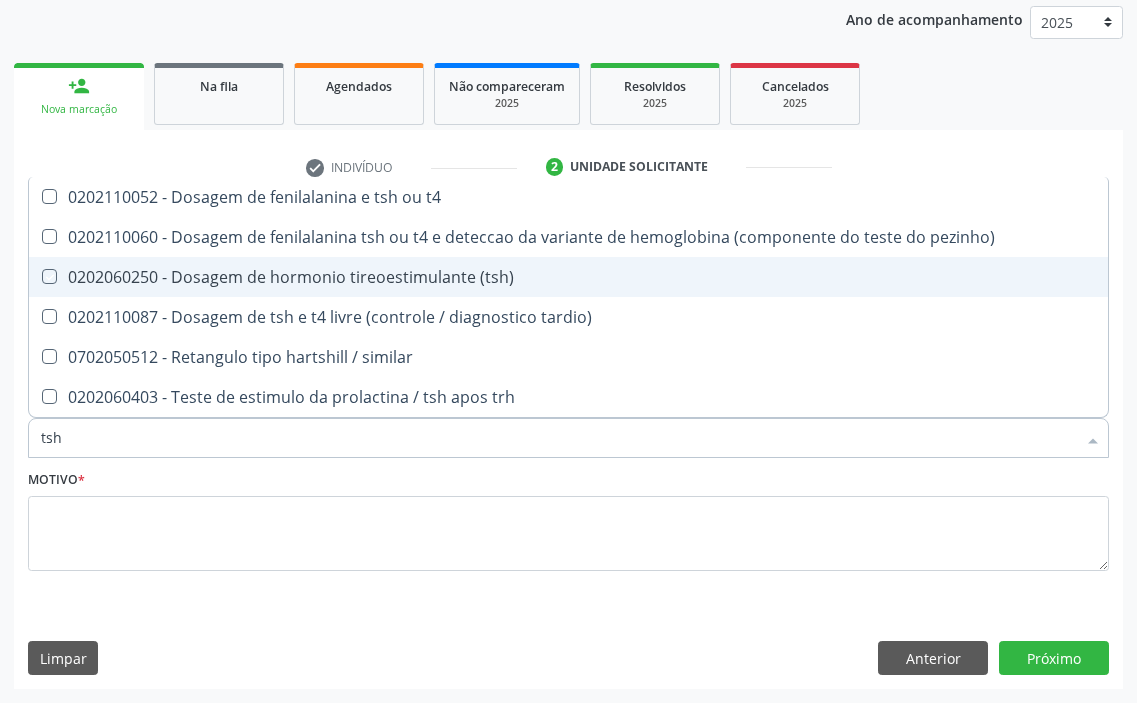 checkbox on "true" 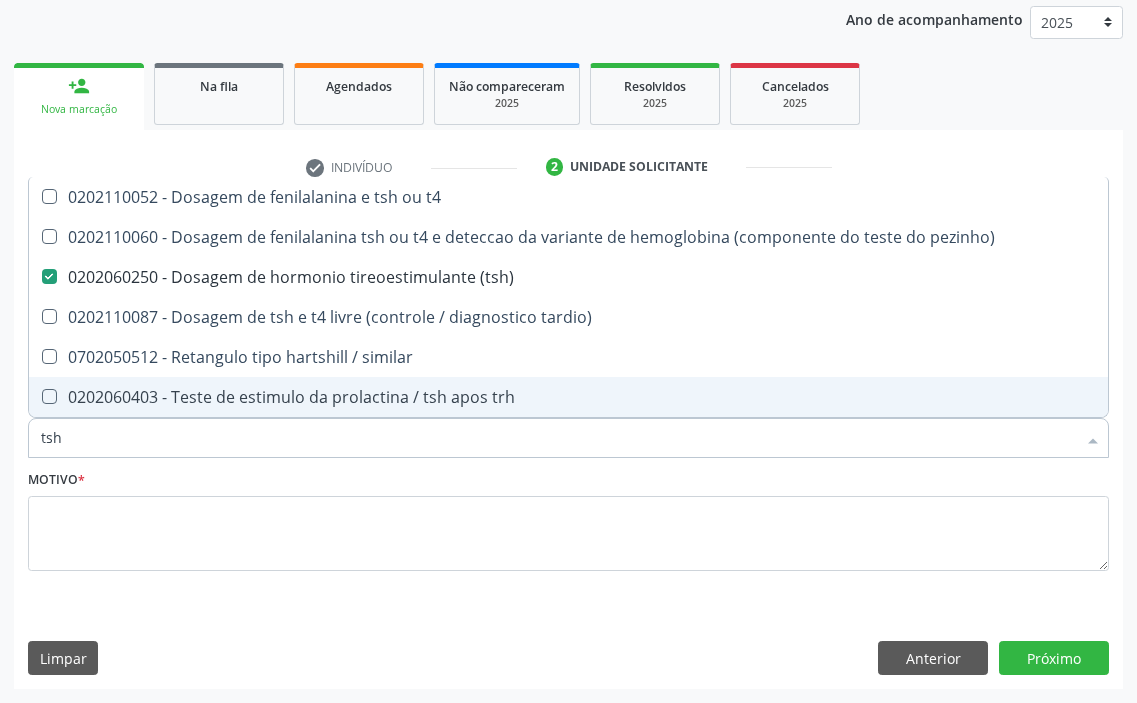 drag, startPoint x: 62, startPoint y: 442, endPoint x: 0, endPoint y: 448, distance: 62.289646 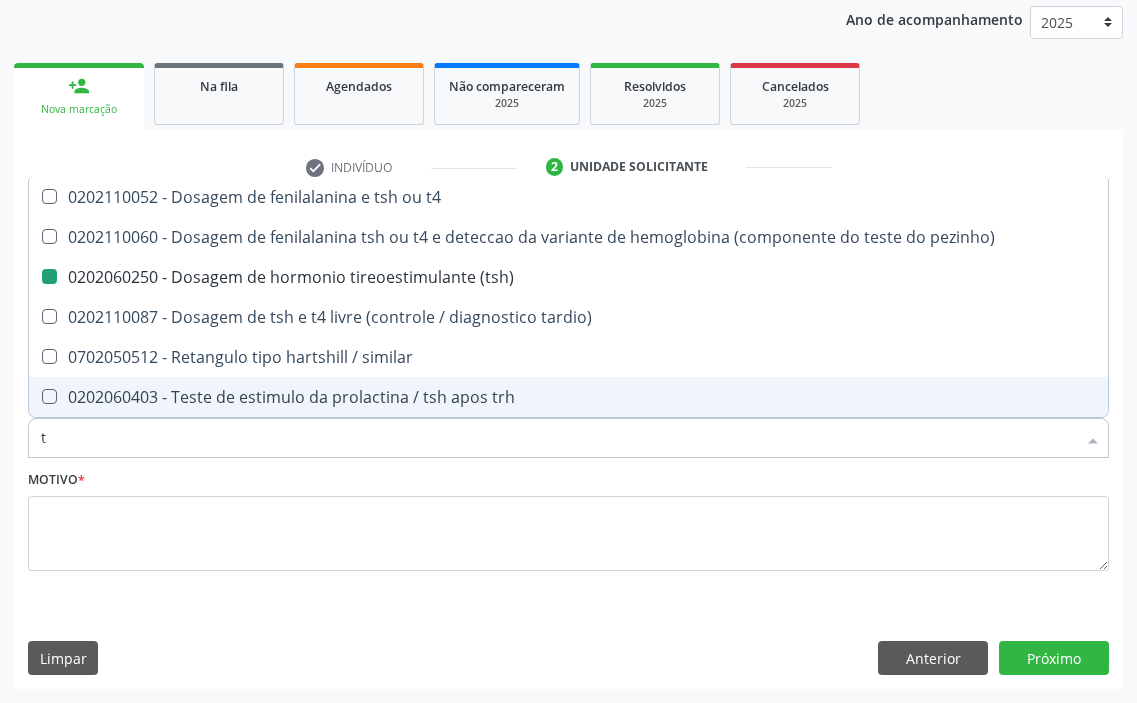 type on "t4" 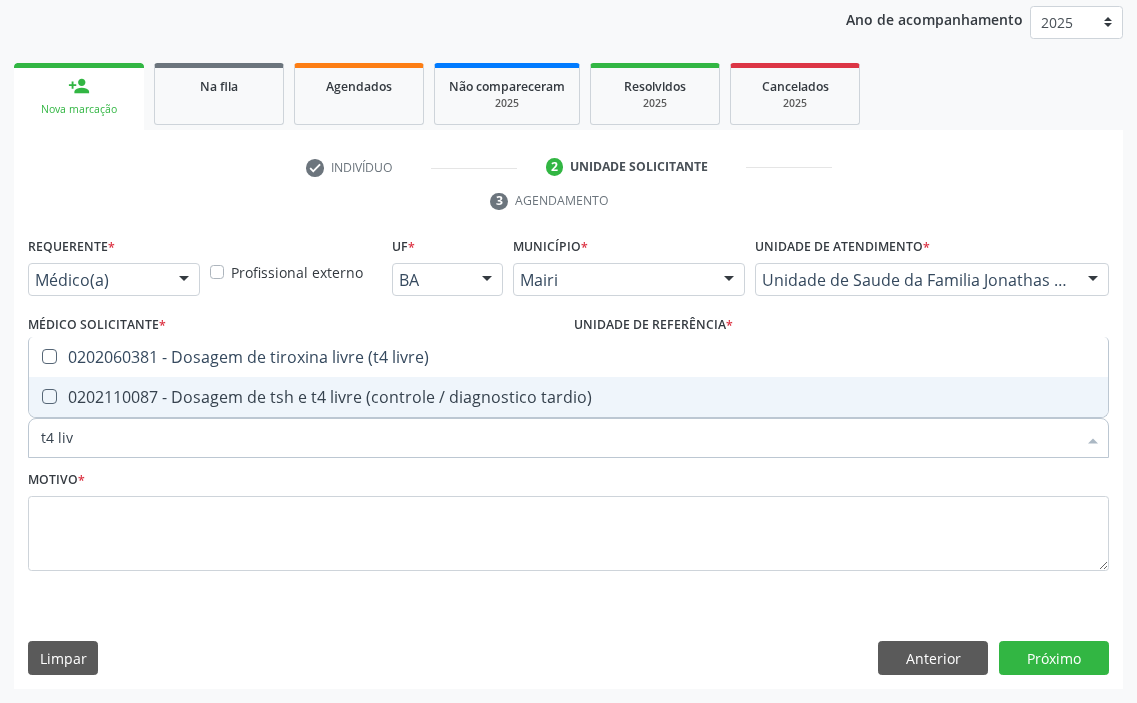 type on "t4 livr" 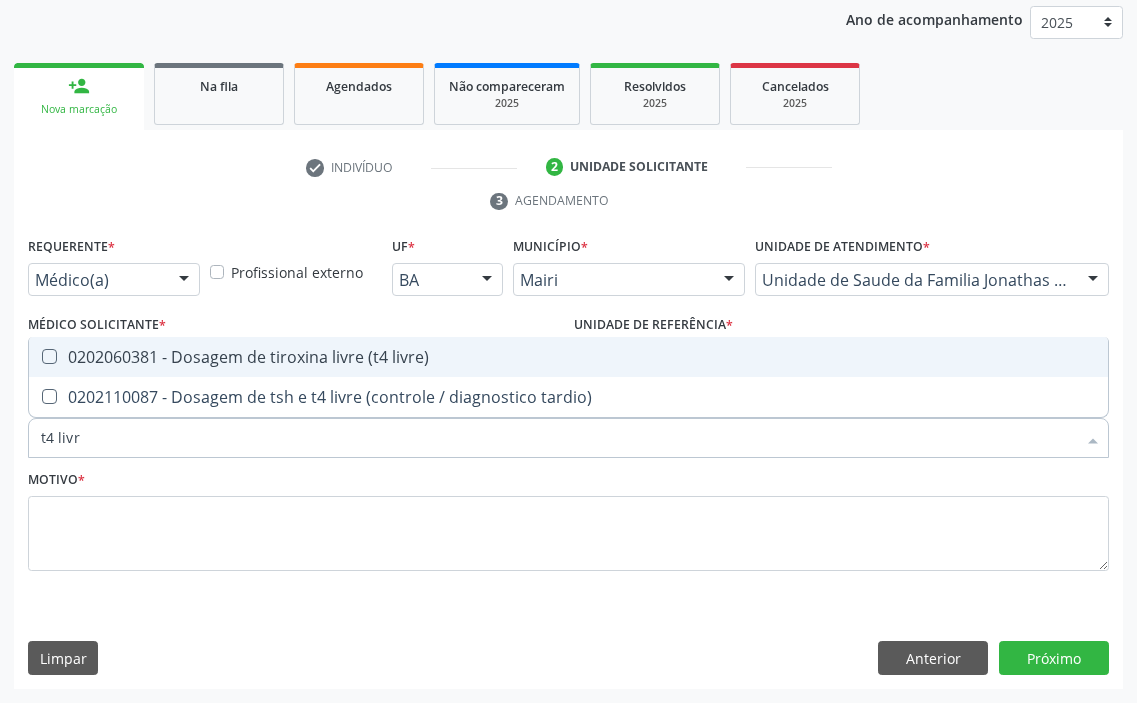 click on "0202060381 - Dosagem de tiroxina livre (t4 livre)" at bounding box center [568, 357] 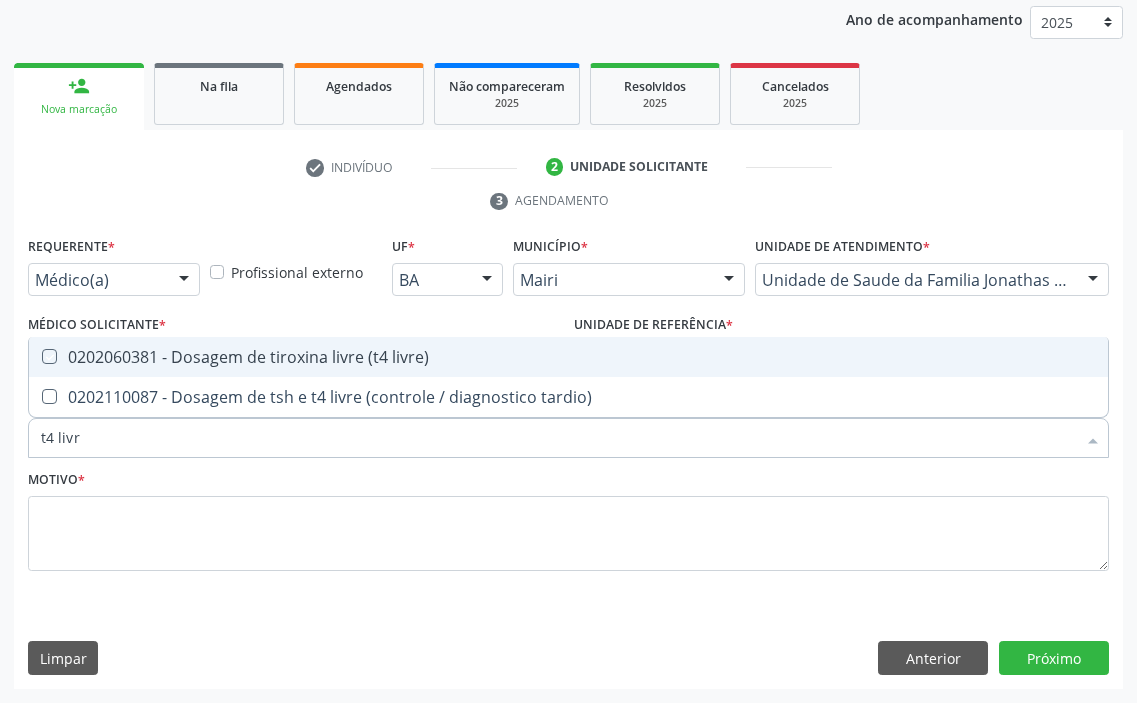 checkbox on "true" 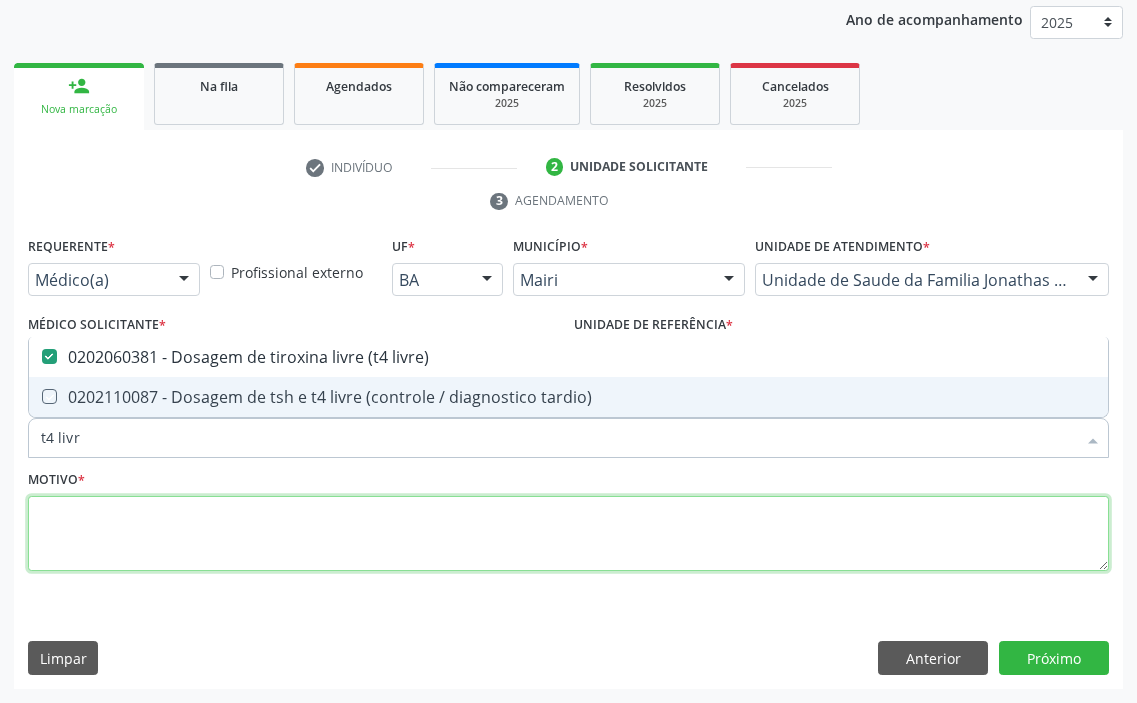 click at bounding box center [568, 534] 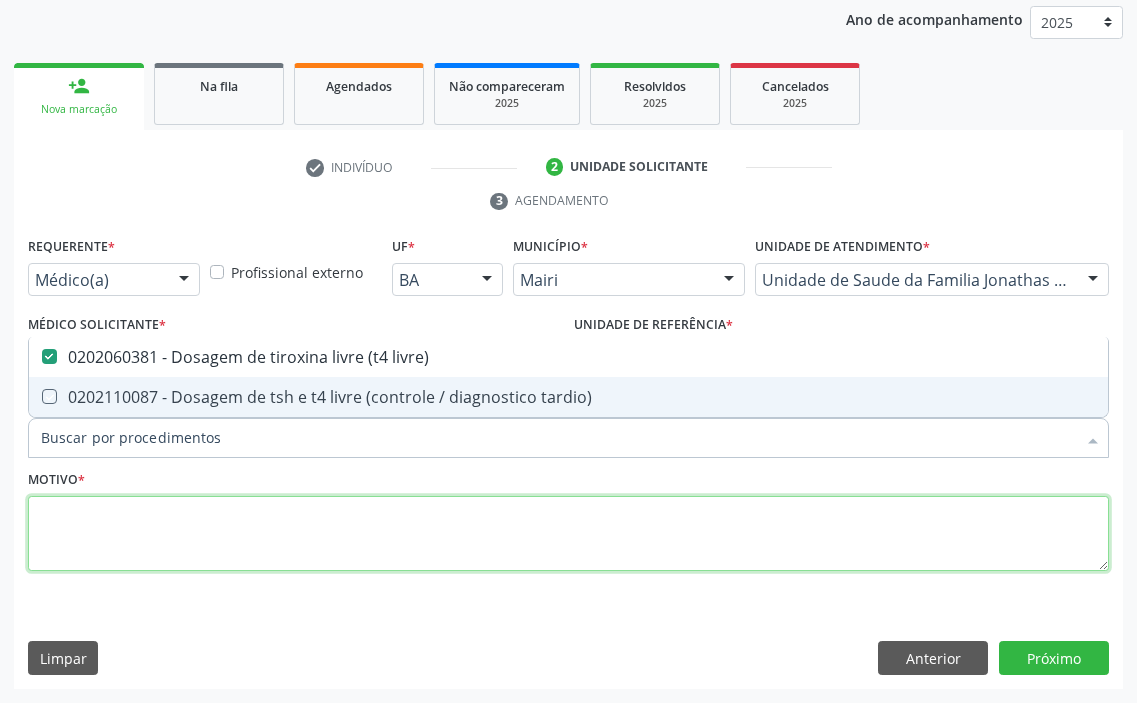 checkbox on "true" 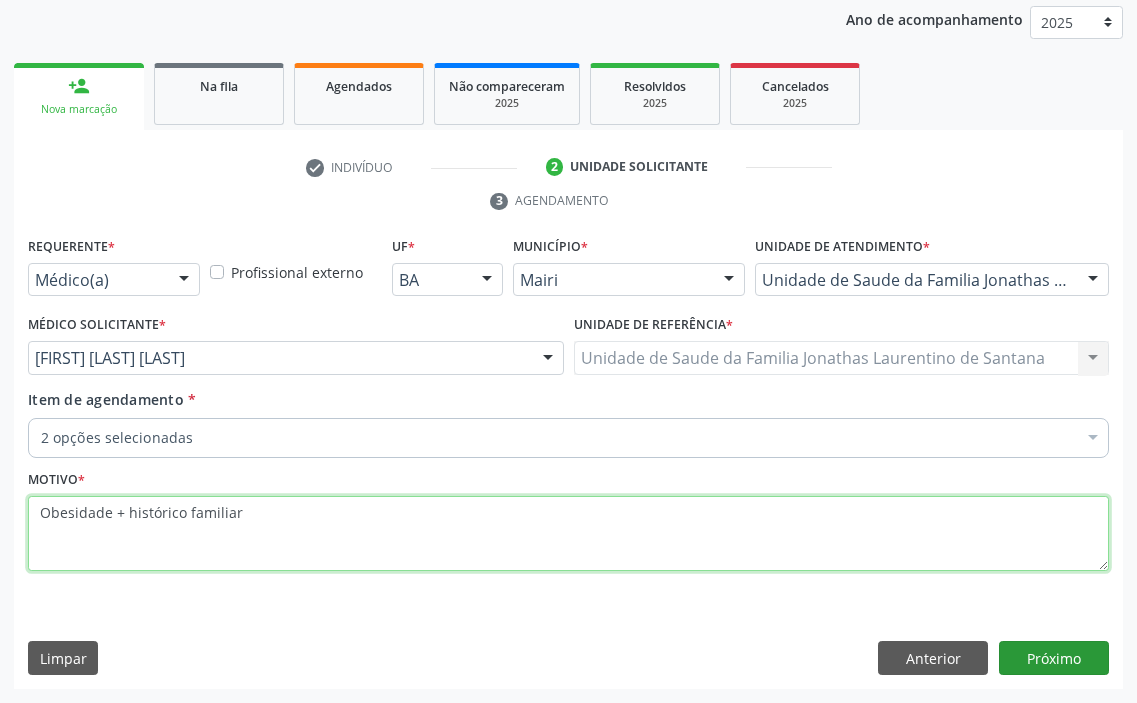 type on "Obesidade + histórico familiar" 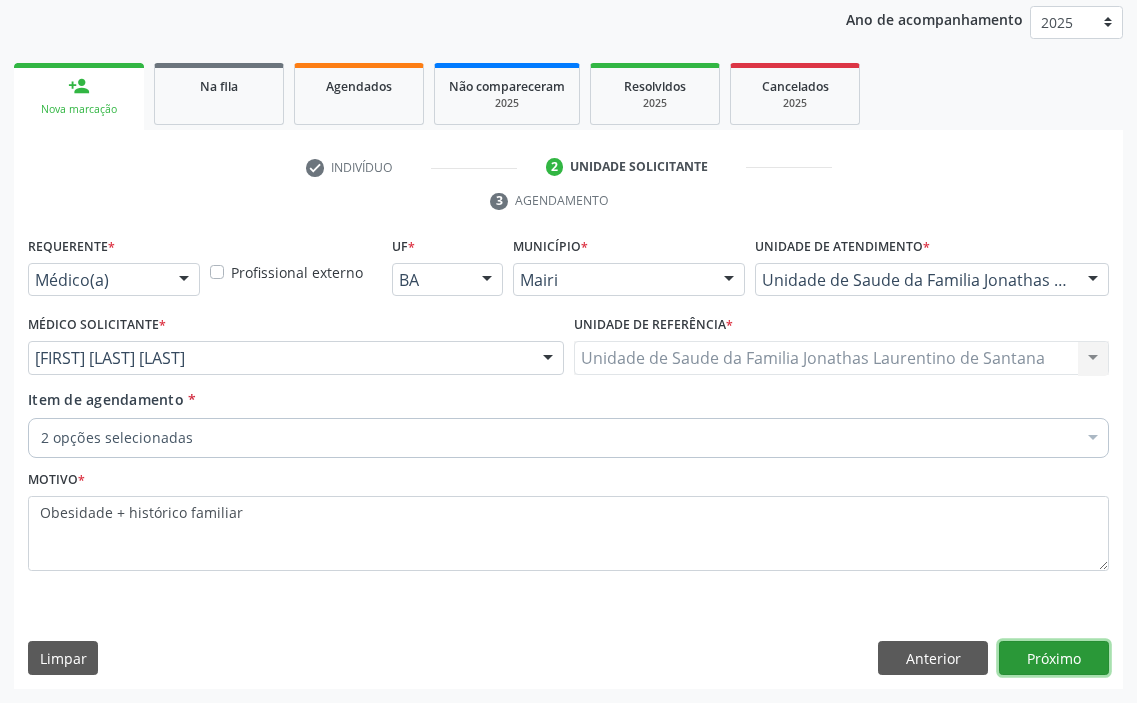 click on "Próximo" at bounding box center (1054, 658) 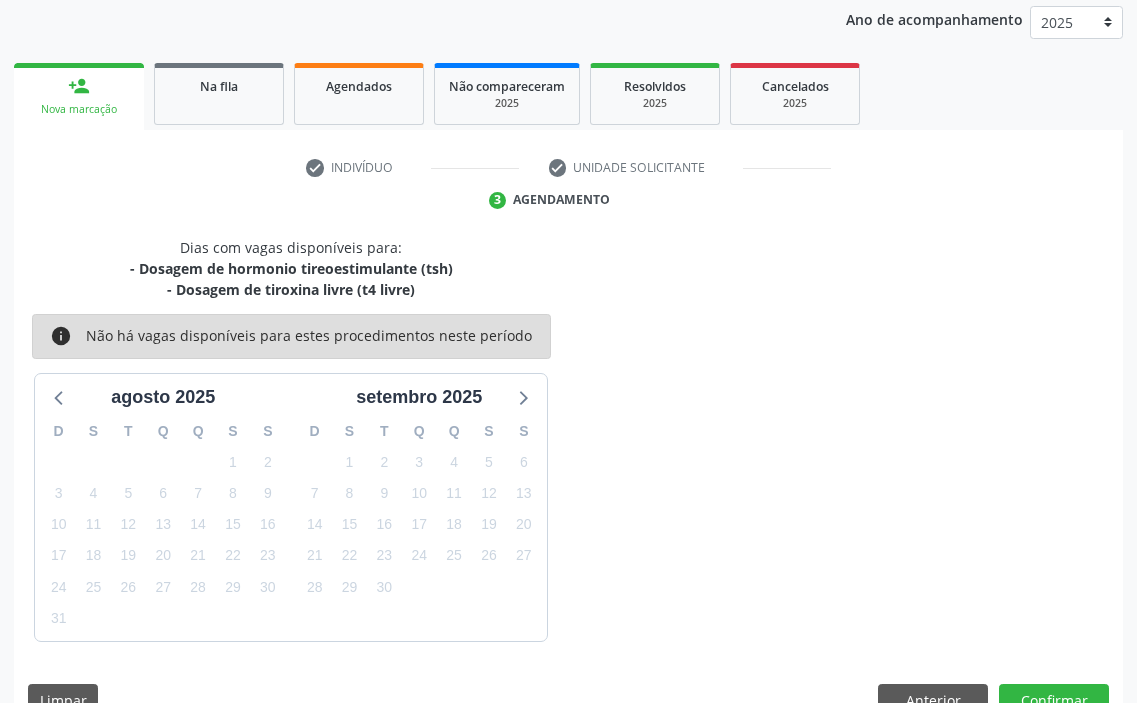 scroll, scrollTop: 278, scrollLeft: 0, axis: vertical 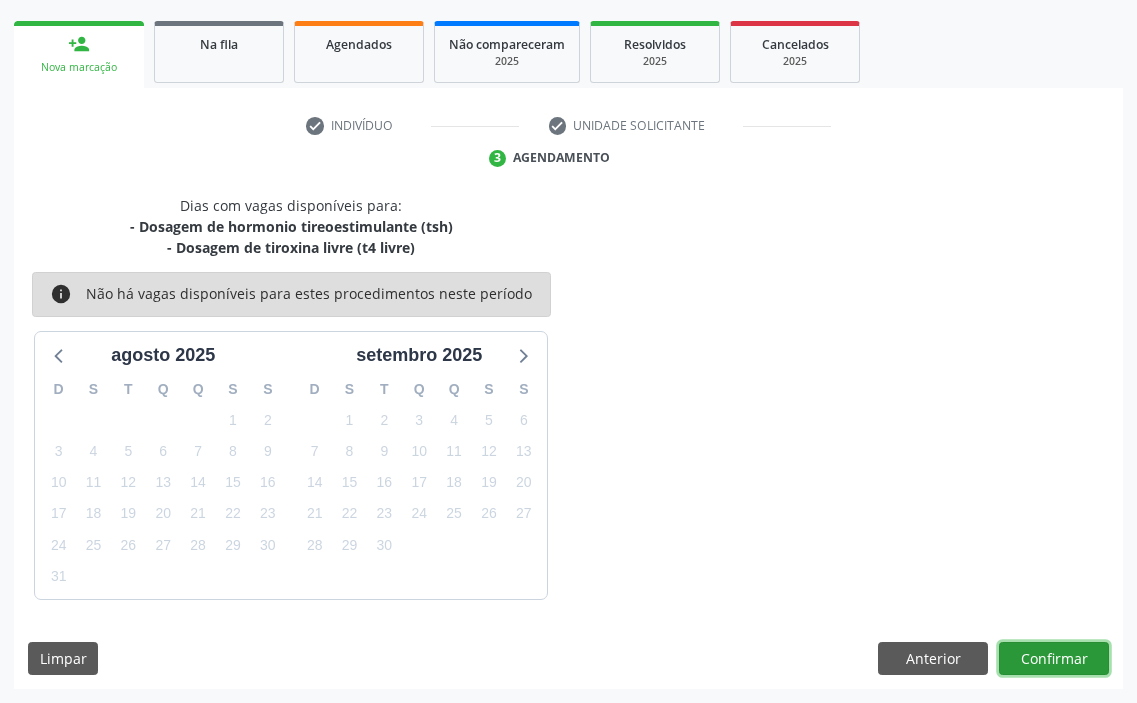click on "Confirmar" at bounding box center [1054, 659] 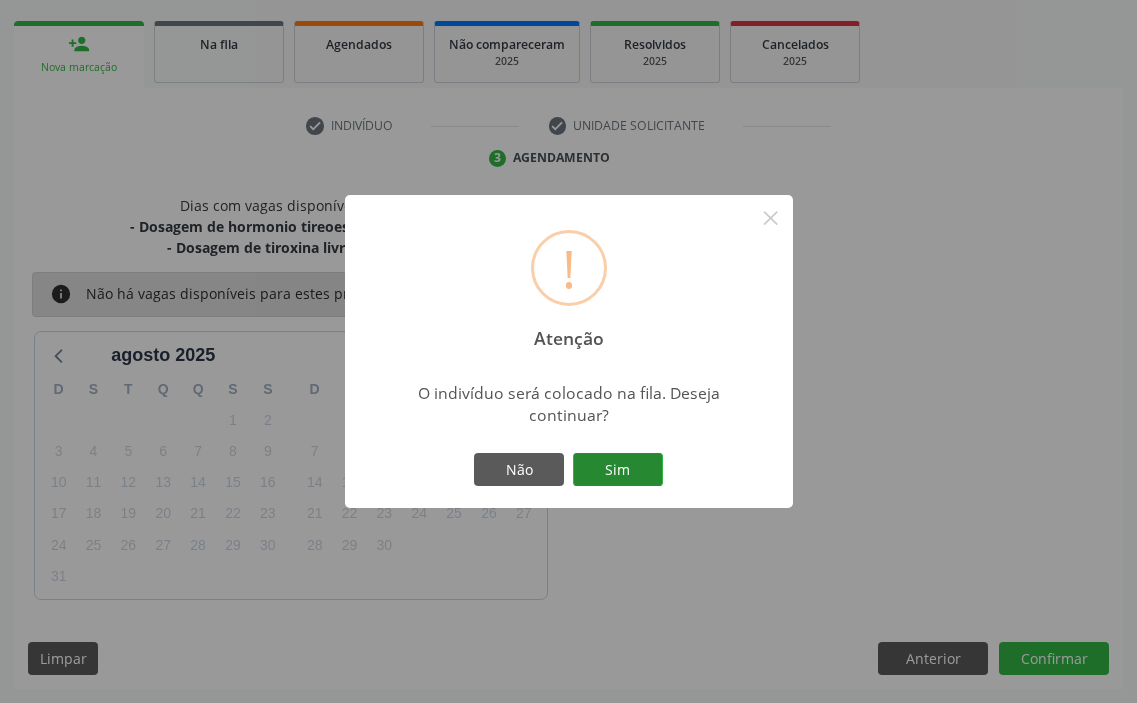 click on "Sim" at bounding box center (618, 470) 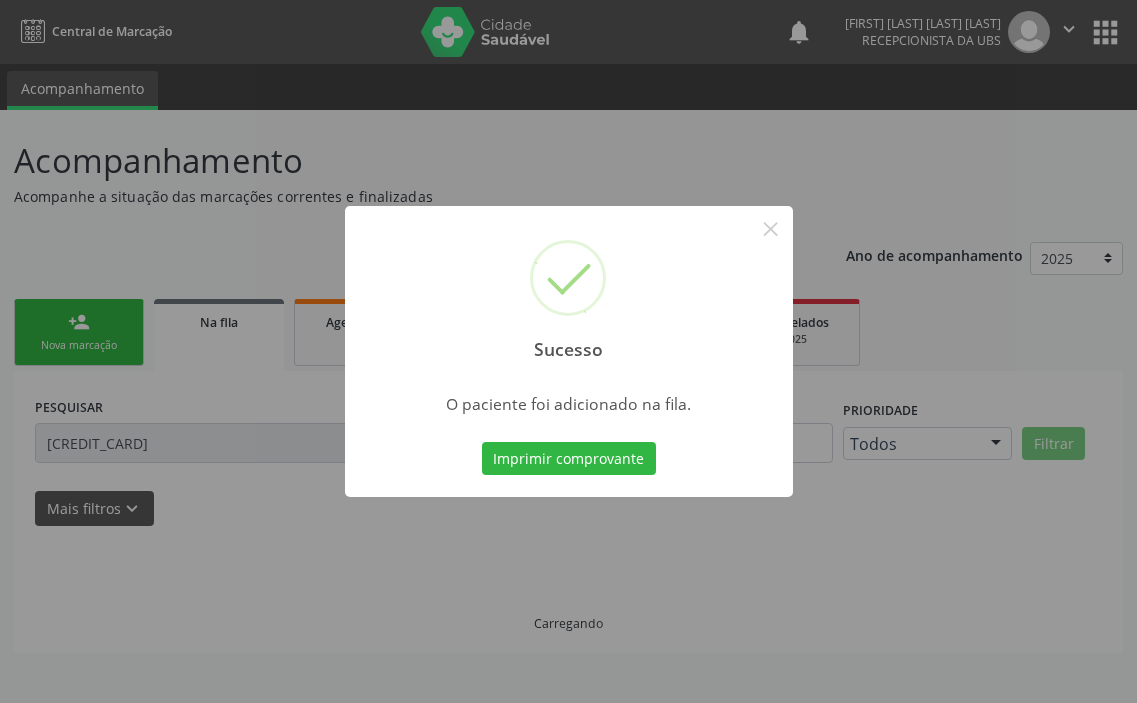 scroll, scrollTop: 0, scrollLeft: 0, axis: both 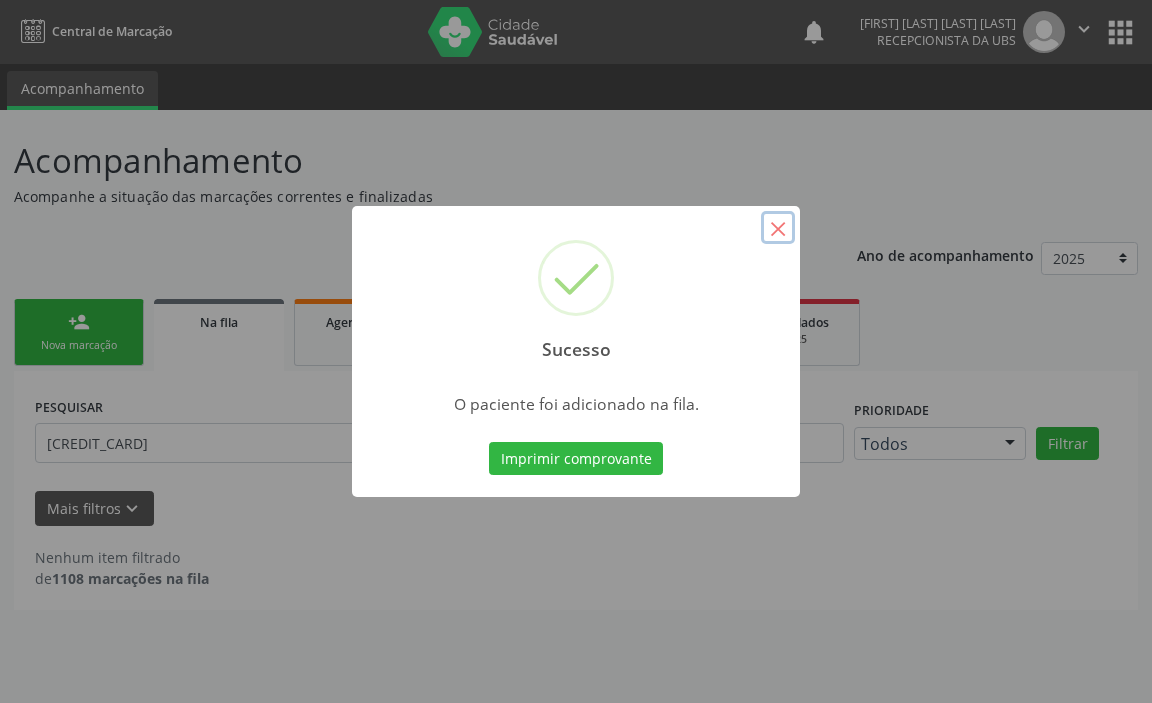 click on "×" at bounding box center [778, 228] 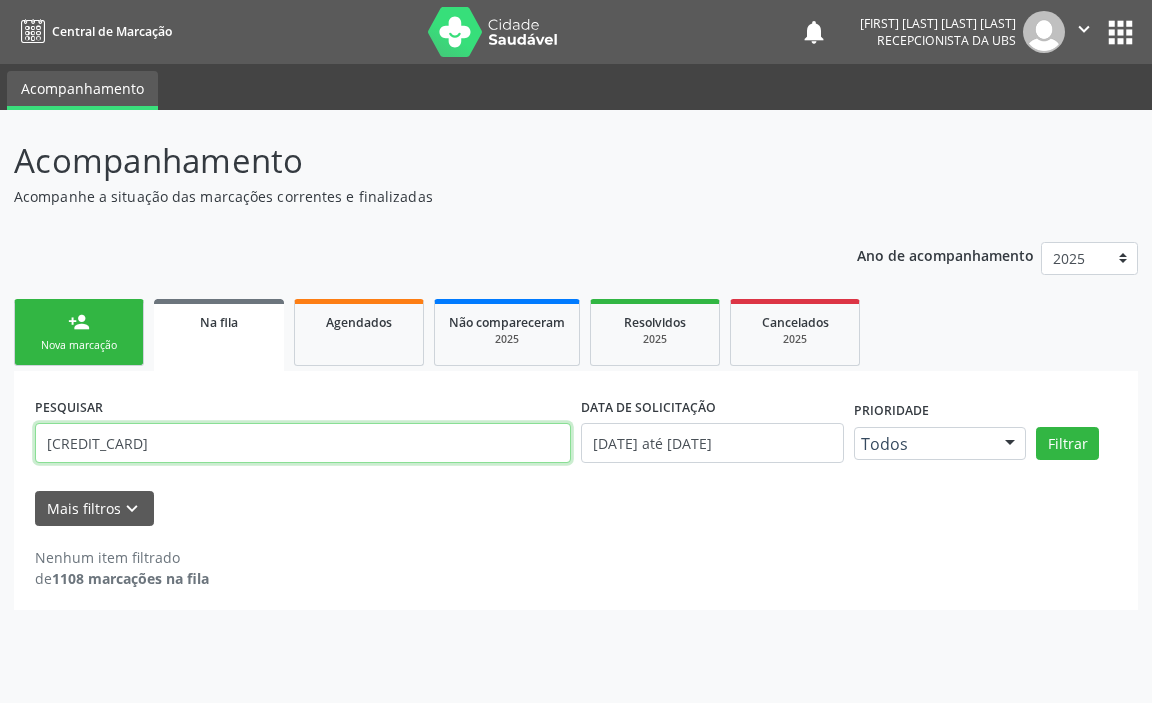 drag, startPoint x: 221, startPoint y: 443, endPoint x: 0, endPoint y: 451, distance: 221.14474 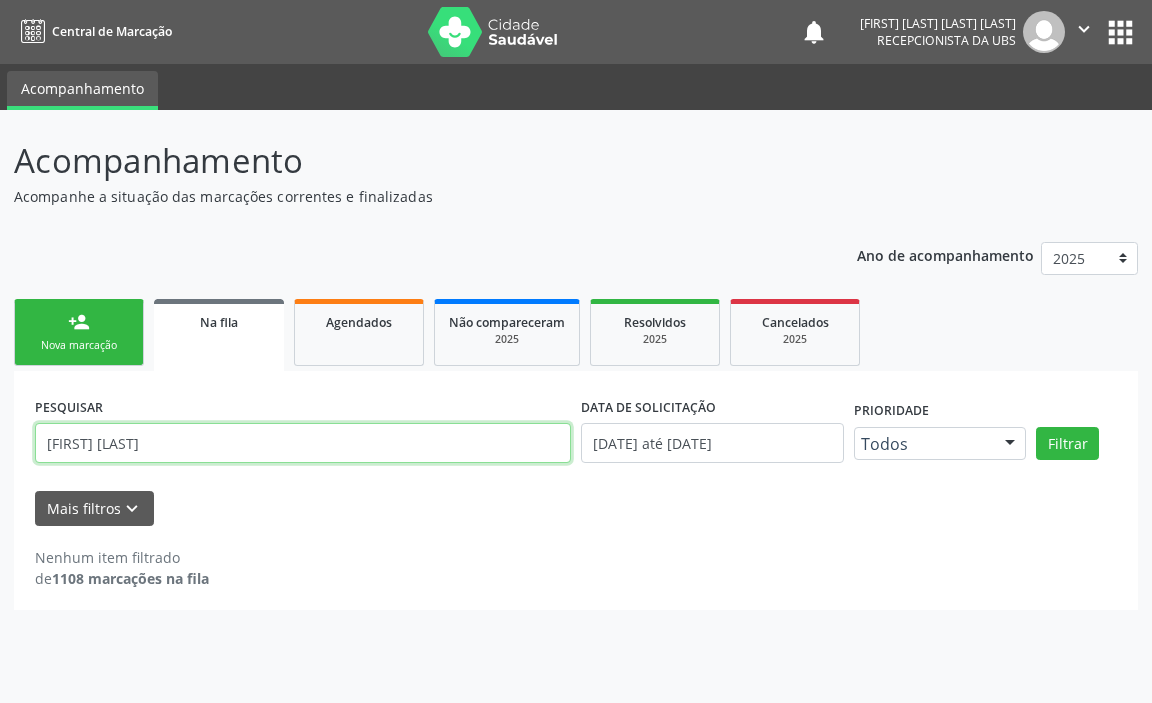 type on "monique mota" 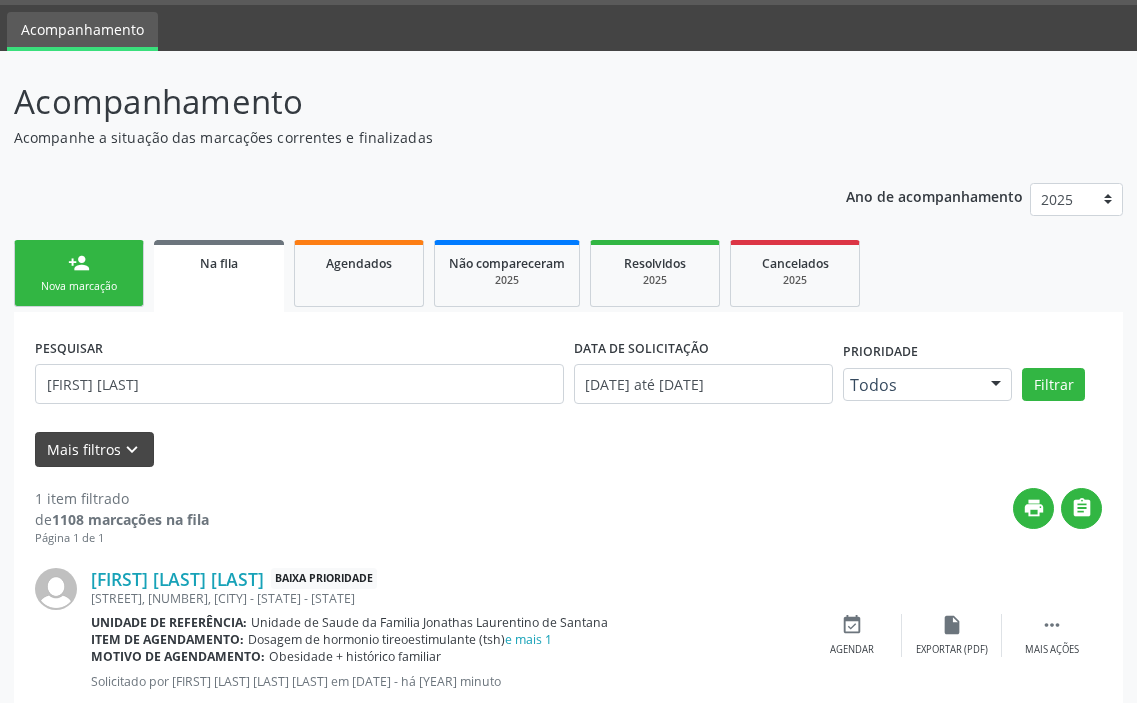 scroll, scrollTop: 116, scrollLeft: 0, axis: vertical 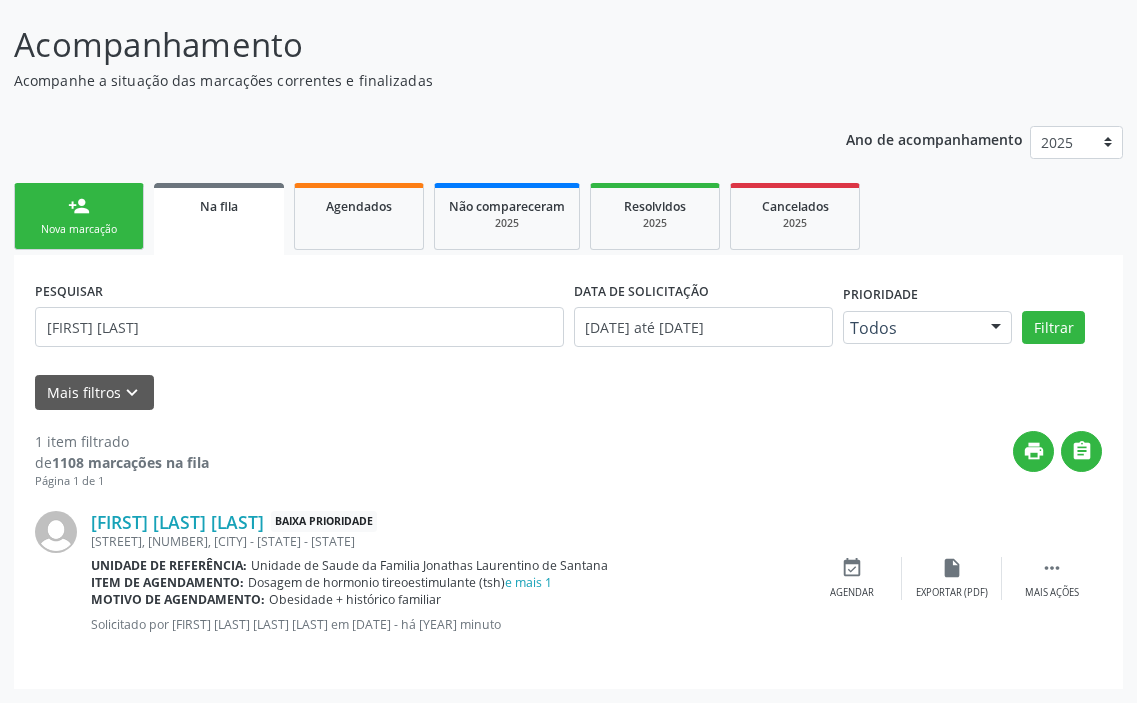 click on "person_add
Nova marcação" at bounding box center [79, 216] 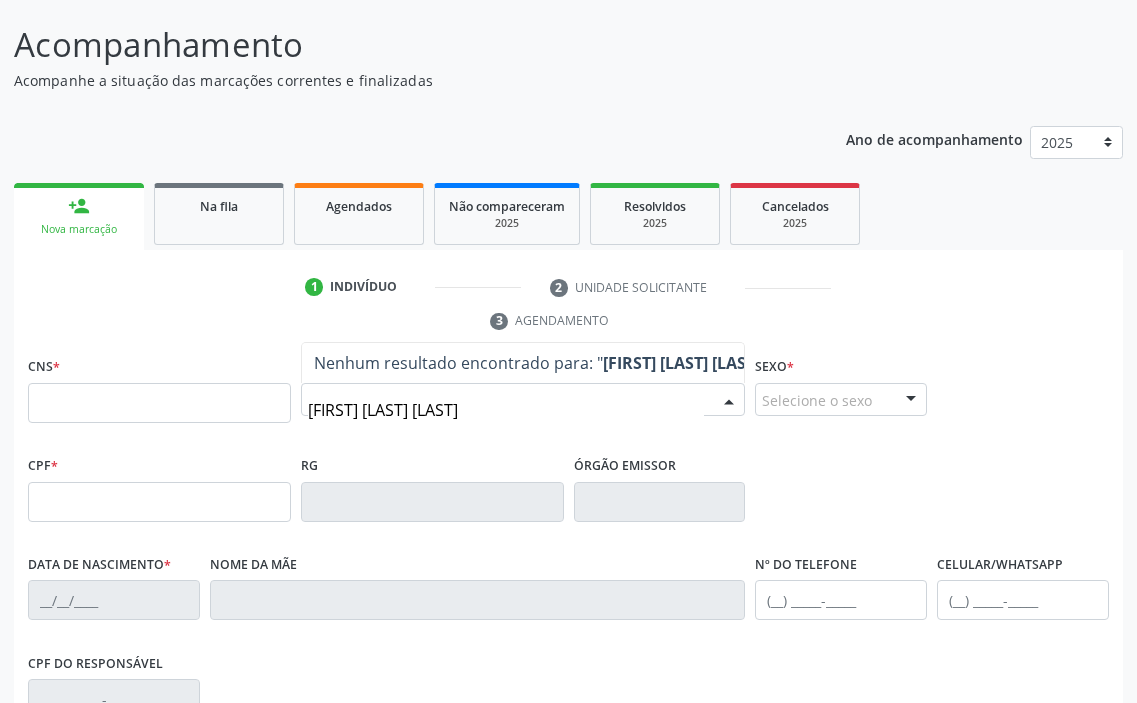 type on "maria helena pereira" 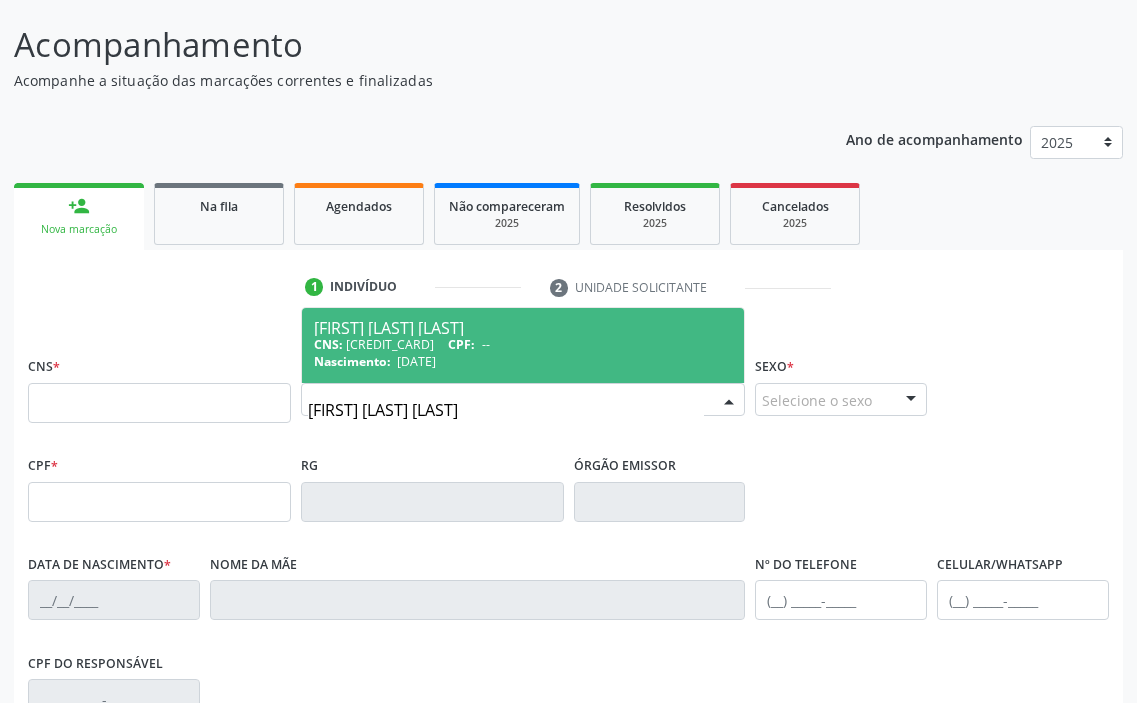 click on "Nascimento:" at bounding box center [352, 361] 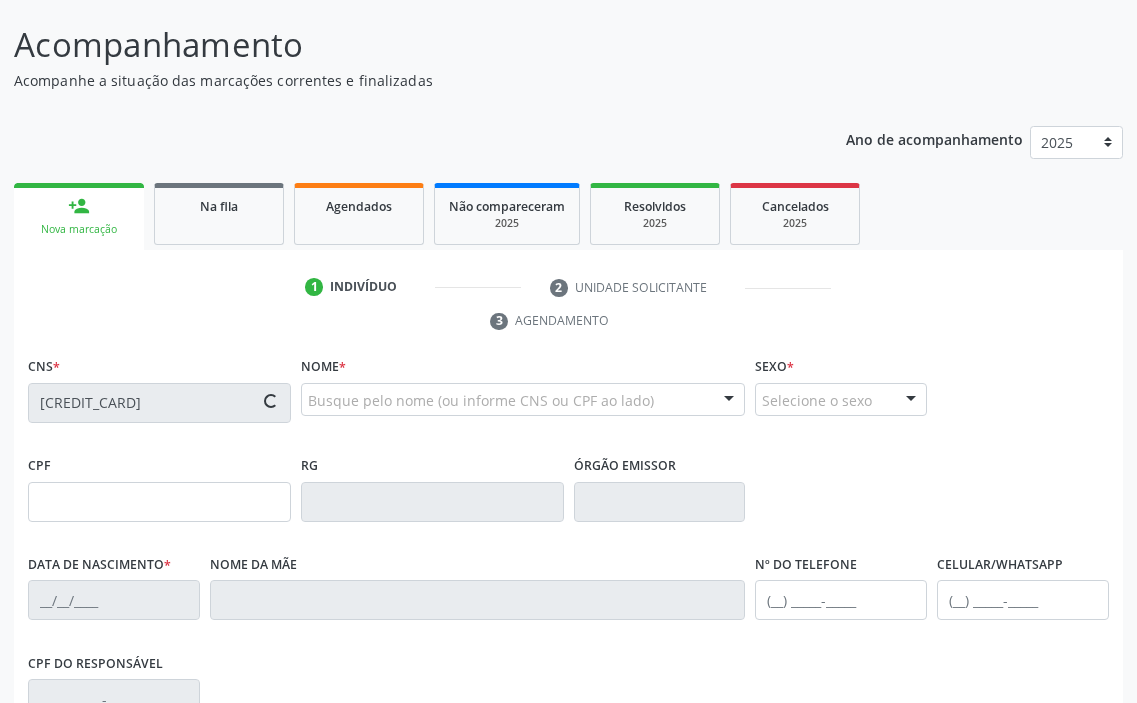 type on "26/07/1955" 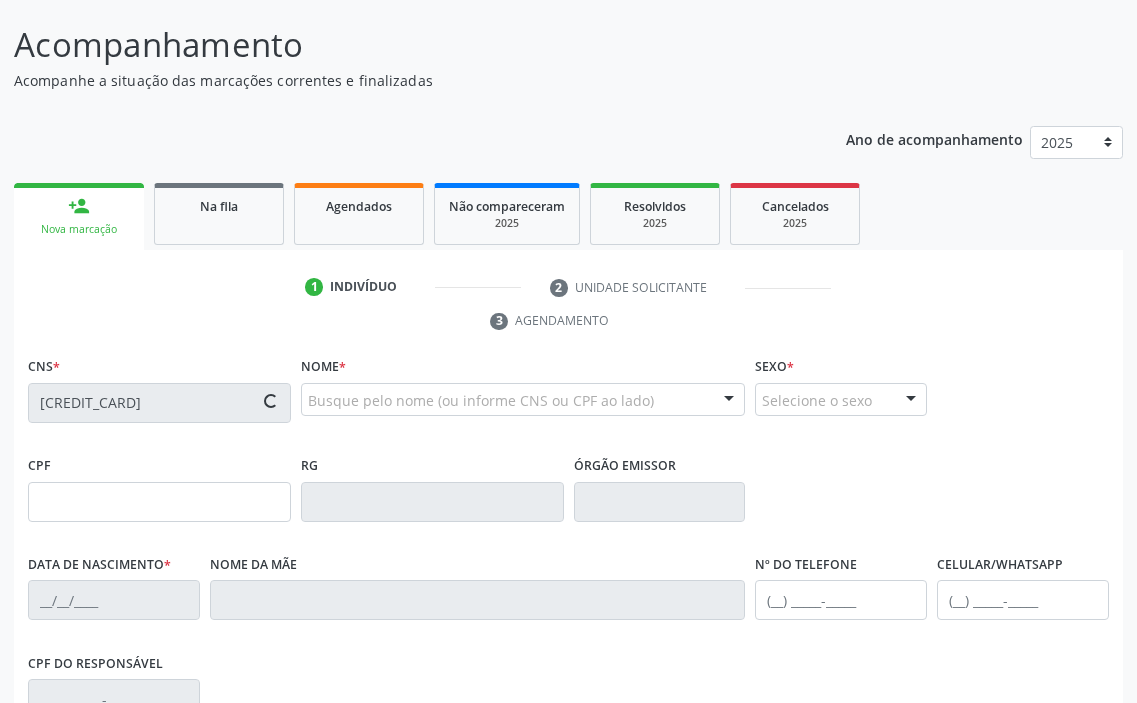 type on "(74) 99918-3693" 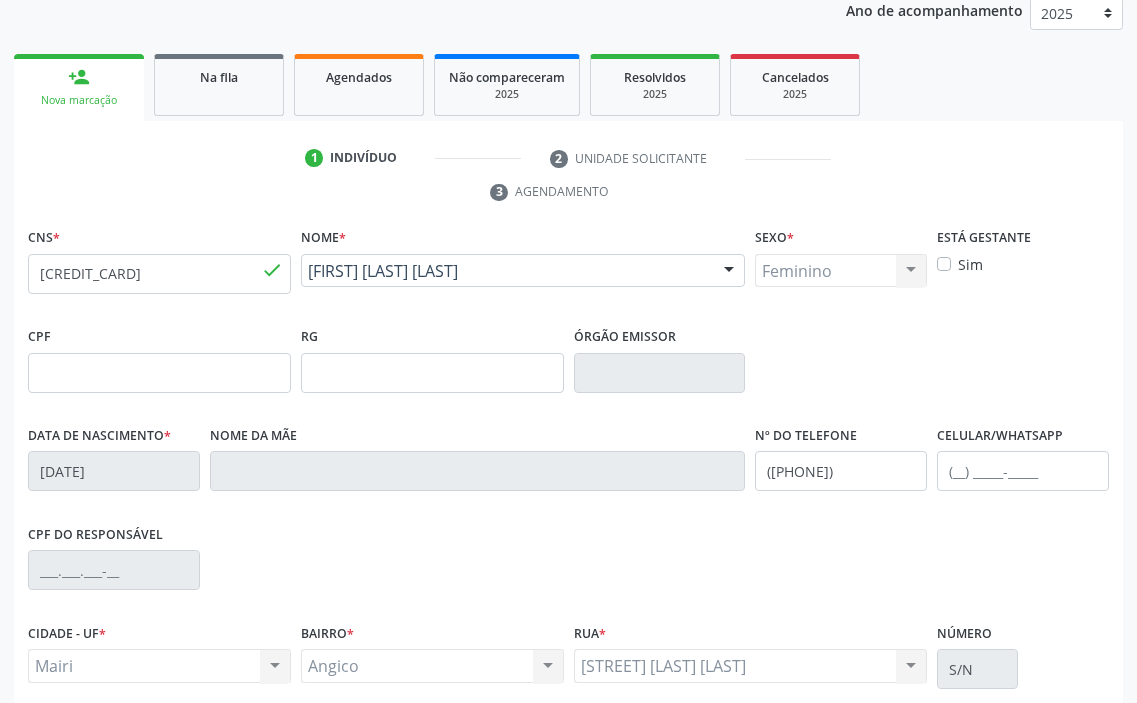 scroll, scrollTop: 415, scrollLeft: 0, axis: vertical 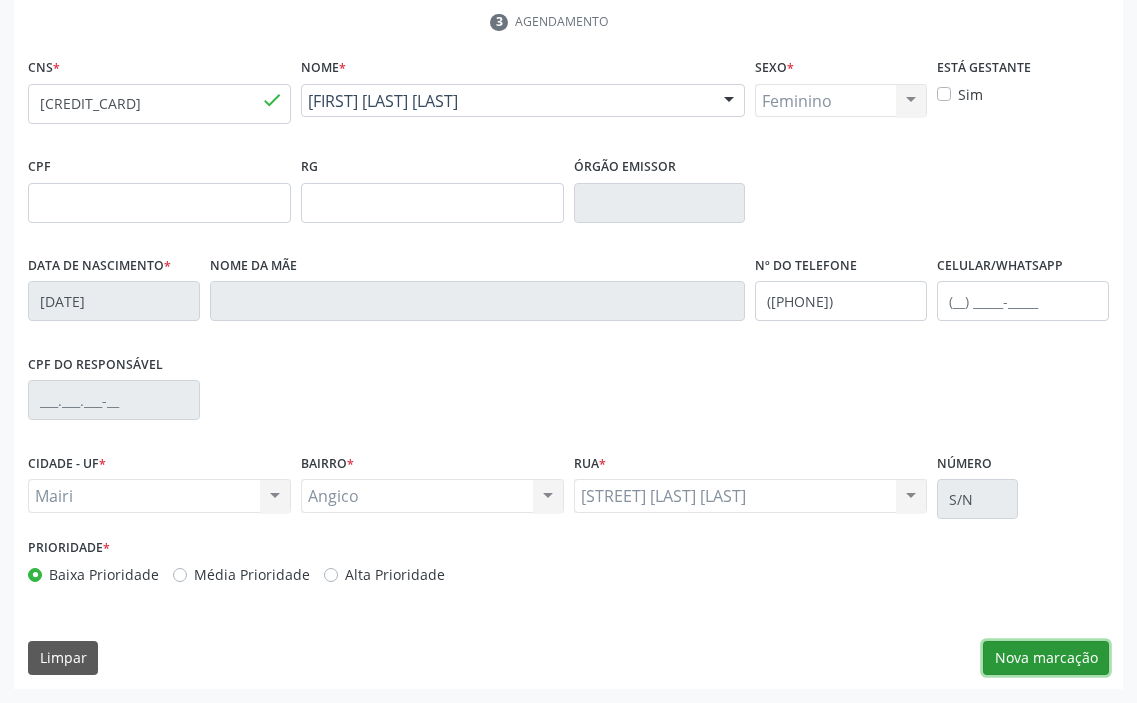 click on "Nova marcação" at bounding box center (1046, 658) 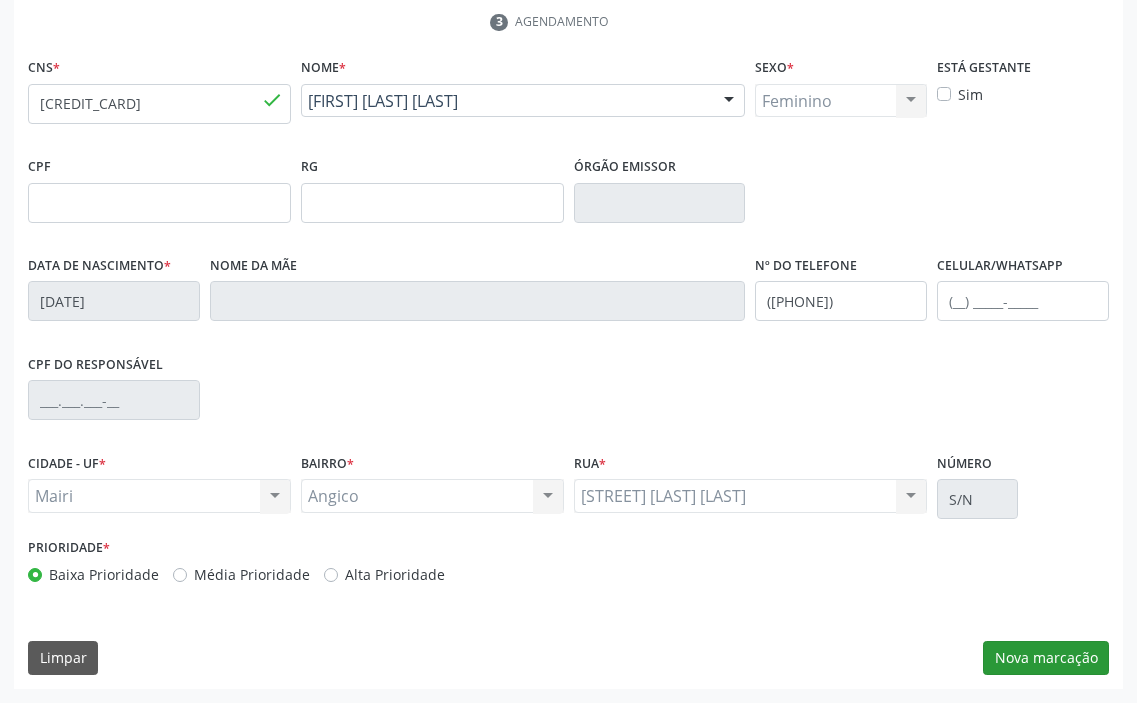 scroll, scrollTop: 236, scrollLeft: 0, axis: vertical 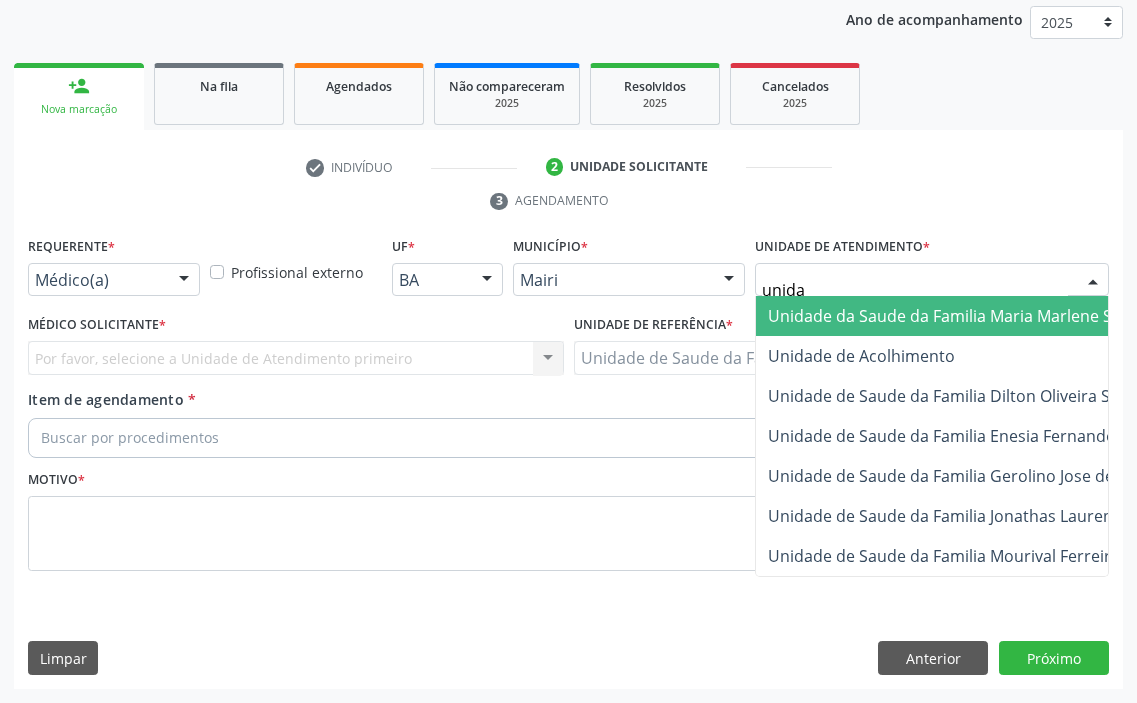 type on "unidad" 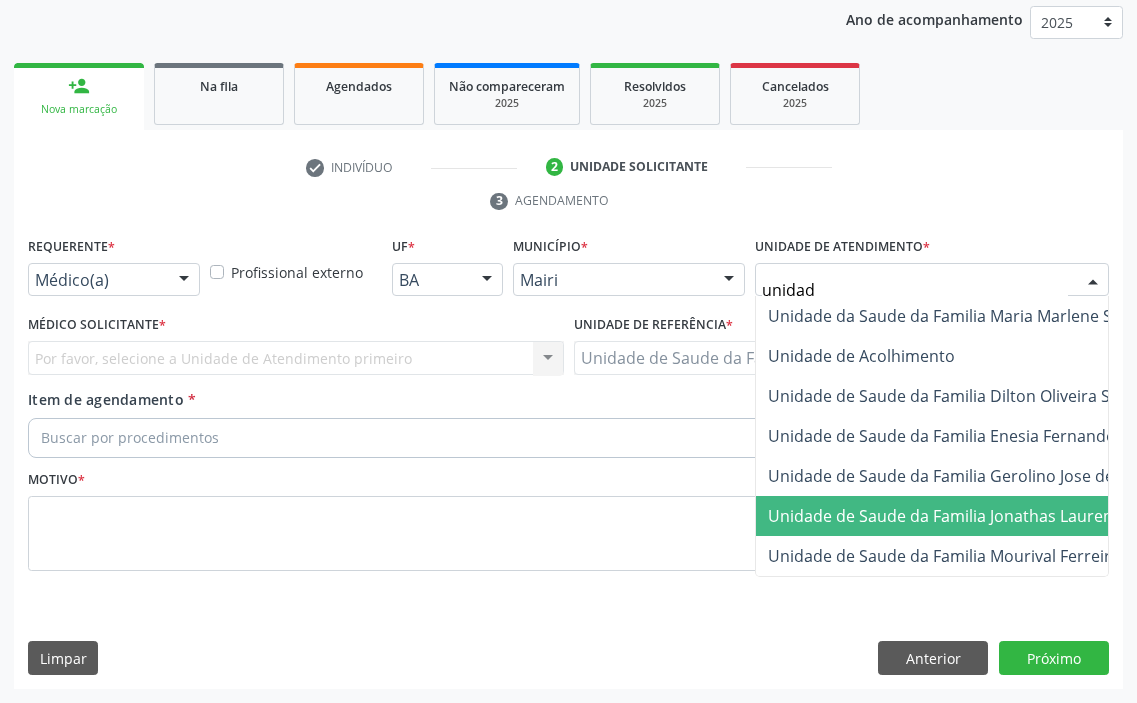click on "Unidade de Saude da Familia Jonathas Laurentino de Santana" at bounding box center (1000, 516) 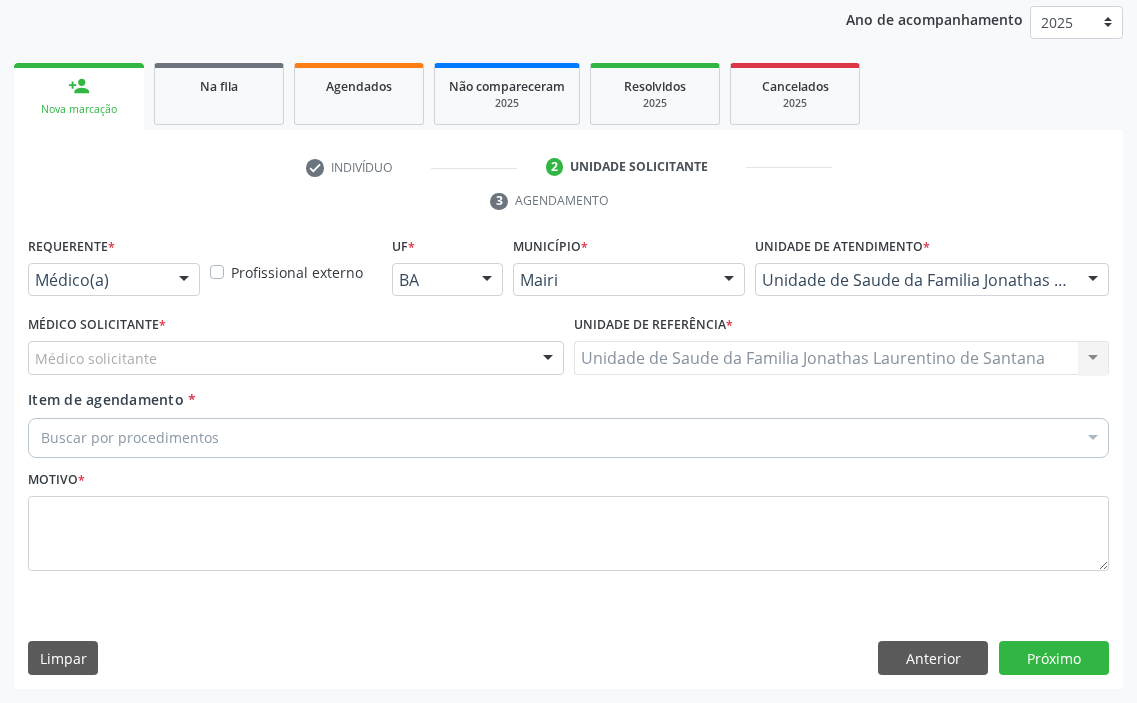 click on "Médico solicitante" at bounding box center [296, 358] 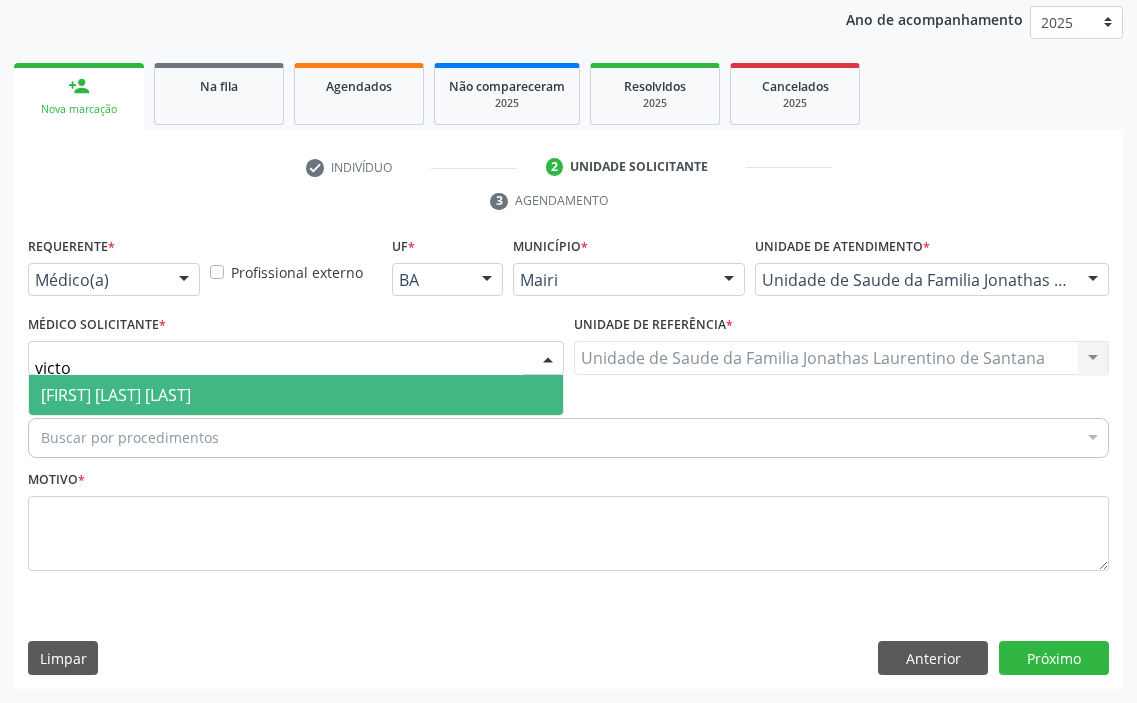 type on "victor" 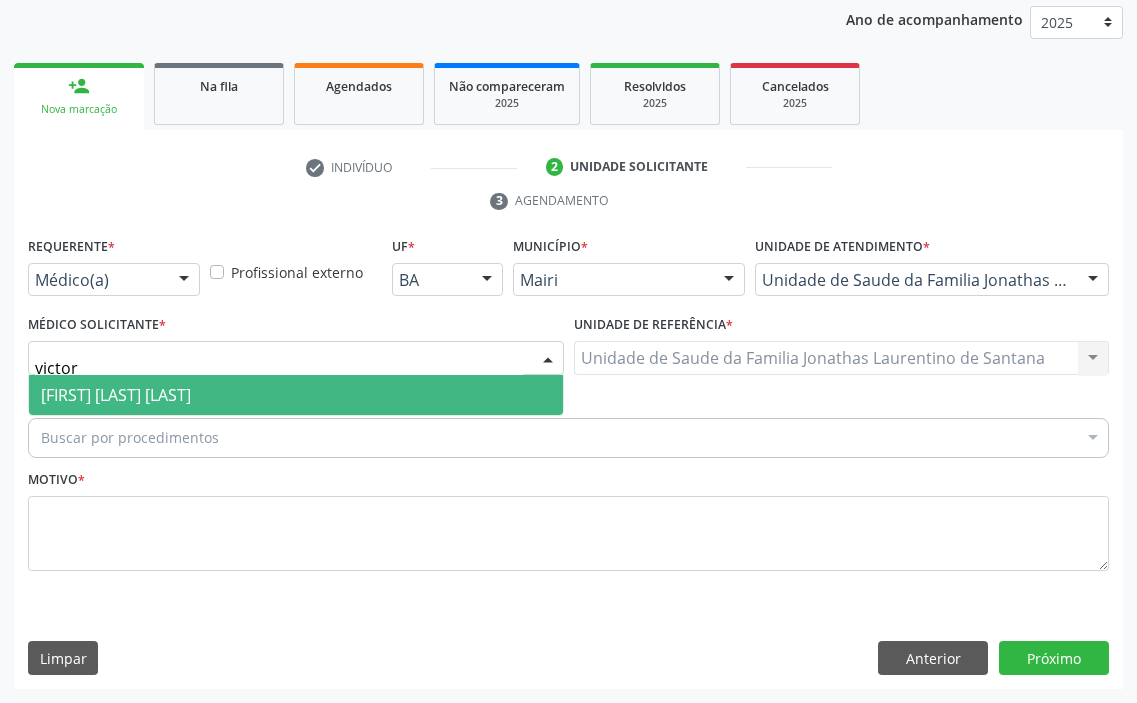 click on "Victor Oliveira Carneiro" at bounding box center [296, 395] 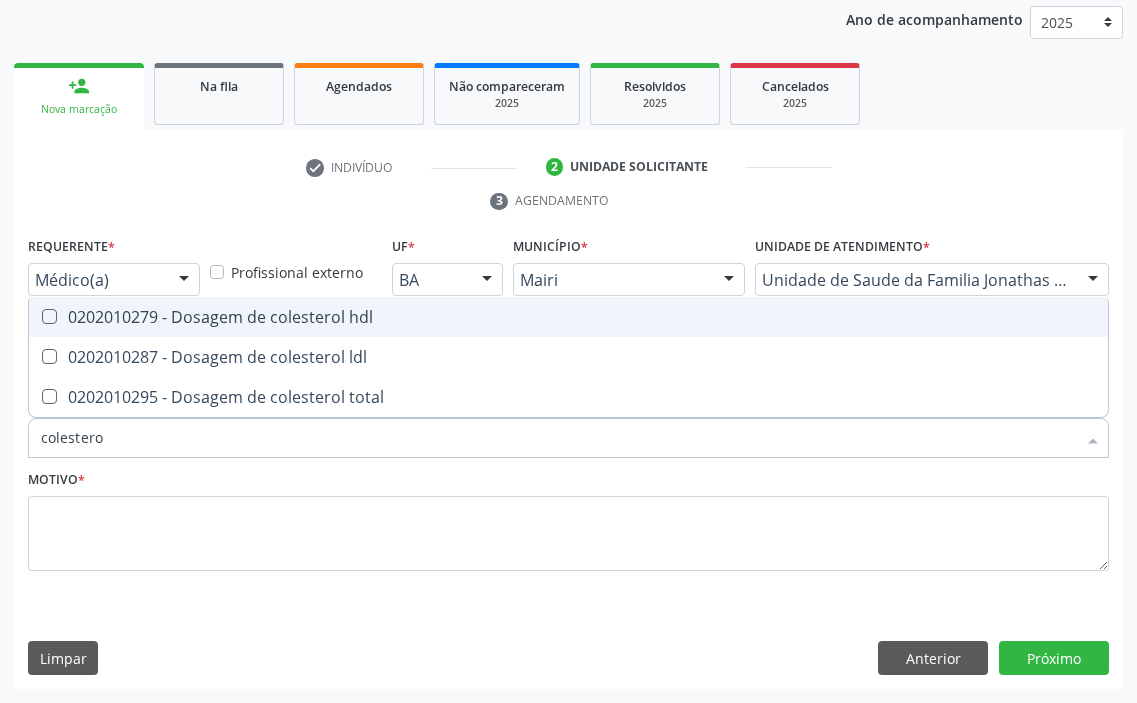 type on "colesterol" 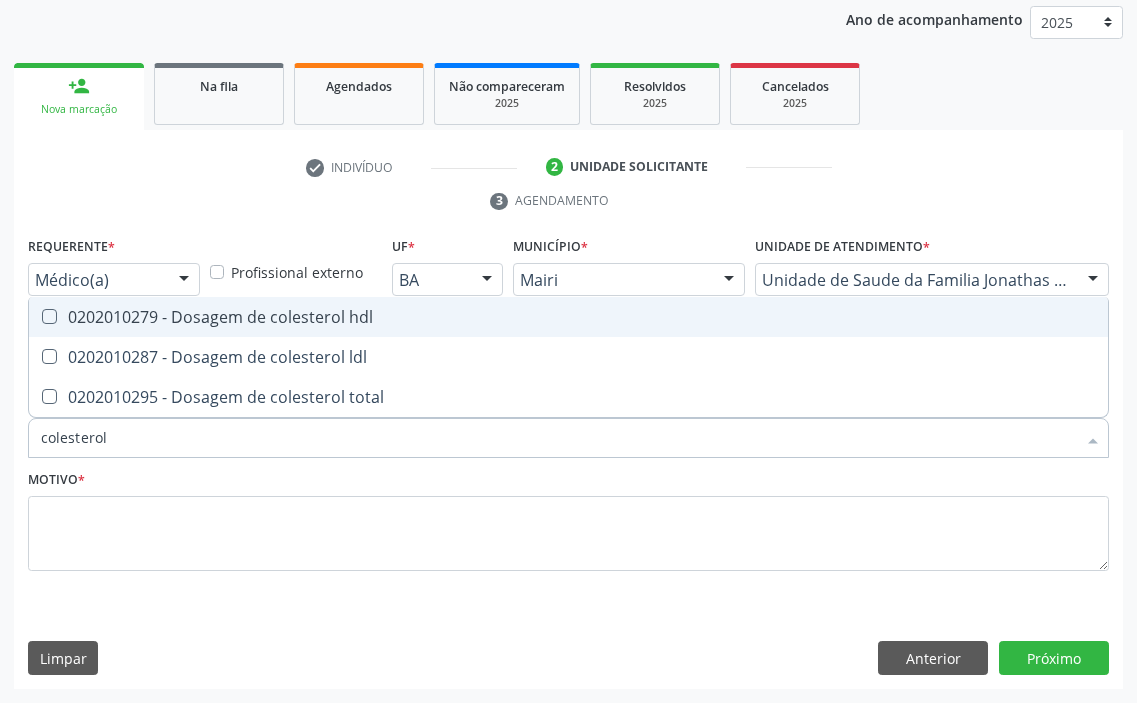 click on "0202010279 - Dosagem de colesterol hdl" at bounding box center [568, 317] 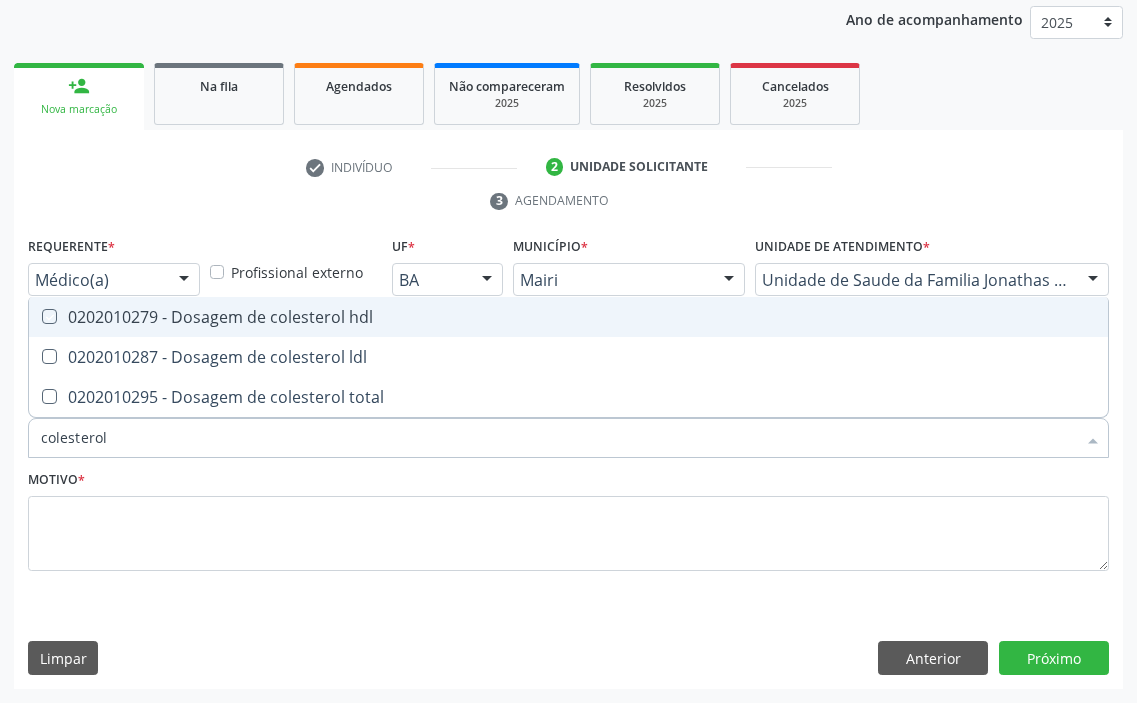 checkbox on "true" 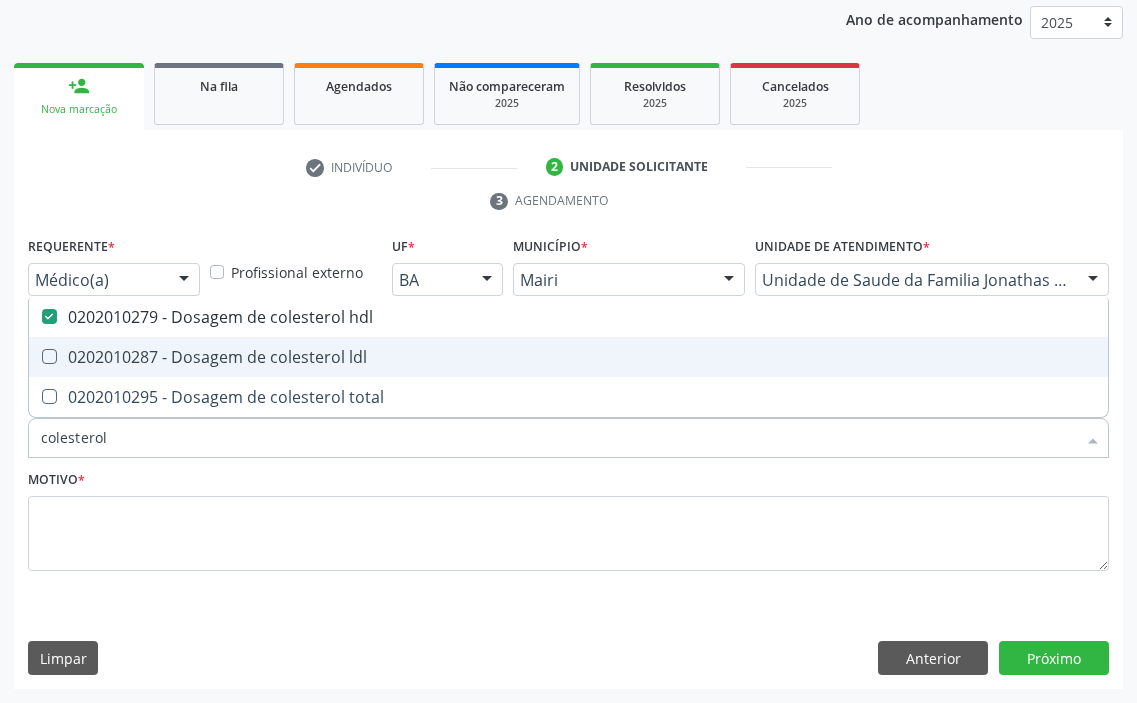 click on "0202010287 - Dosagem de colesterol ldl" at bounding box center [568, 357] 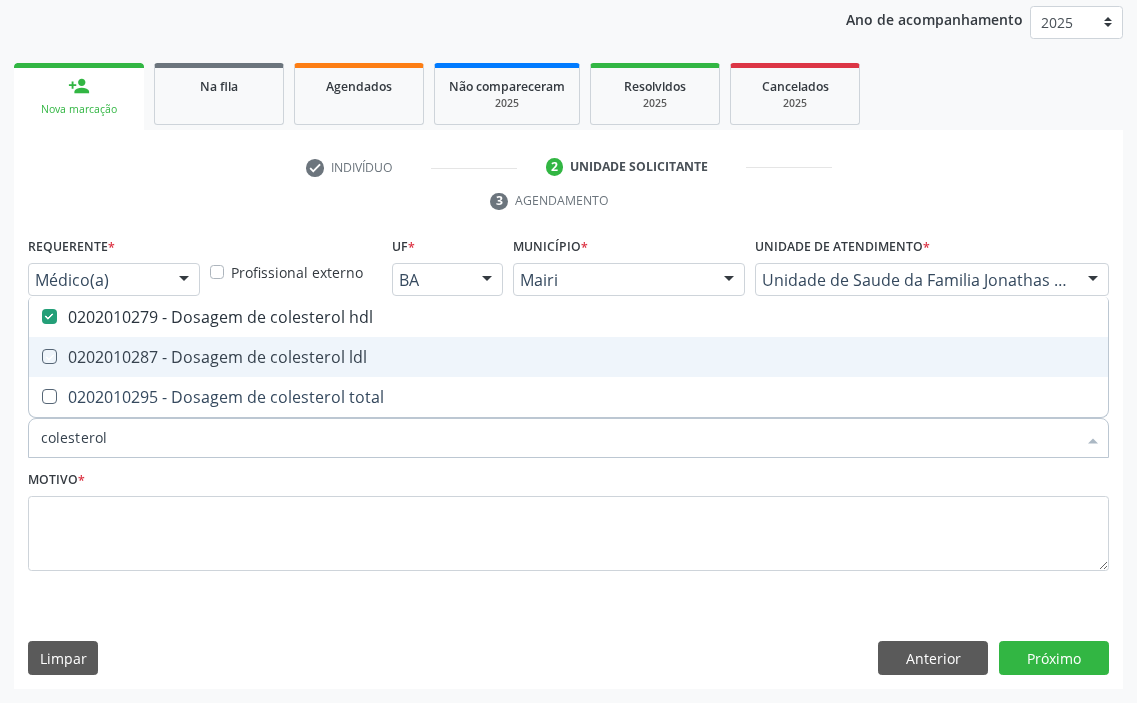 checkbox on "true" 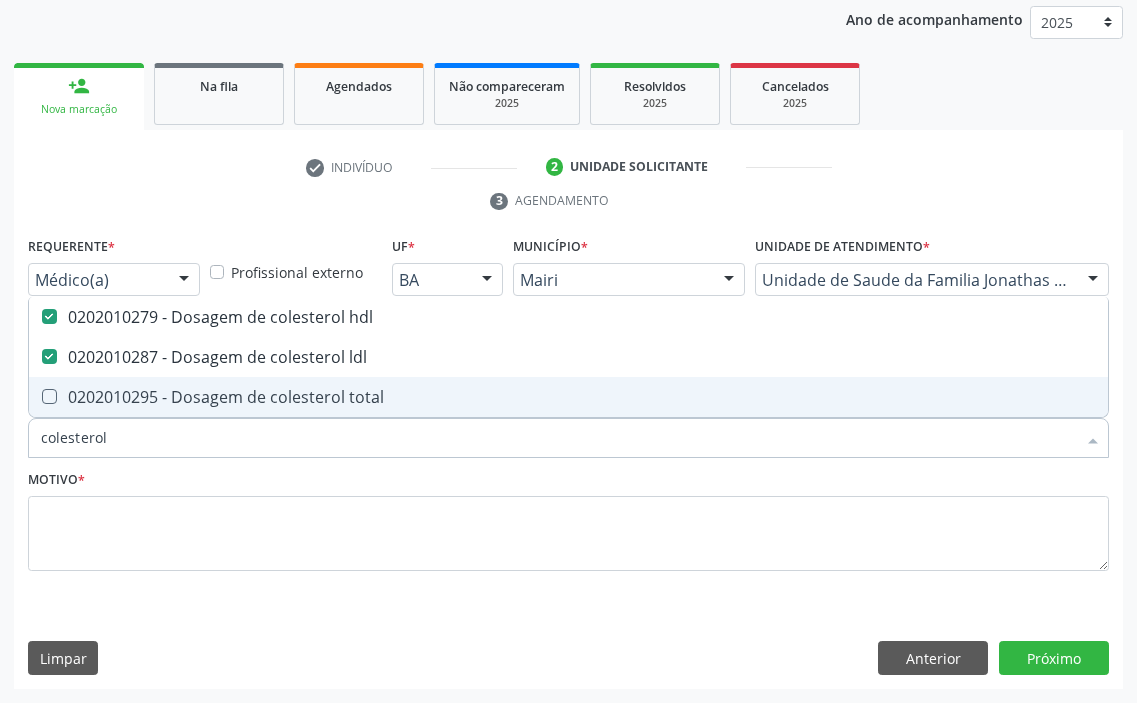 click on "0202010295 - Dosagem de colesterol total" at bounding box center [568, 397] 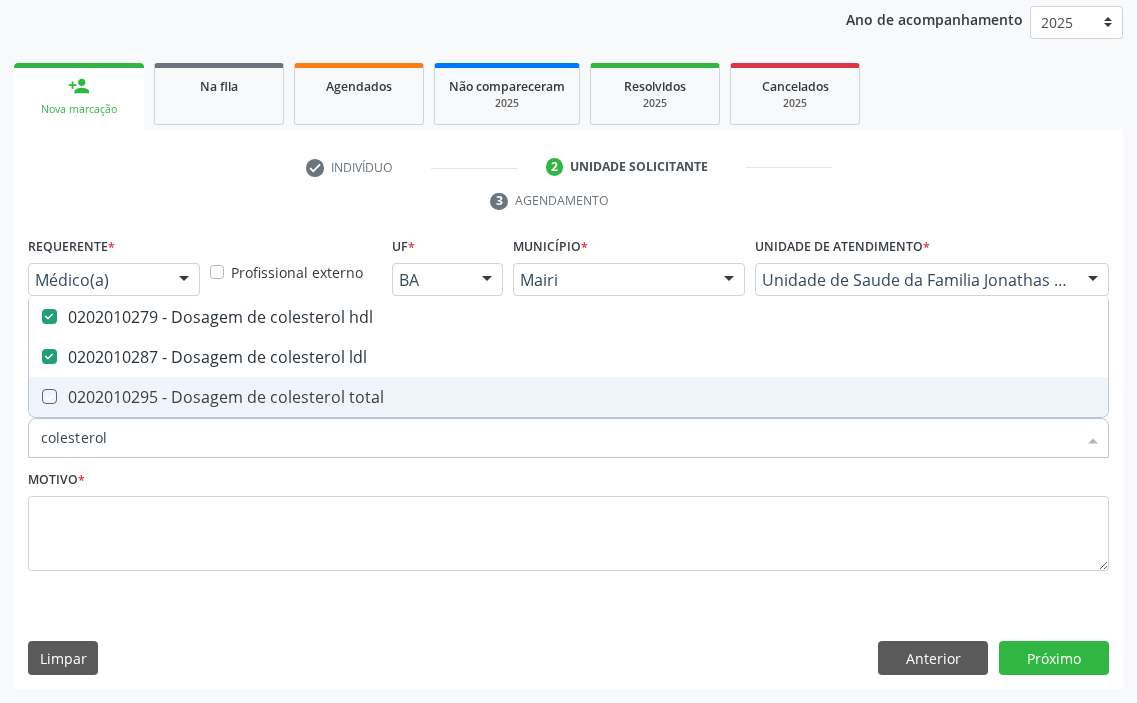 checkbox on "true" 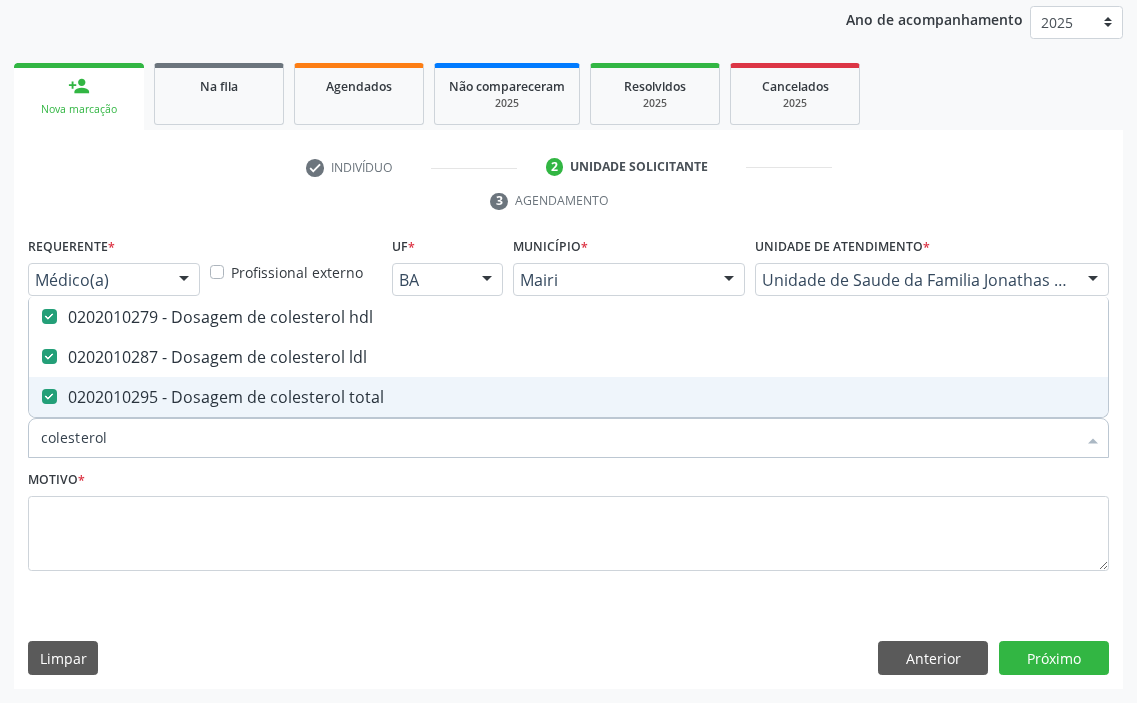 drag, startPoint x: 158, startPoint y: 438, endPoint x: 7, endPoint y: 452, distance: 151.64761 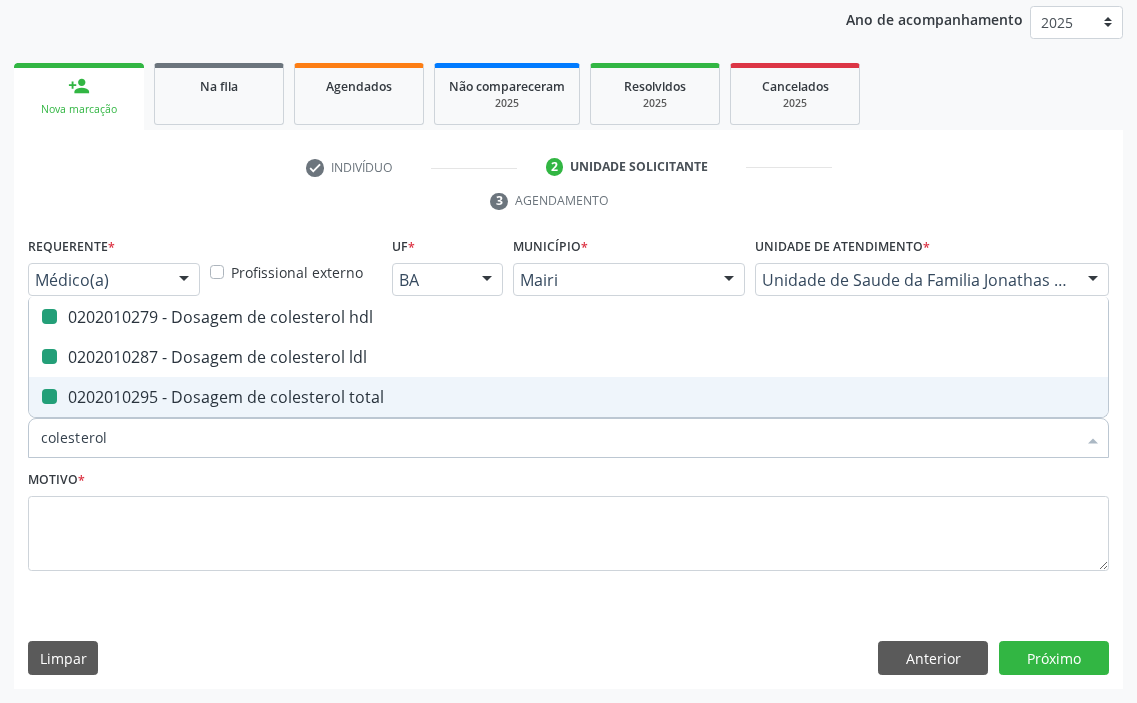 type on "c" 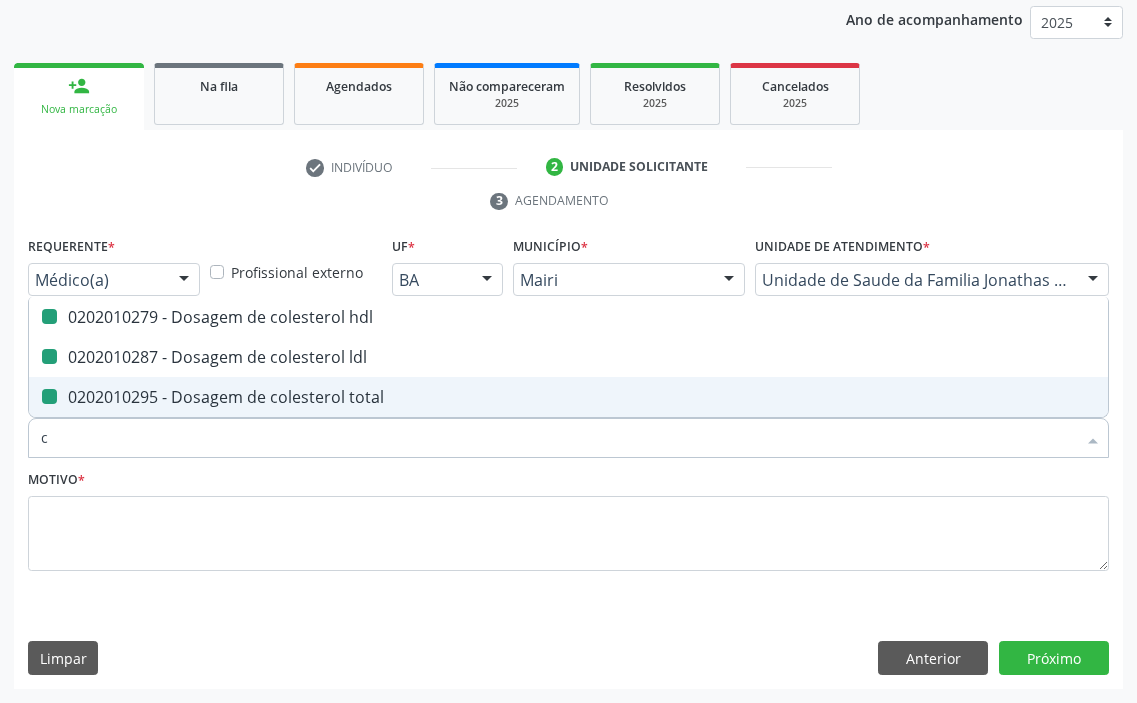 checkbox on "false" 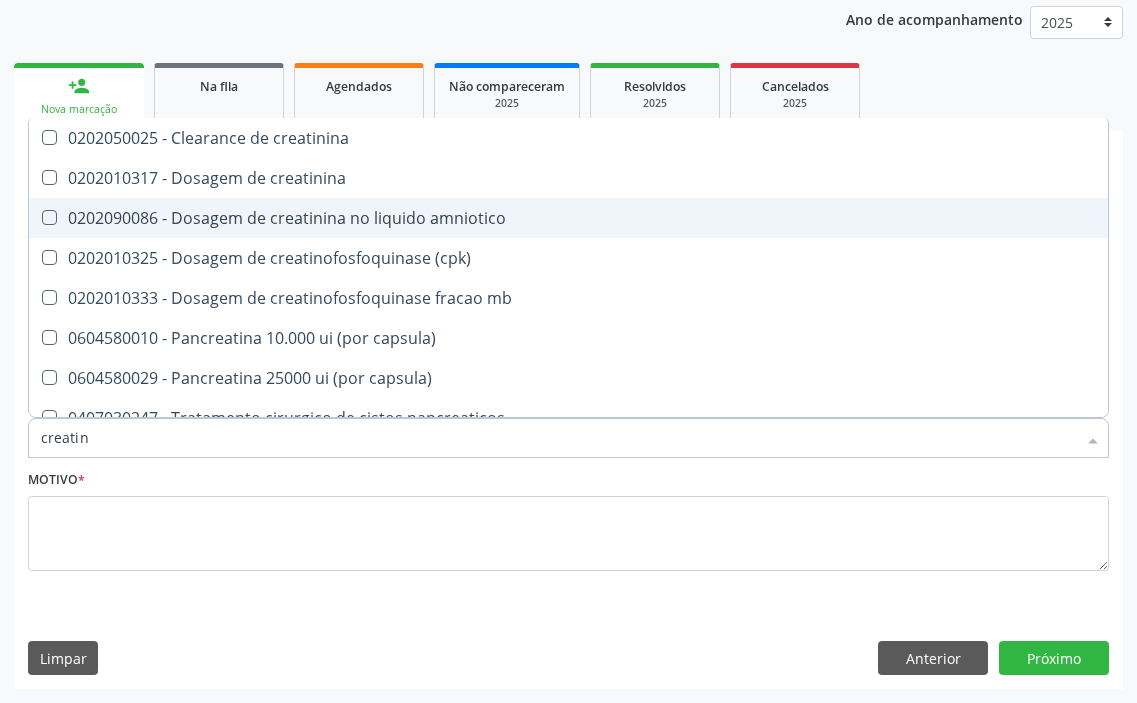 type on "creatini" 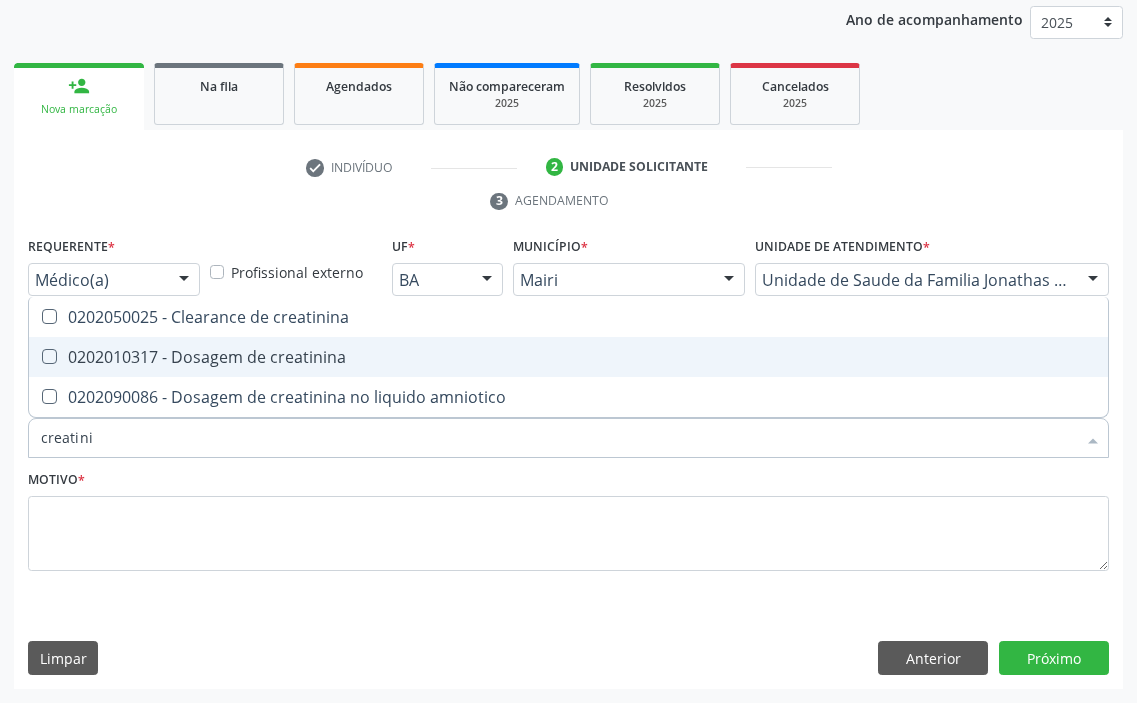 click on "0202010317 - Dosagem de creatinina" at bounding box center [568, 357] 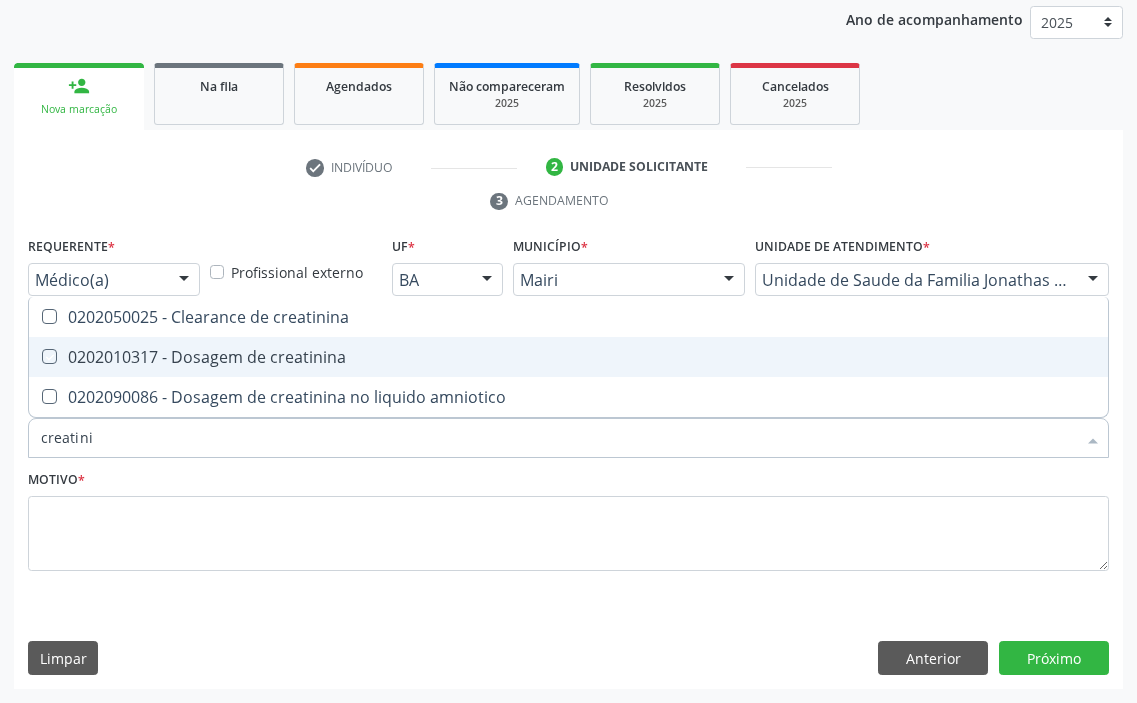 checkbox on "true" 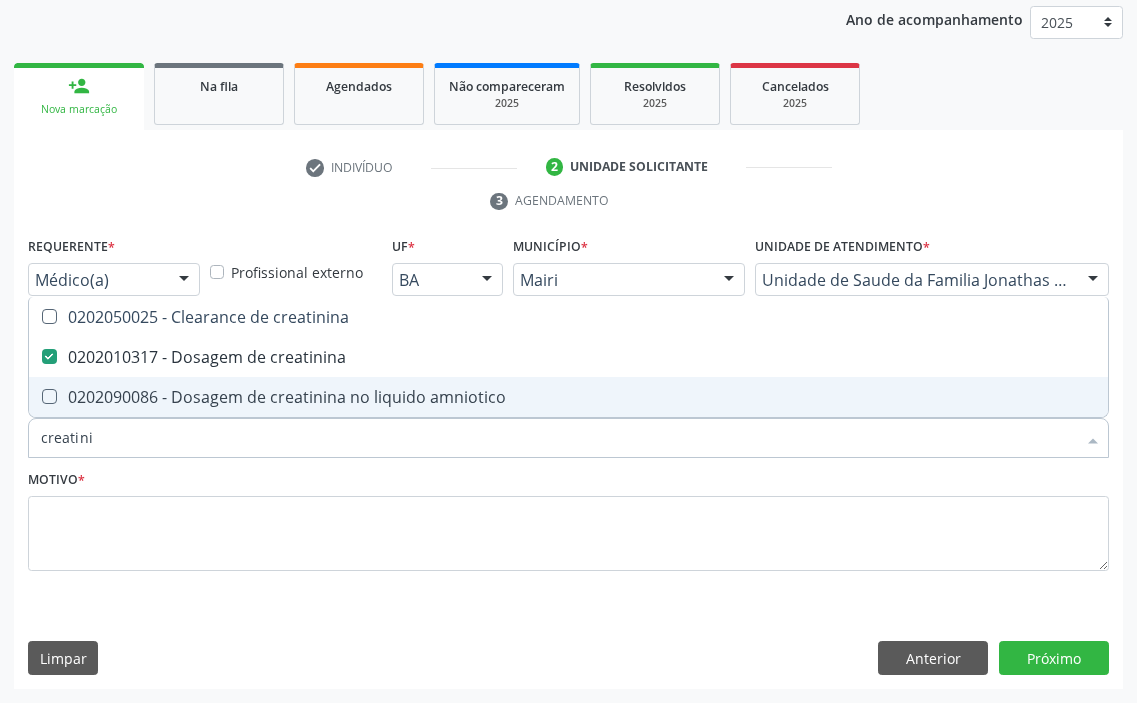 drag, startPoint x: 102, startPoint y: 445, endPoint x: 20, endPoint y: 452, distance: 82.29824 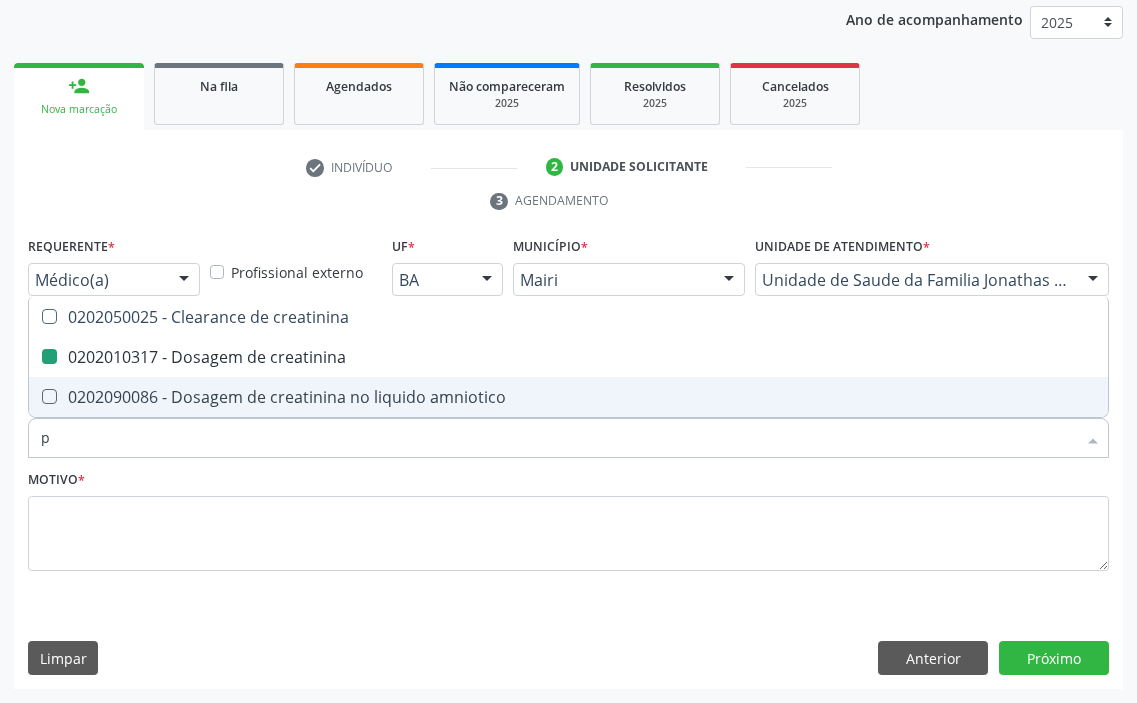 type on "po" 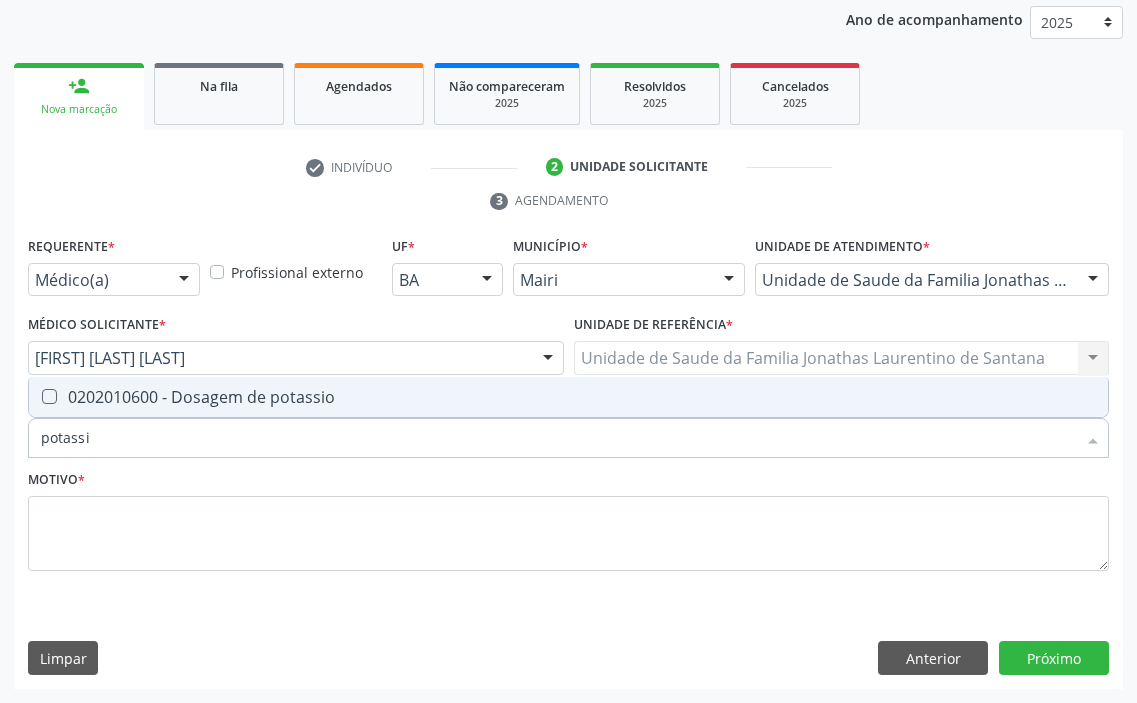 type on "potassio" 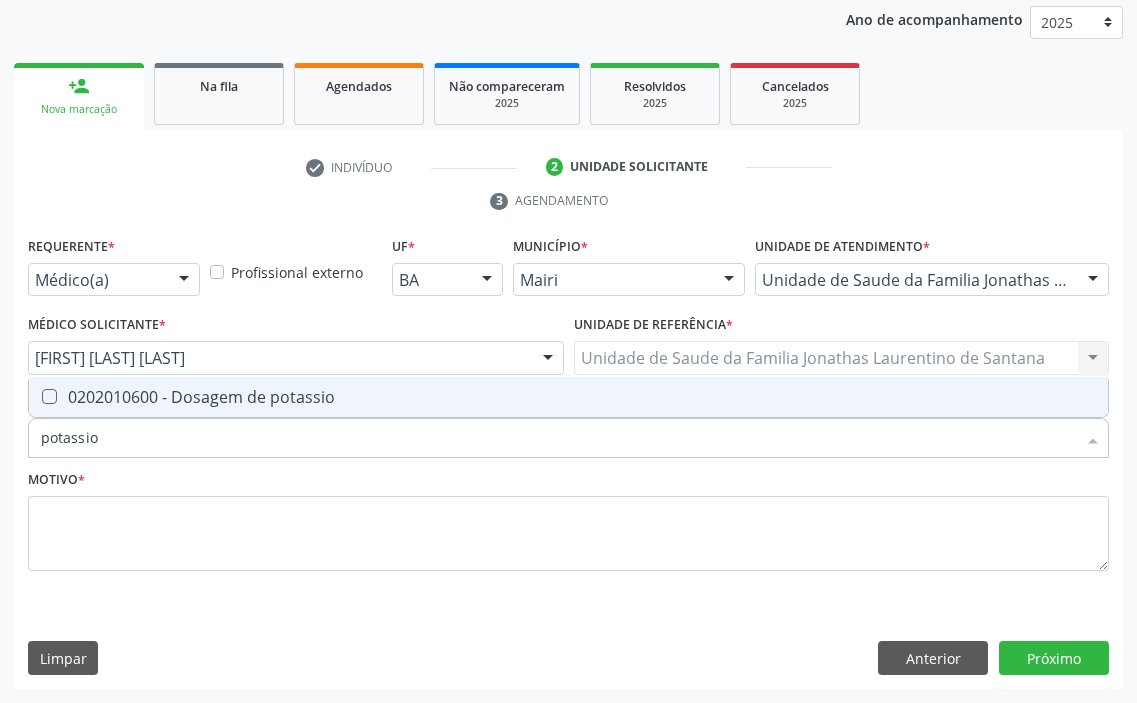 click on "0202010600 - Dosagem de potassio" at bounding box center [568, 397] 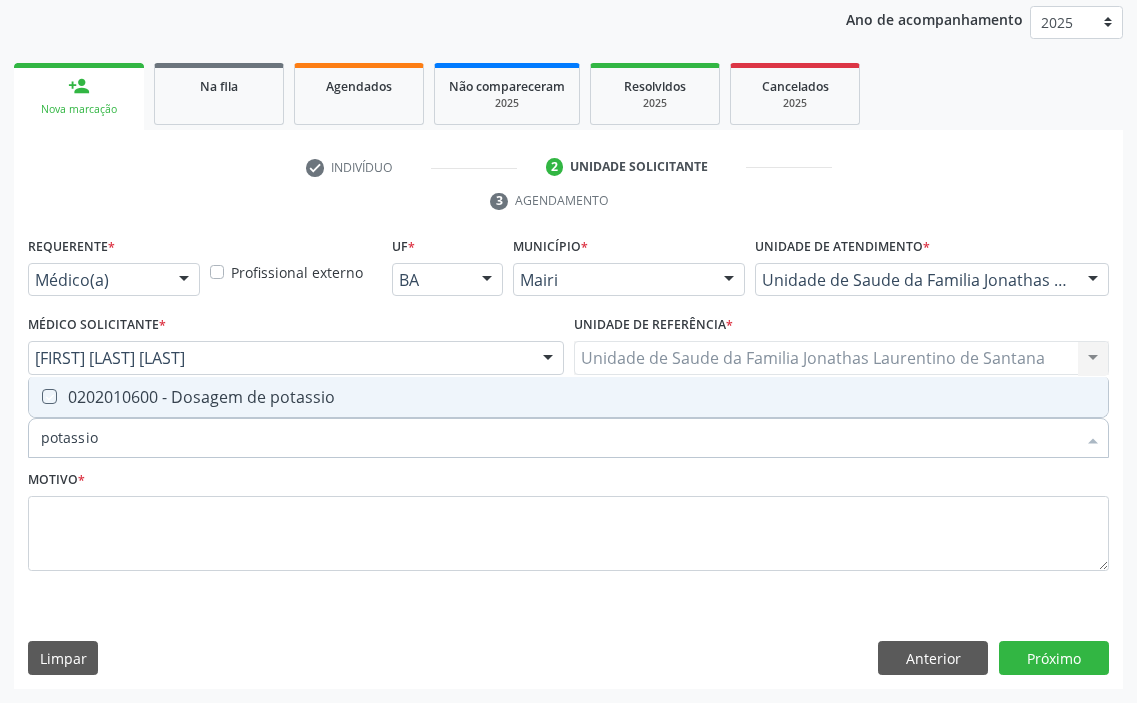 checkbox on "true" 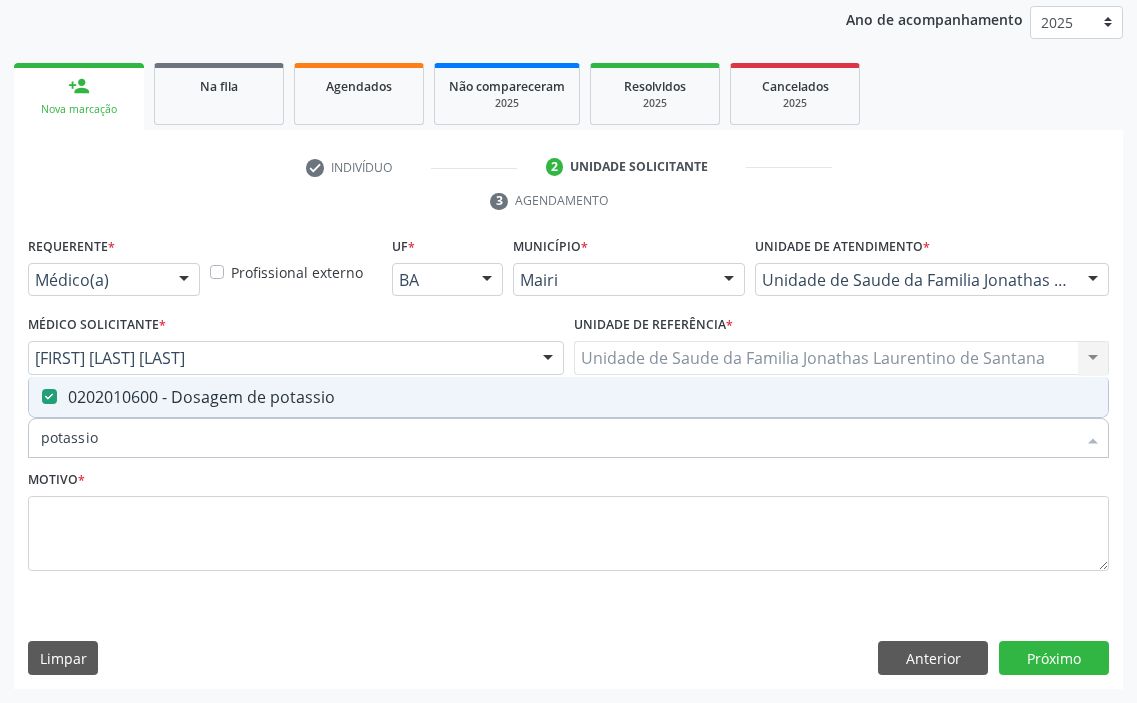 drag, startPoint x: 119, startPoint y: 451, endPoint x: 0, endPoint y: 447, distance: 119.06721 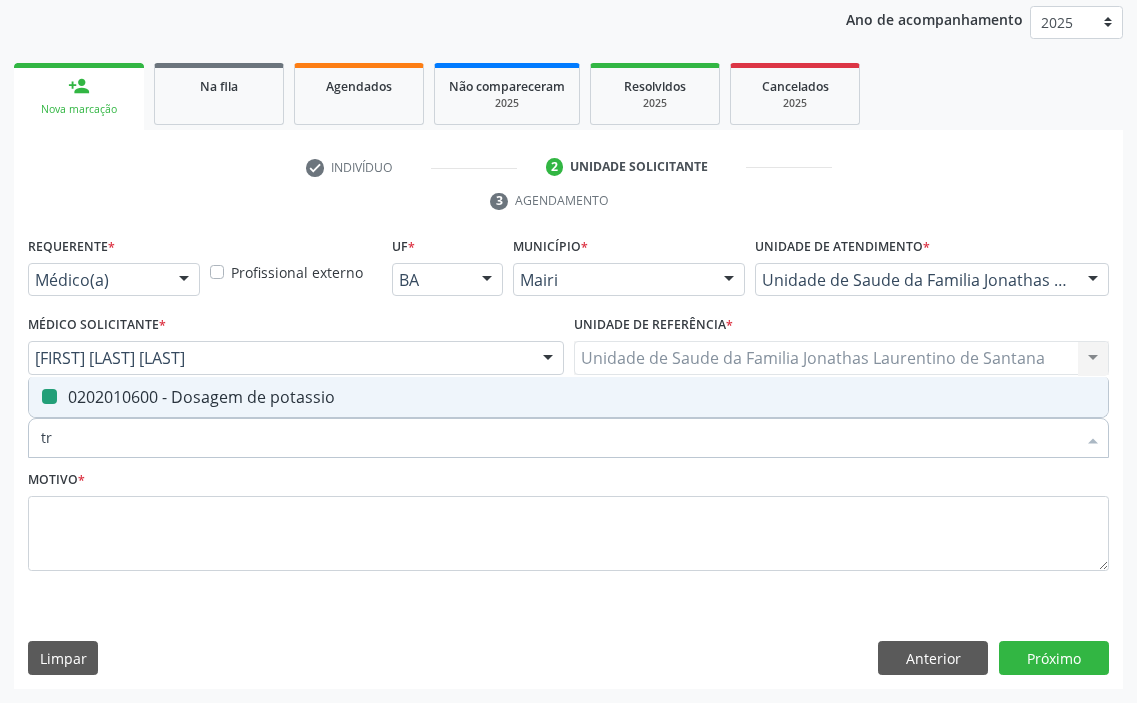 type on "tri" 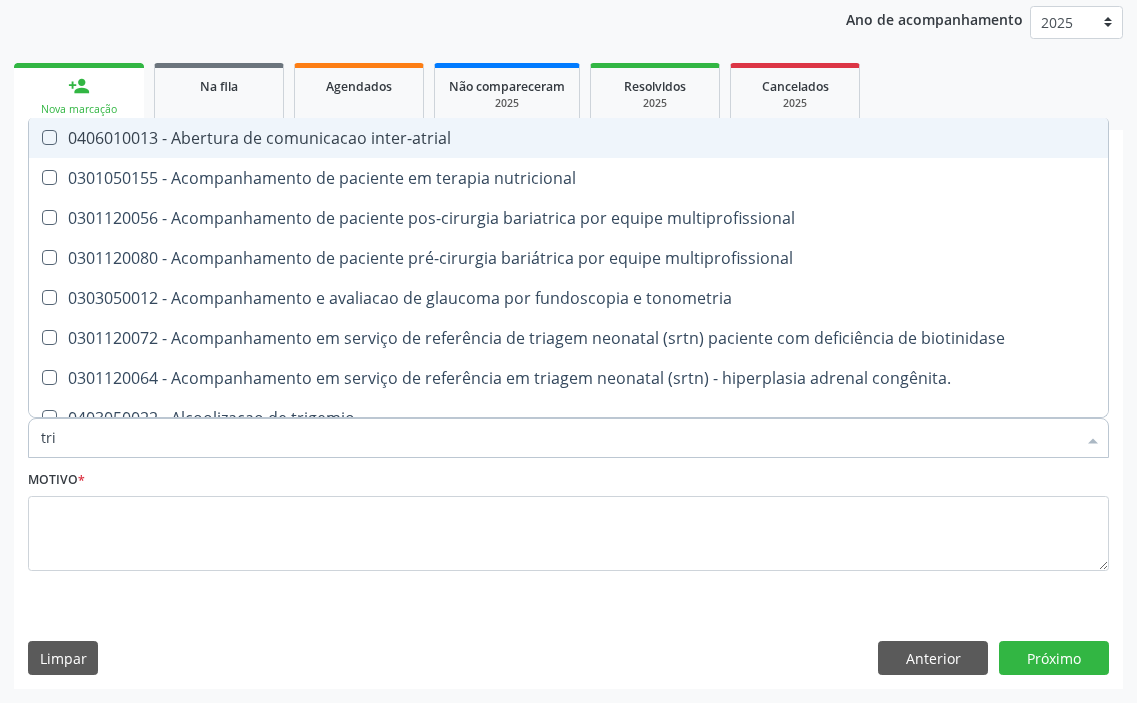 checkbox on "false" 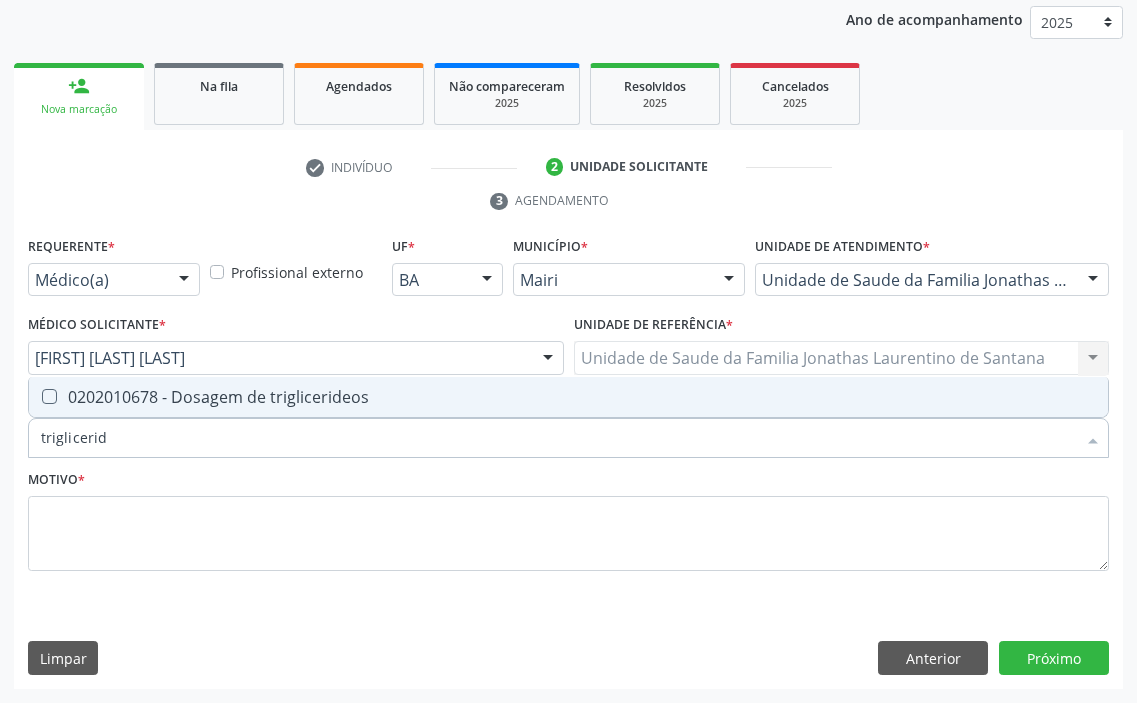 type on "trigliceride" 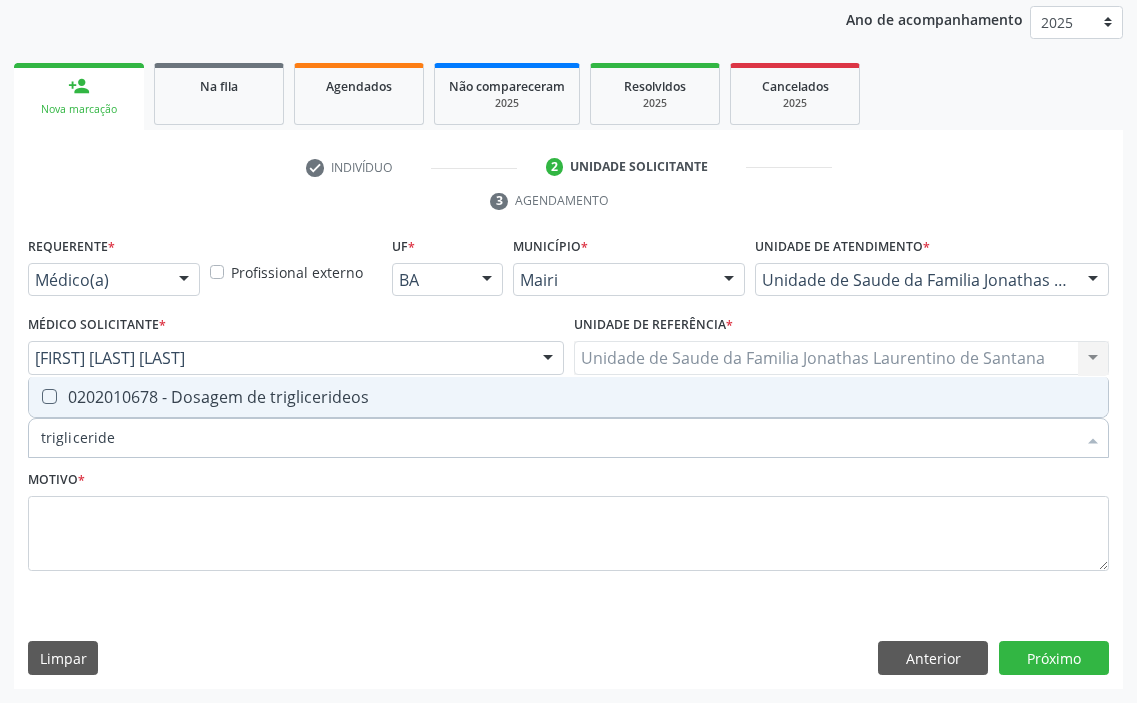 click at bounding box center (49, 396) 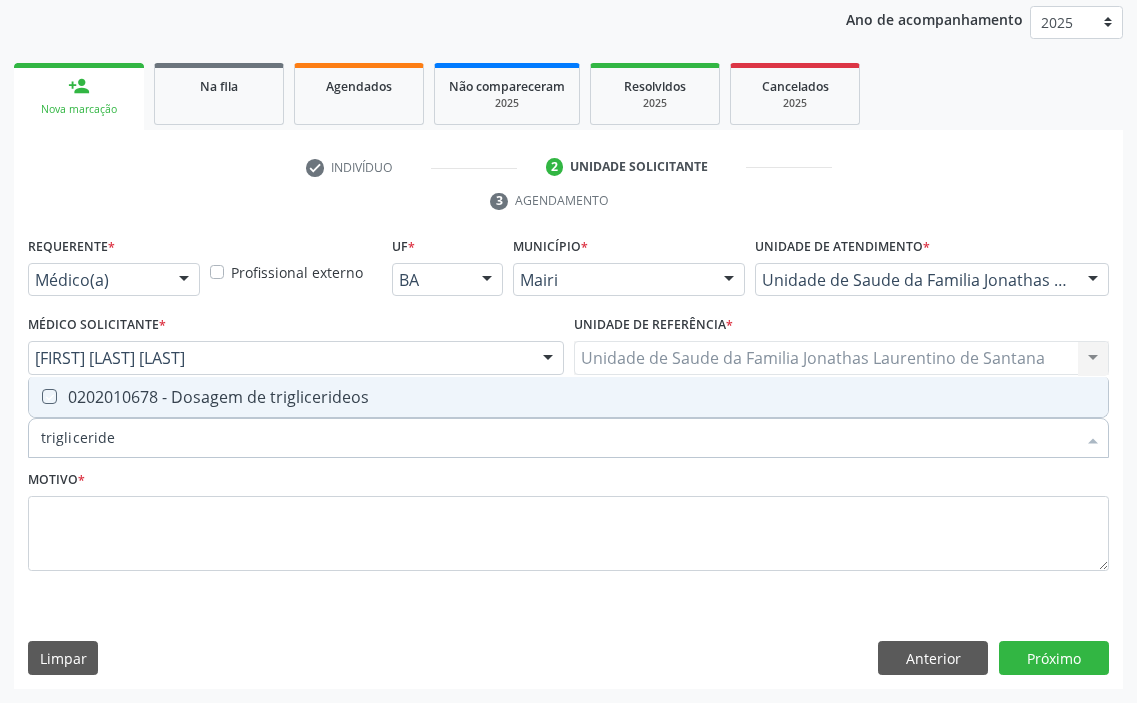 click at bounding box center (35, 396) 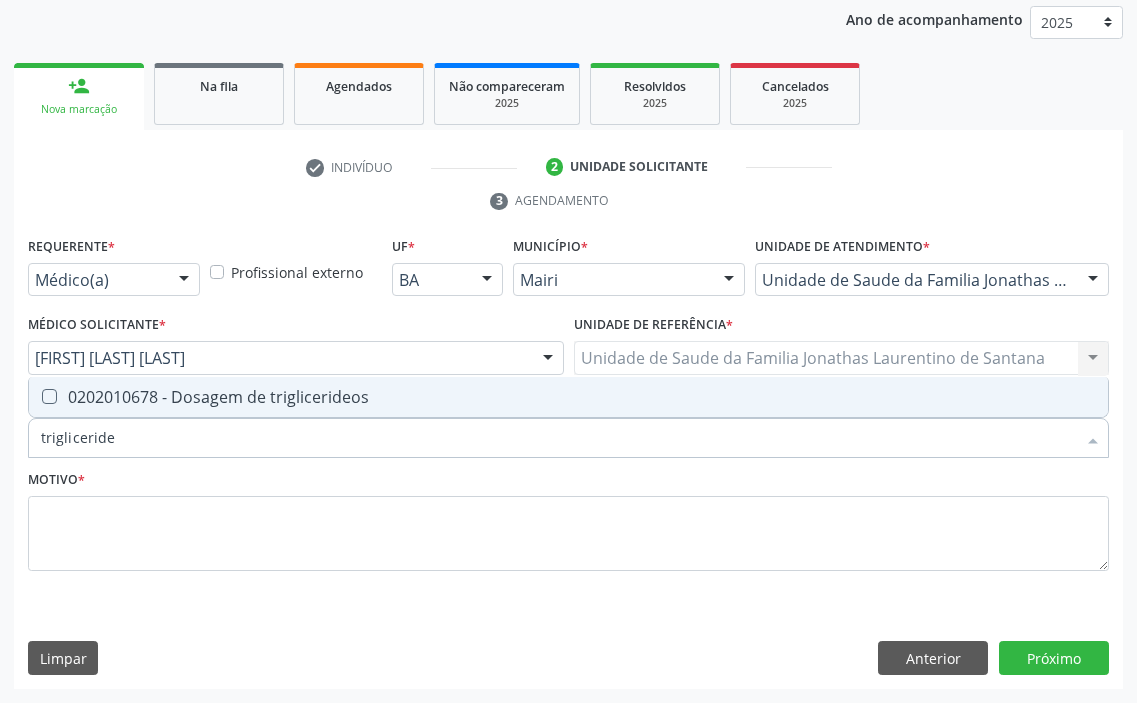 checkbox on "true" 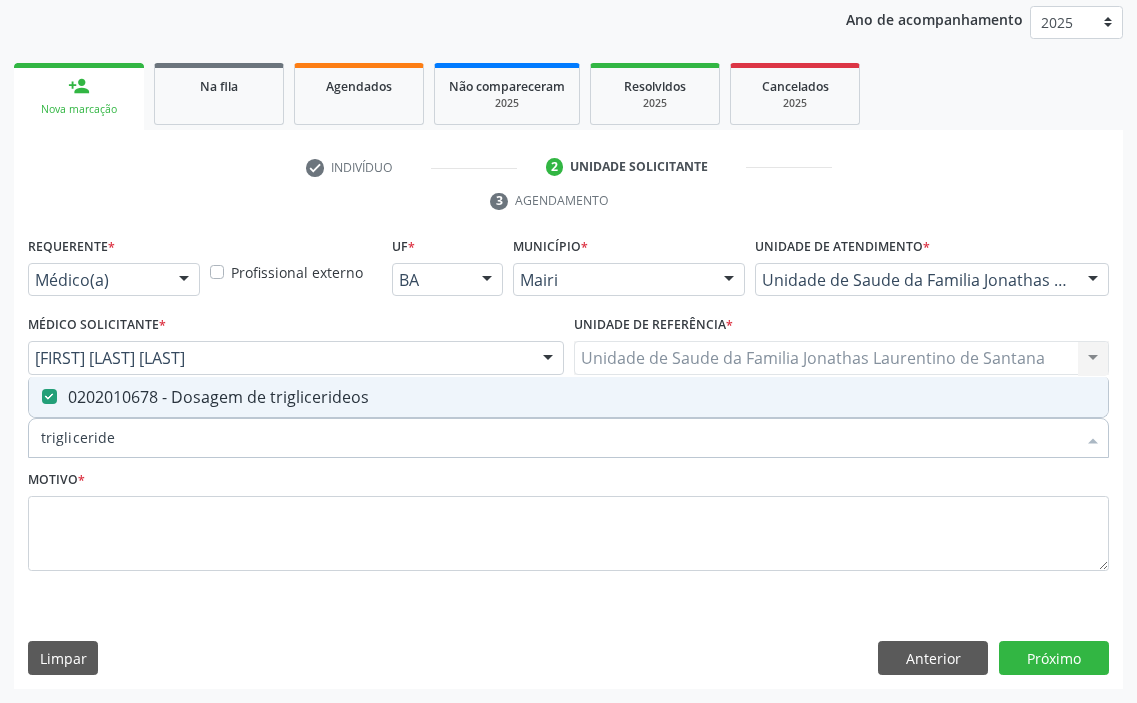 drag, startPoint x: 114, startPoint y: 438, endPoint x: 3, endPoint y: 453, distance: 112.00893 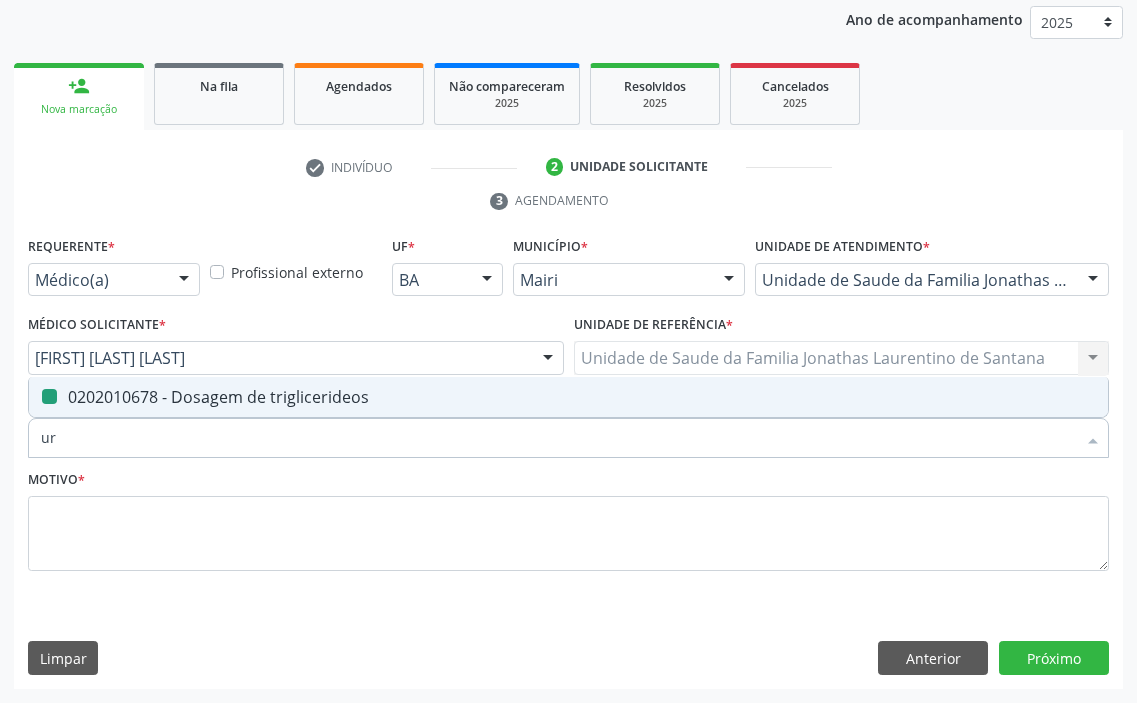 type on "uri" 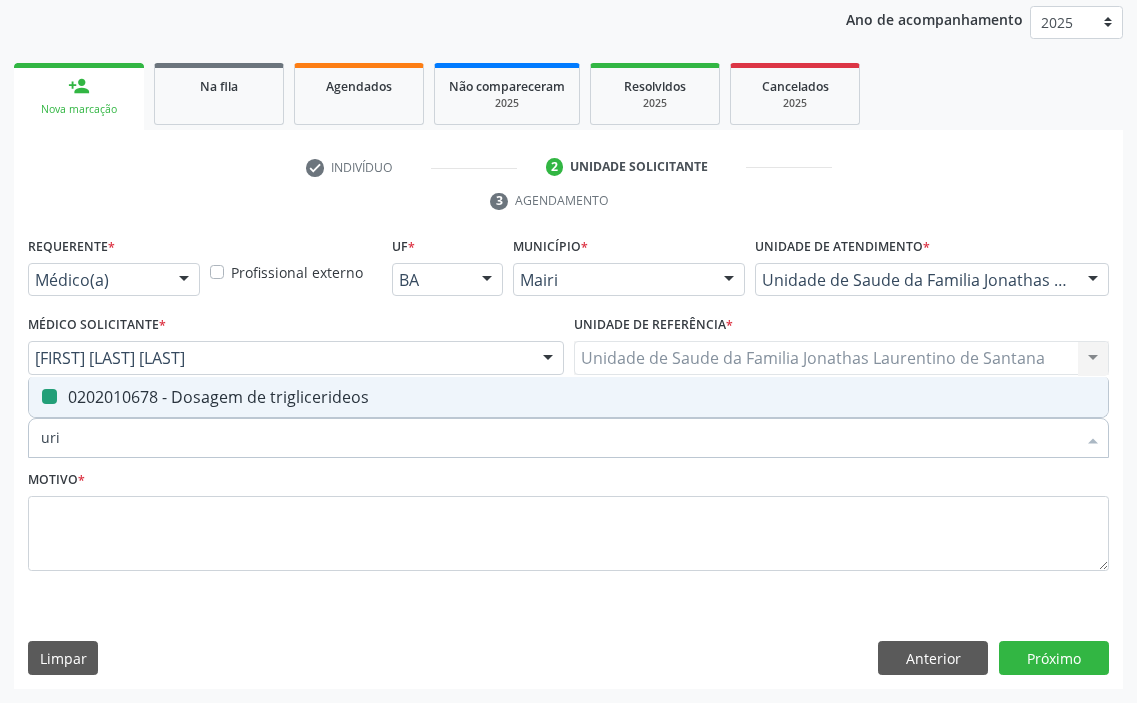 checkbox on "false" 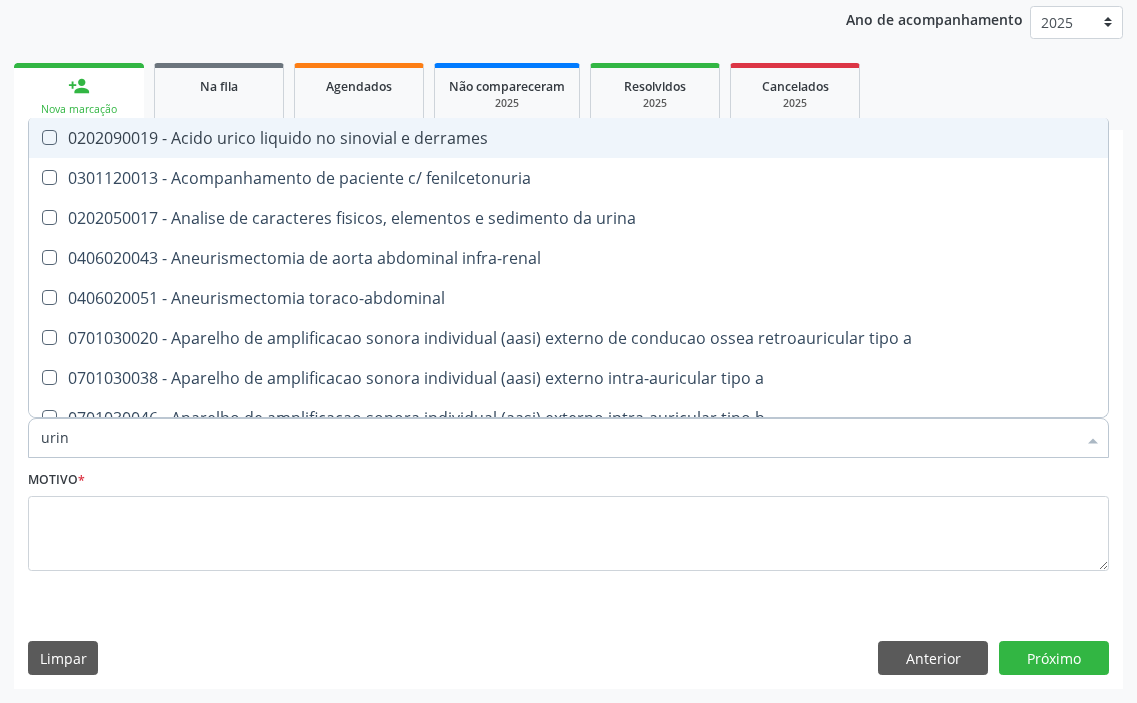 type on "urina" 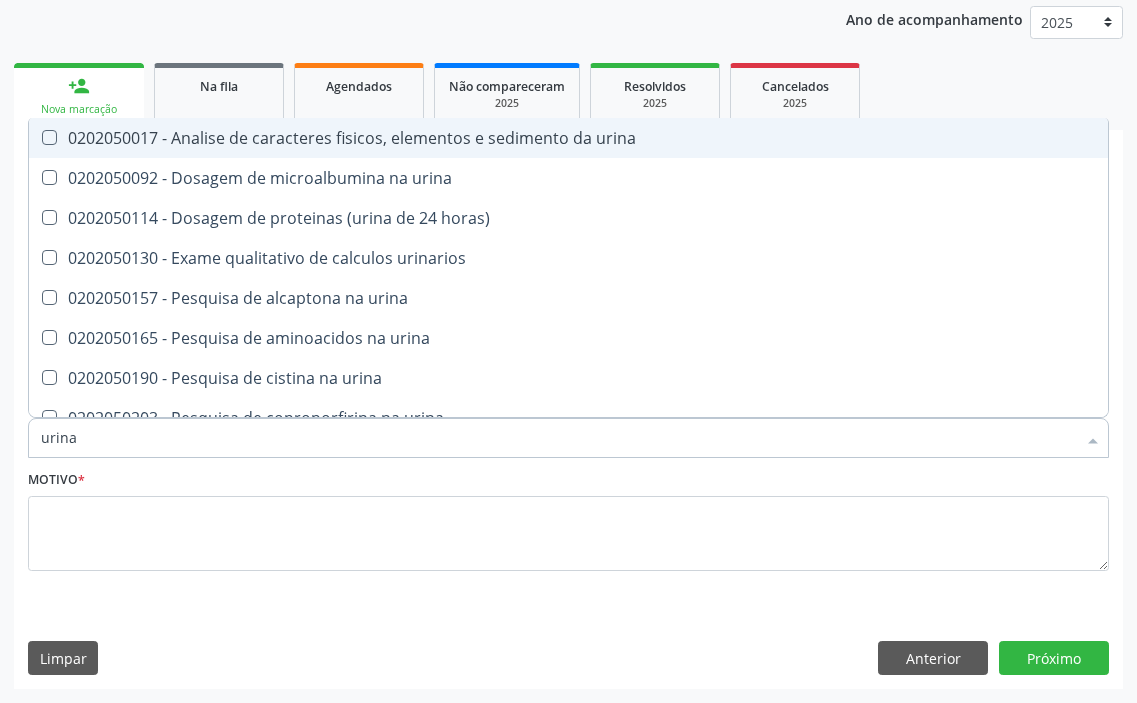 click on "0202050017 - Analise de caracteres fisicos, elementos e sedimento da urina" at bounding box center (568, 138) 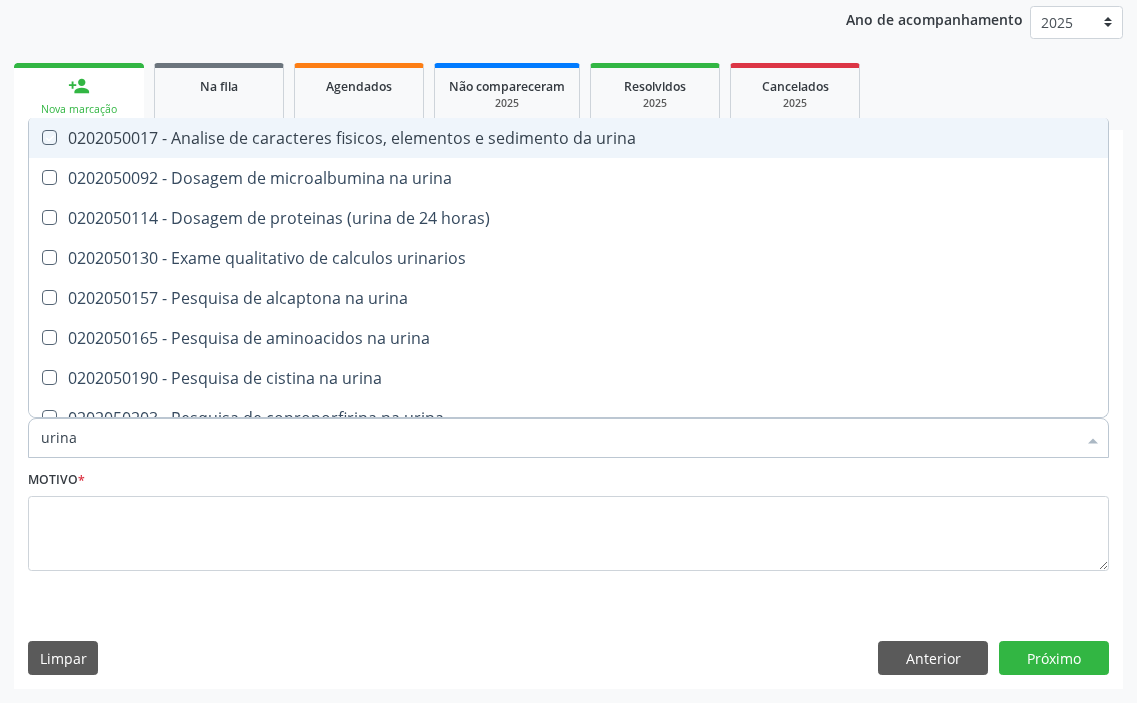 checkbox on "true" 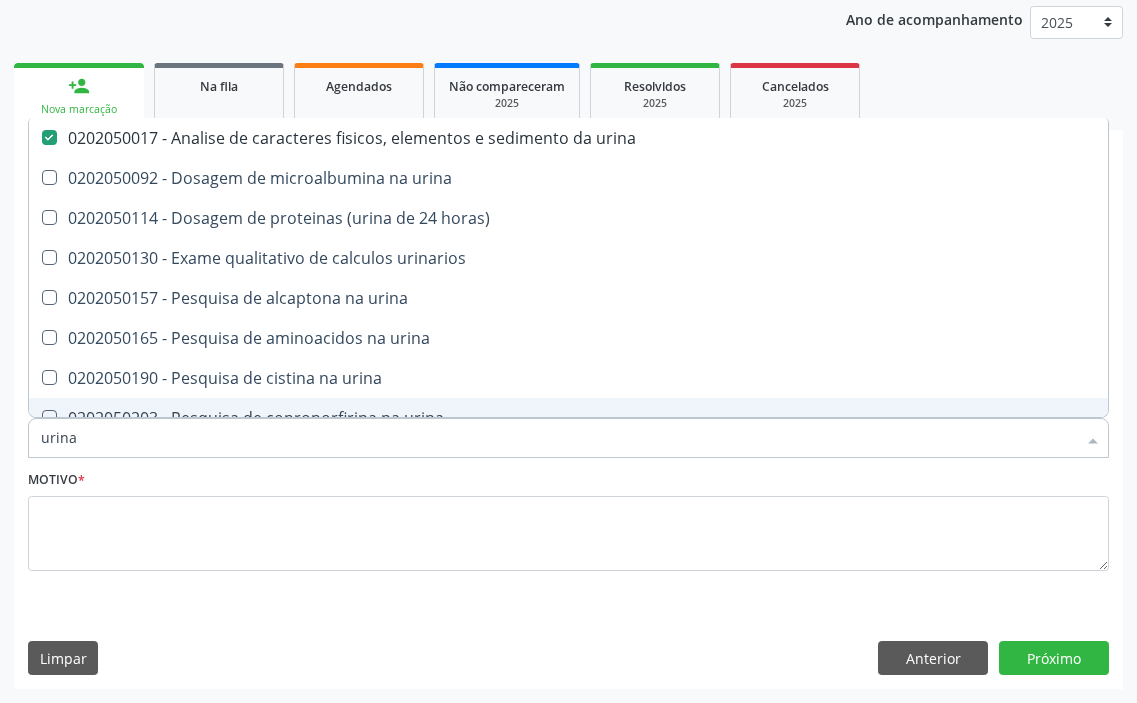 drag, startPoint x: 20, startPoint y: 441, endPoint x: 0, endPoint y: 438, distance: 20.22375 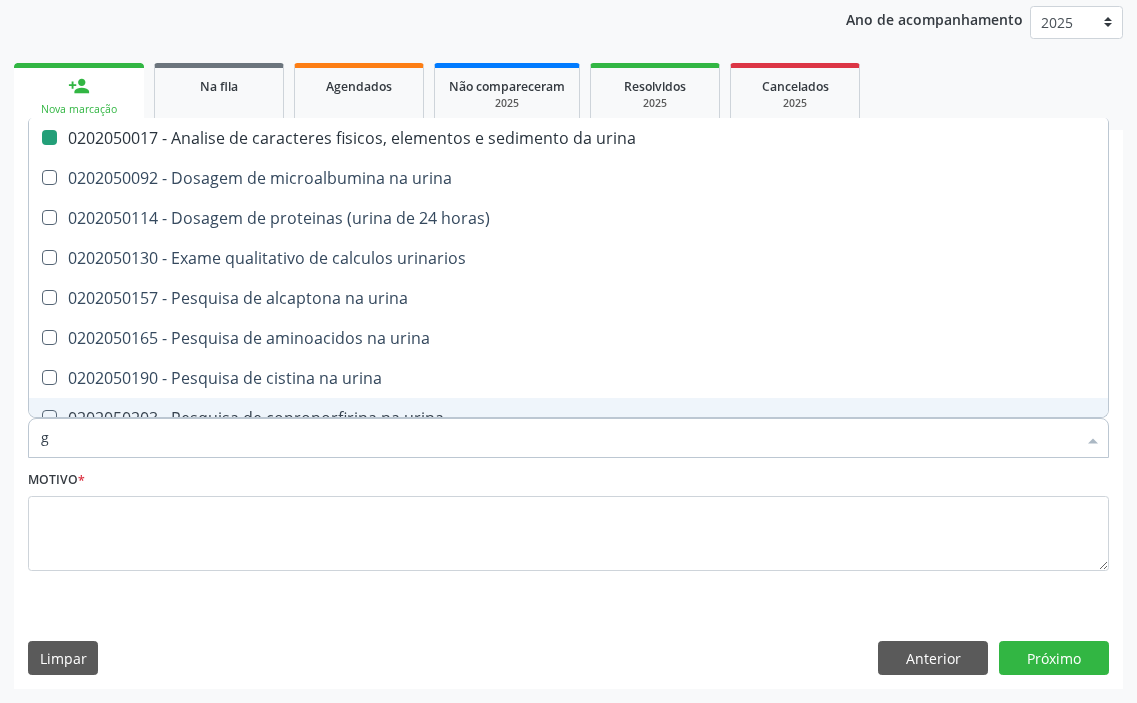 type on "gl" 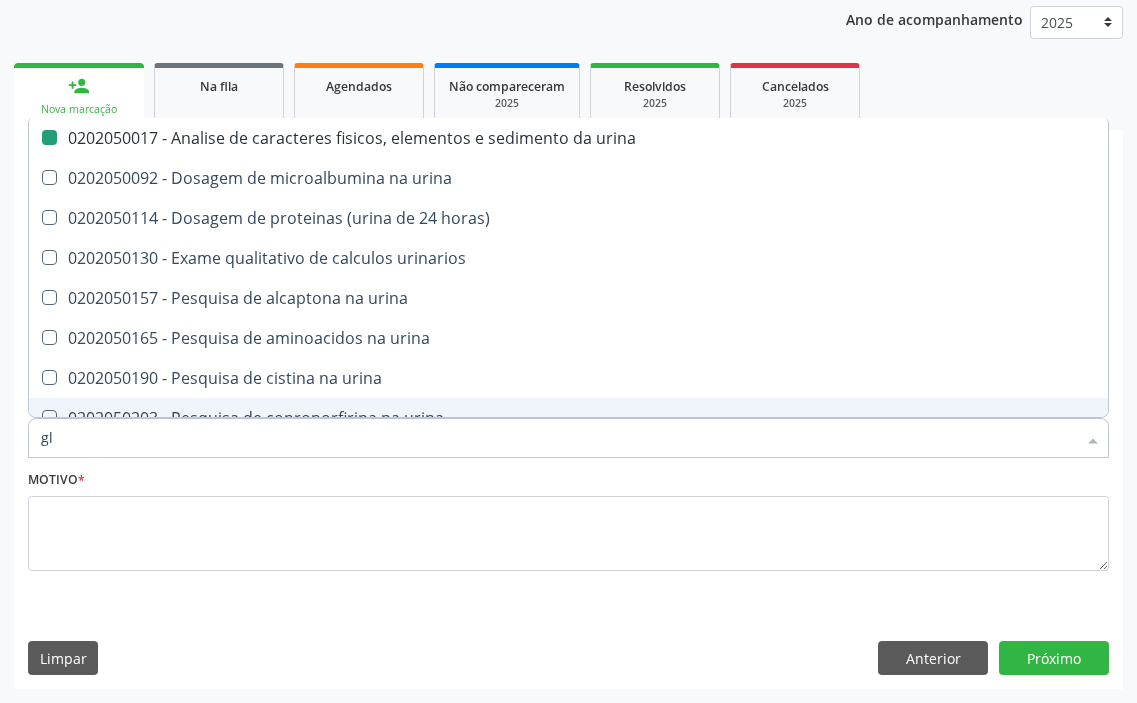 checkbox on "false" 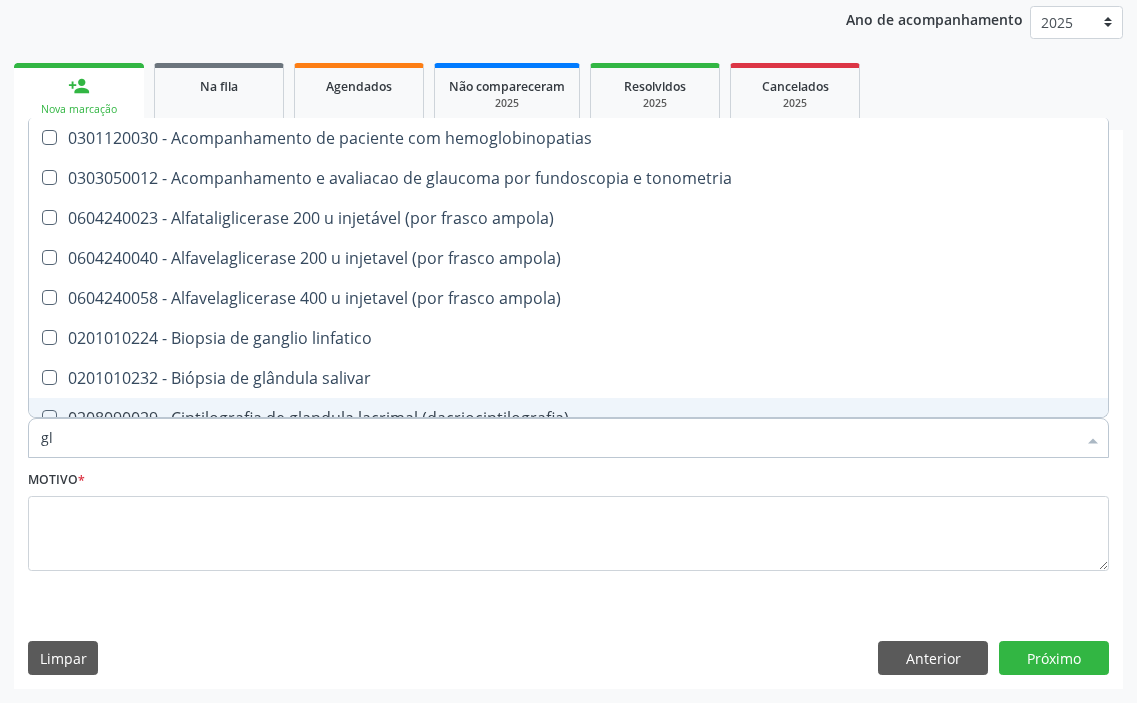type on "gli" 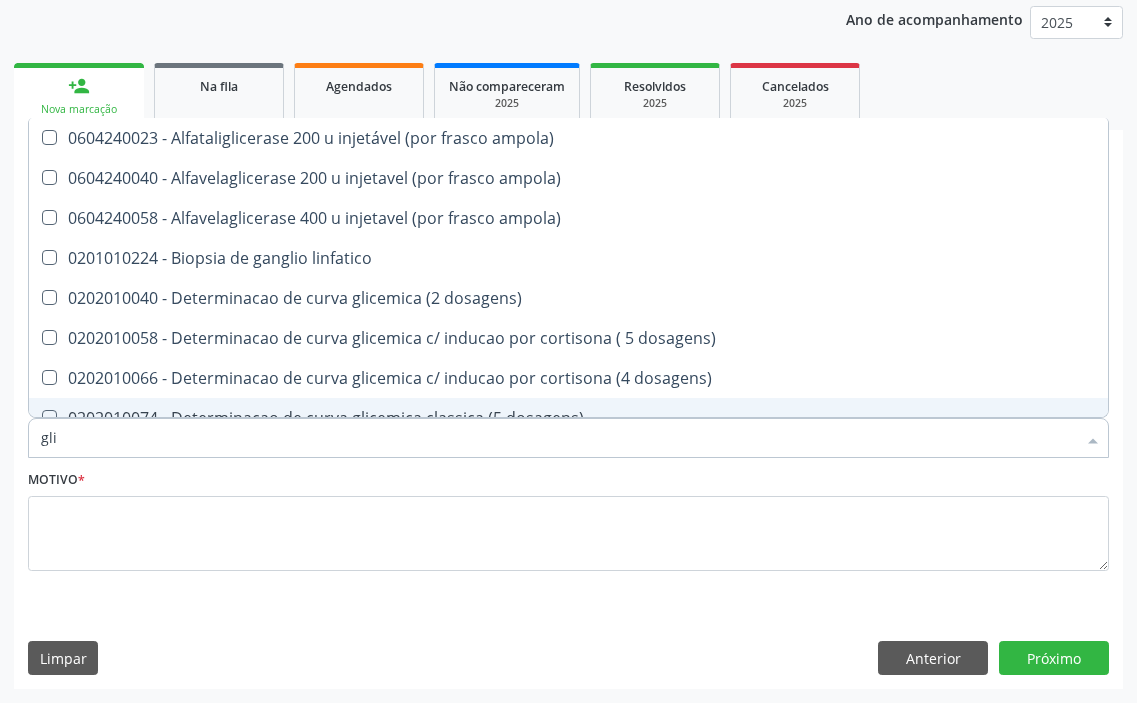 type on "glic" 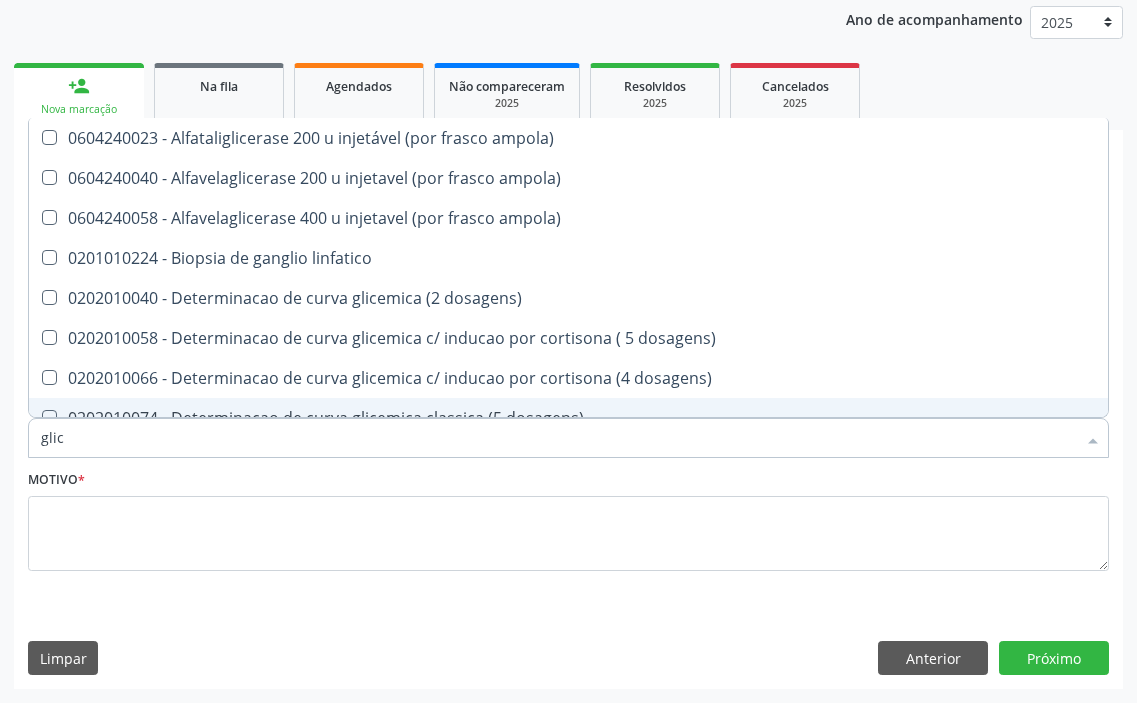 checkbox on "true" 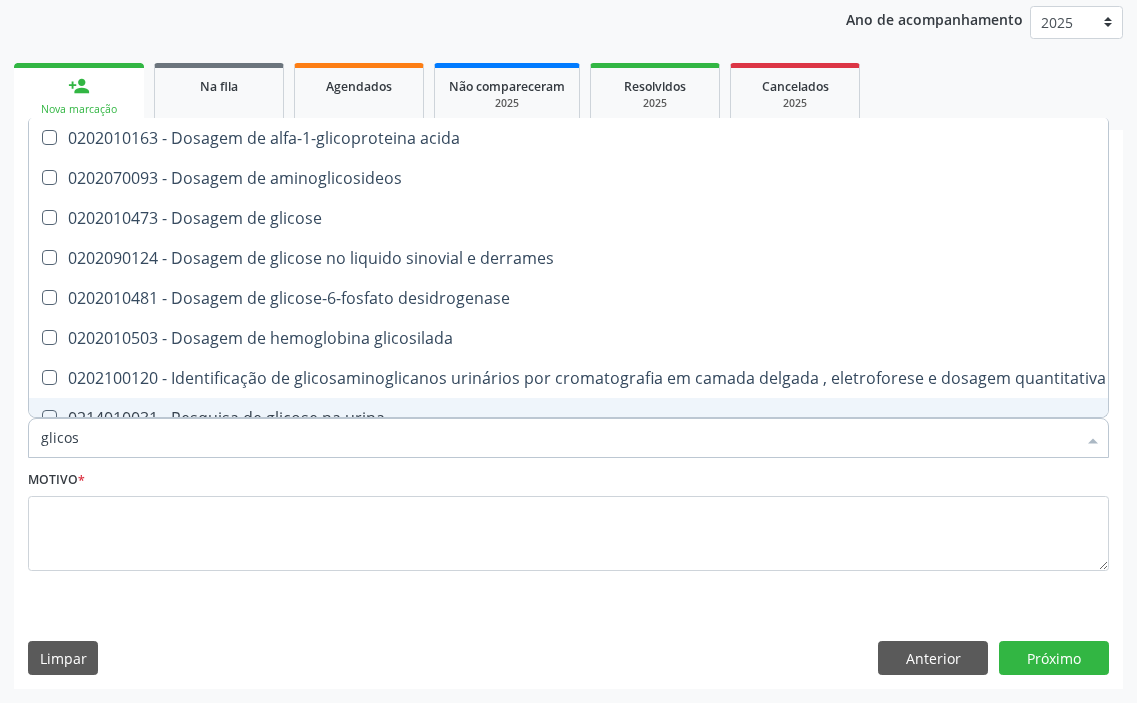 type on "glicose" 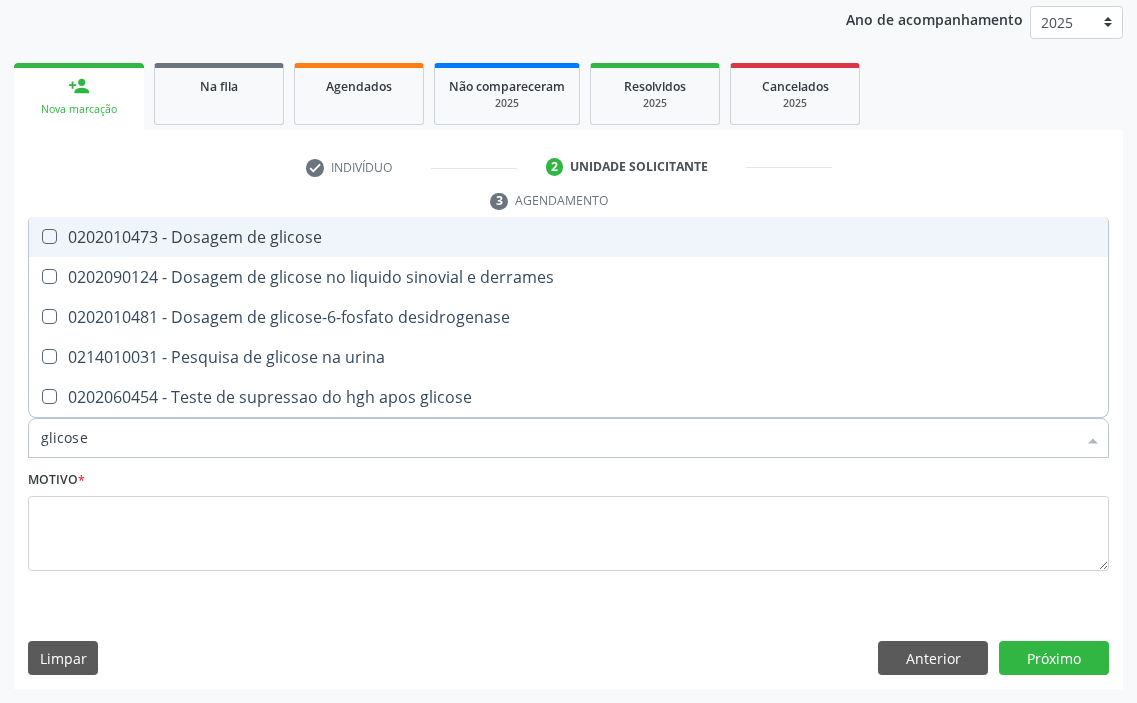 click at bounding box center [49, 236] 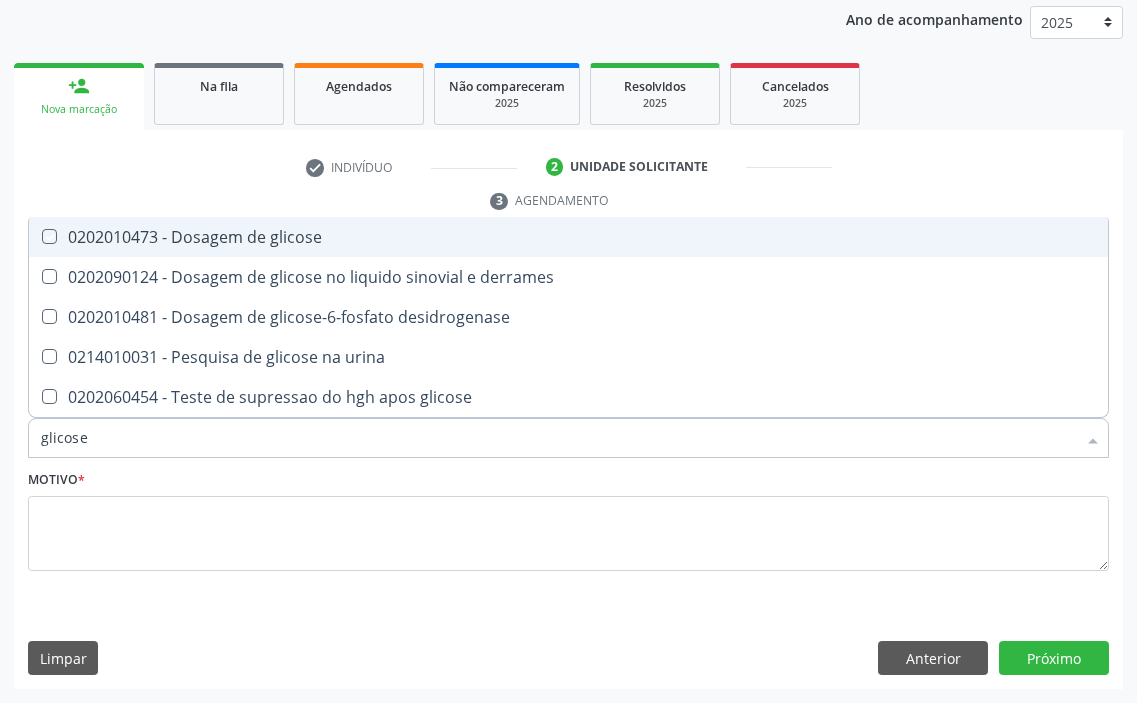 click at bounding box center [35, 236] 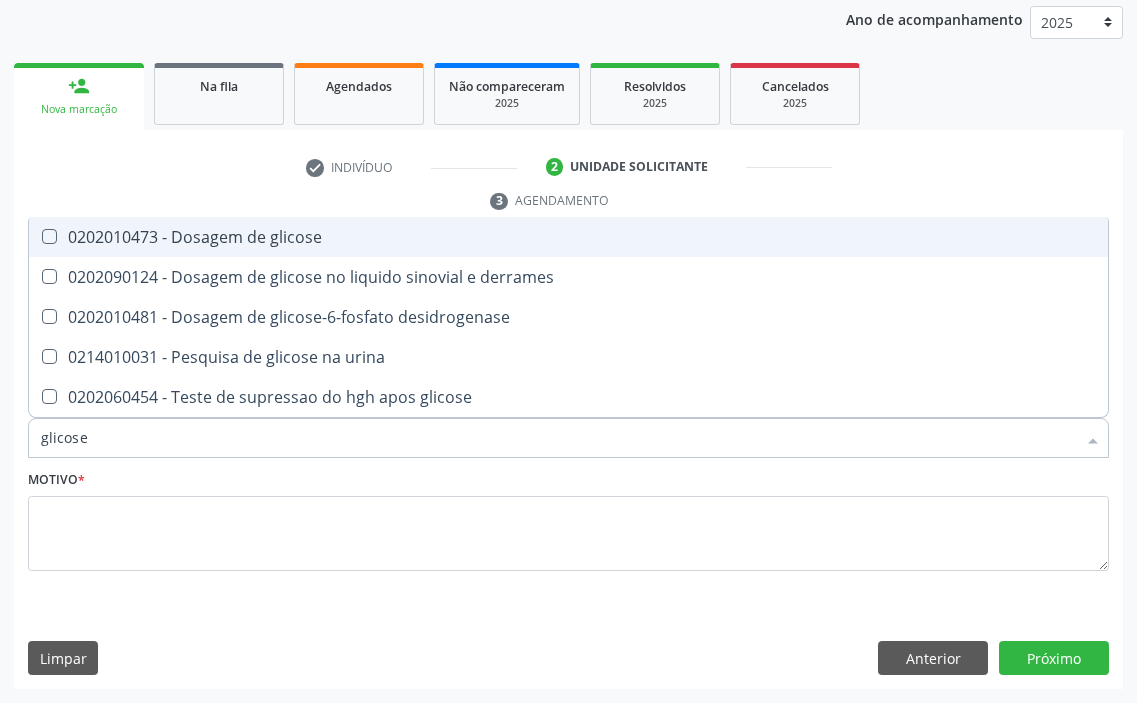 checkbox on "true" 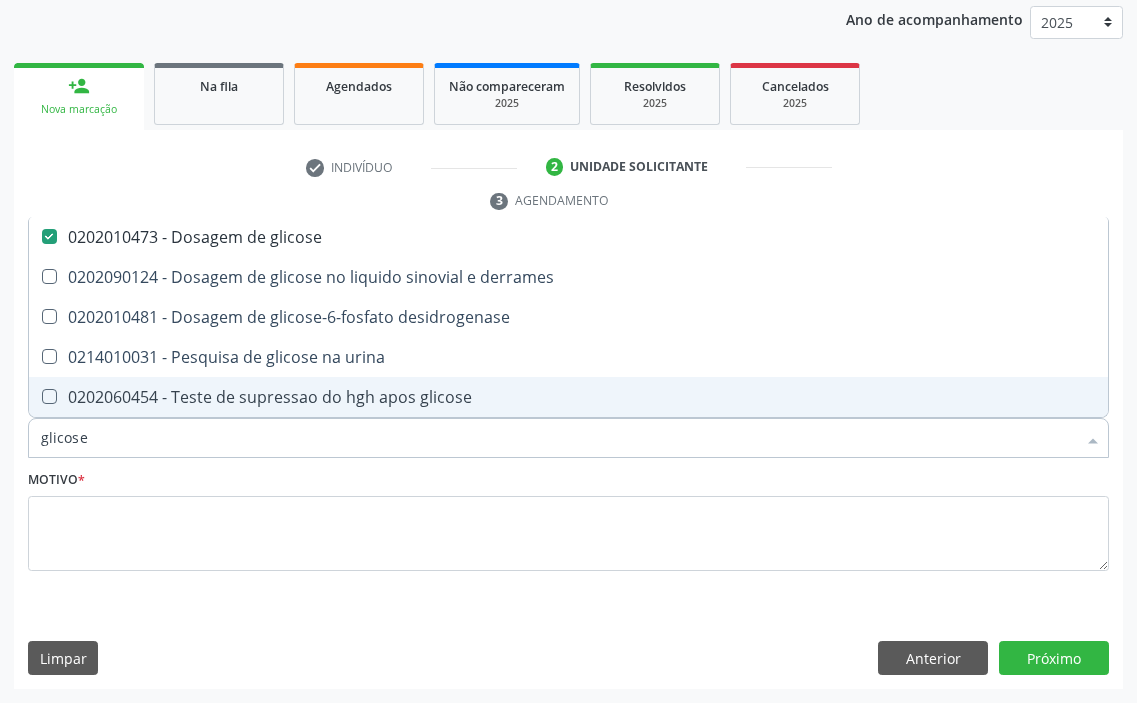 drag, startPoint x: 127, startPoint y: 441, endPoint x: 0, endPoint y: 445, distance: 127.06297 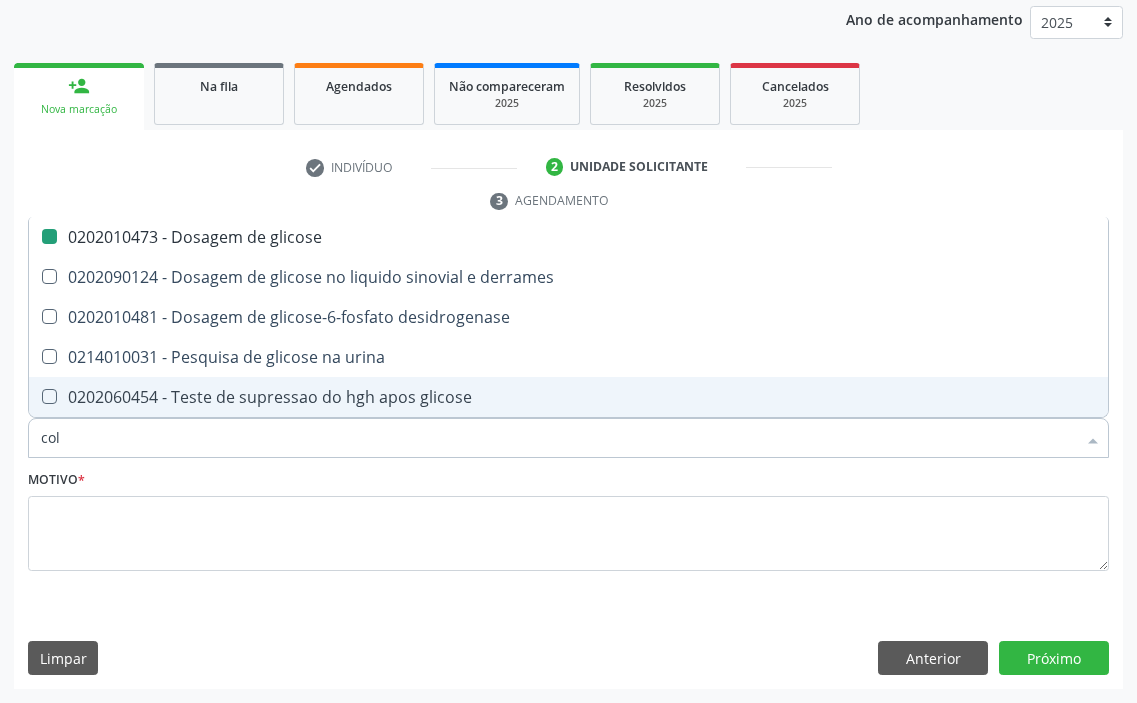 type on "cole" 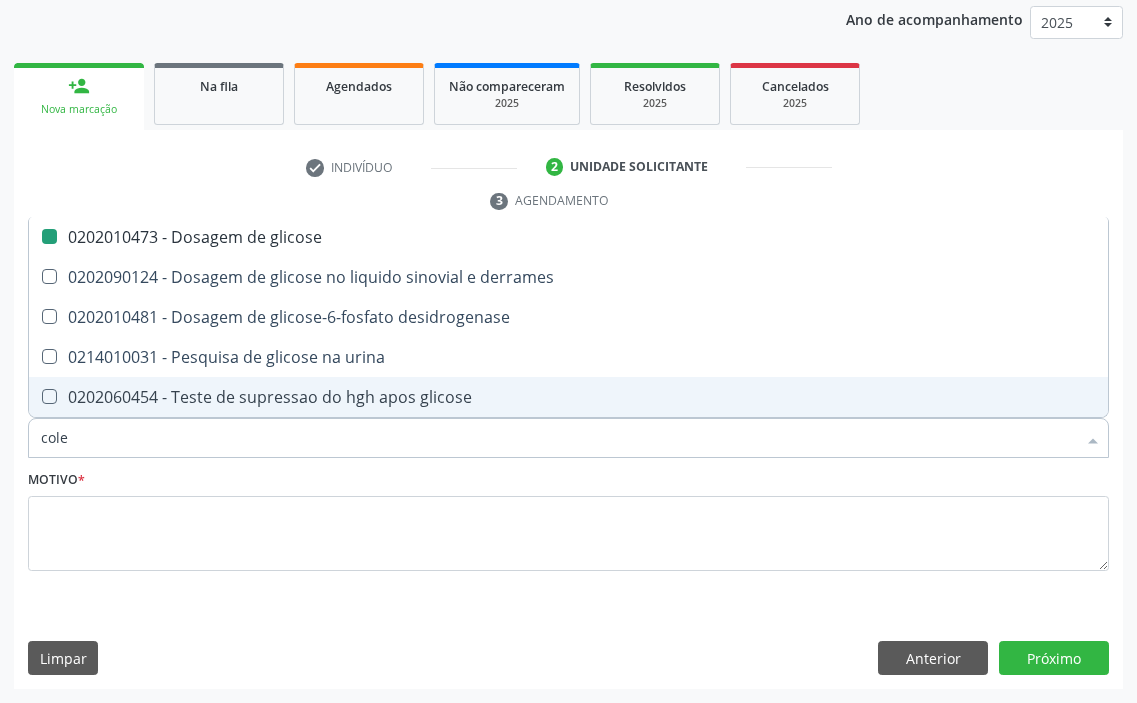 checkbox on "false" 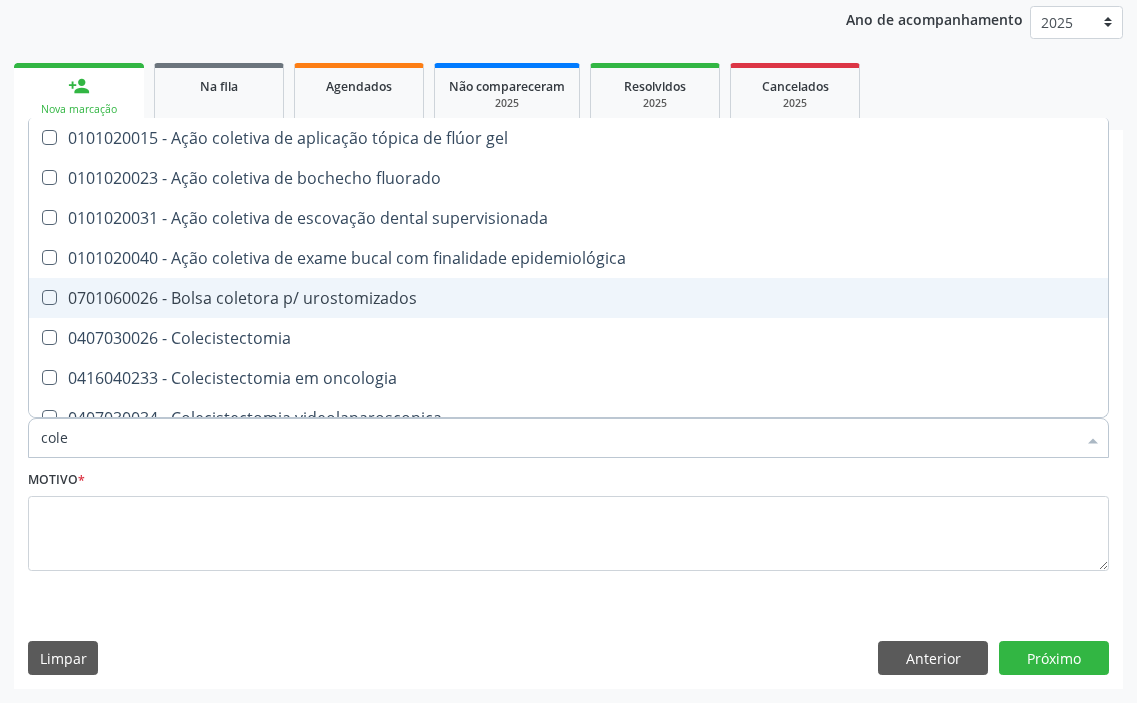 type on "col" 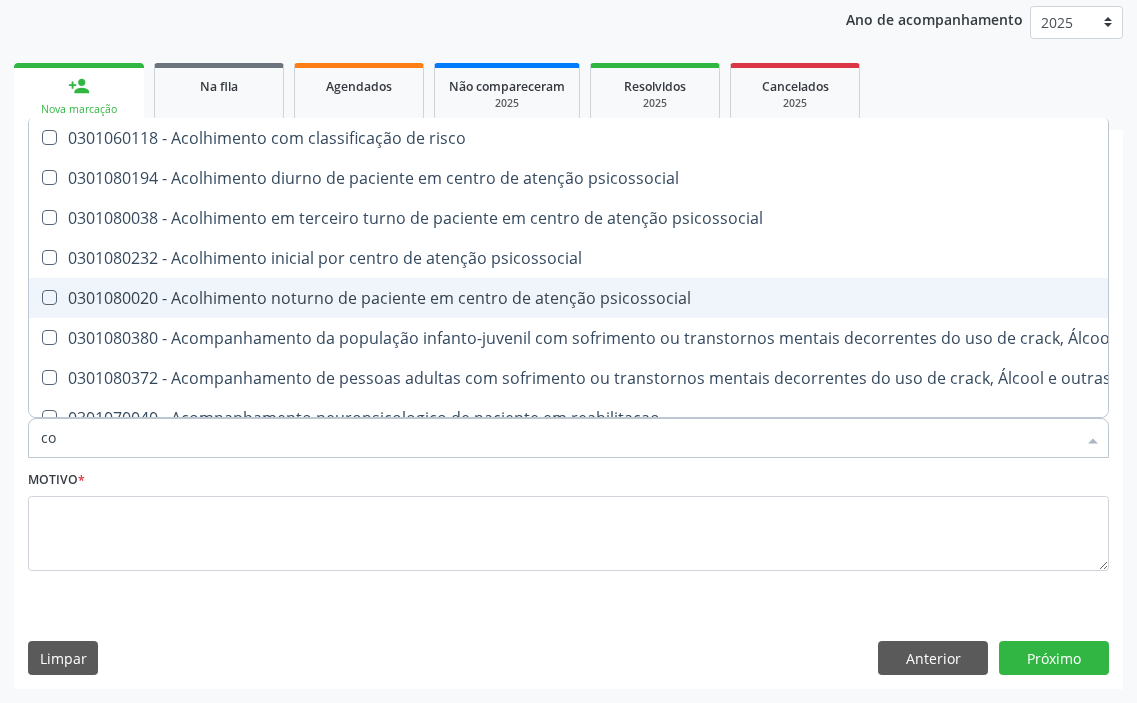 type on "c" 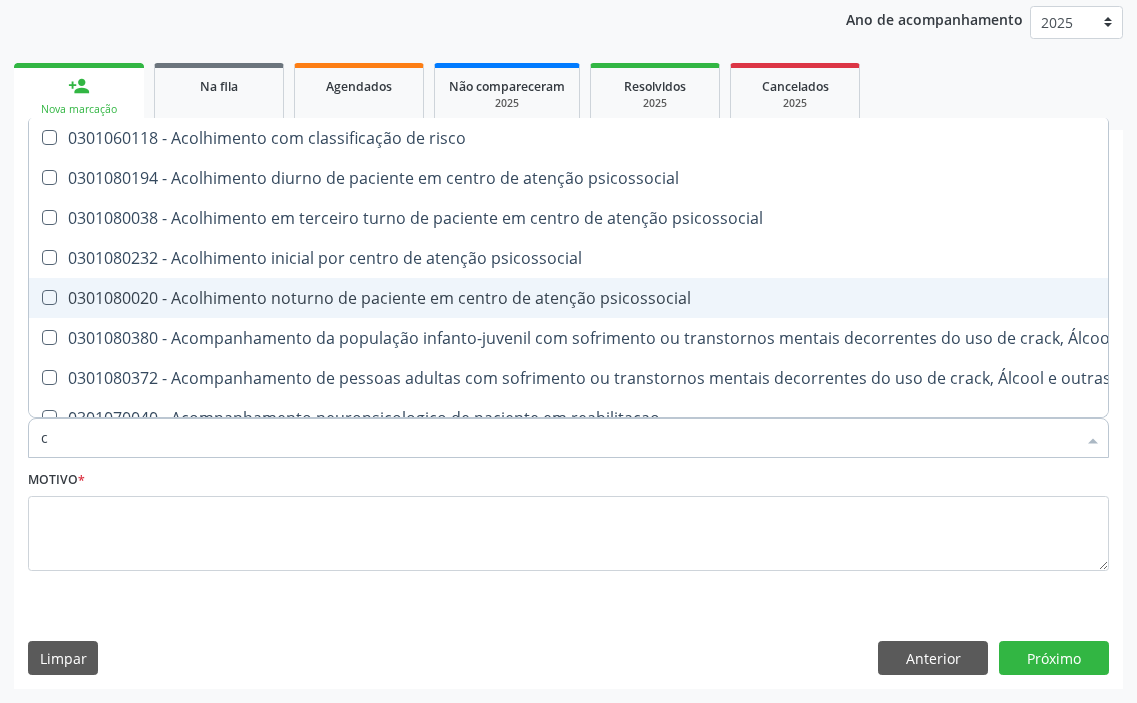 type 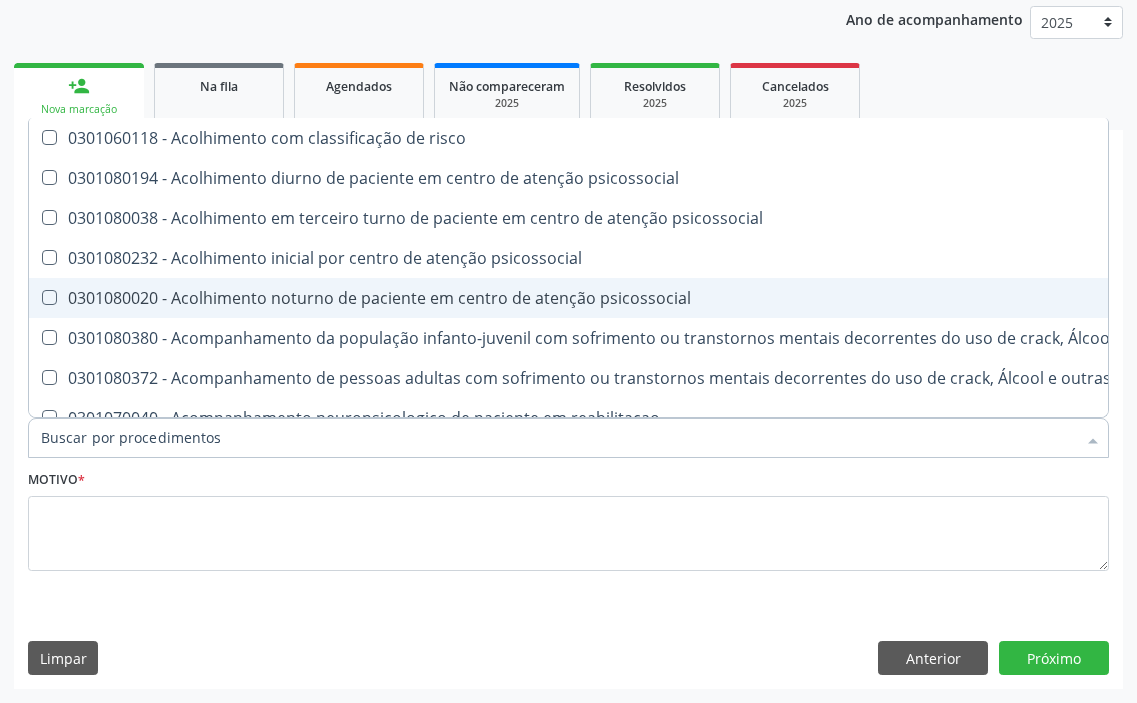 checkbox on "false" 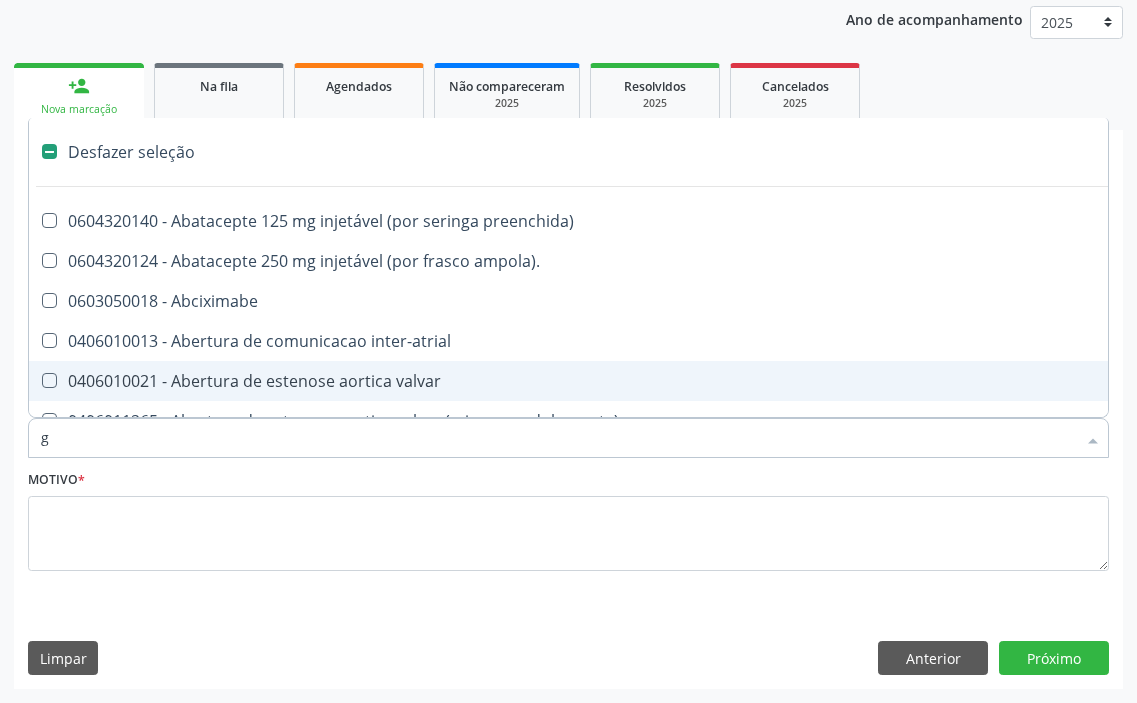 type on "gl" 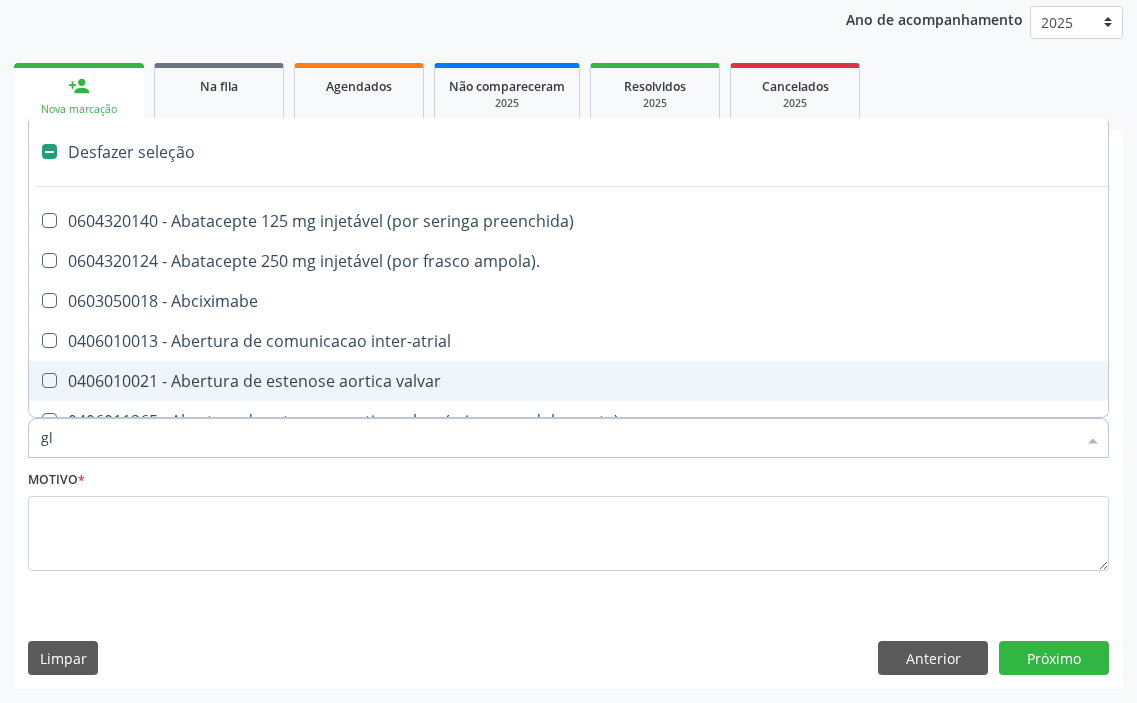 checkbox on "true" 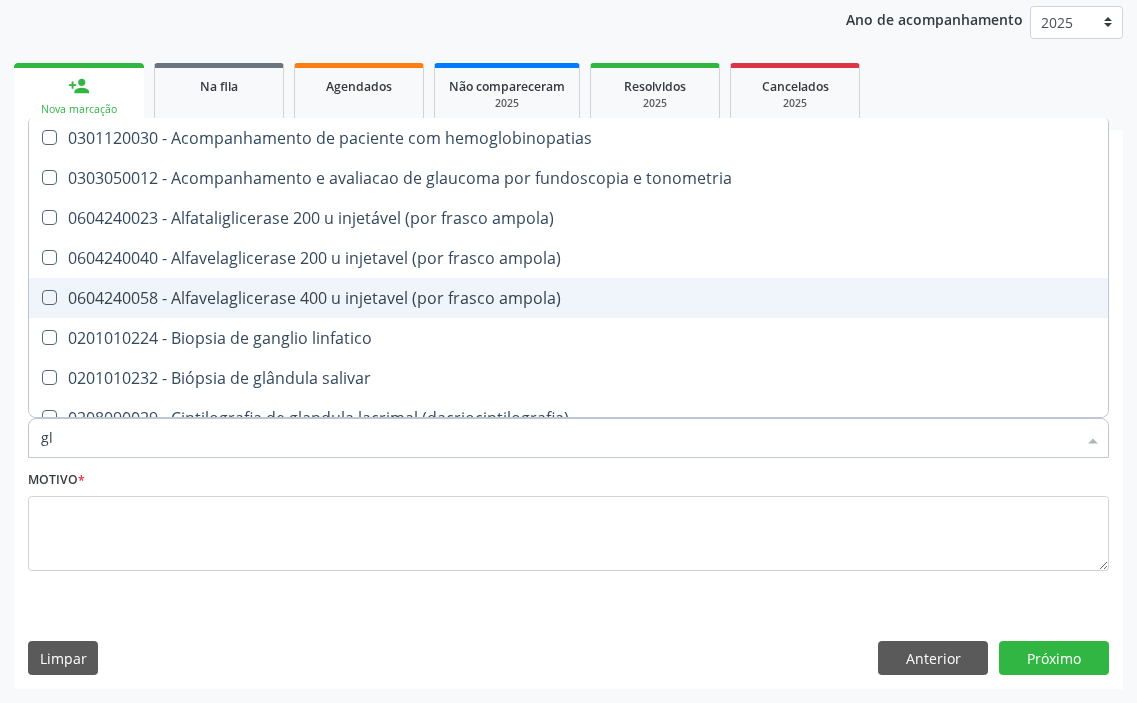 type on "gli" 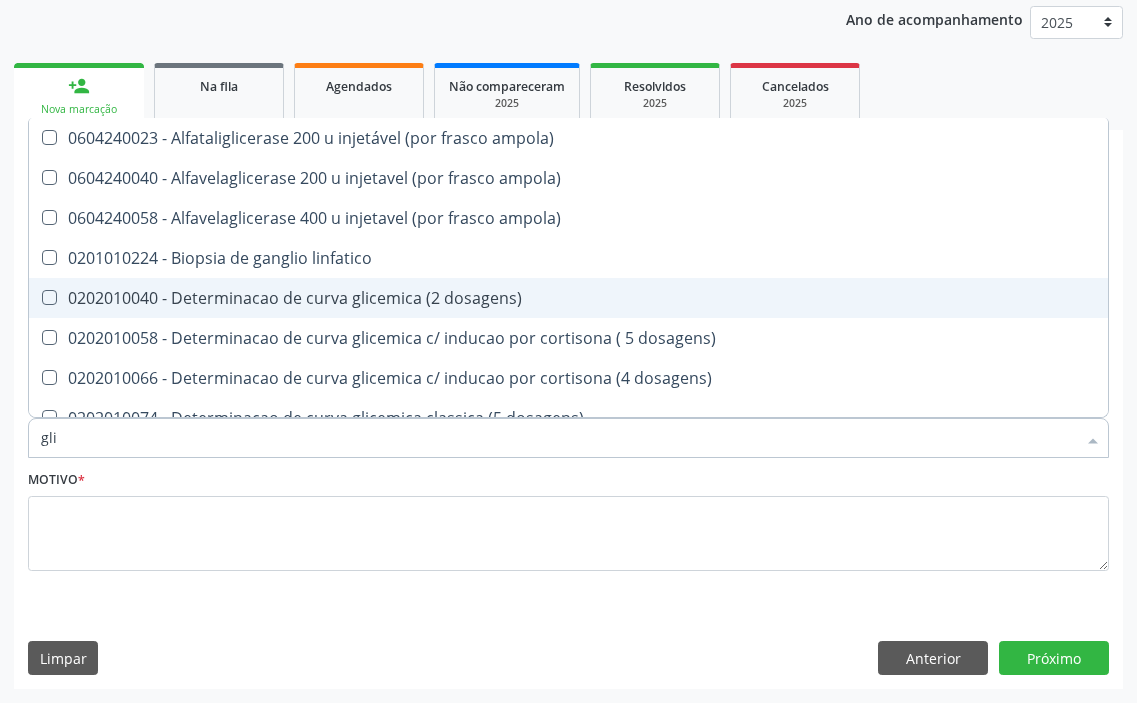 type on "glic" 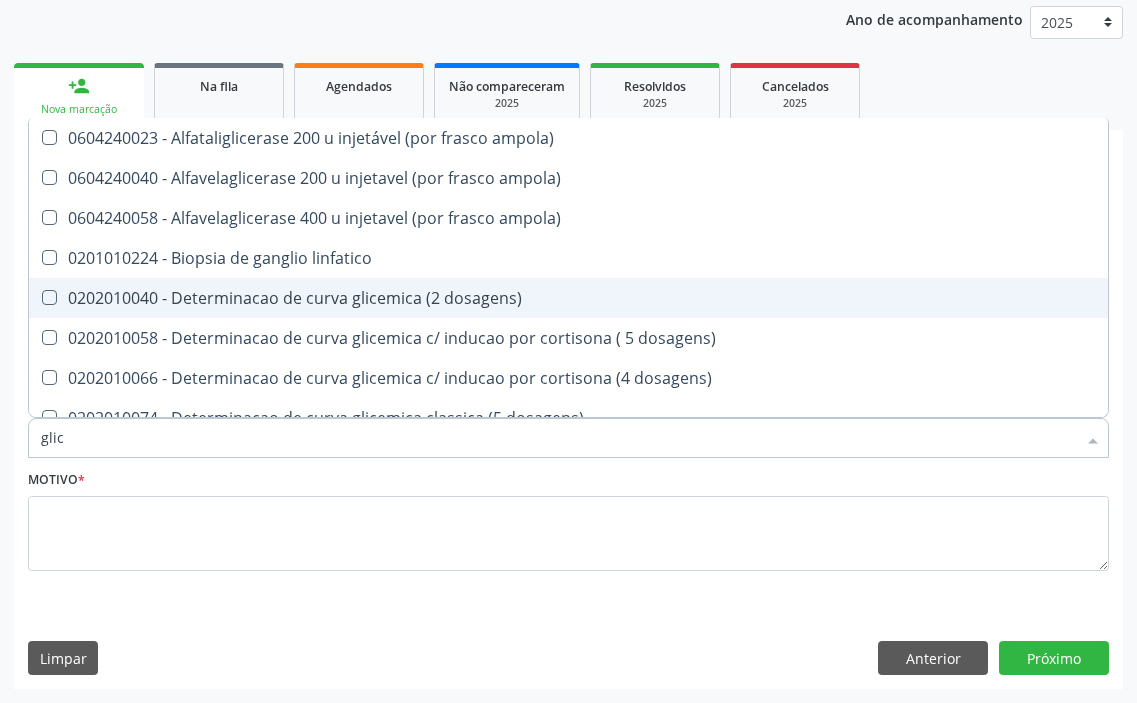 checkbox on "true" 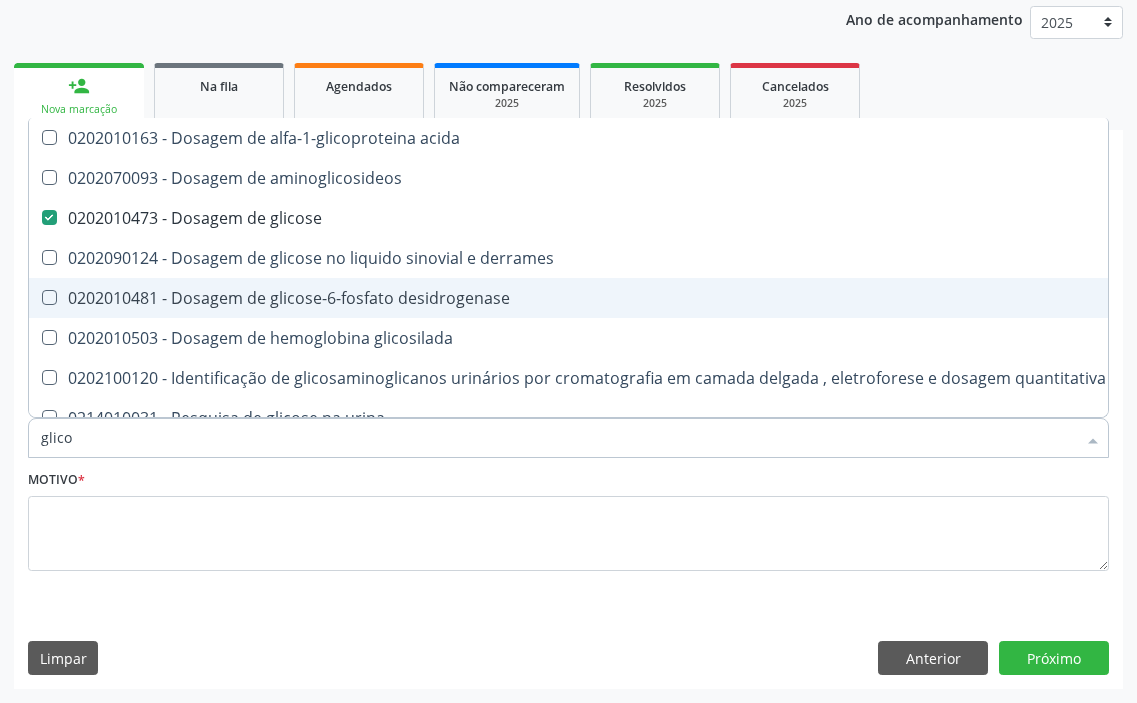 type on "glicos" 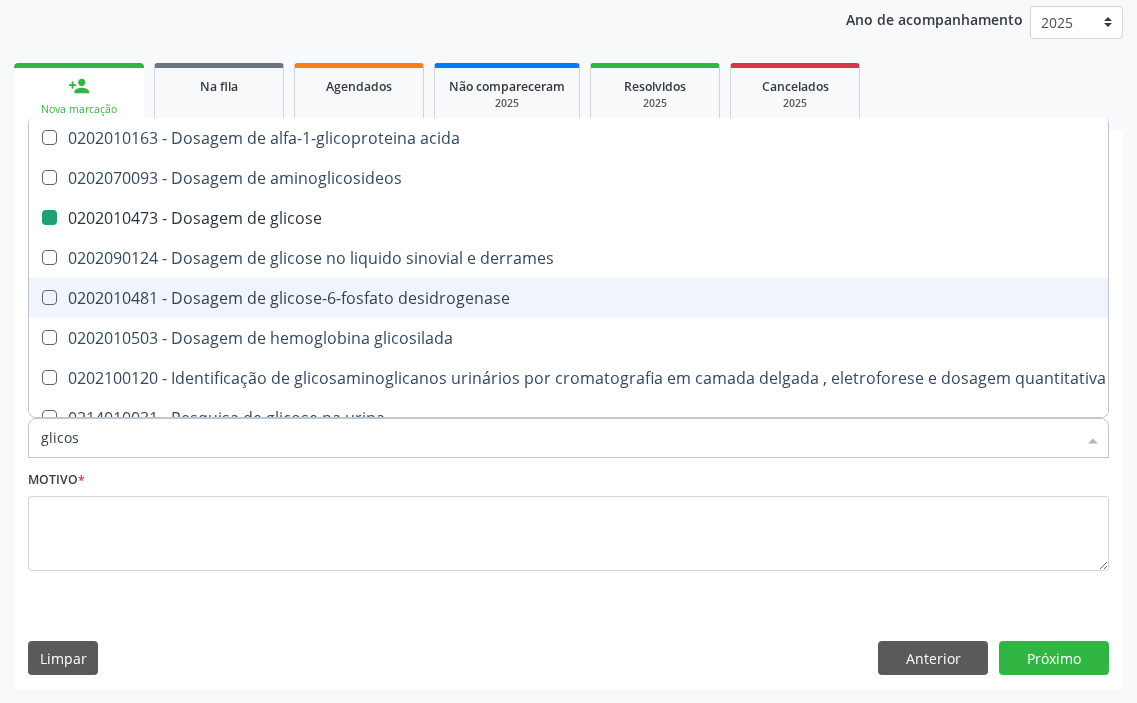 type on "glicosi" 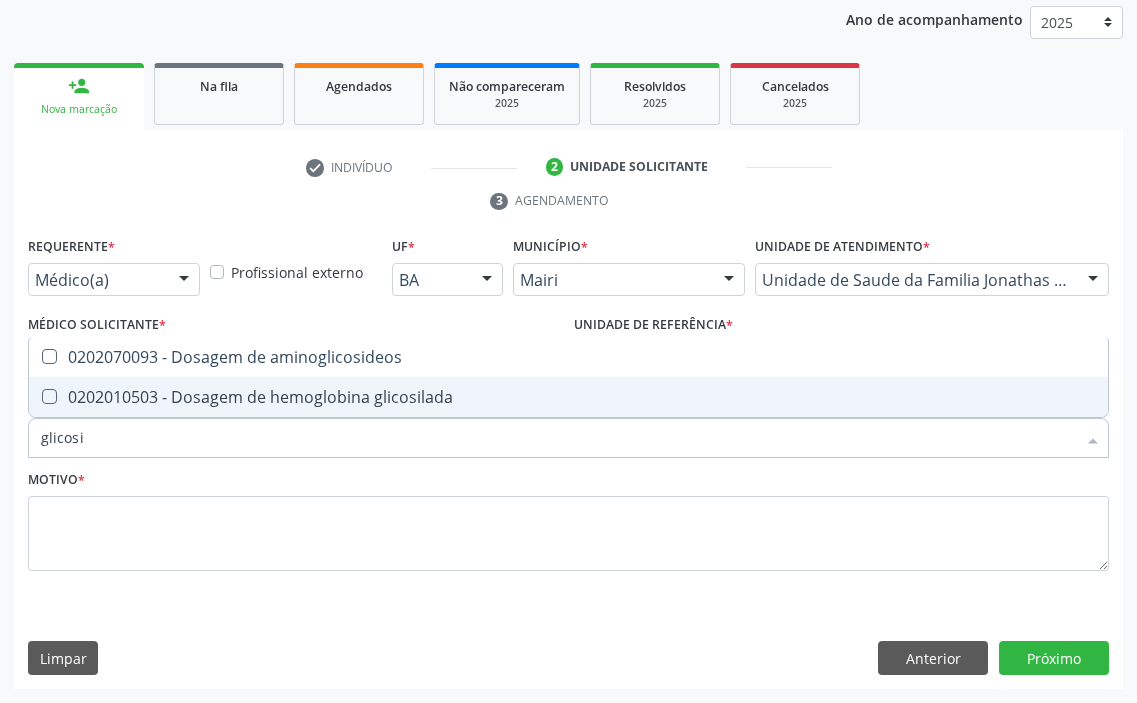 type on "glicosil" 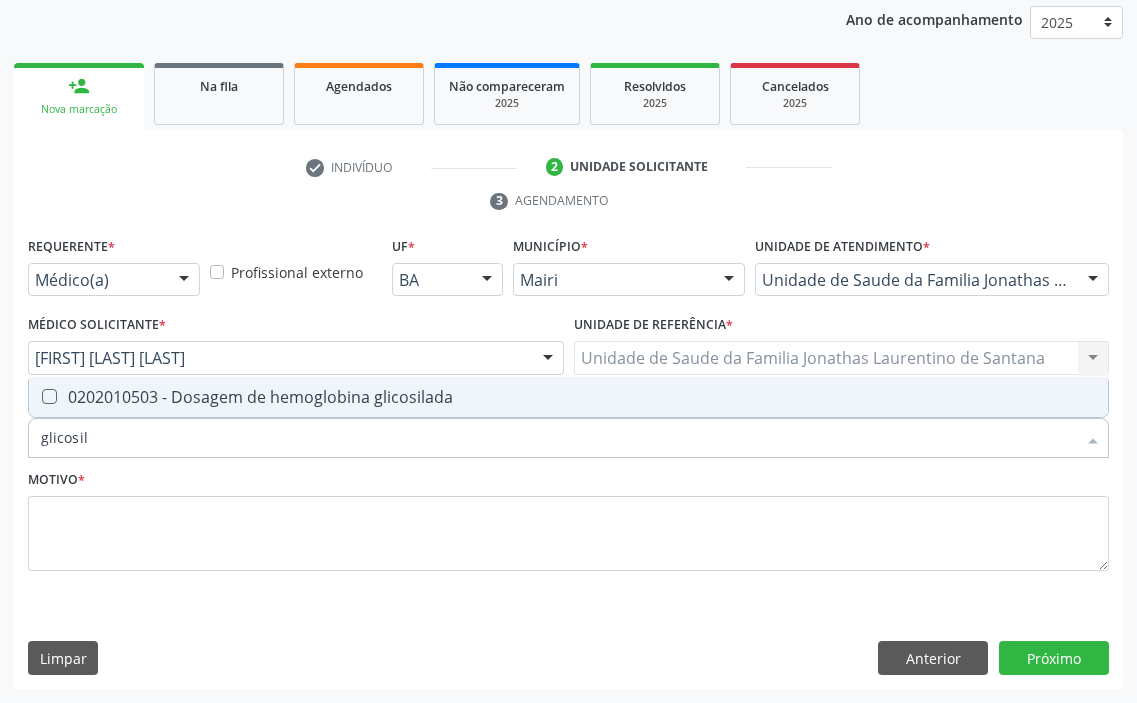 click on "0202010503 - Dosagem de hemoglobina glicosilada" at bounding box center (568, 397) 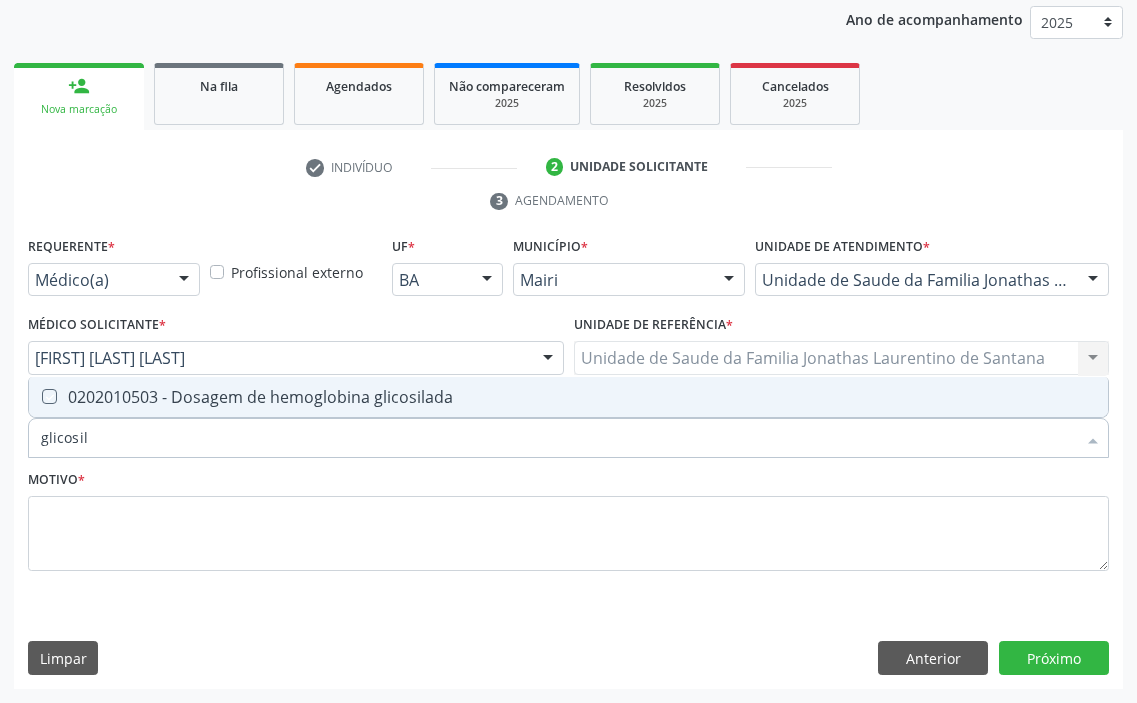 checkbox on "true" 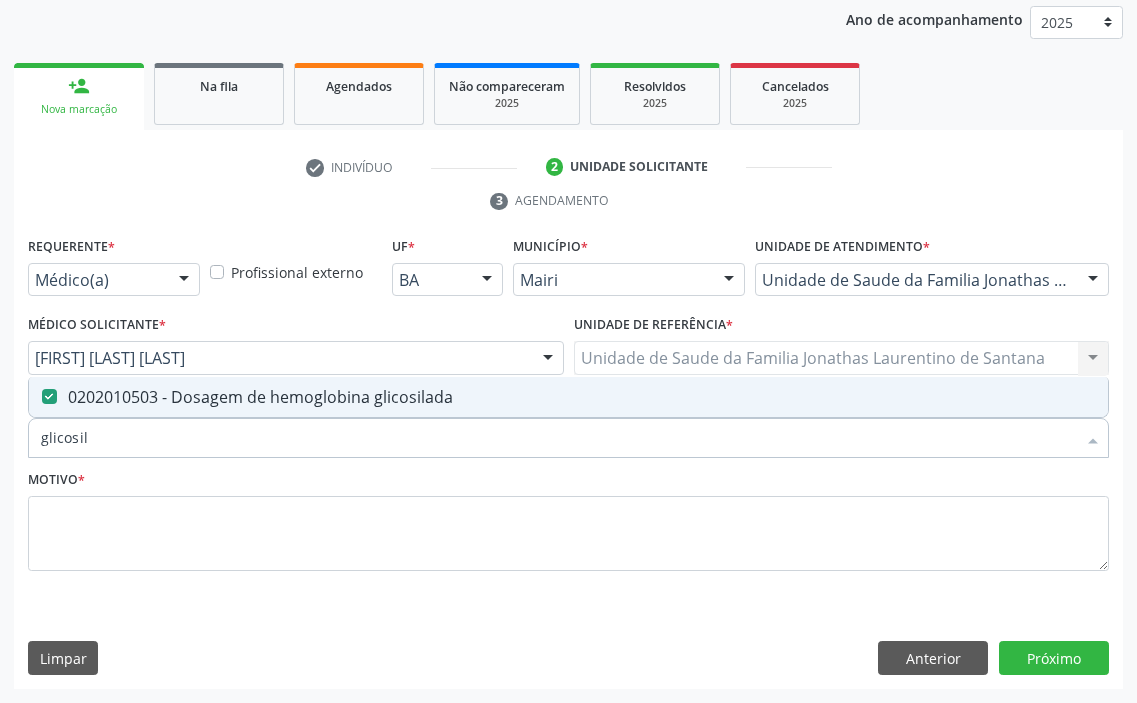 drag, startPoint x: 96, startPoint y: 435, endPoint x: 5, endPoint y: 442, distance: 91.26884 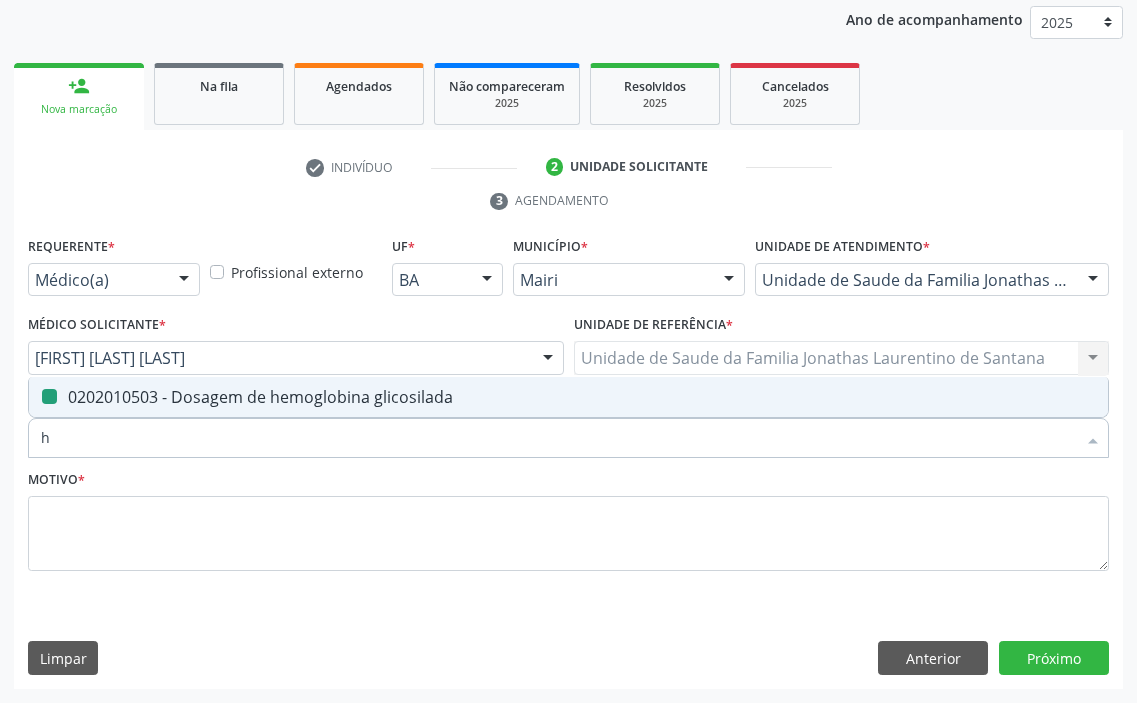 type on "he" 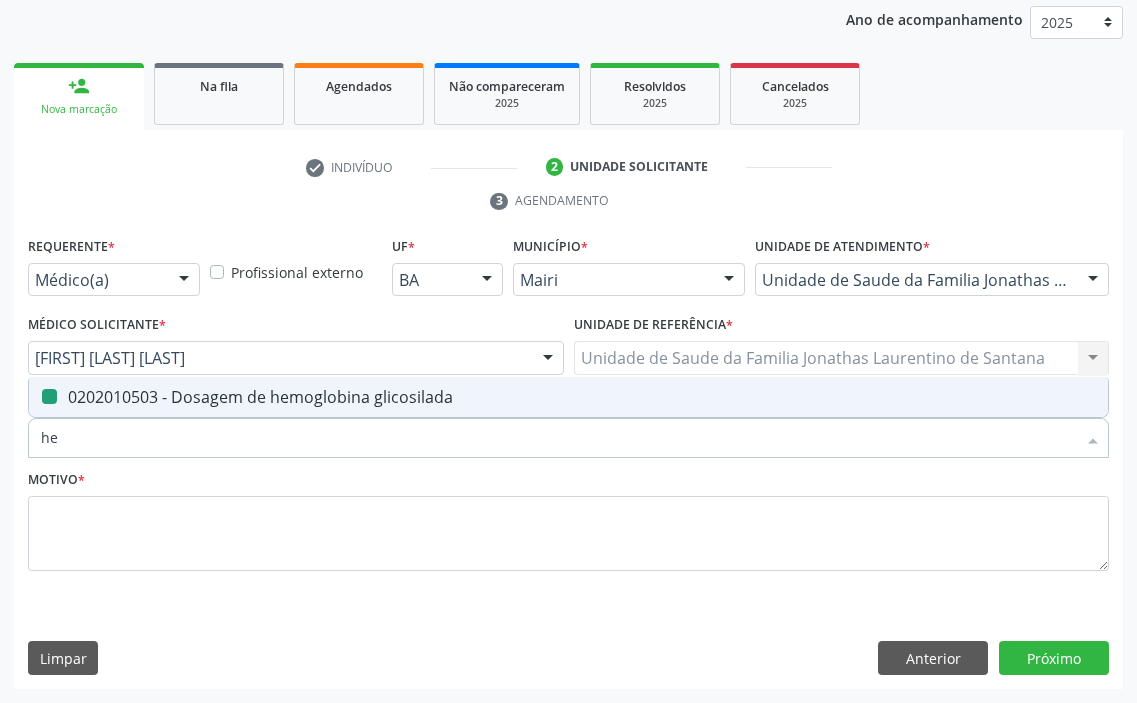 checkbox on "false" 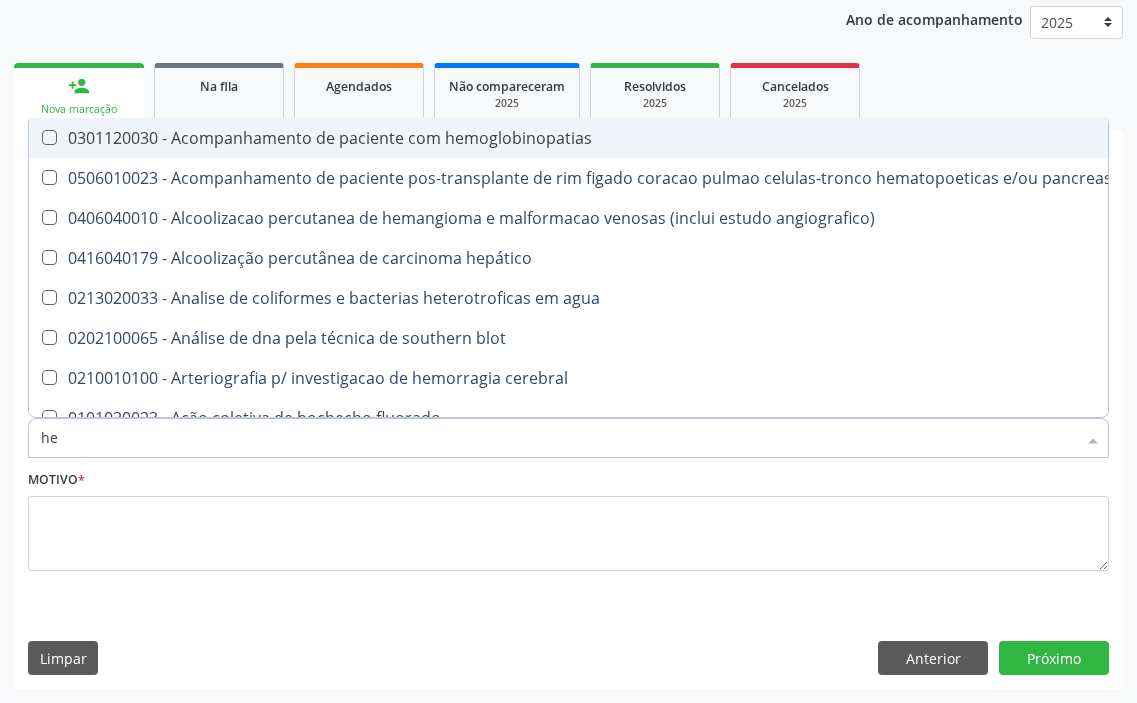 type on "hem" 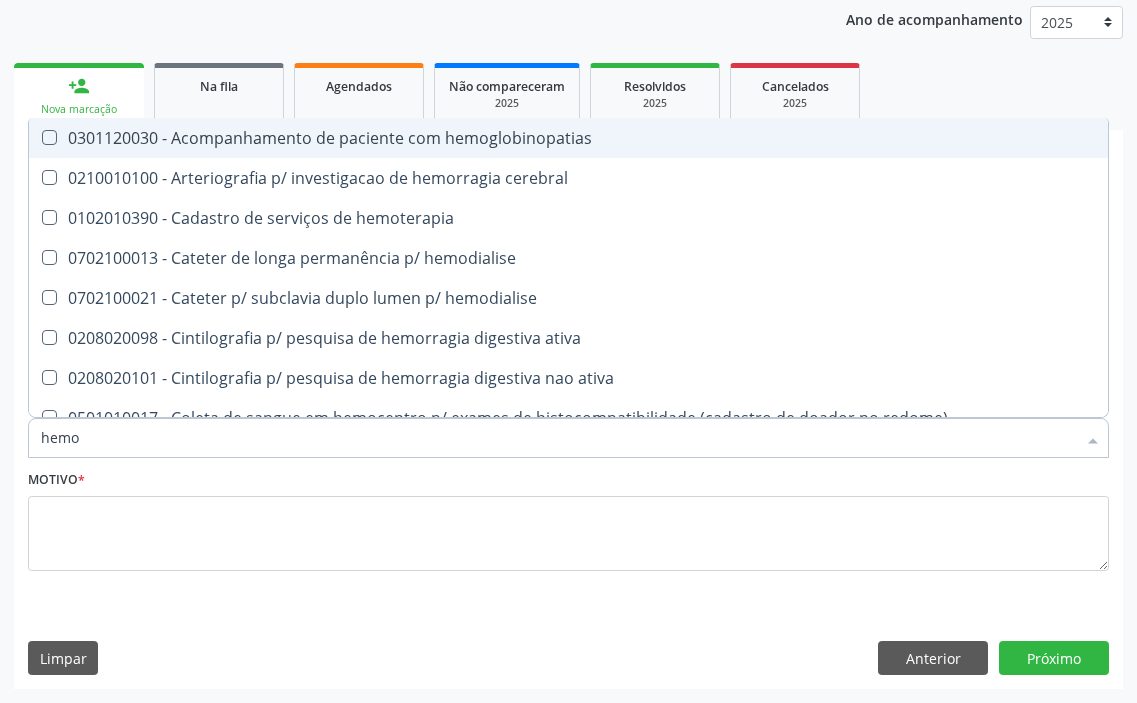 type on "hemog" 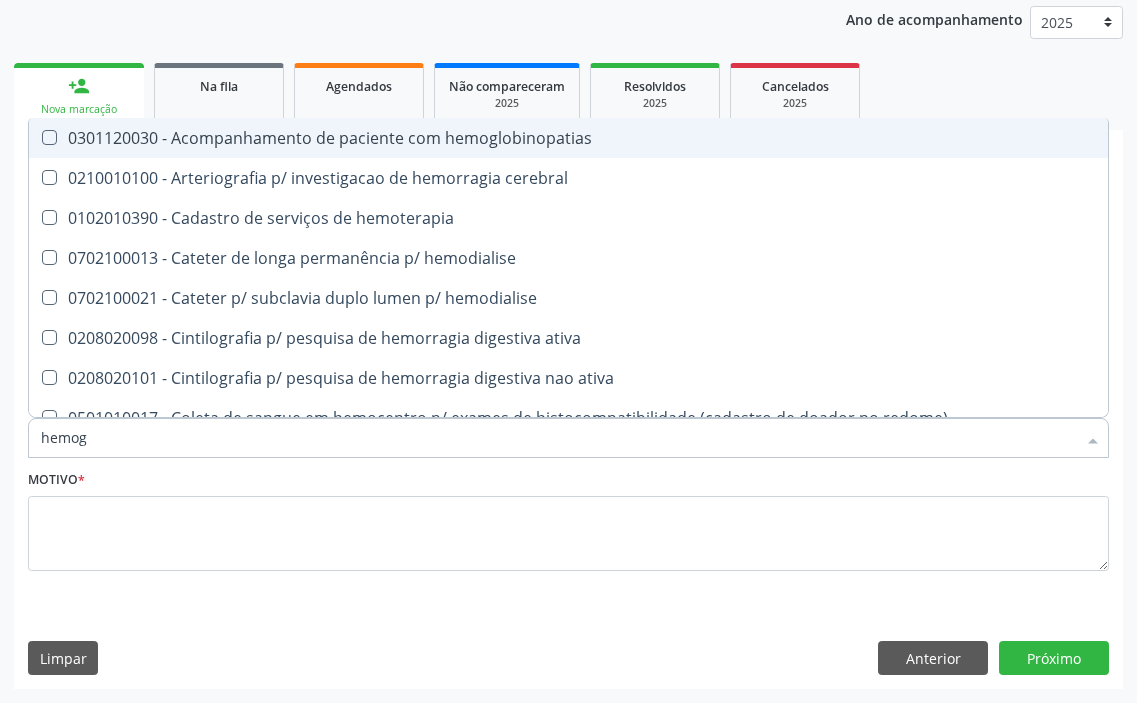 checkbox on "true" 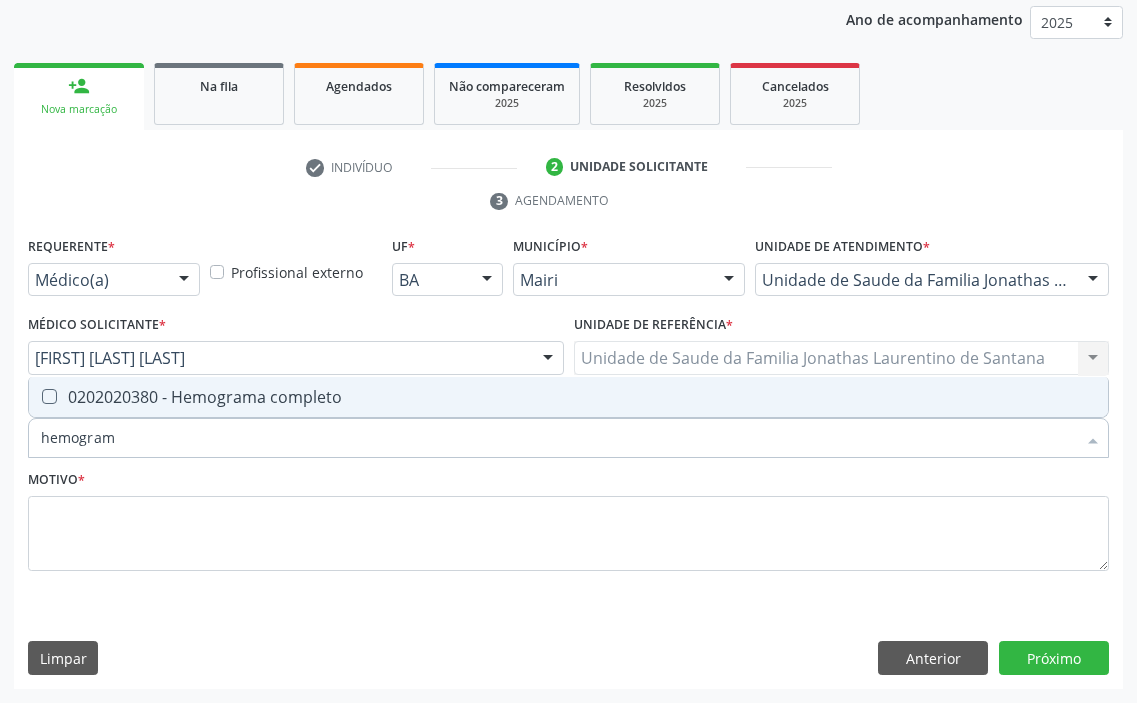 type on "hemograma" 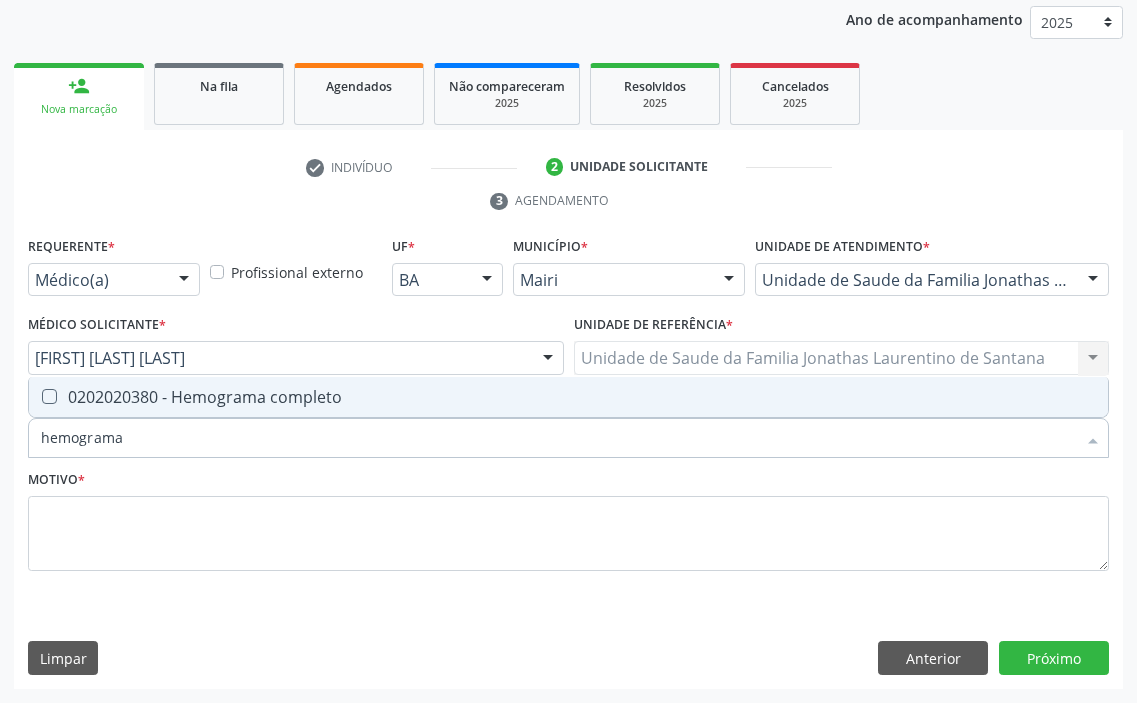 click on "0202020380 - Hemograma completo" at bounding box center (568, 397) 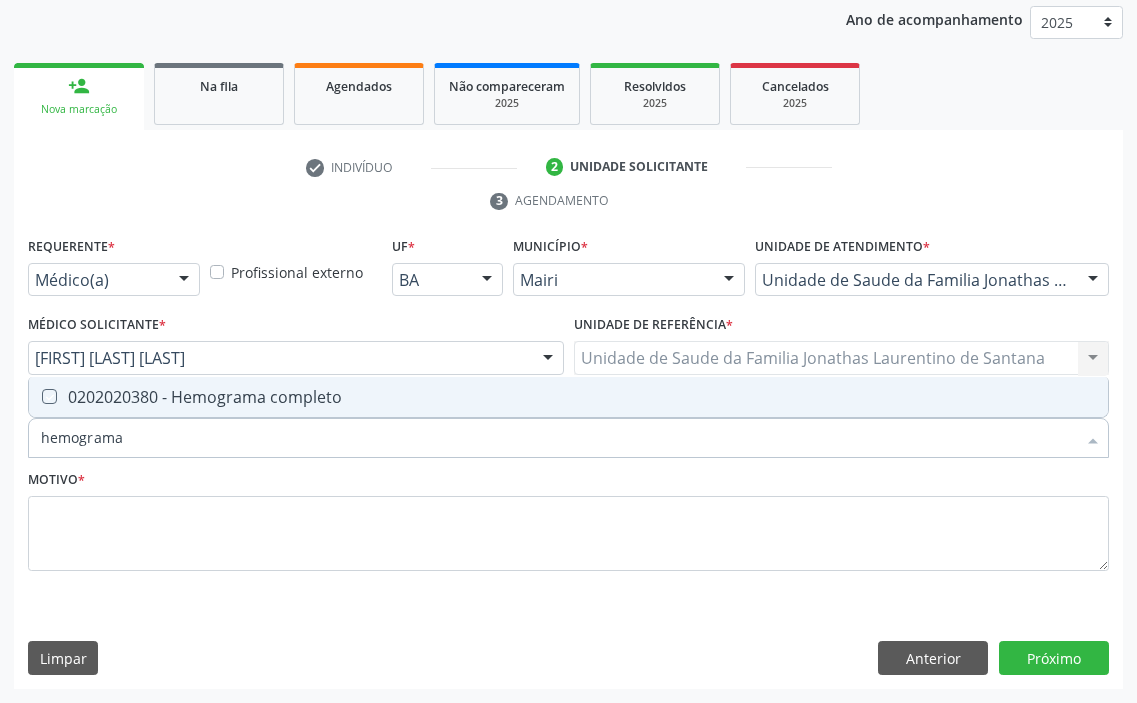 checkbox on "true" 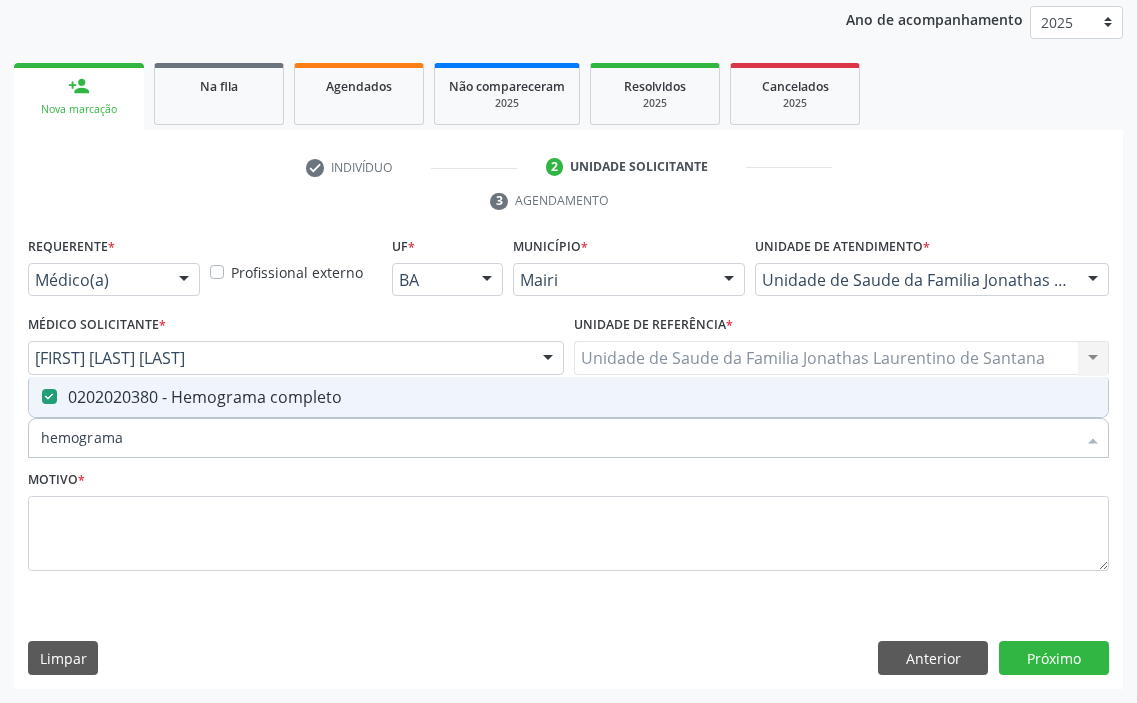 drag, startPoint x: 146, startPoint y: 438, endPoint x: 0, endPoint y: 451, distance: 146.57762 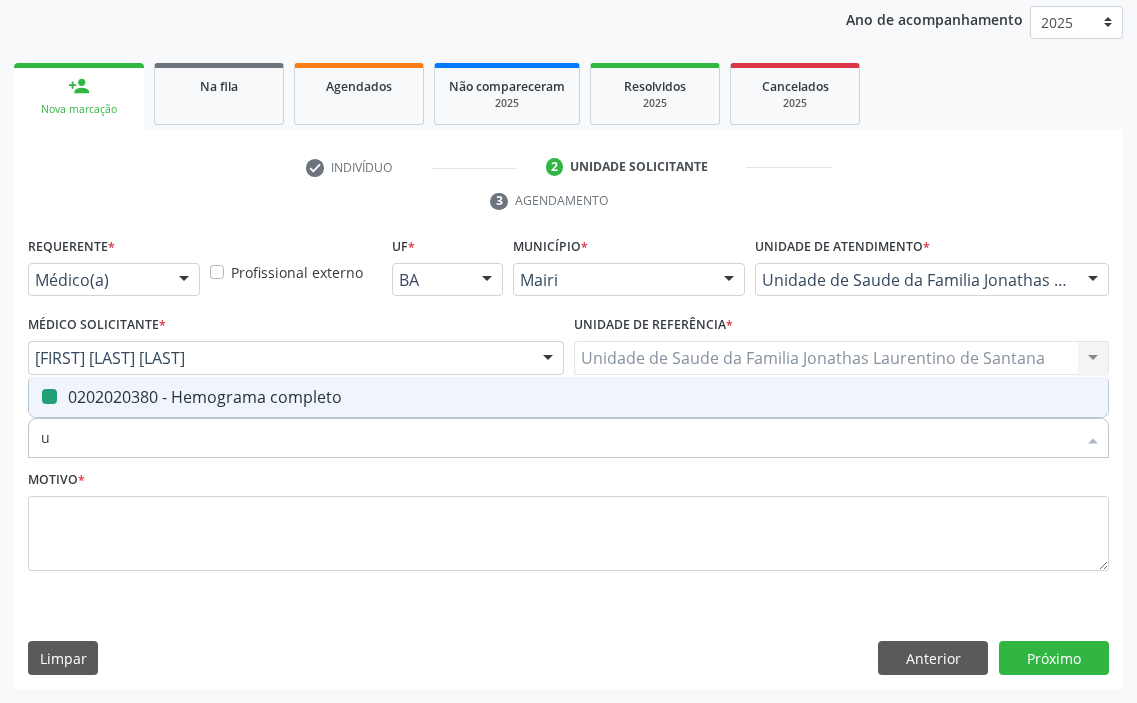 type on "ur" 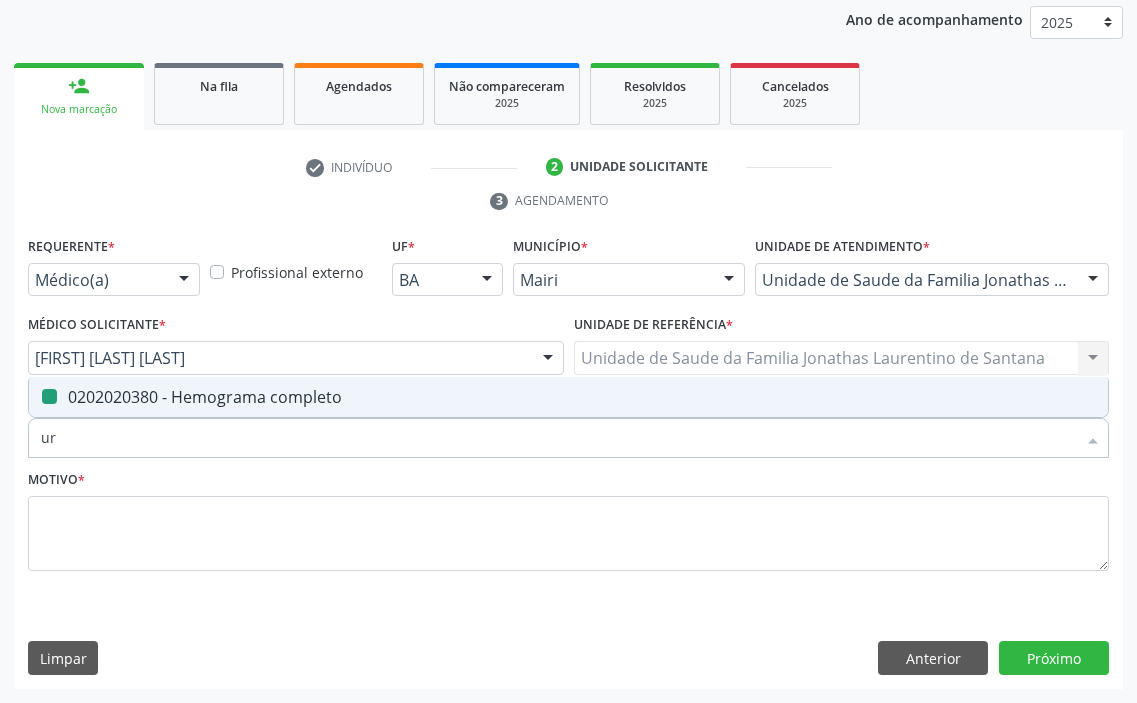 checkbox on "false" 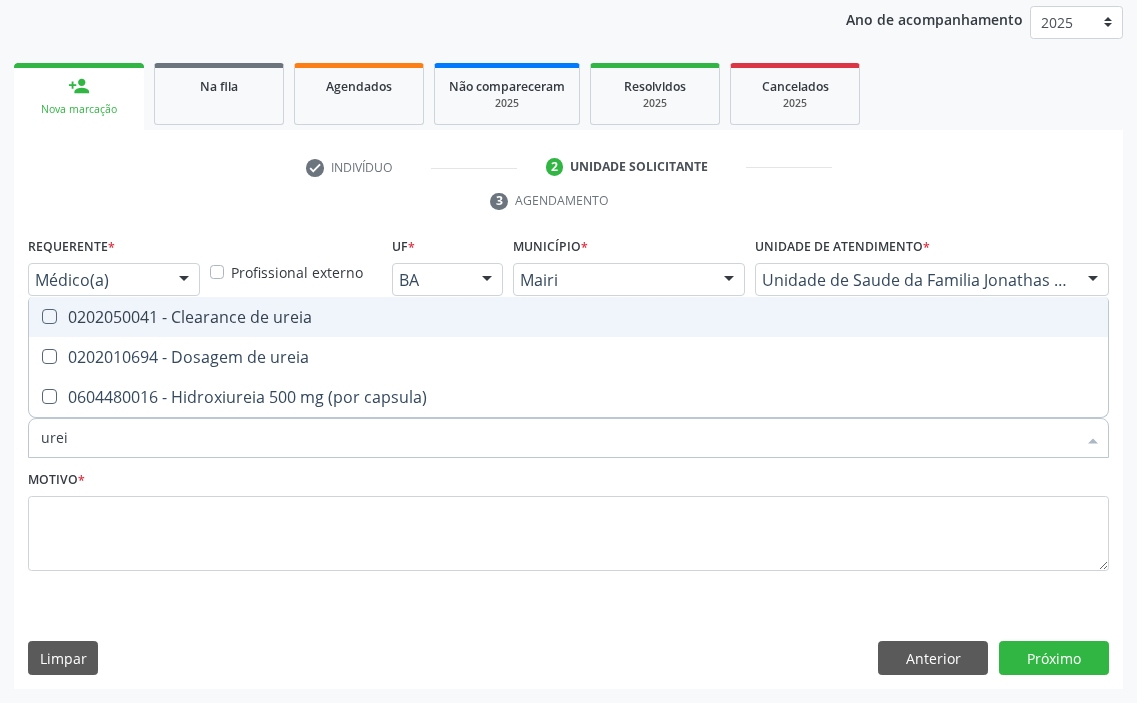 type on "ureia" 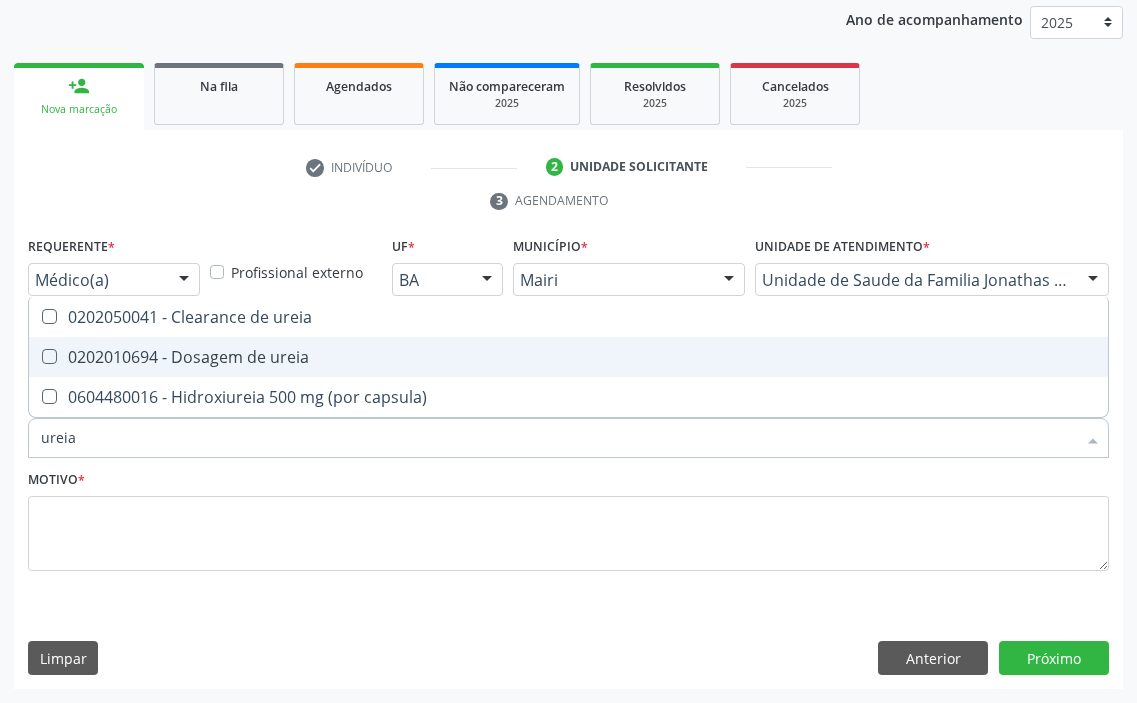 click on "0202010694 - Dosagem de ureia" at bounding box center (568, 357) 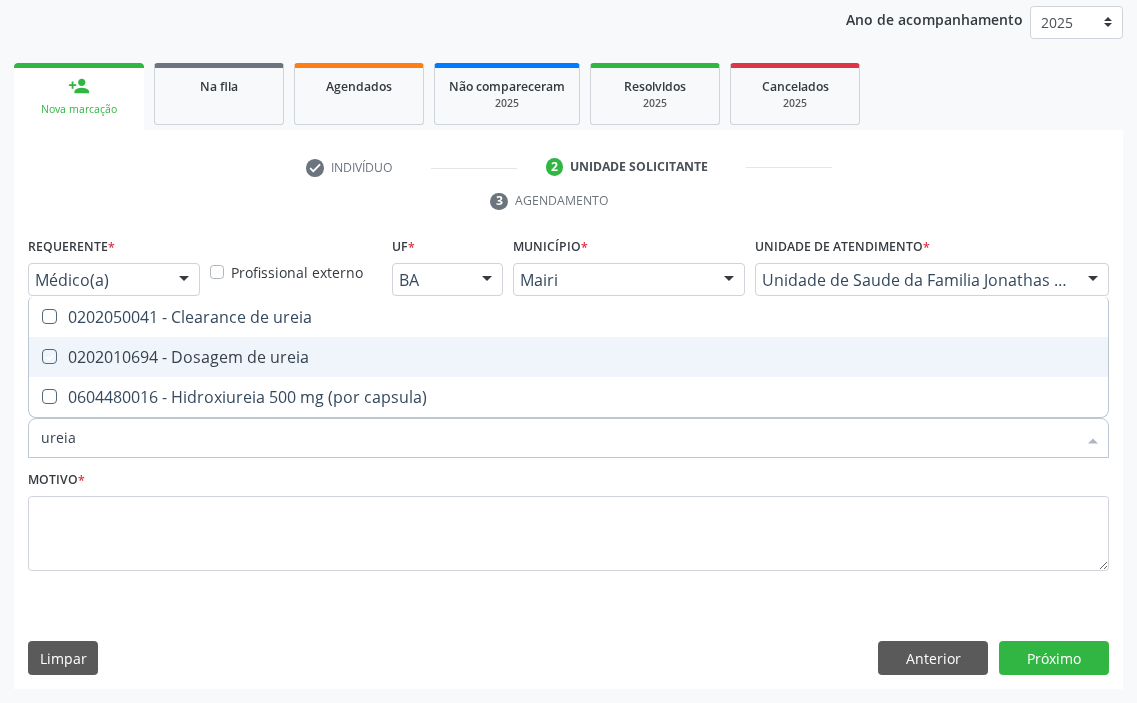 checkbox on "true" 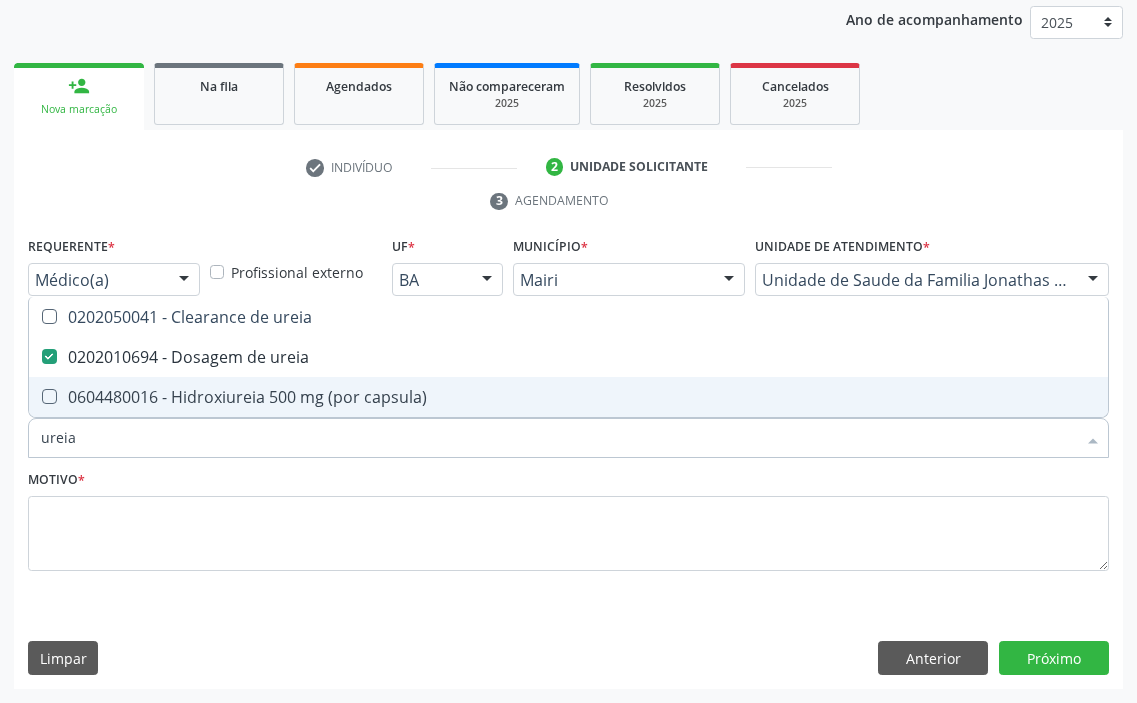 drag, startPoint x: 121, startPoint y: 430, endPoint x: 0, endPoint y: 448, distance: 122.33152 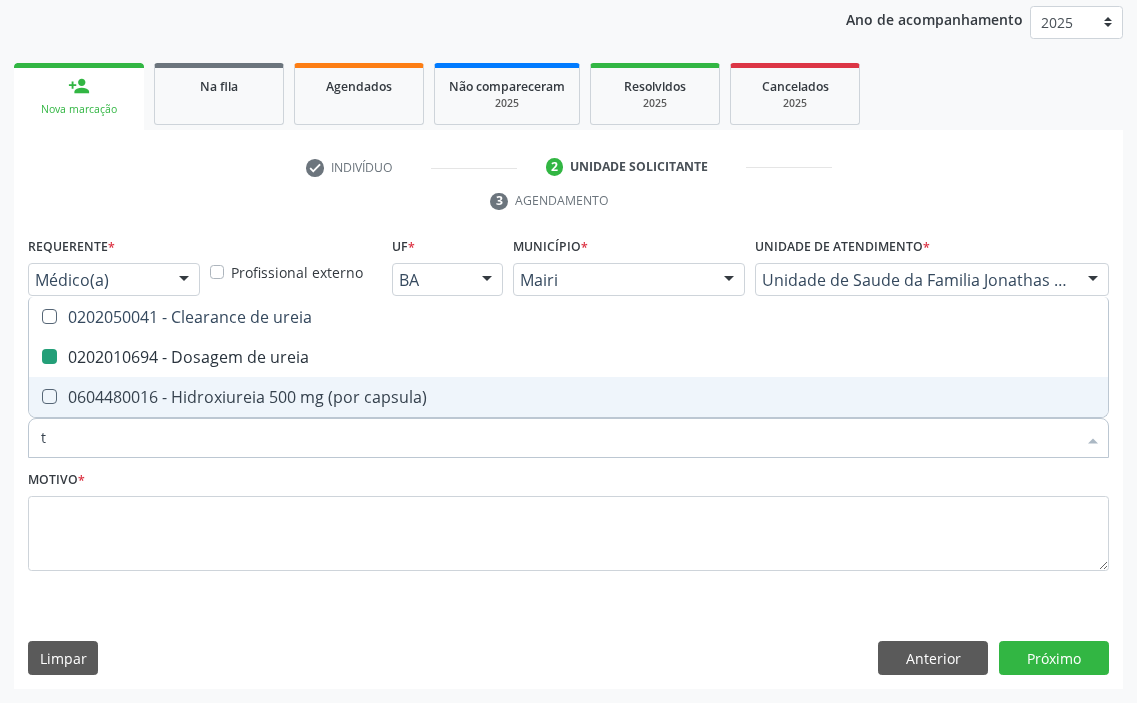 type on "tg" 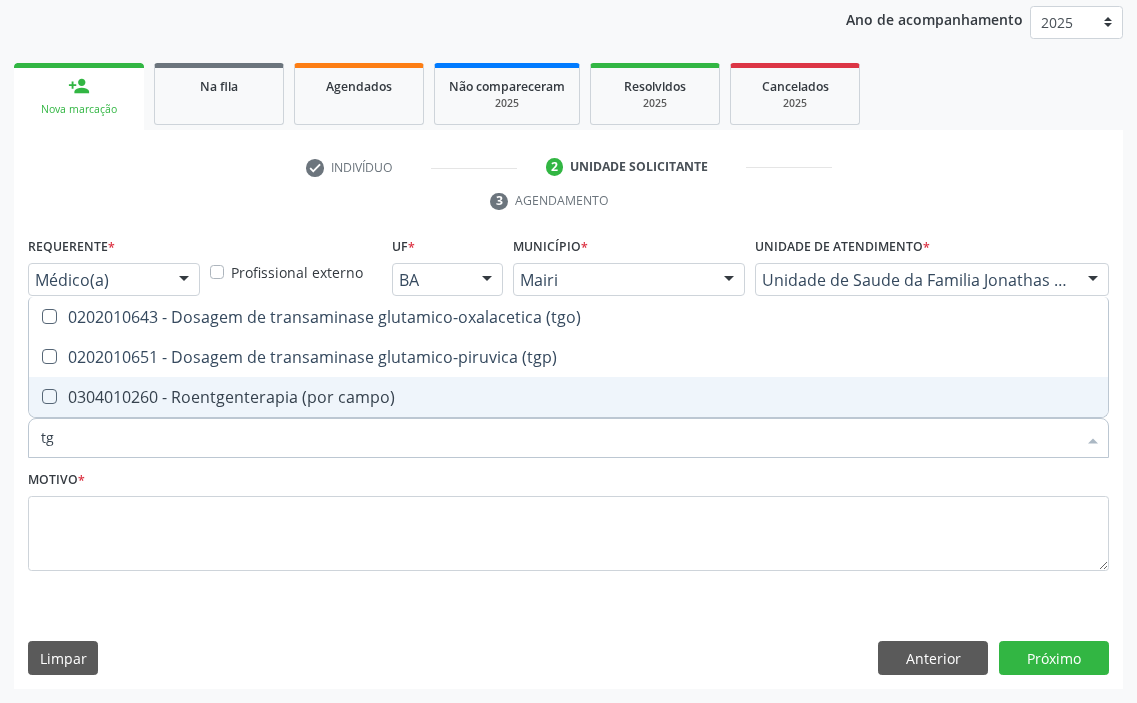 type on "tgo" 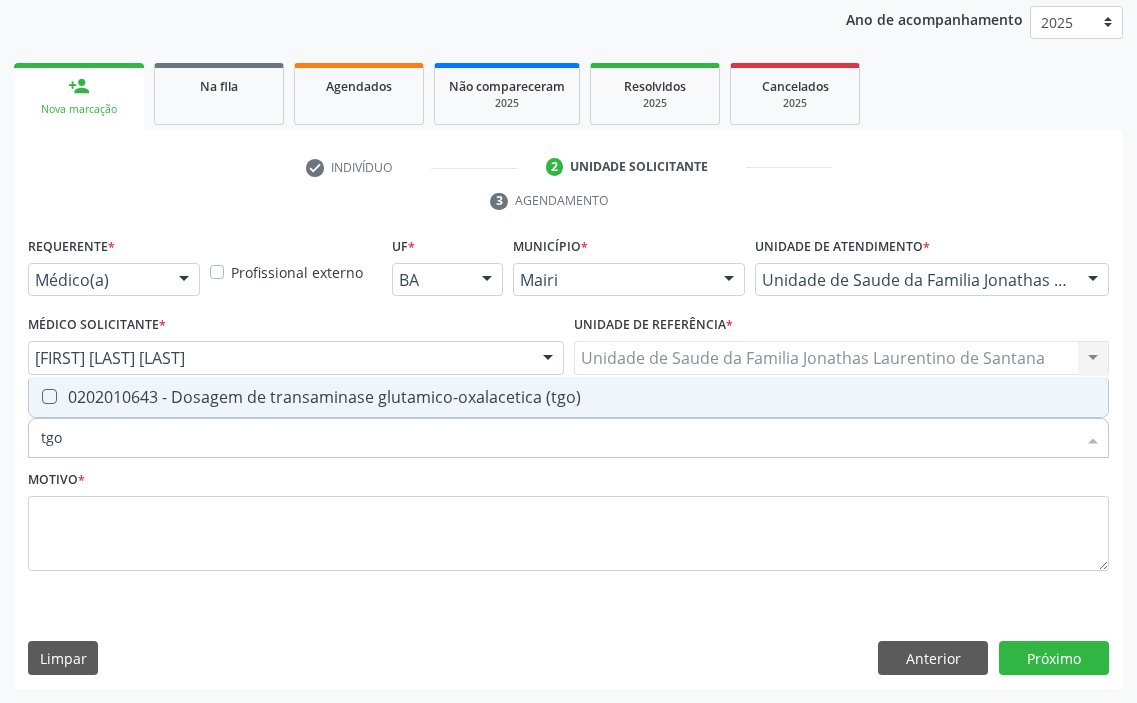 click at bounding box center [49, 396] 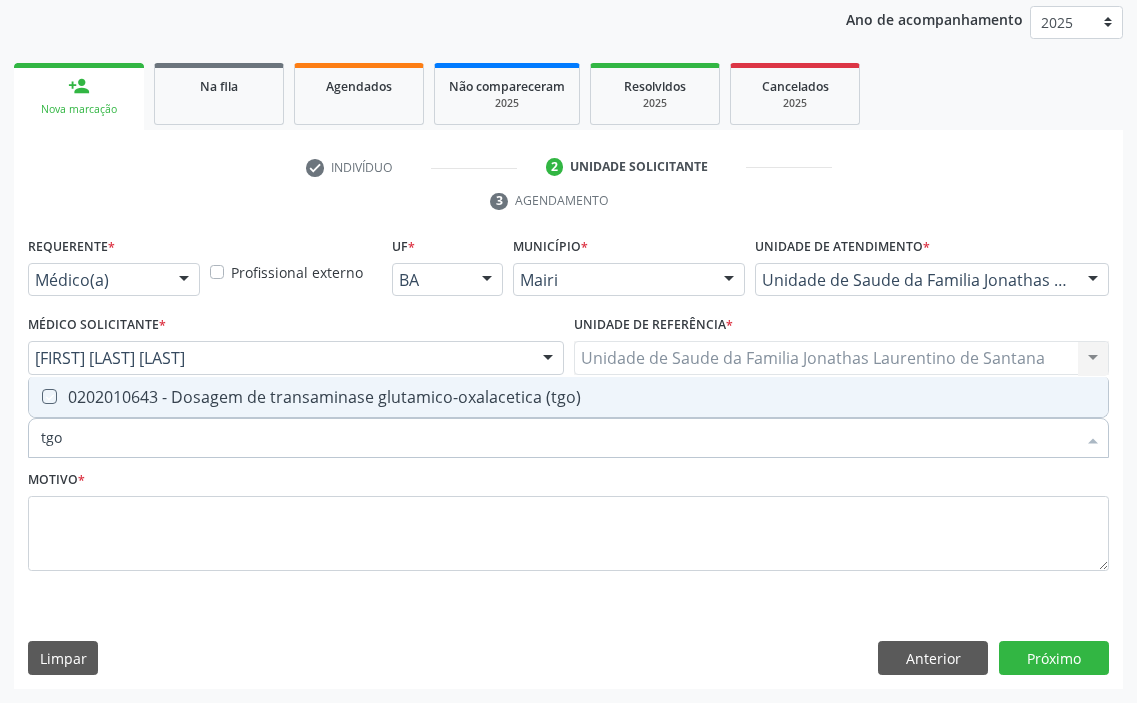 checkbox on "true" 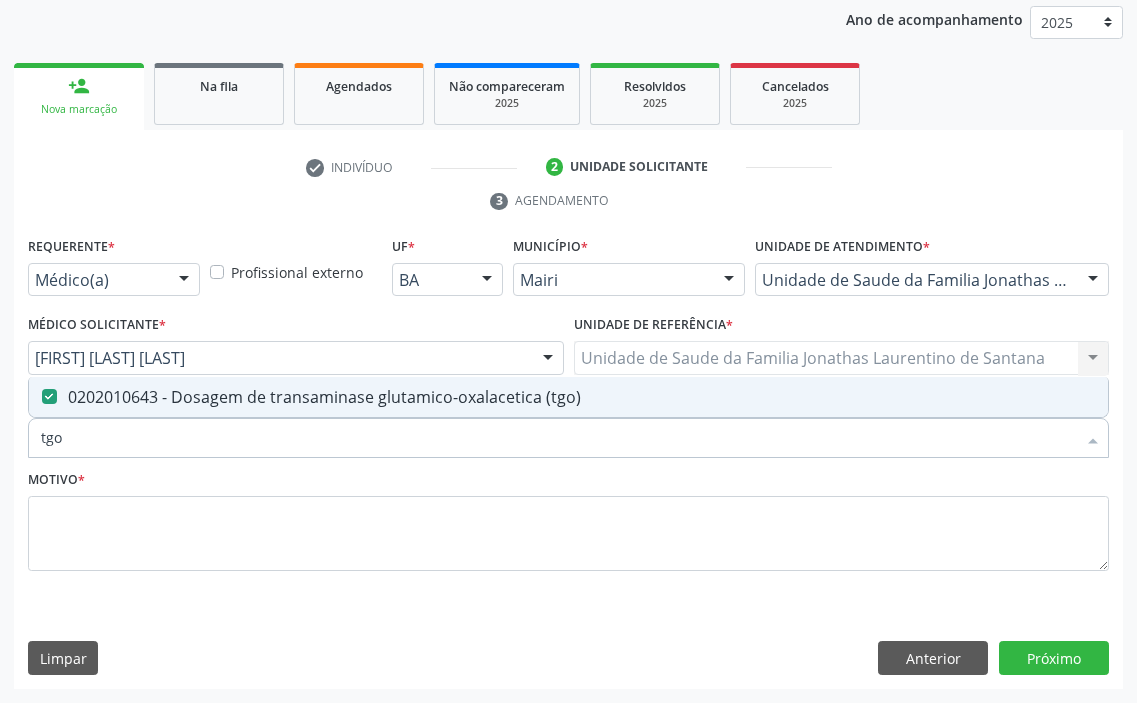 click on "Acompanhamento
Acompanhe a situação das marcações correntes e finalizadas
Relatórios
Ano de acompanhamento
2025 2024 2023 2022 2021 2020 2019
person_add
Nova marcação
Na fila   Agendados   Não compareceram
2025
Resolvidos
2025
Cancelados
2025
check
Indivíduo
2
Unidade solicitante
3
Agendamento
CNS
*
702 8061 6868 8866       done
Nome
*
Maria Helena Pereira
Maria Helena Pereira
CNS:
702 8061 6868 8866
CPF:    --   Nascimento:
26/07/1955
Nenhum resultado encontrado para: "   "
Digite o nome
Sexo
*
Feminino         Masculino   Feminino
Nenhum resultado encontrado para: "   "
Não há nenhuma opção para ser exibida." at bounding box center [568, 288] 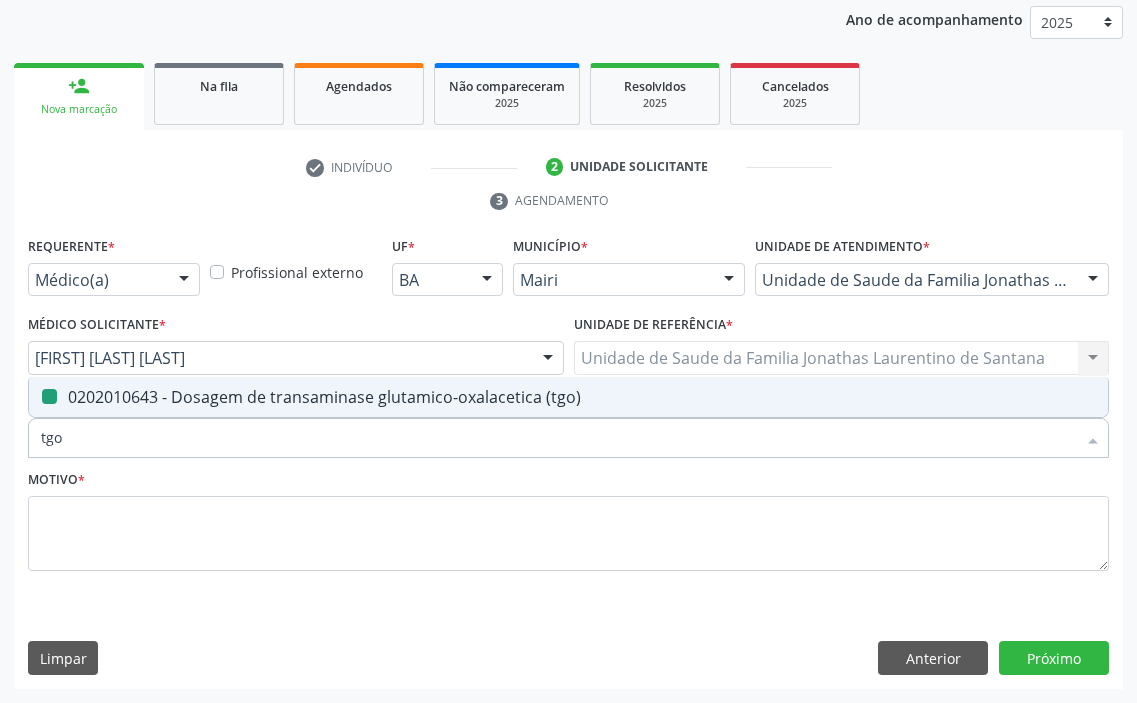 type on "t" 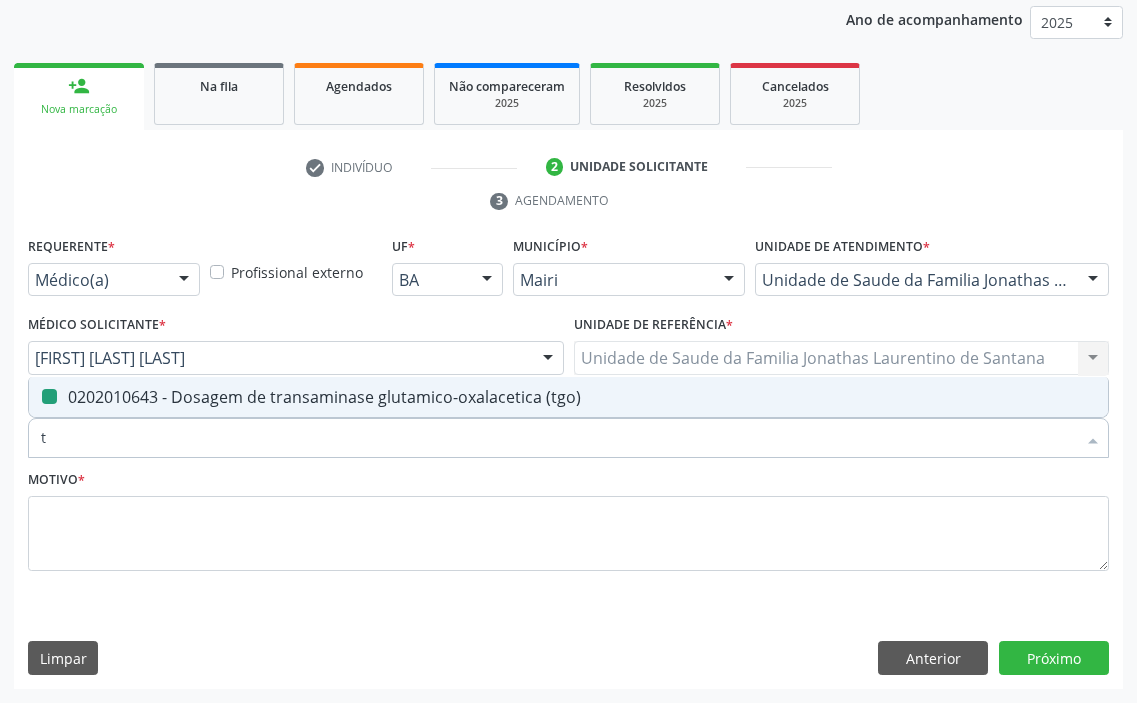 checkbox on "false" 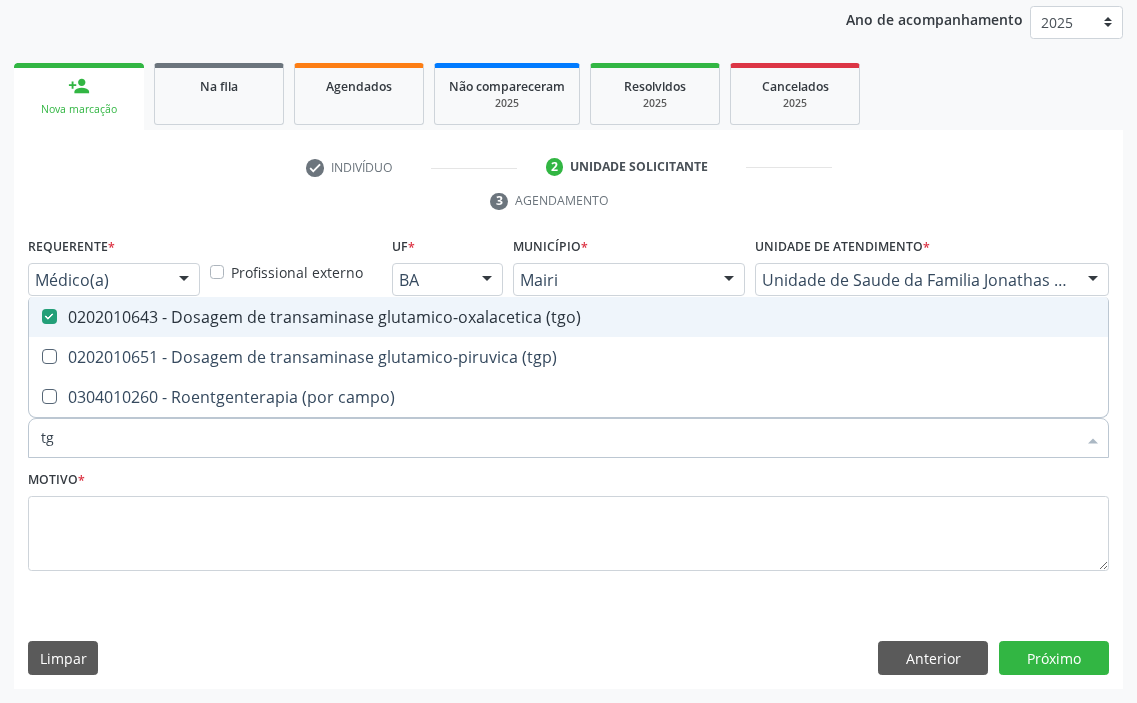 type on "tgp" 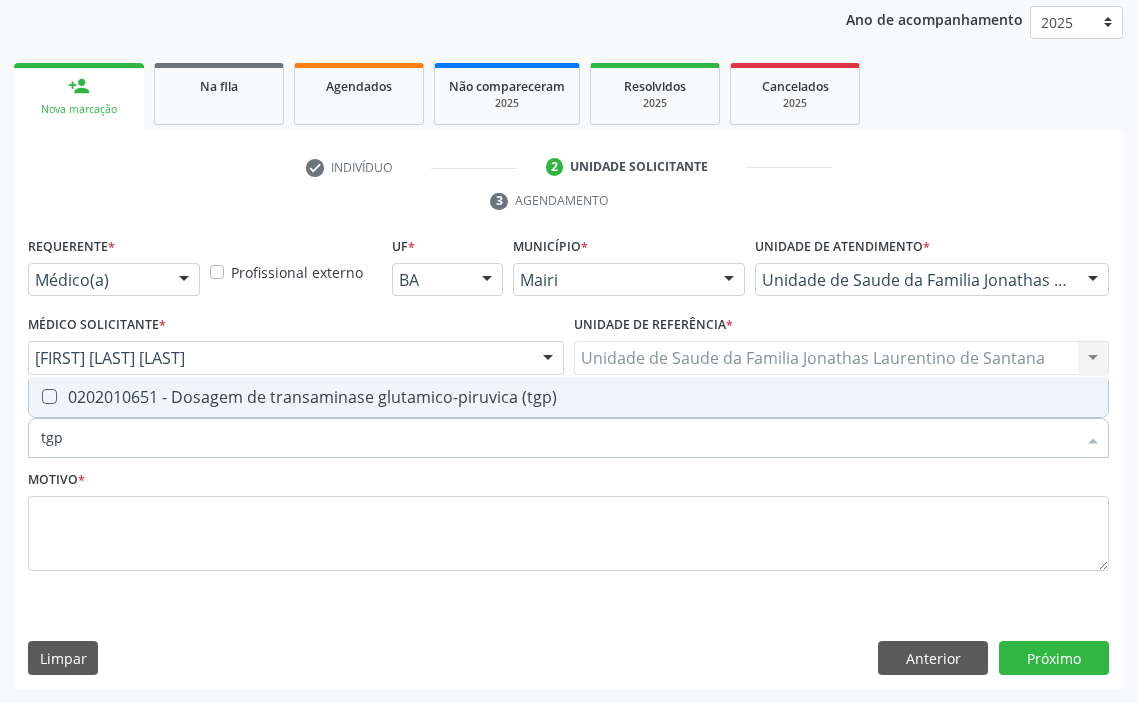 click on "0202010651 - Dosagem de transaminase glutamico-piruvica (tgp)" at bounding box center (568, 397) 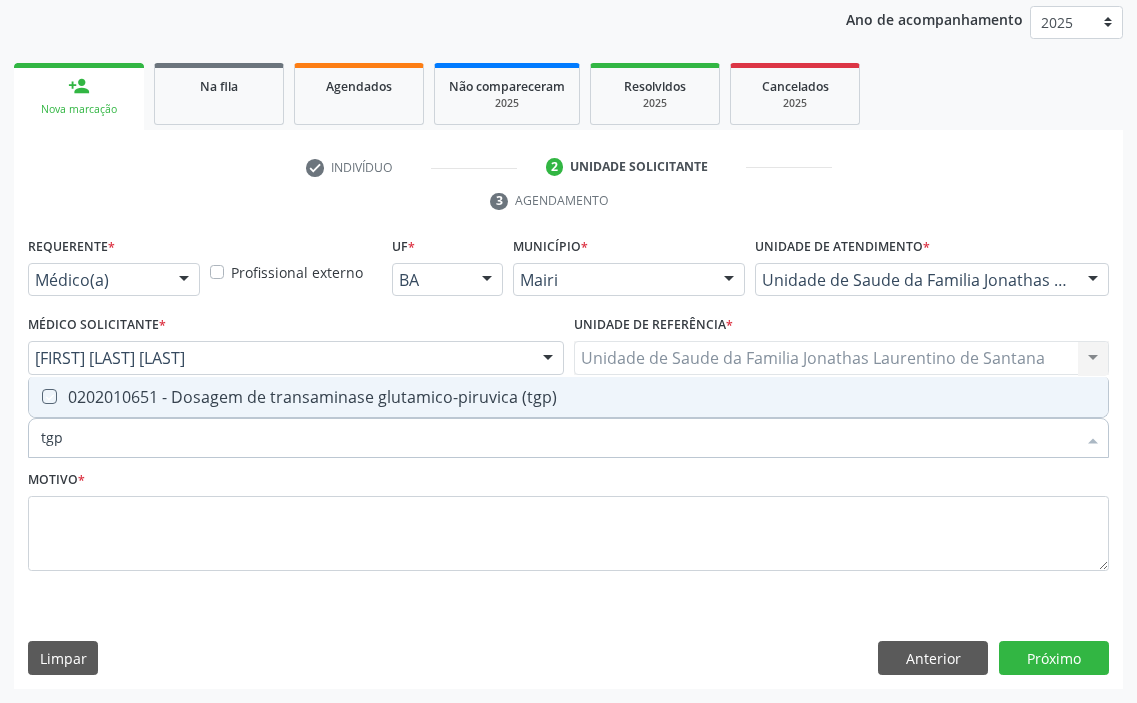 checkbox on "true" 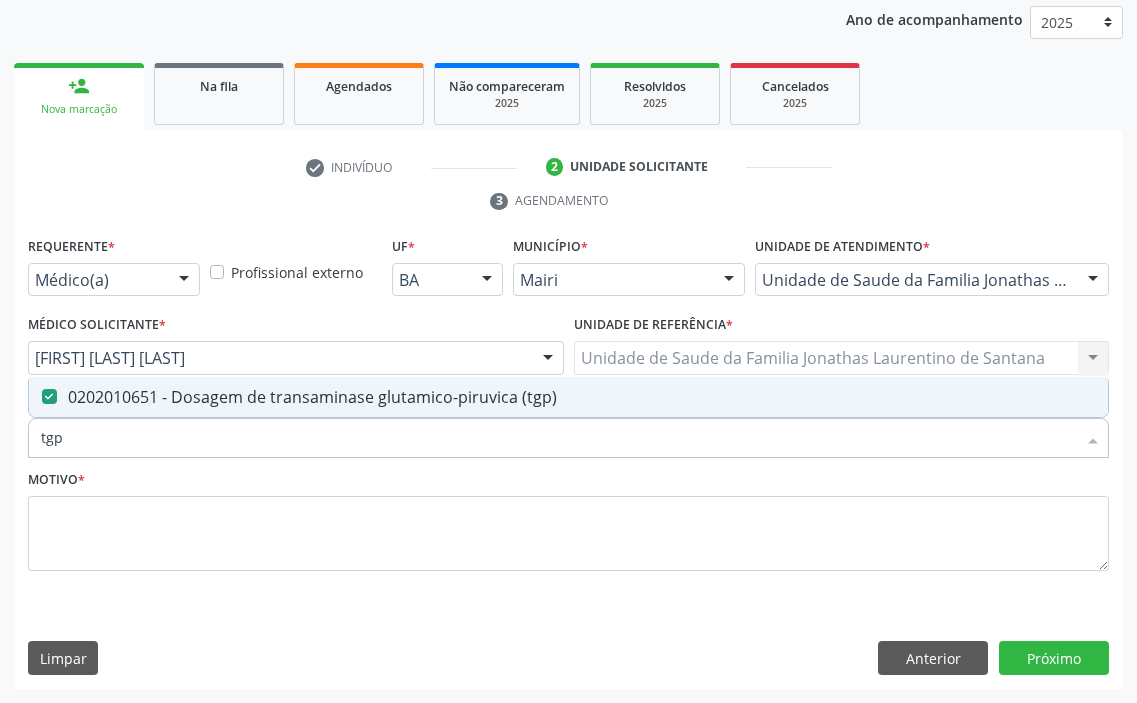 drag, startPoint x: 97, startPoint y: 431, endPoint x: 0, endPoint y: 417, distance: 98.005104 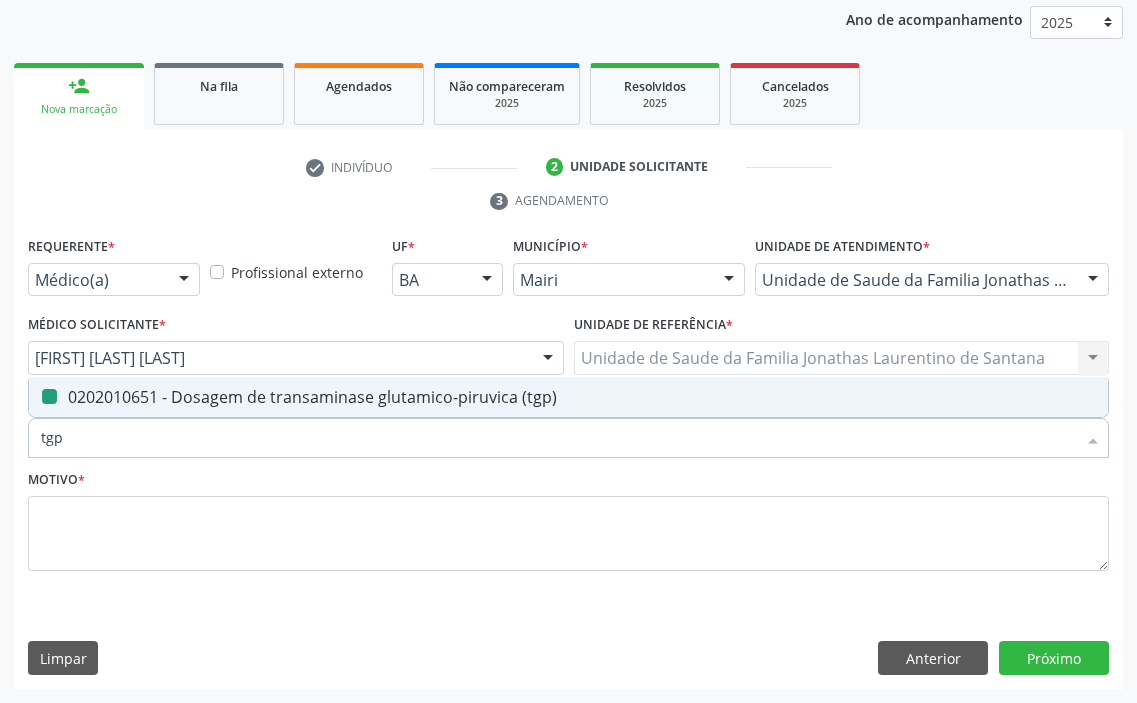 type 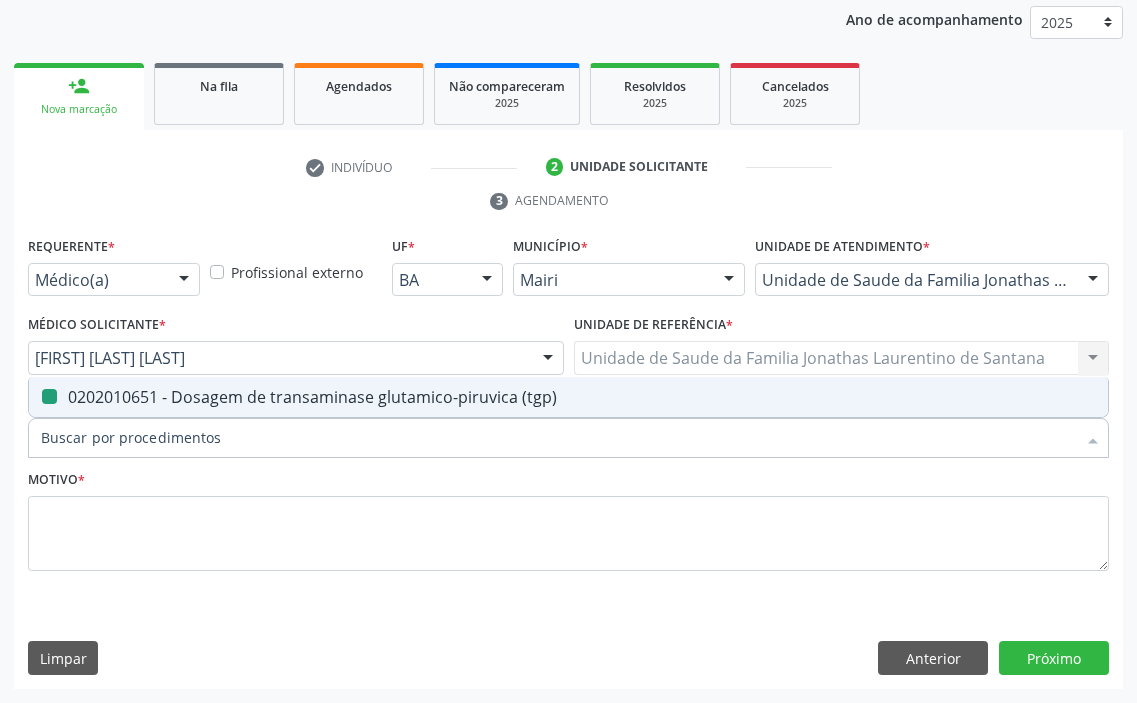 checkbox on "false" 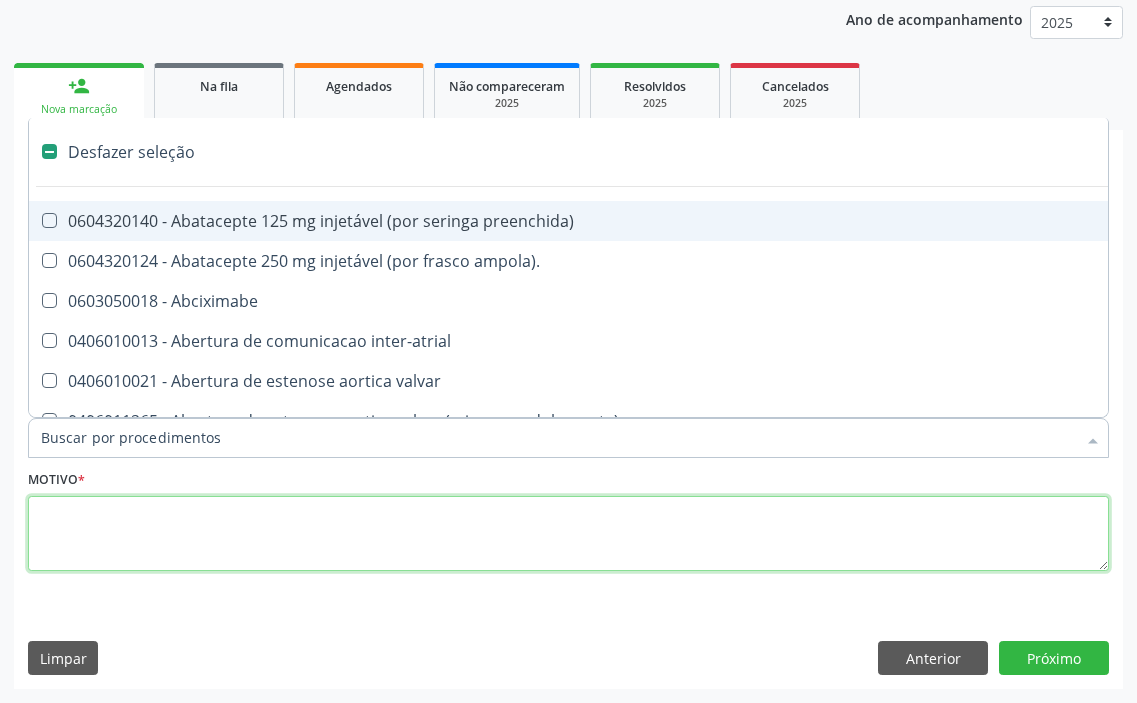 click at bounding box center [568, 534] 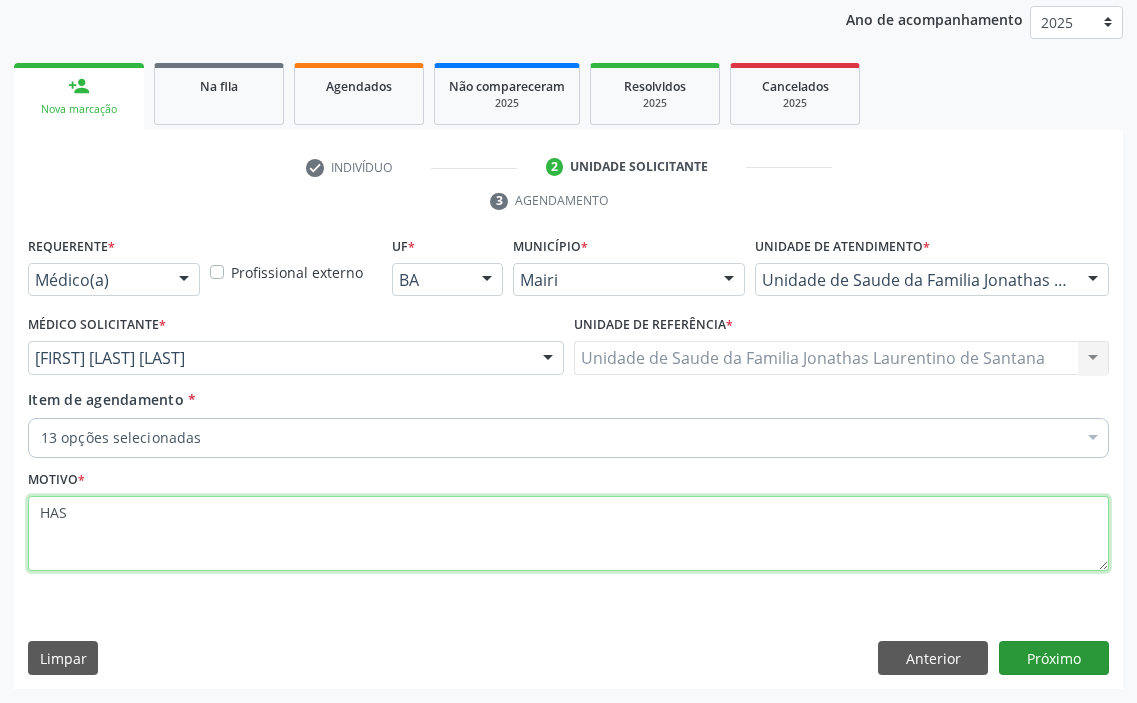 type on "HAS" 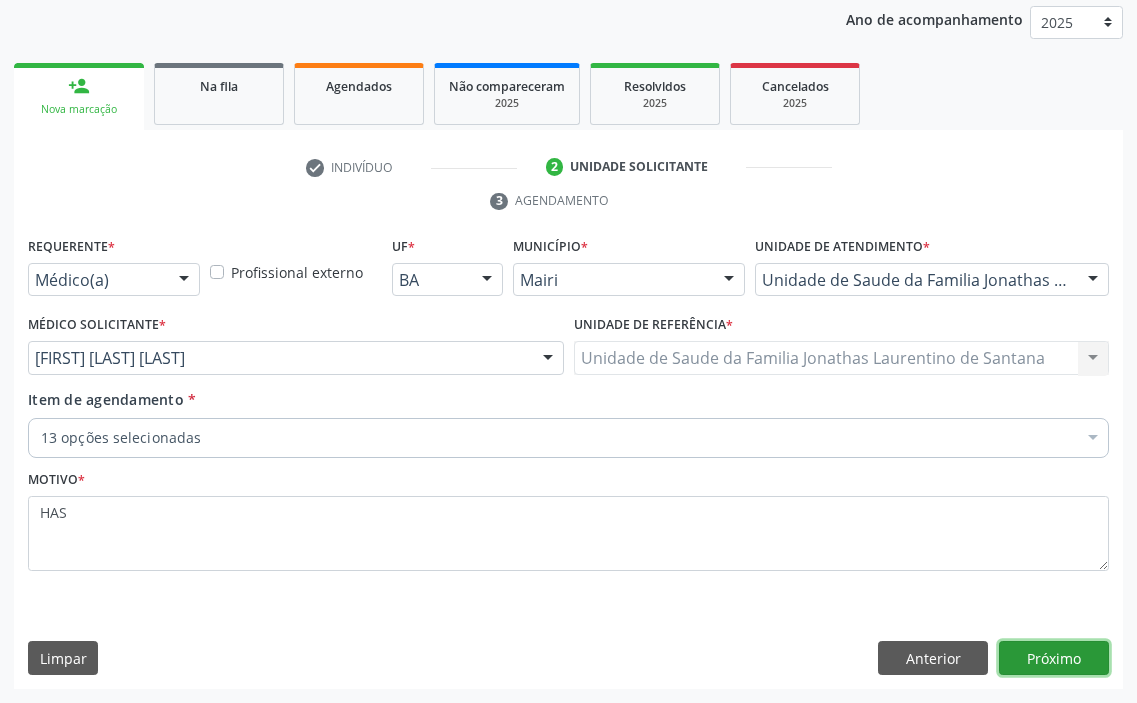 click on "Próximo" at bounding box center [1054, 658] 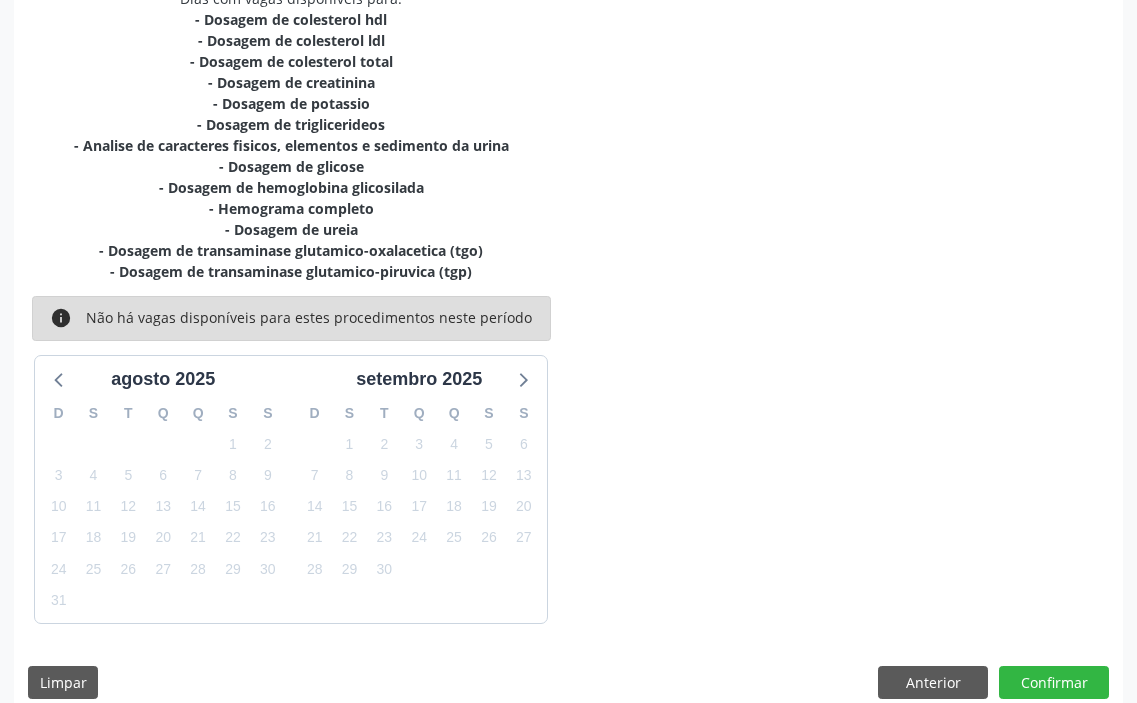 scroll, scrollTop: 509, scrollLeft: 0, axis: vertical 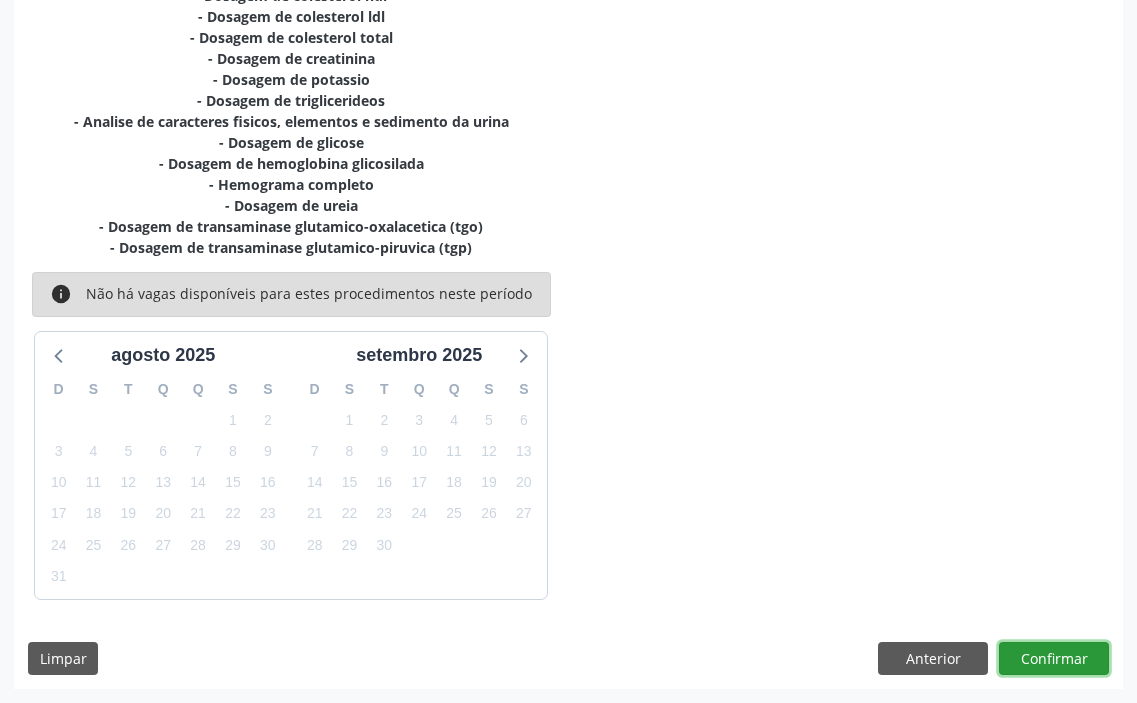 click on "Confirmar" at bounding box center (1054, 659) 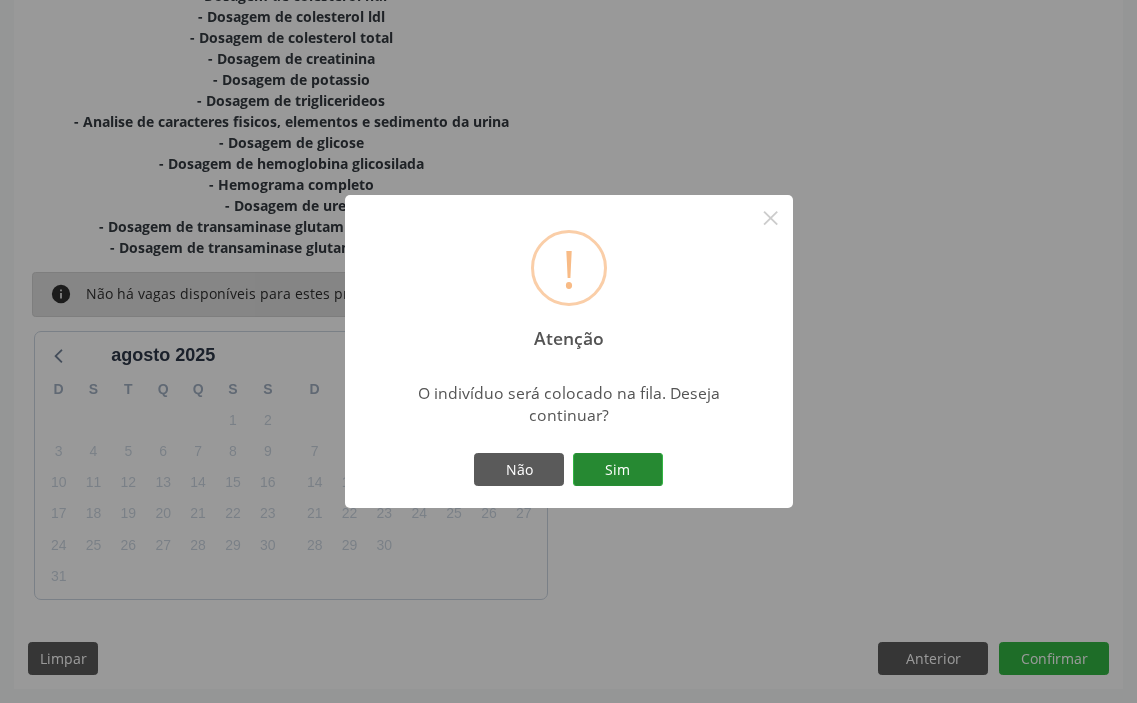 click on "Sim" at bounding box center (618, 470) 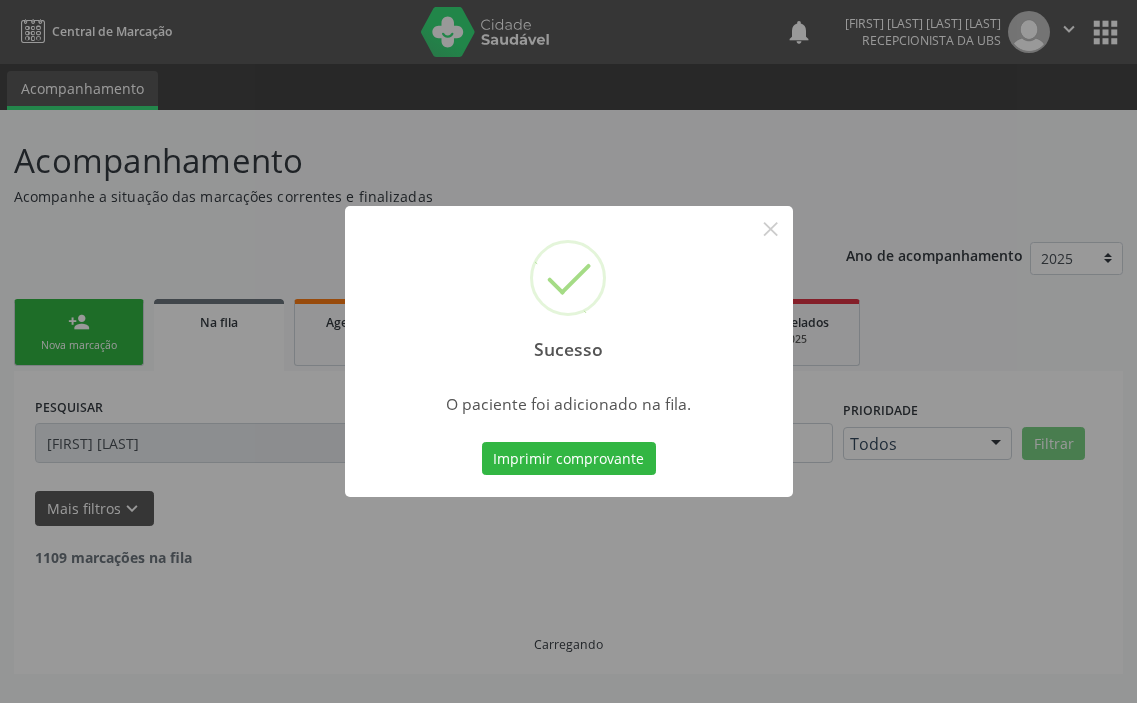scroll, scrollTop: 0, scrollLeft: 0, axis: both 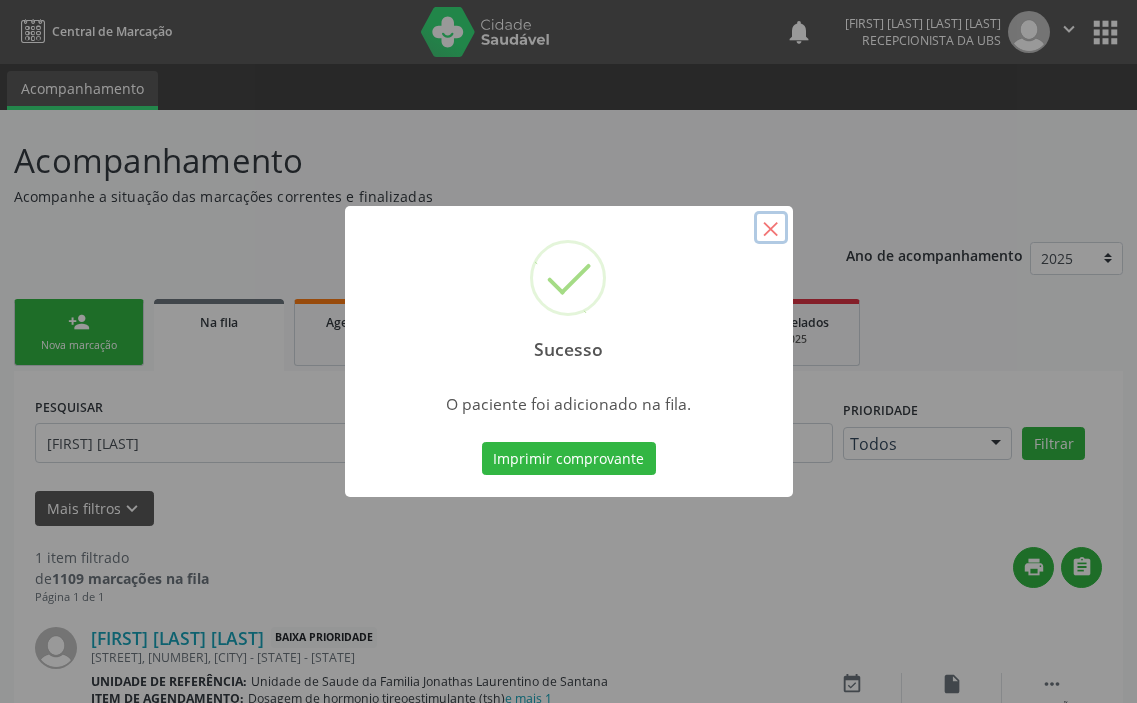 click on "×" at bounding box center (771, 228) 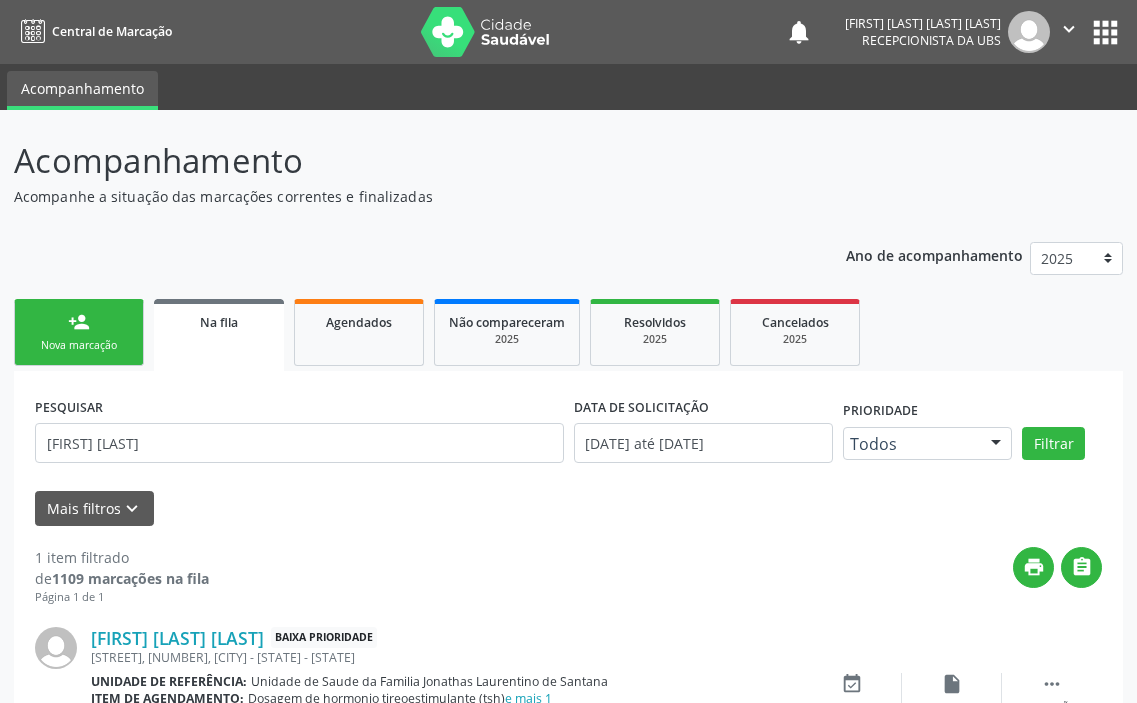 click on "Nova marcação" at bounding box center (79, 345) 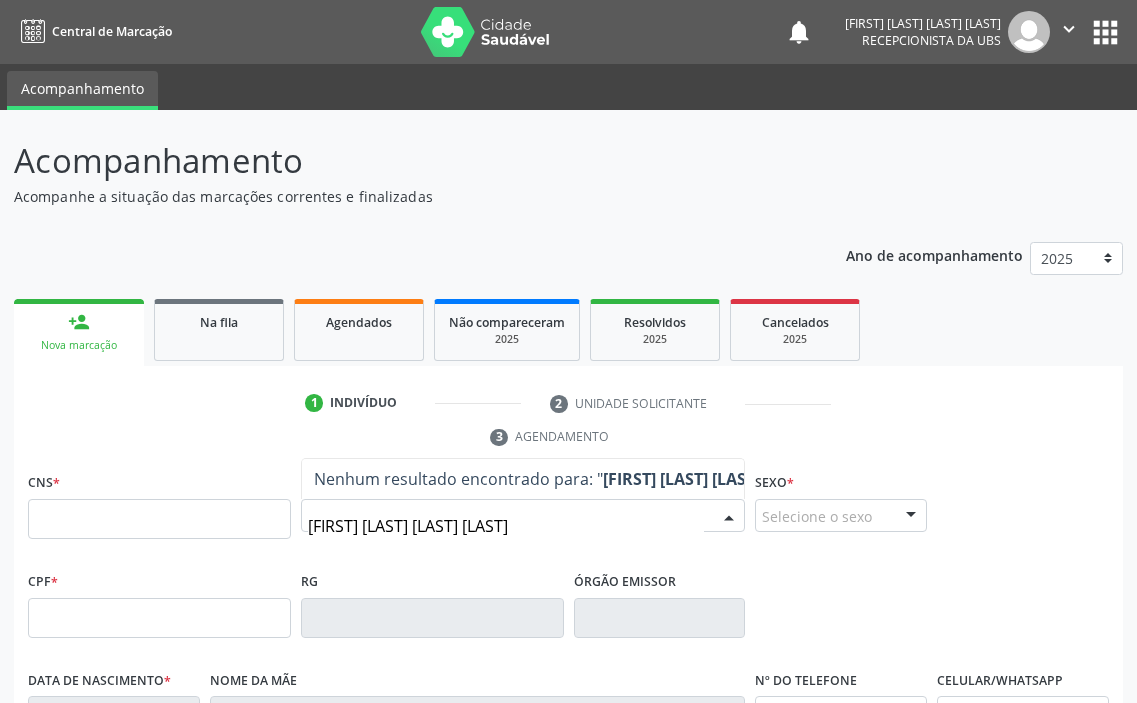 type on "amanda santana da silva" 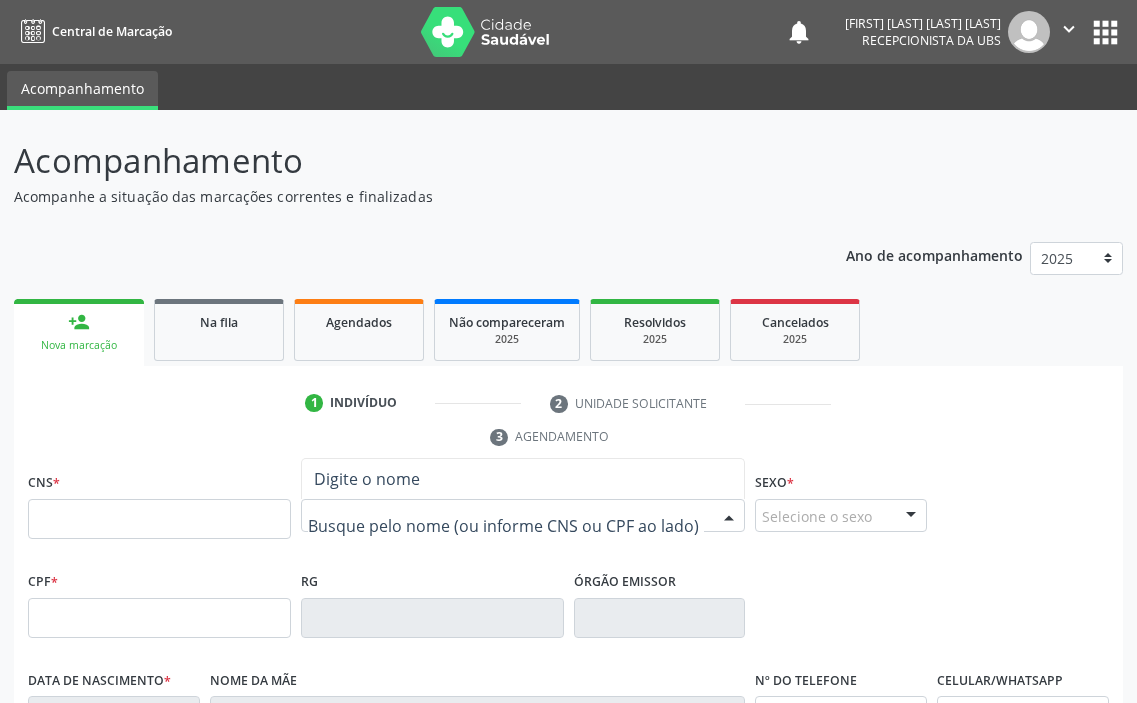 click on "1
Indivíduo
2
Unidade solicitante
3
Agendamento" at bounding box center (568, 420) 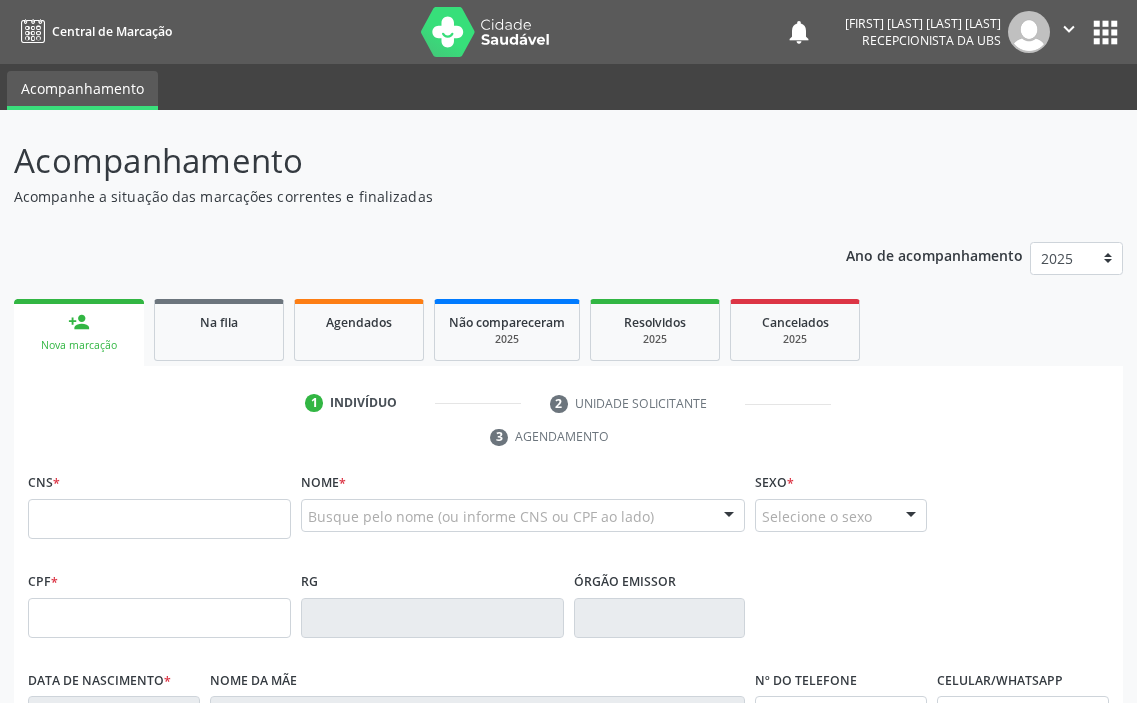 click on "Busque pelo nome (ou informe CNS ou CPF ao lado)" at bounding box center (523, 516) 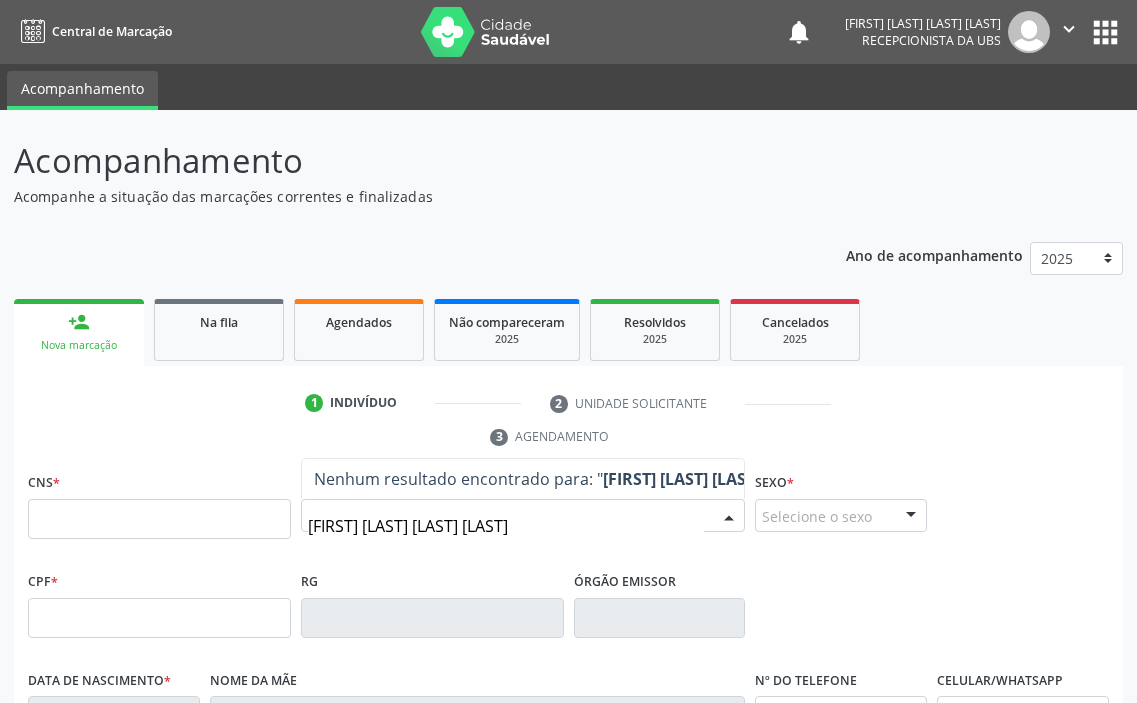 type on "fernanda oliveira mac" 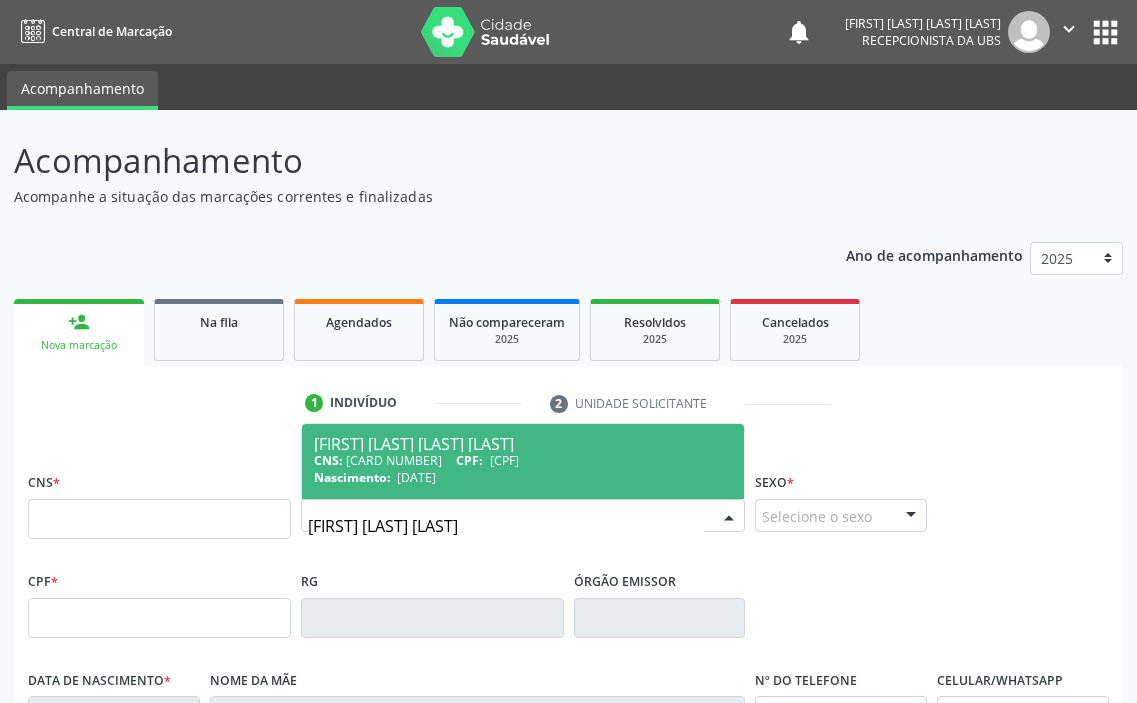 click on "27/07/1993" at bounding box center (416, 477) 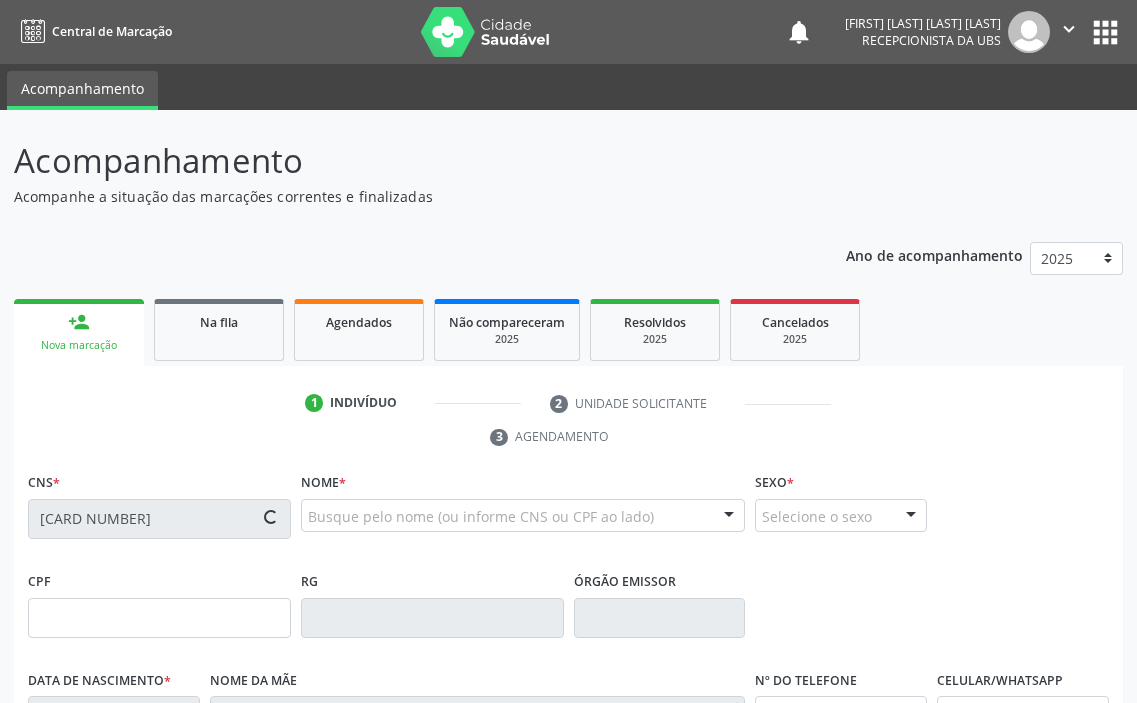 type on "066.263.205-21" 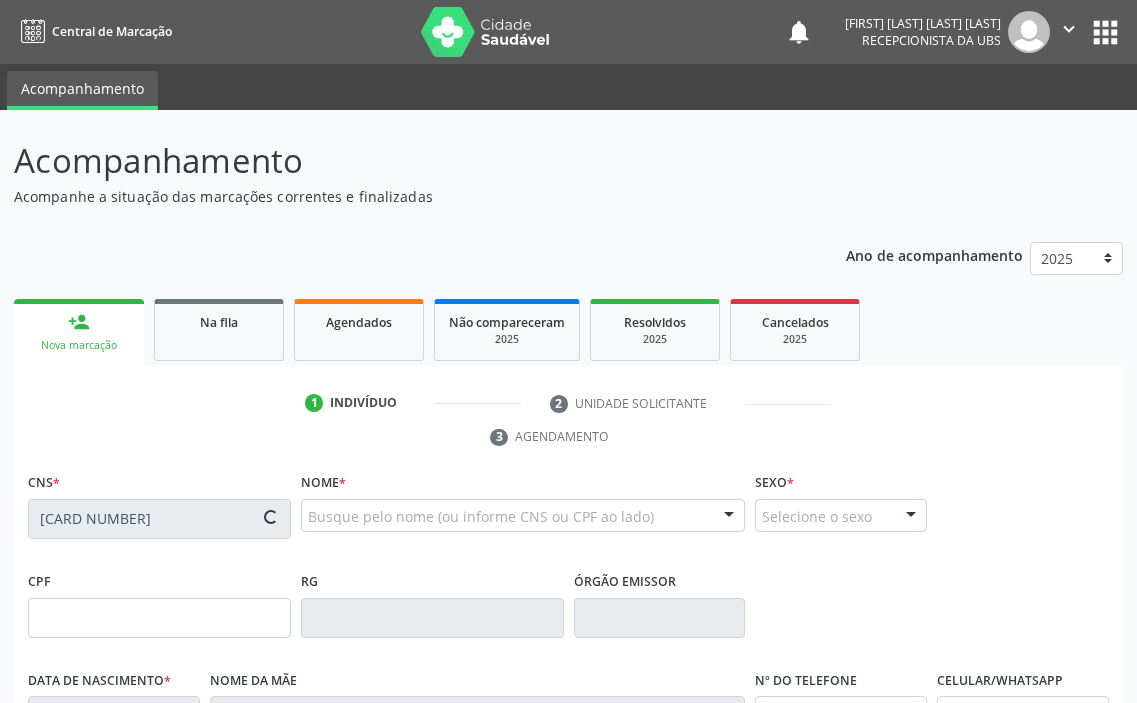 type on "27/07/1993" 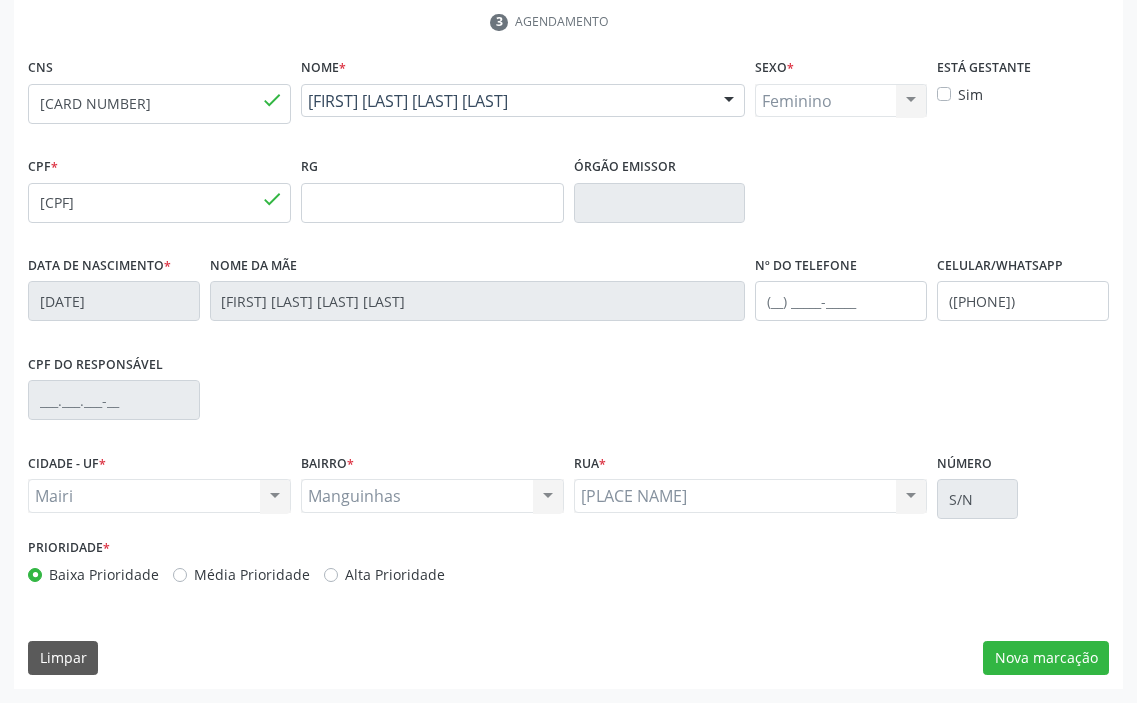 scroll, scrollTop: 115, scrollLeft: 0, axis: vertical 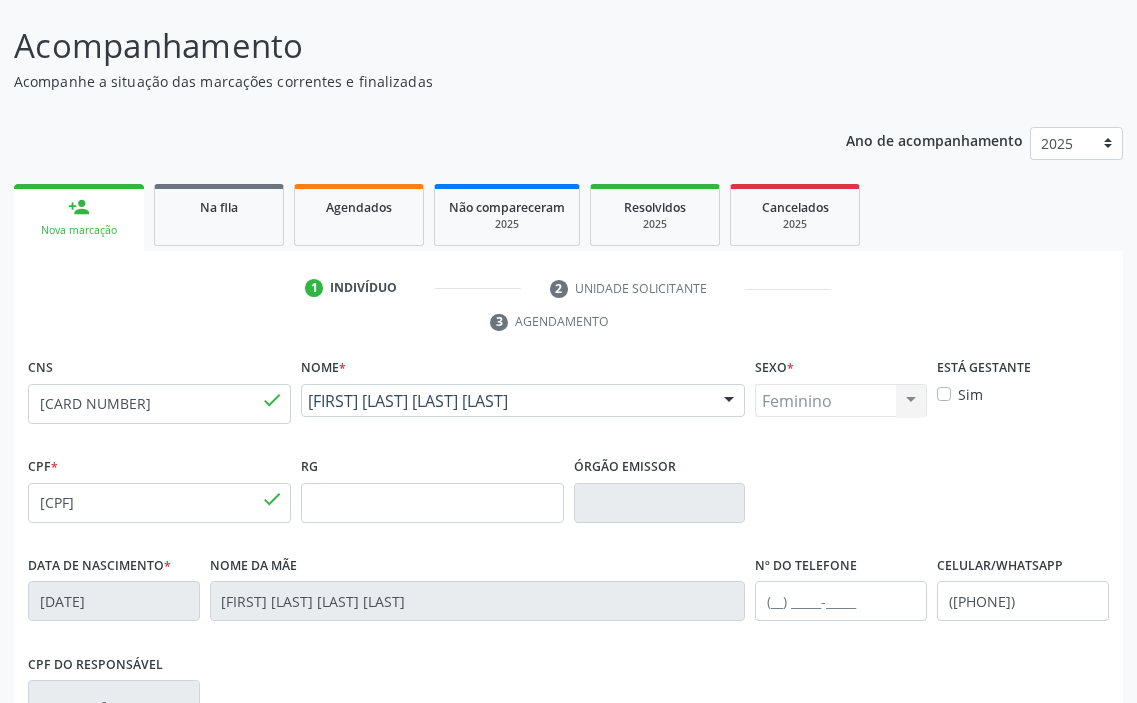 click on "Sim" at bounding box center (970, 394) 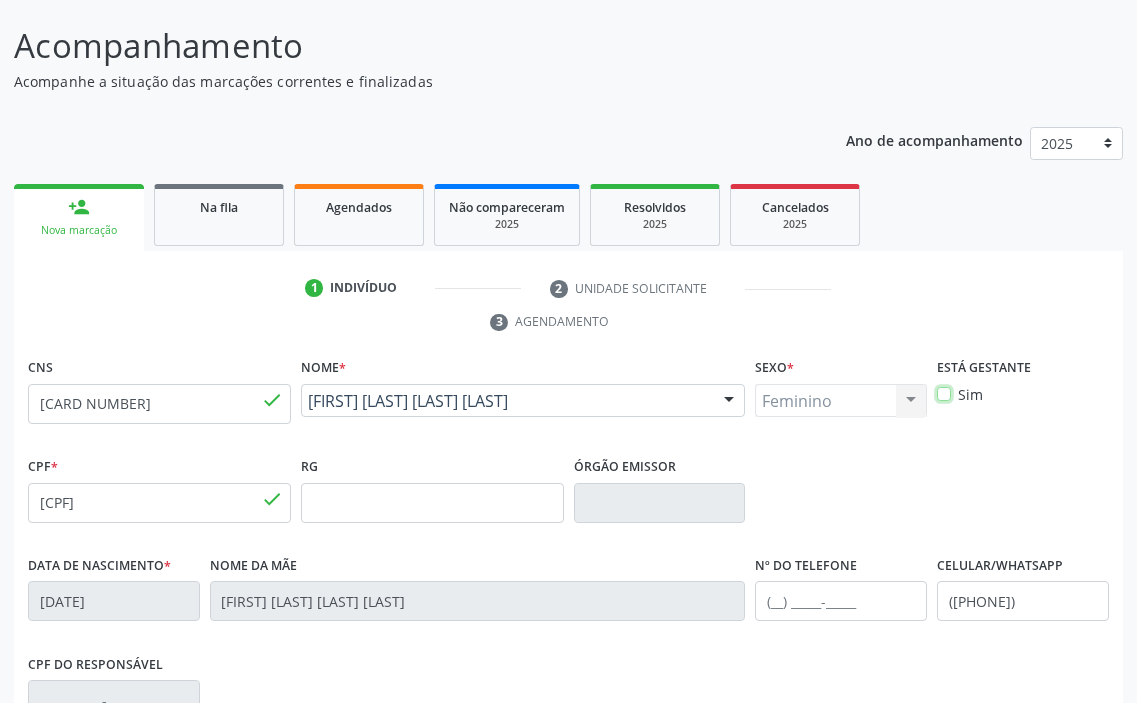 click on "Sim" at bounding box center [944, 393] 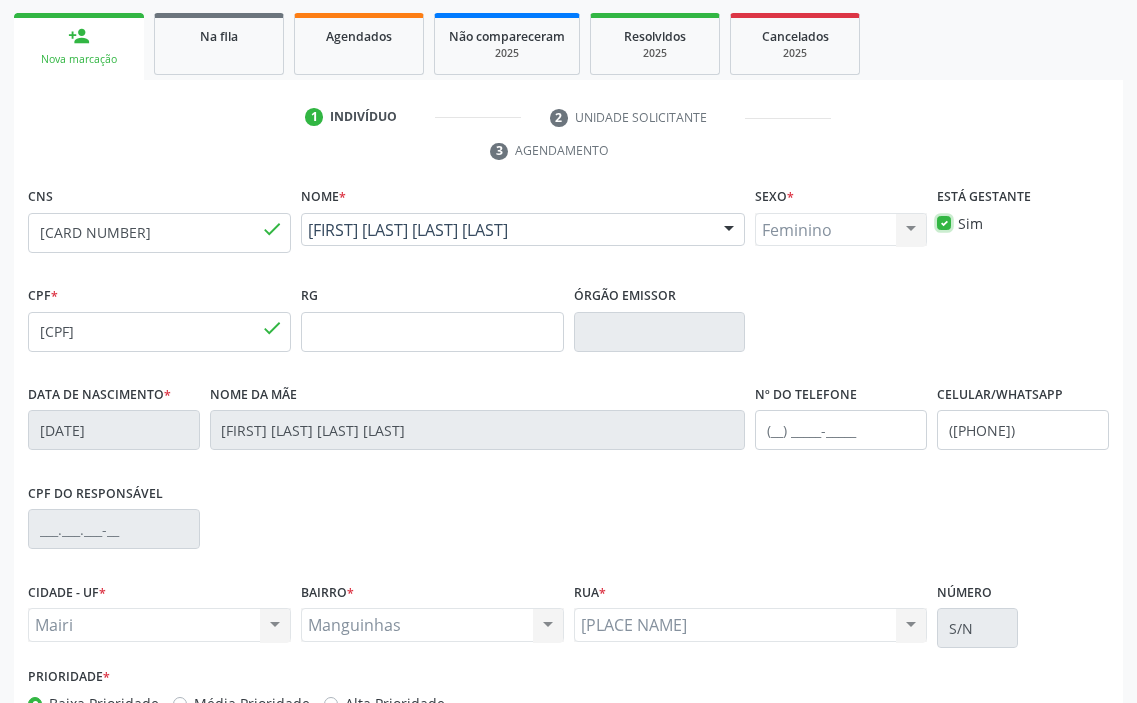 scroll, scrollTop: 415, scrollLeft: 0, axis: vertical 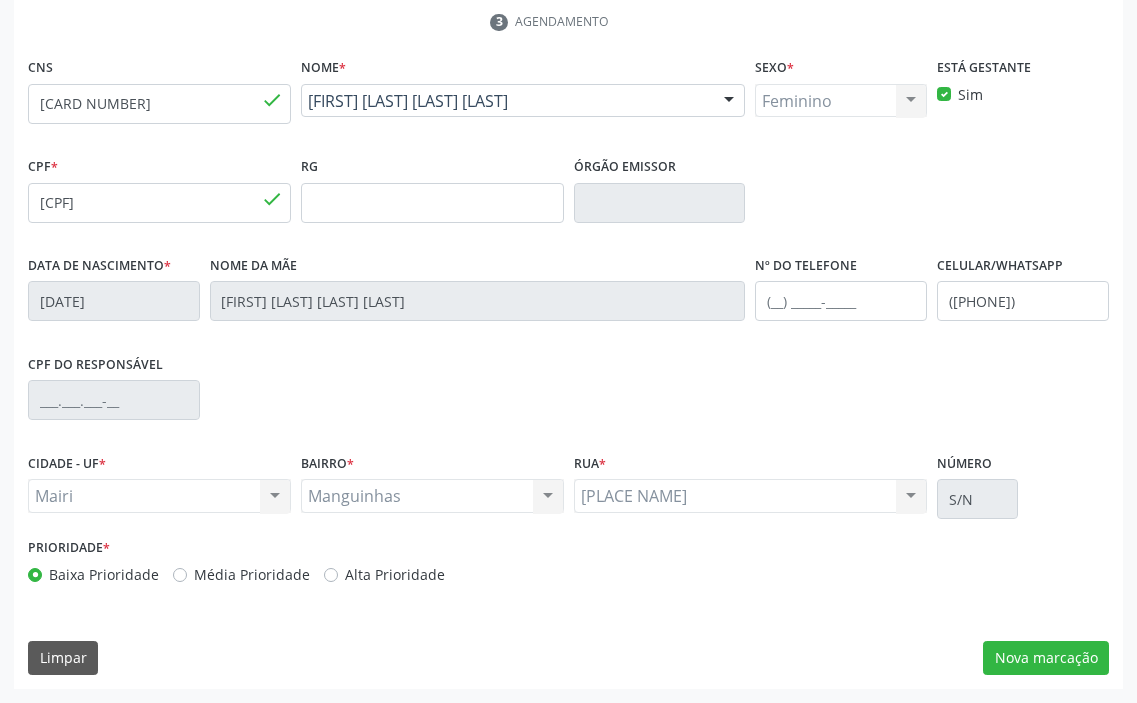 click on "Alta Prioridade" at bounding box center (395, 574) 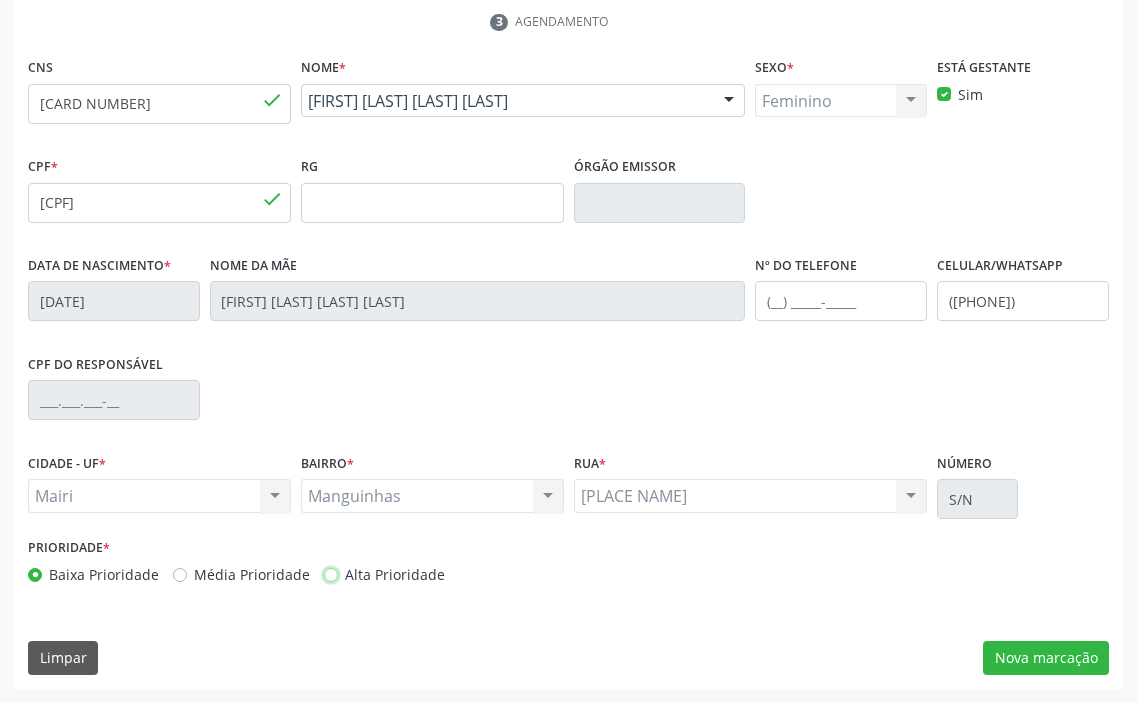 click on "Alta Prioridade" at bounding box center (331, 573) 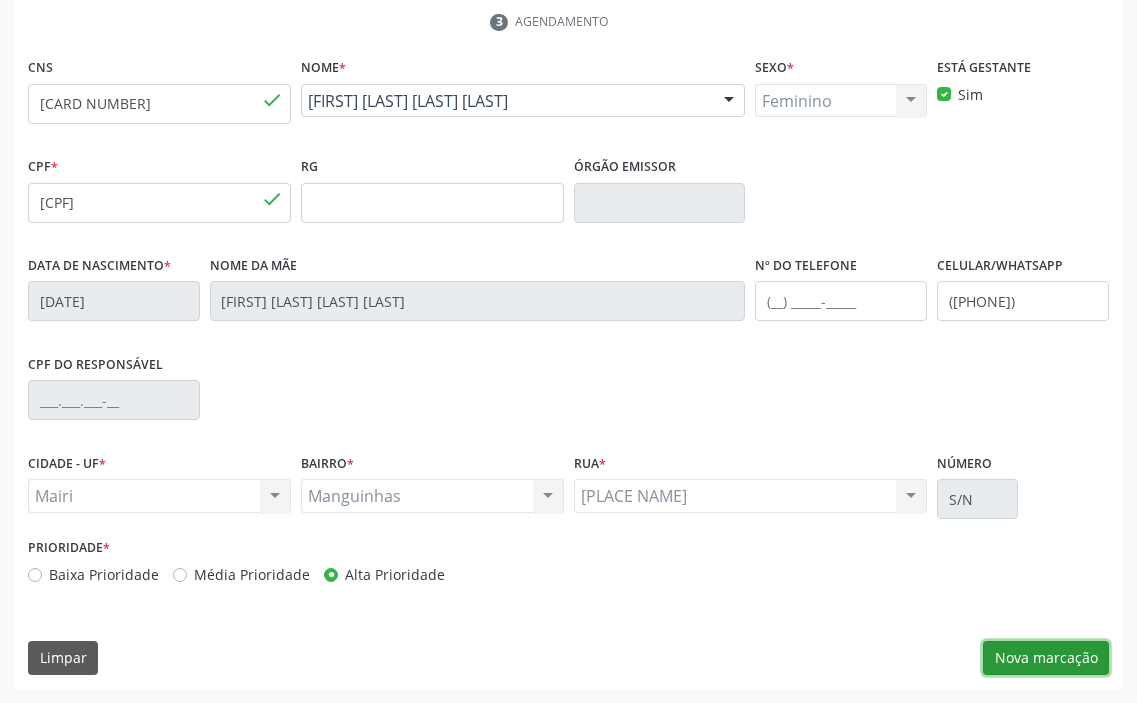 click on "Nova marcação" at bounding box center [1046, 658] 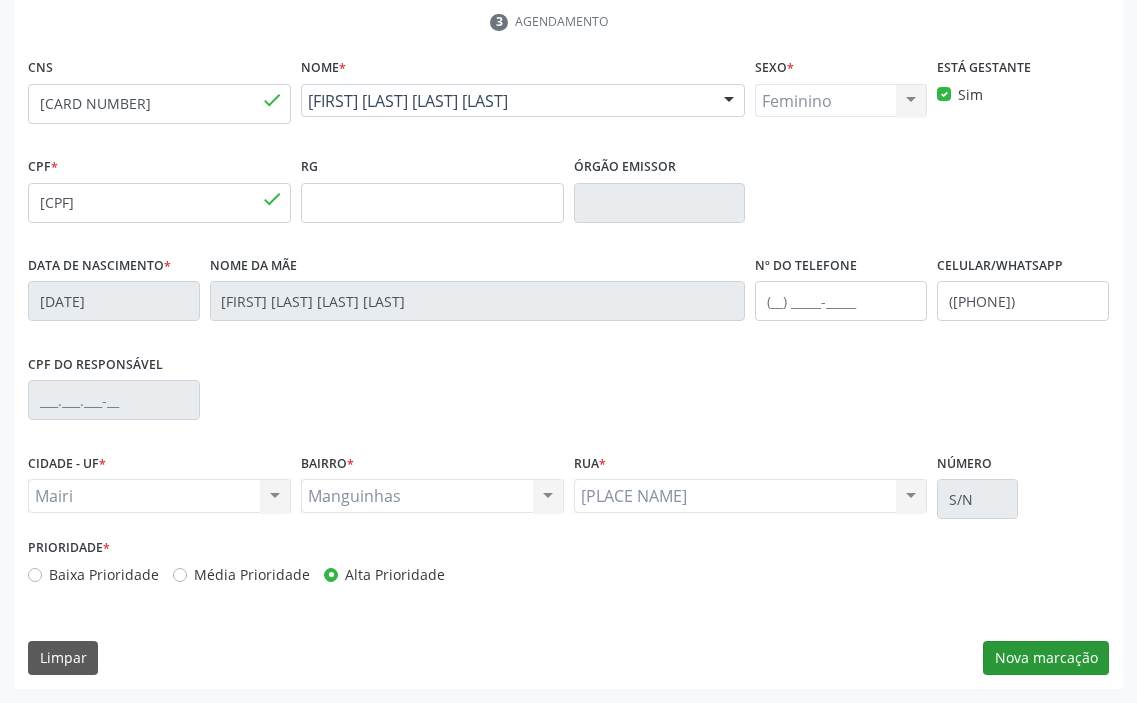 scroll, scrollTop: 236, scrollLeft: 0, axis: vertical 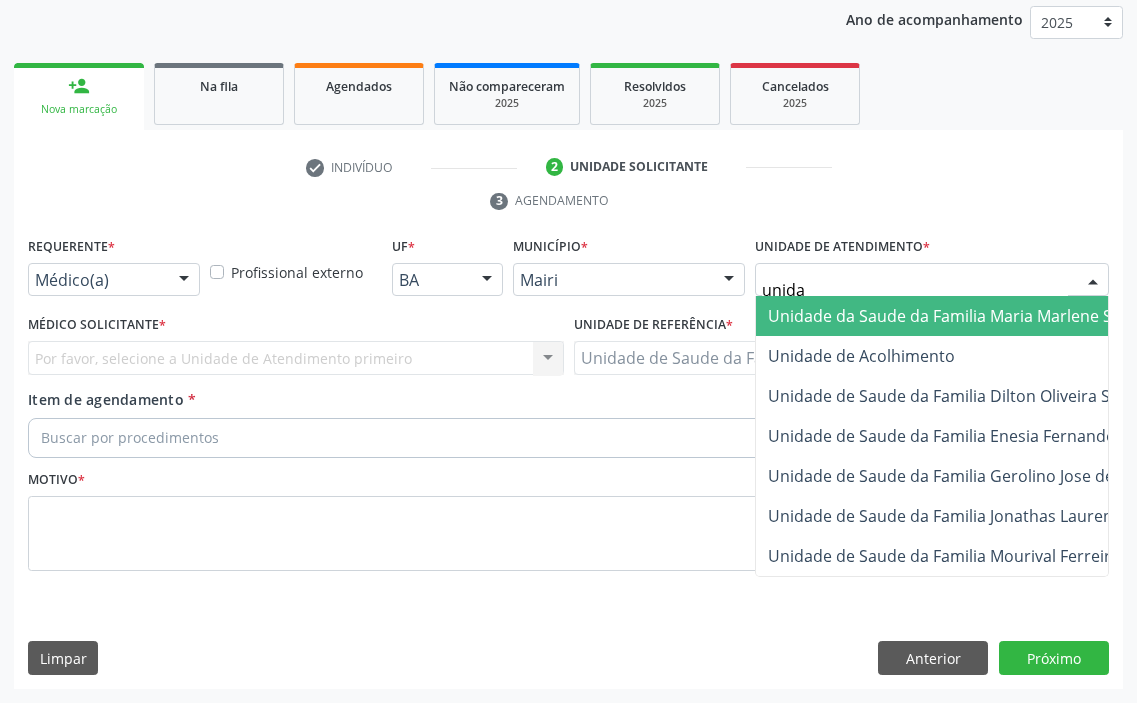 type on "unidad" 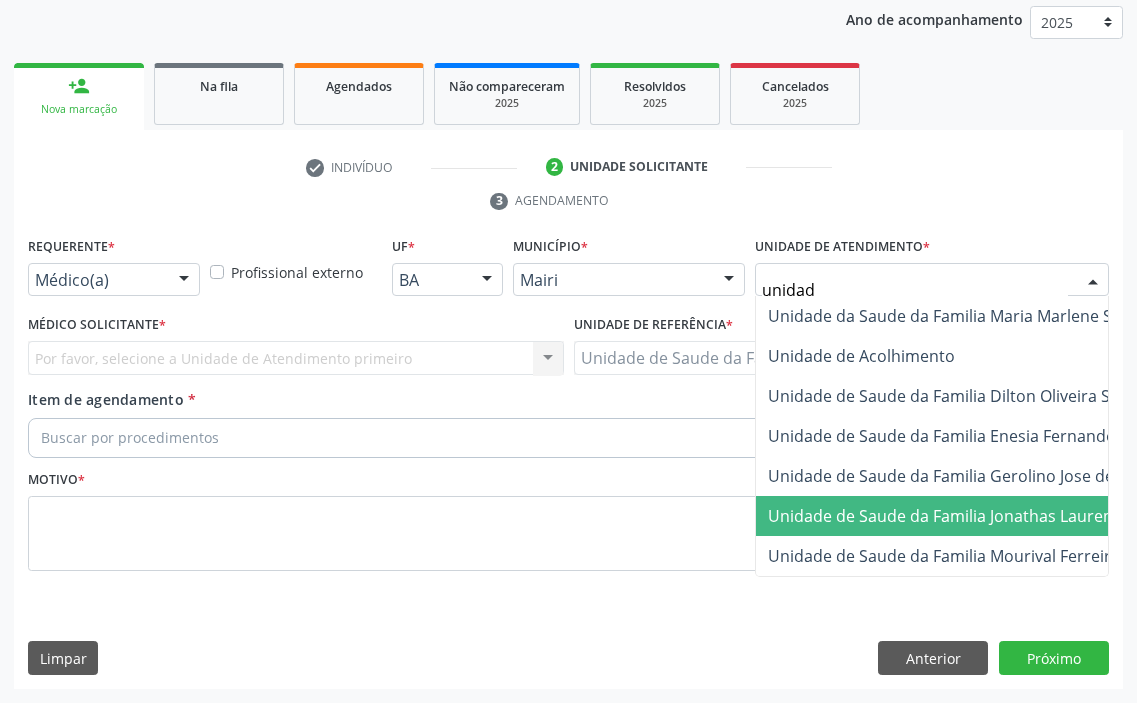 click on "Unidade de Saude da Familia Jonathas Laurentino de Santana" at bounding box center (1000, 516) 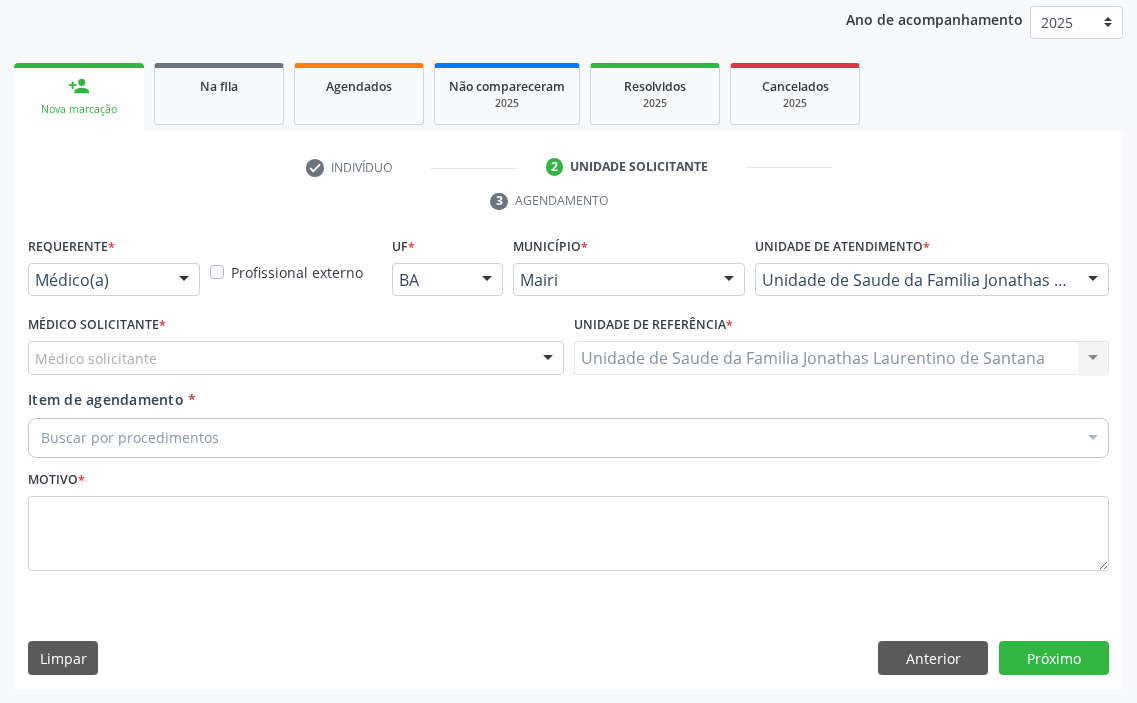 click on "Médico solicitante" at bounding box center [296, 358] 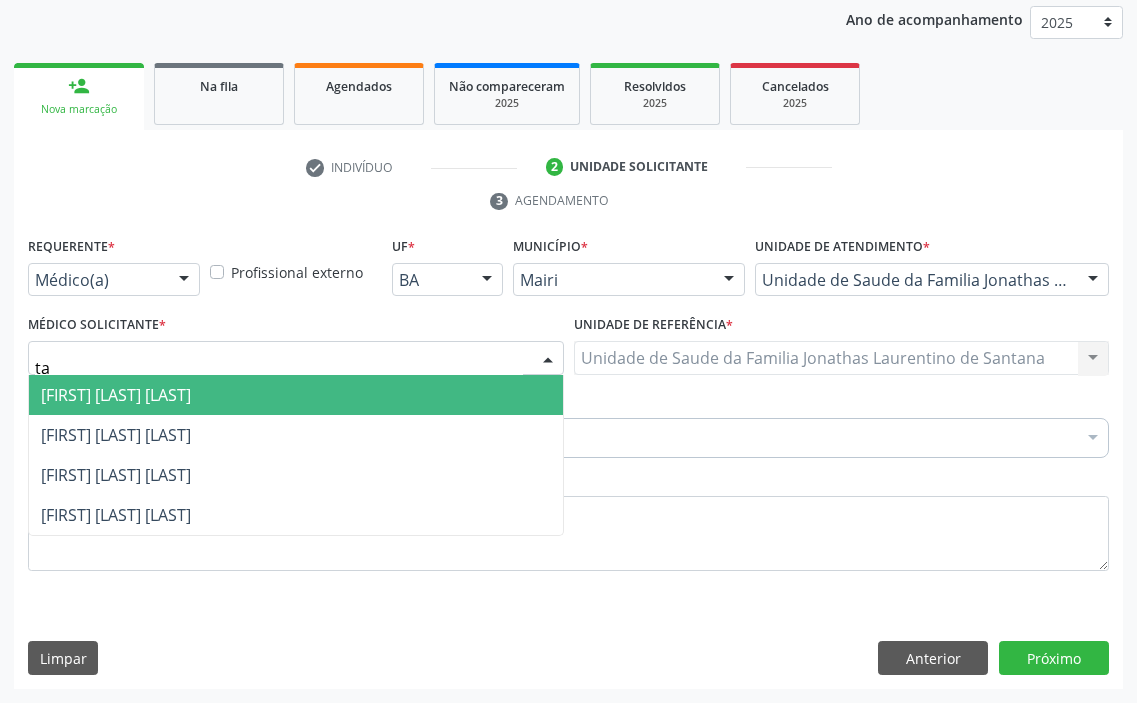 type on "t" 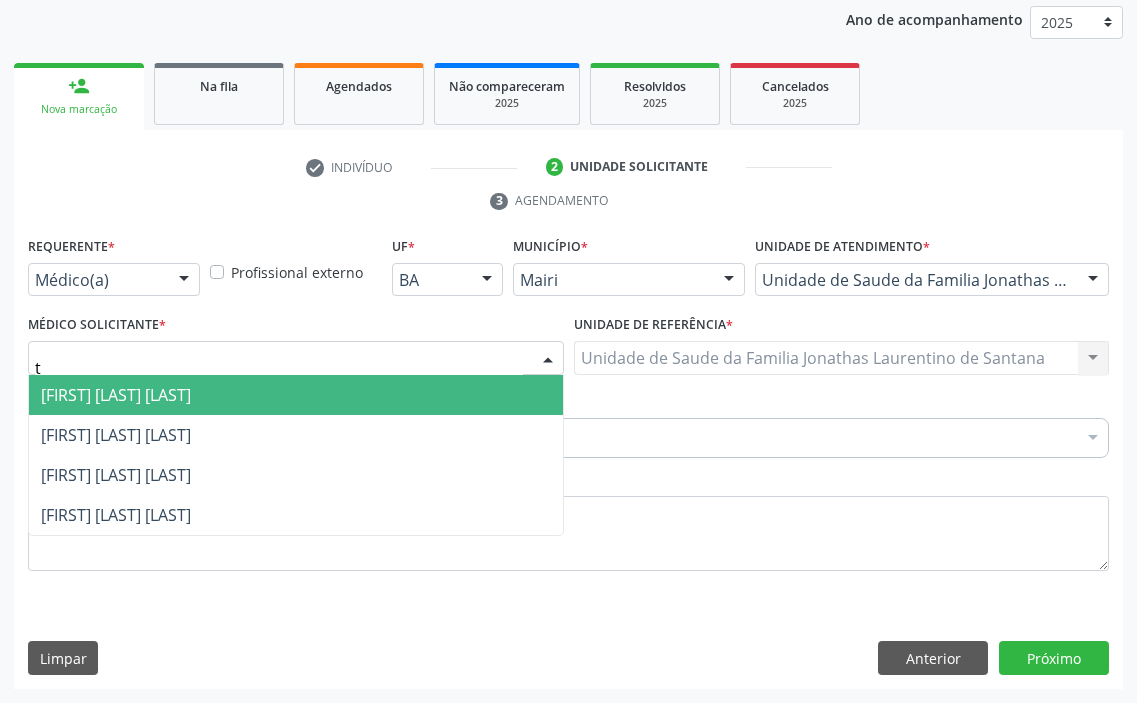 type 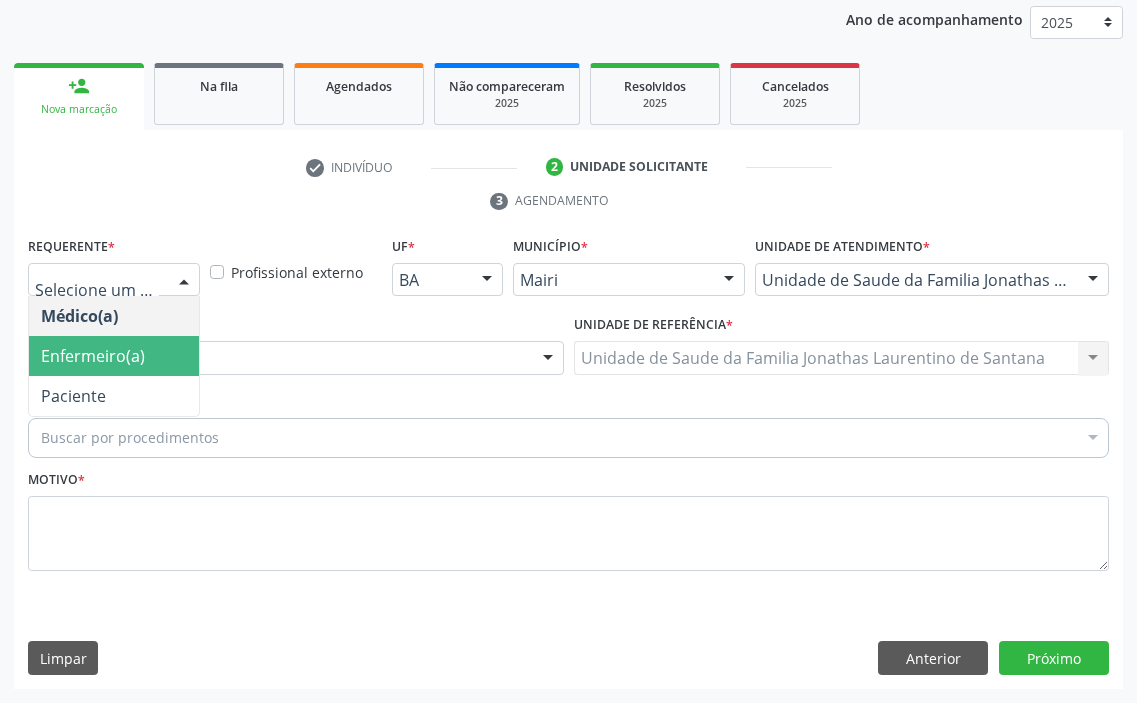 click on "Enfermeiro(a)" at bounding box center [93, 356] 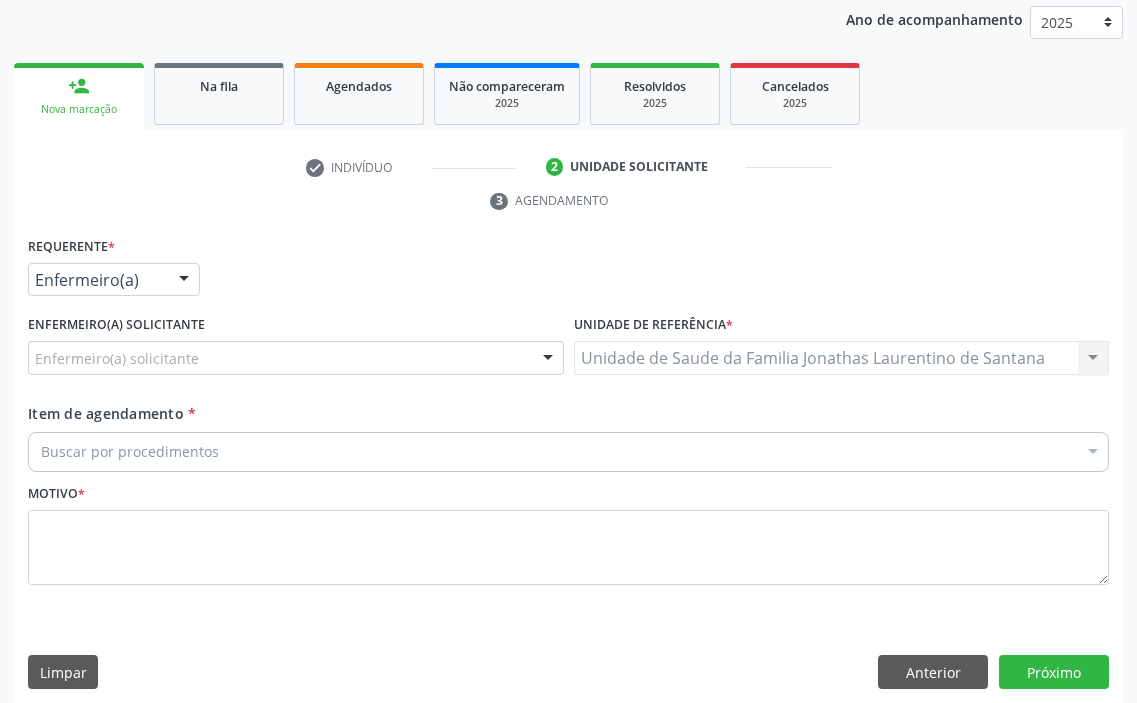 click on "Enfermeiro(a) solicitante
Enfermeiro(a) solicitante
Jaqueline Soares Lima   Karolline Matos da Silva   Jadna Araujo de Almeida   Ingryd Rodrigues Silva   Edna Augusta Barbosa   Indira Oliveira Nunes Santos   Jordenia Rios Barbosa Reis   Xenia Vieira Rios   Suane de Oliveira Rios Barbosa   Monize Lima Sousa   Vanusa Sales Rios   Janaina Santana Silva   Taize Oliveira Araújo Ferreira   Alexsandra Rios Santana
Nenhum resultado encontrado para: "   "
Não há nenhuma opção para ser exibida." at bounding box center (296, 349) 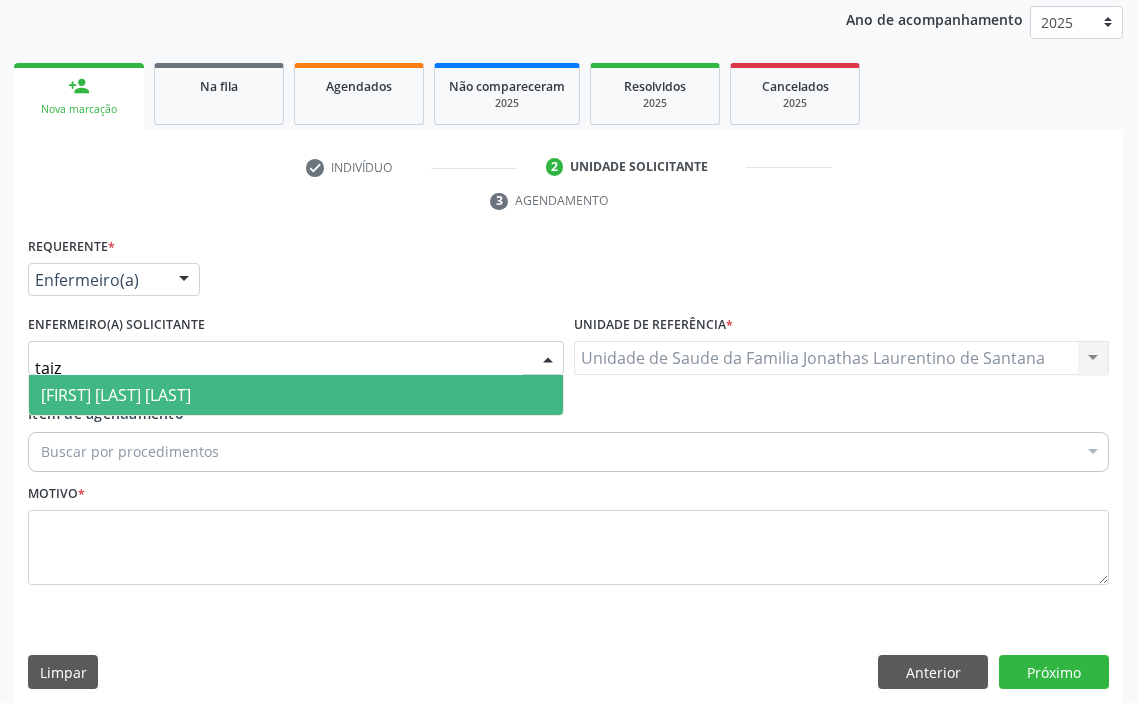 type on "taize" 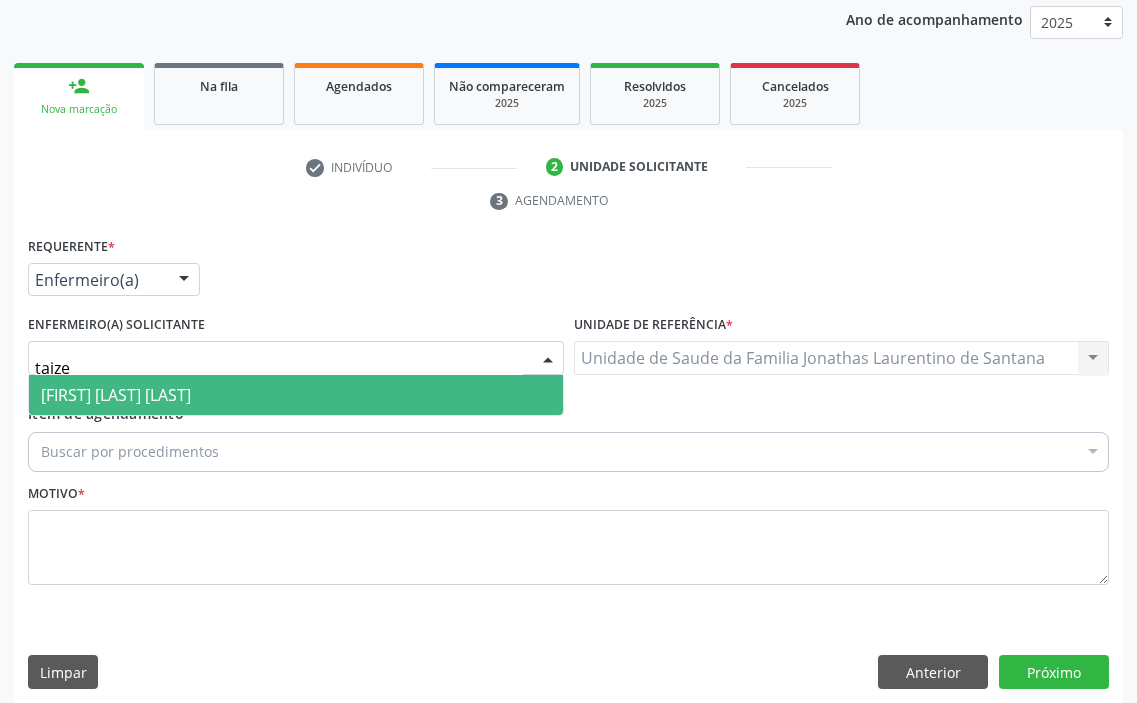 click on "Taize Oliveira Araújo Ferreira" at bounding box center [116, 395] 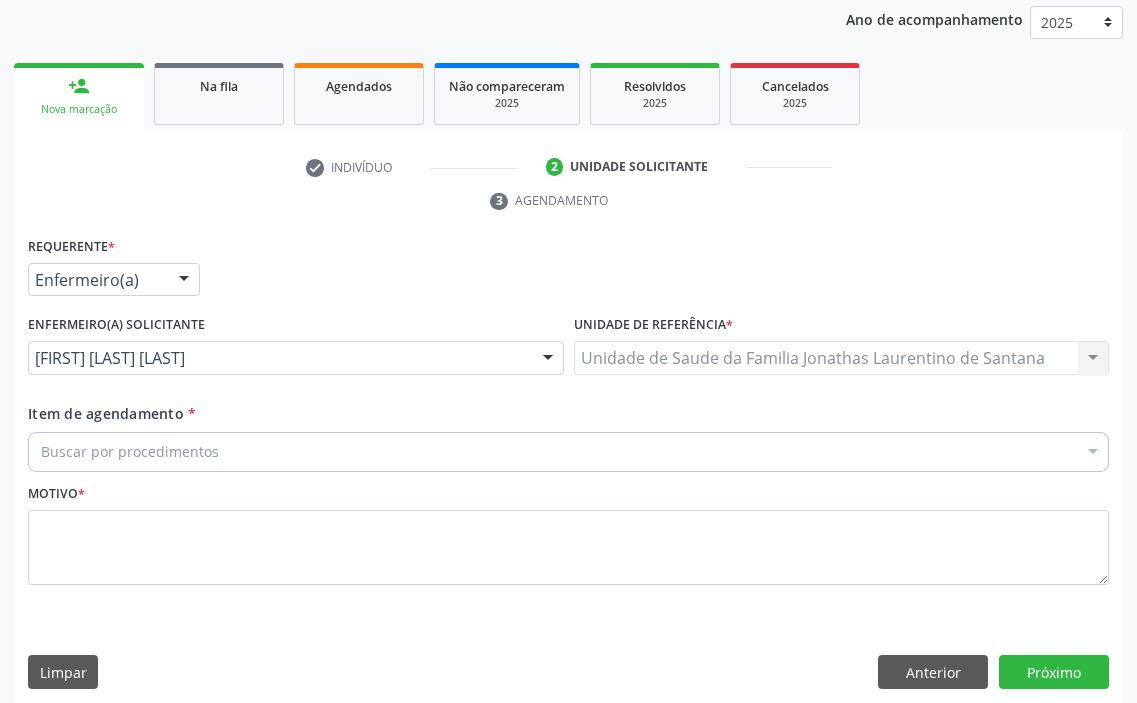 click on "Buscar por procedimentos" at bounding box center [568, 452] 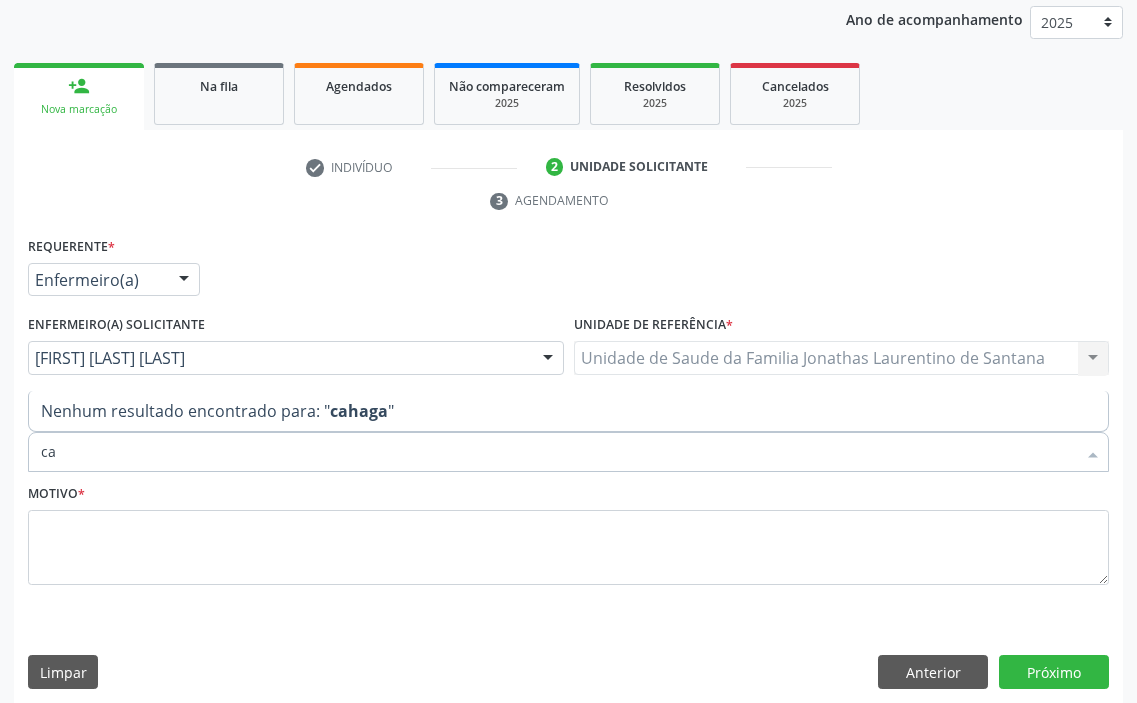 type on "c" 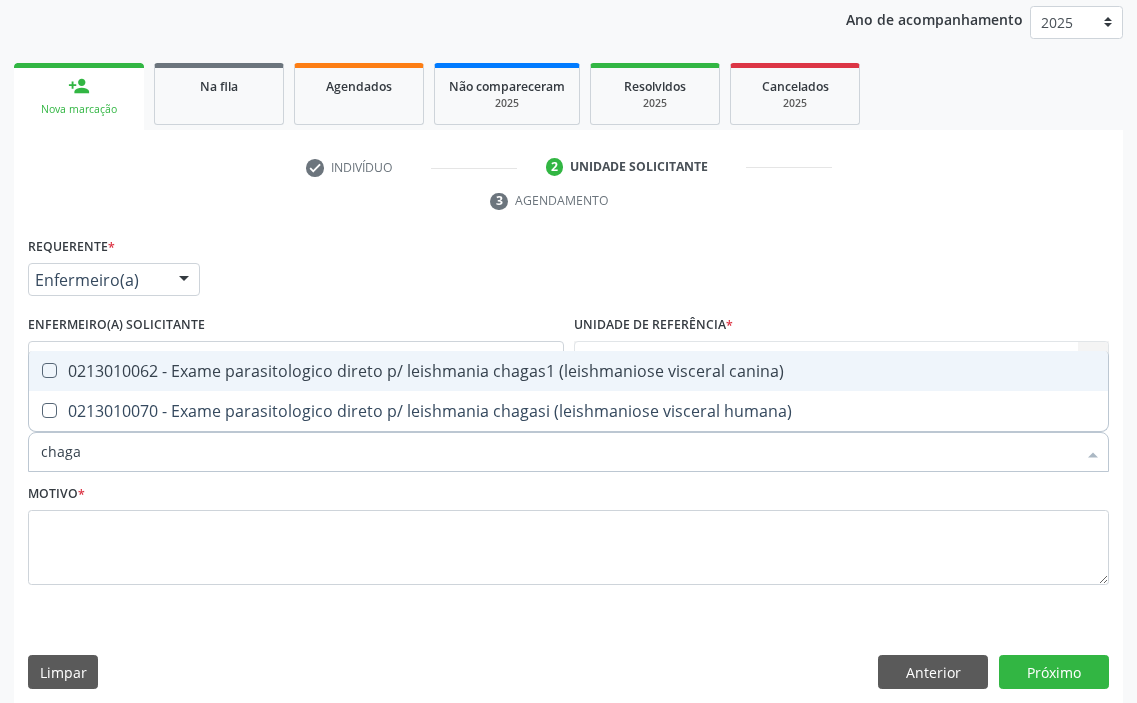 type on "chagas" 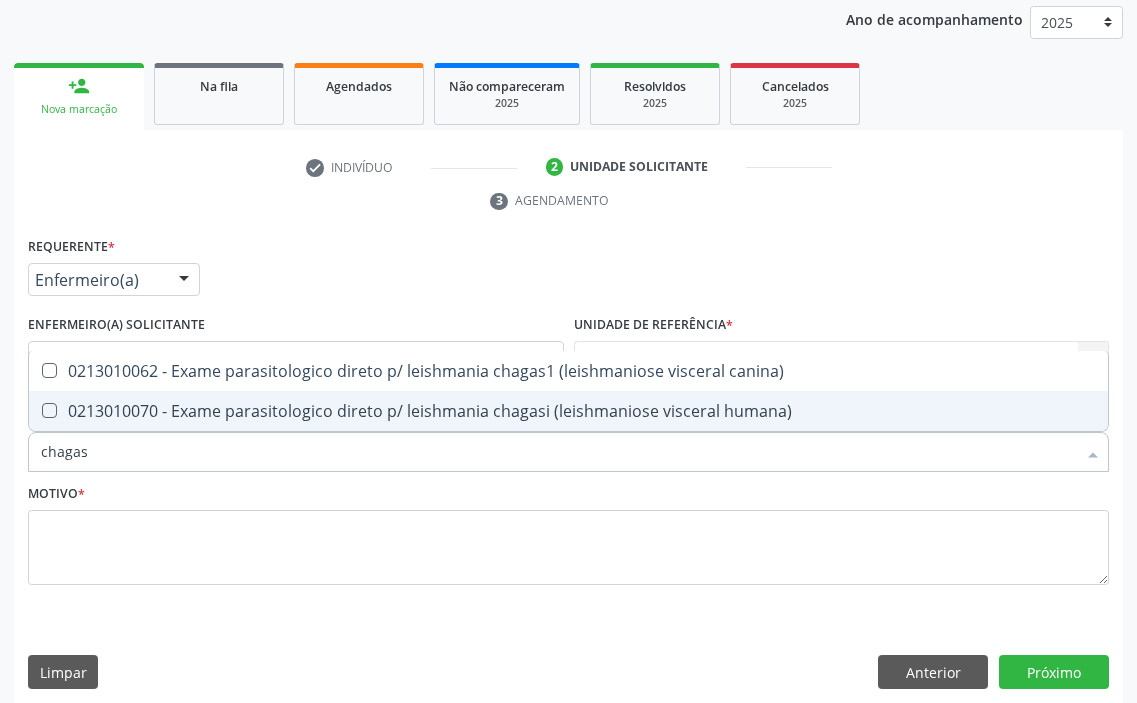 click on "0213010070 - Exame parasitologico direto p/ leishmania chagasi (leishmaniose visceral humana)" at bounding box center (568, 411) 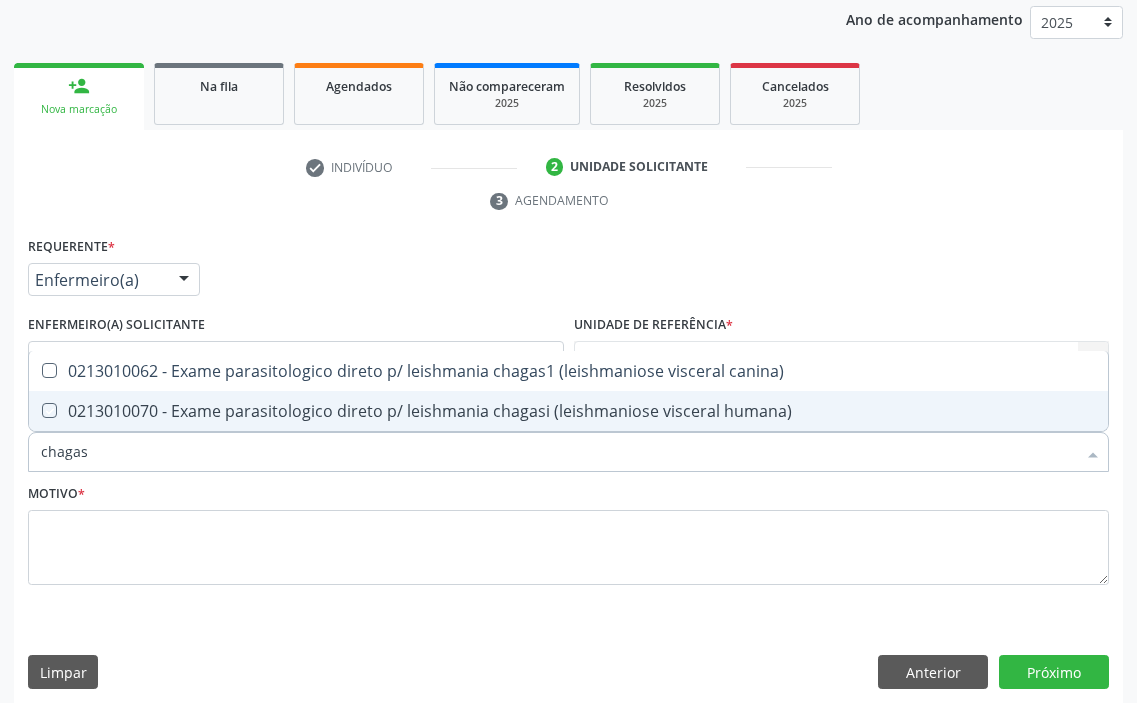 checkbox on "true" 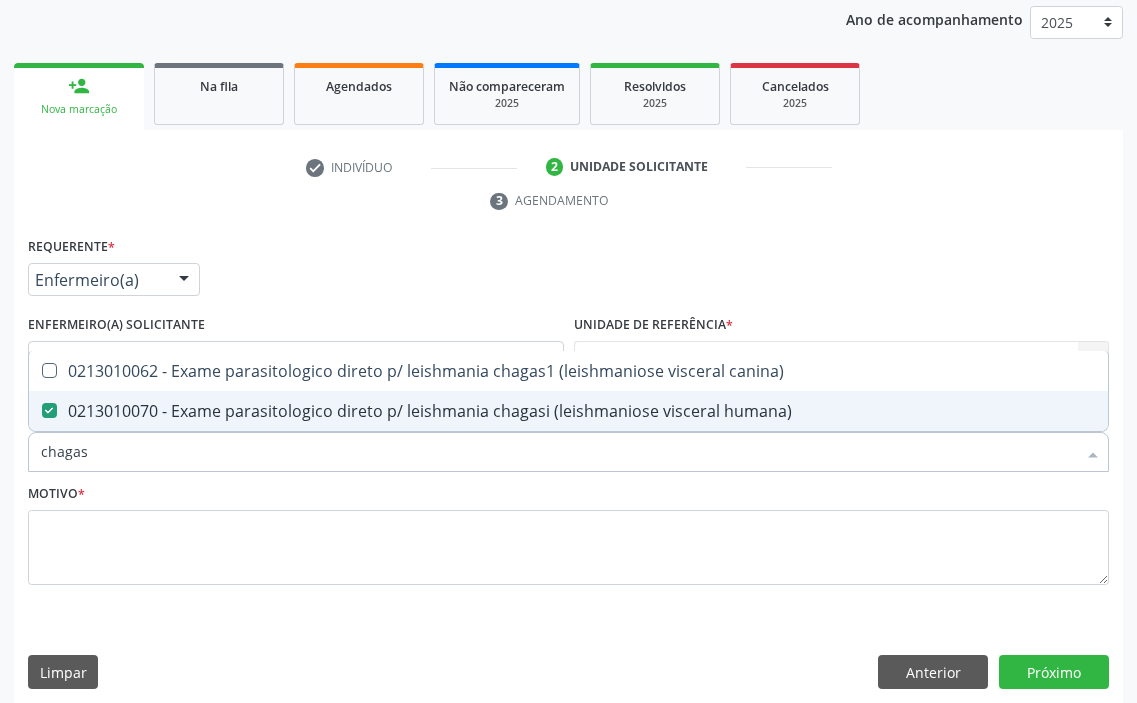 drag, startPoint x: 120, startPoint y: 445, endPoint x: 0, endPoint y: 452, distance: 120.203995 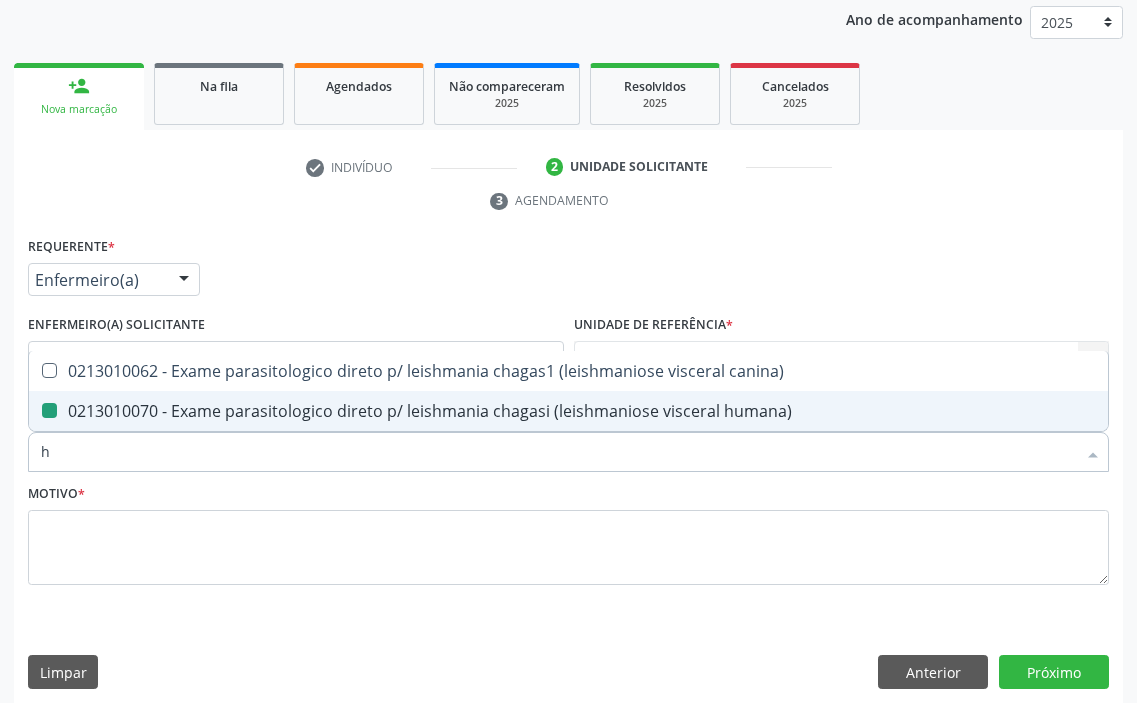 type on "hi" 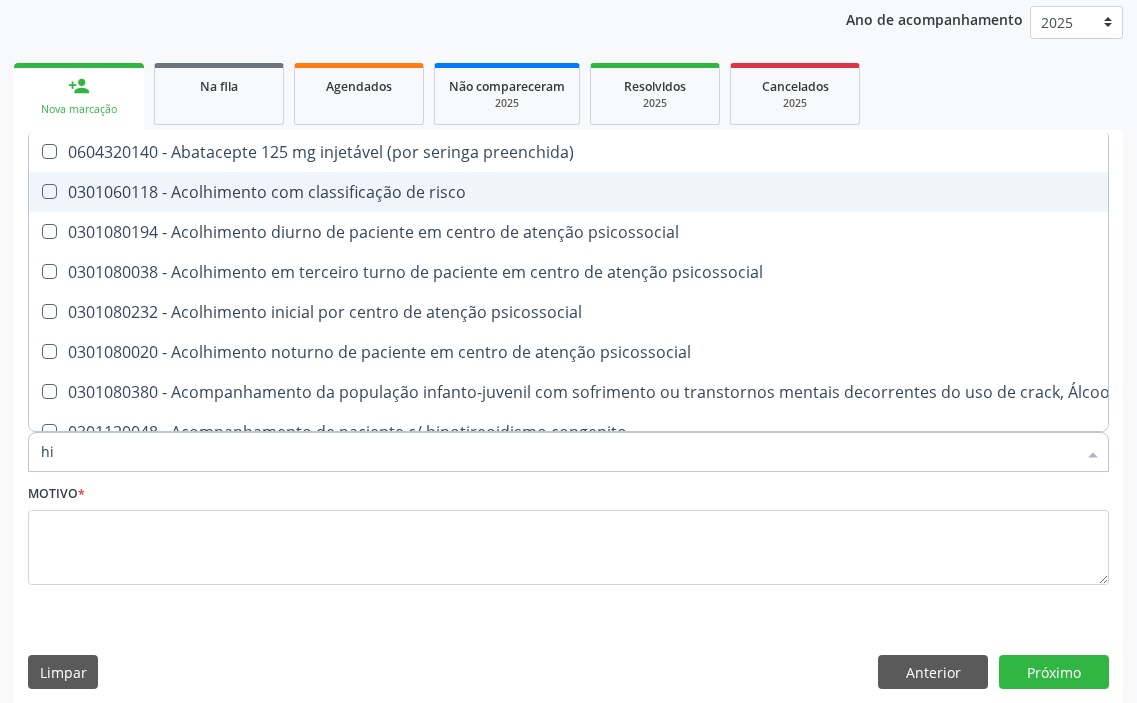 type on "hiv" 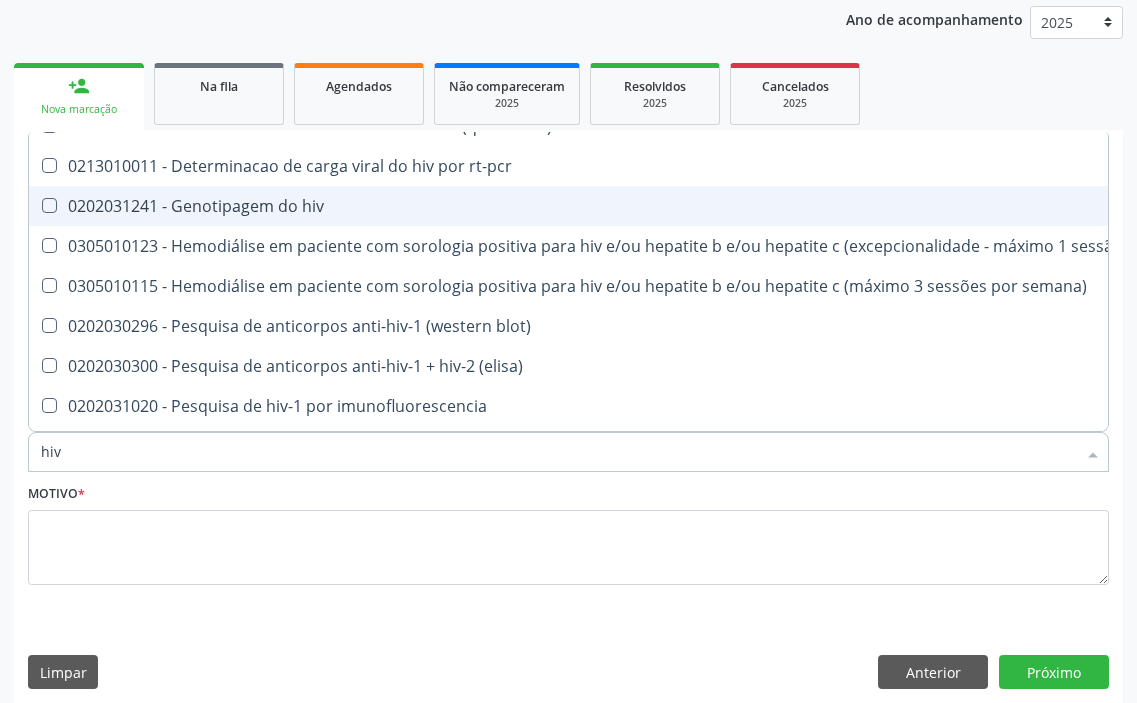scroll, scrollTop: 100, scrollLeft: 0, axis: vertical 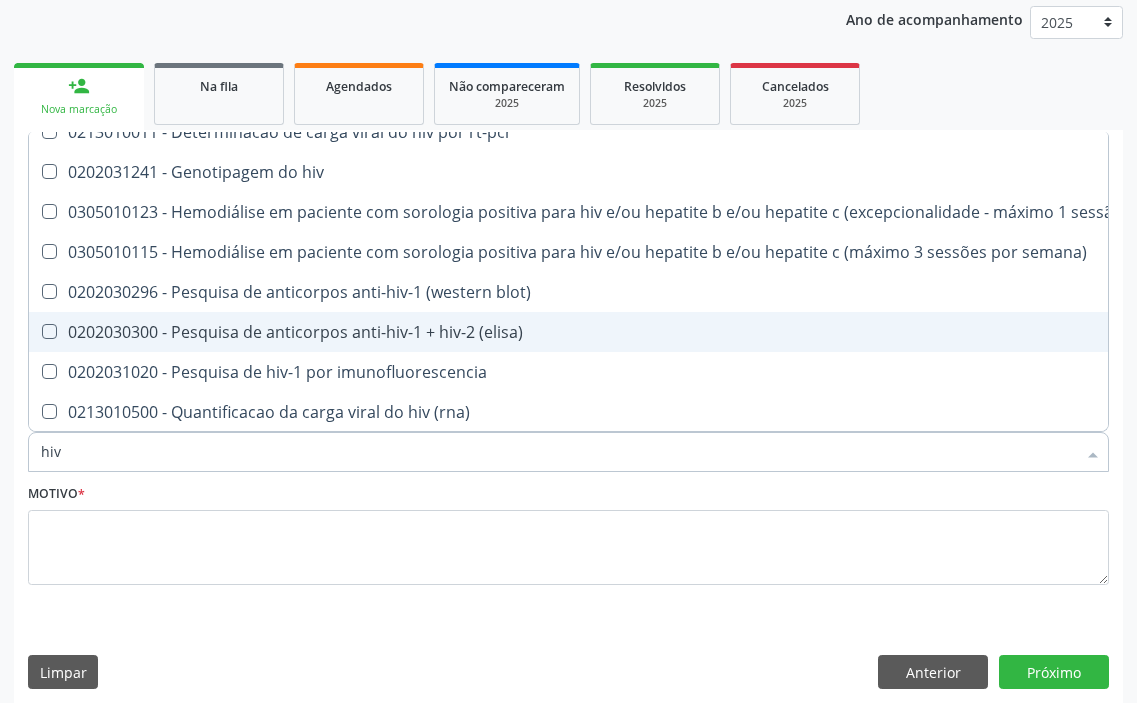 click on "0202030300 - Pesquisa de anticorpos anti-hiv-1 + hiv-2 (elisa)" at bounding box center (621, 332) 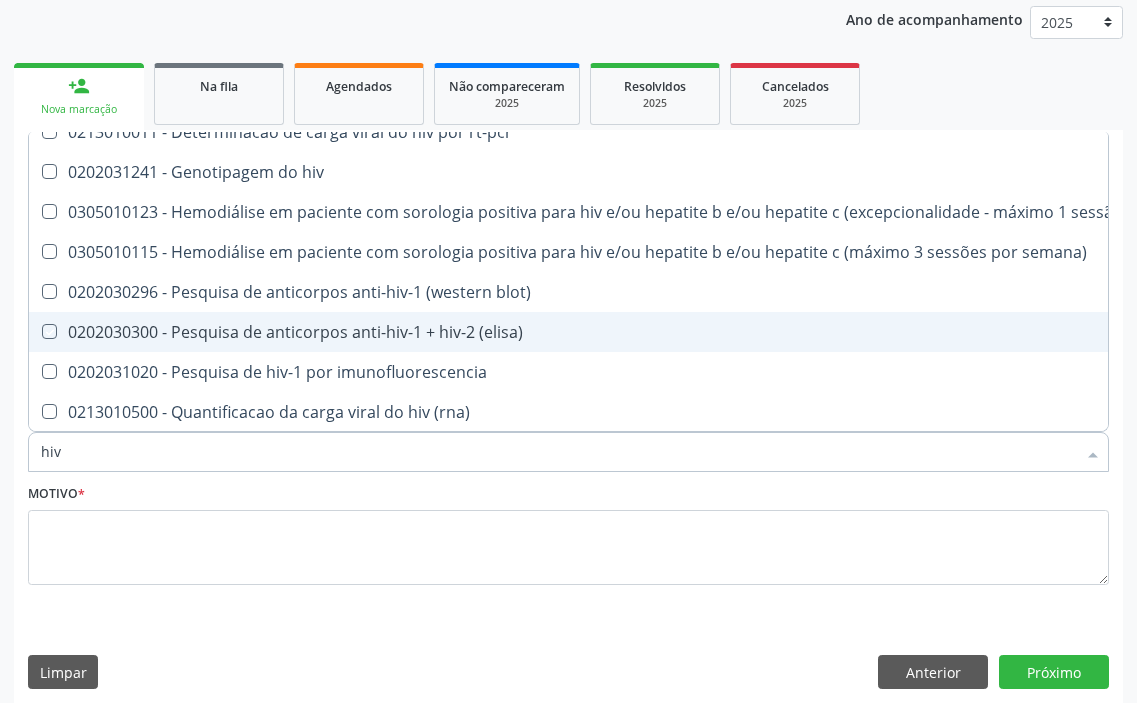 checkbox on "true" 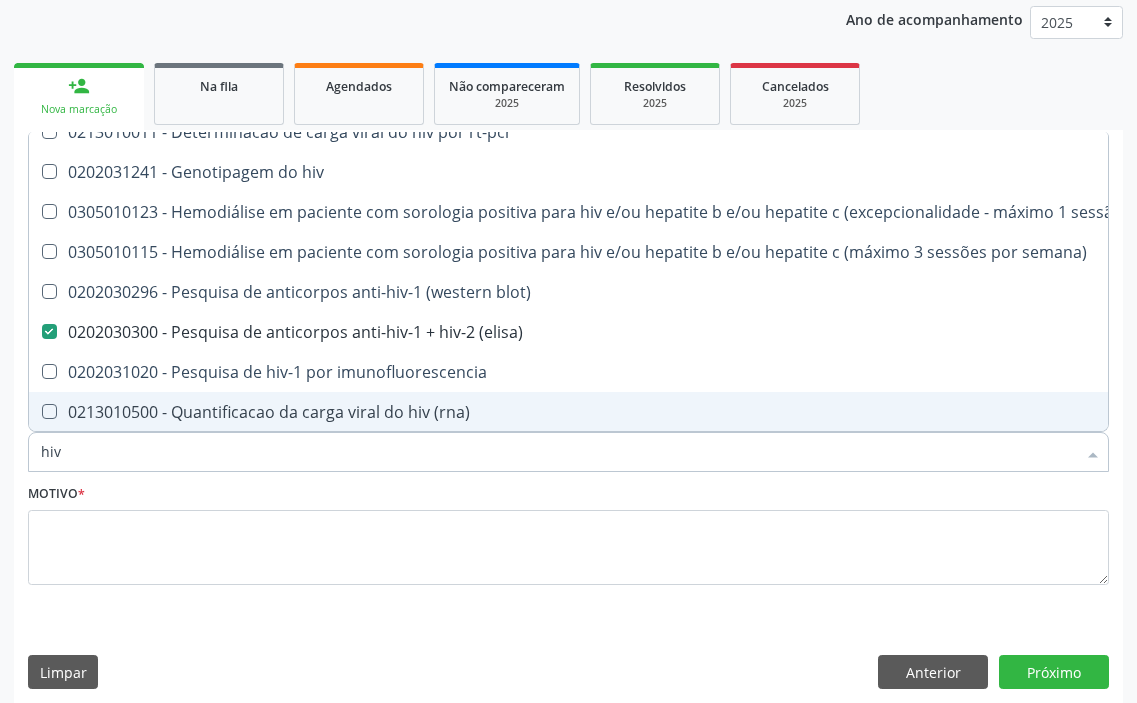 drag, startPoint x: 92, startPoint y: 455, endPoint x: 24, endPoint y: 464, distance: 68.593 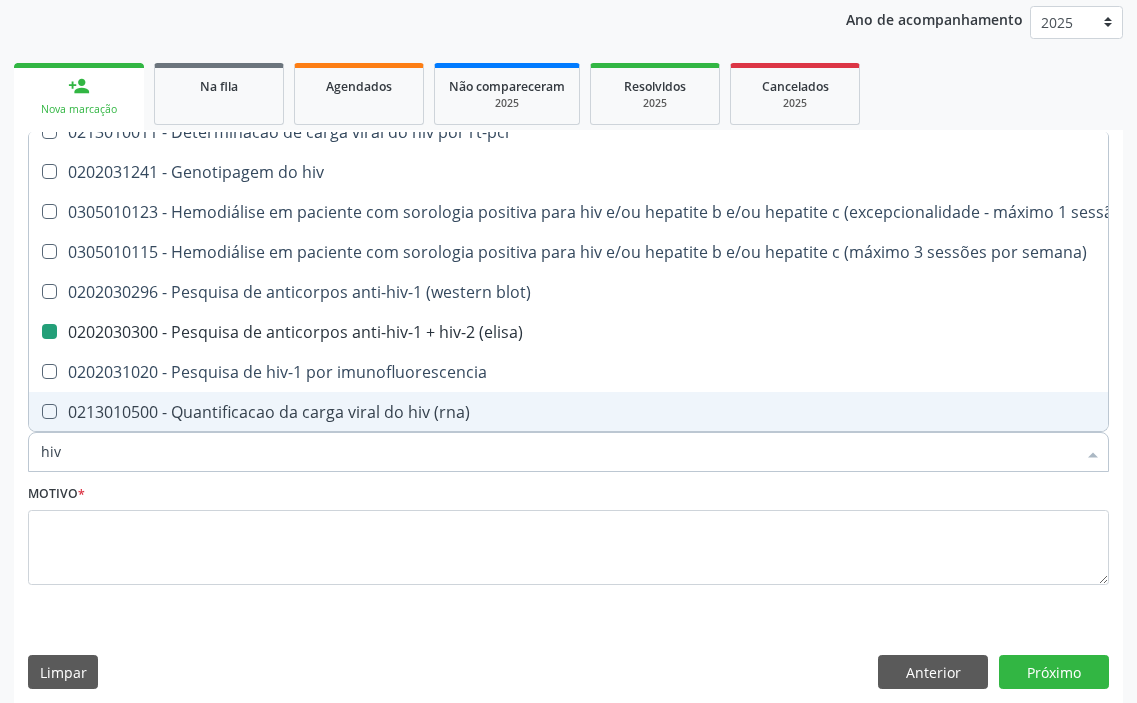 type on "r" 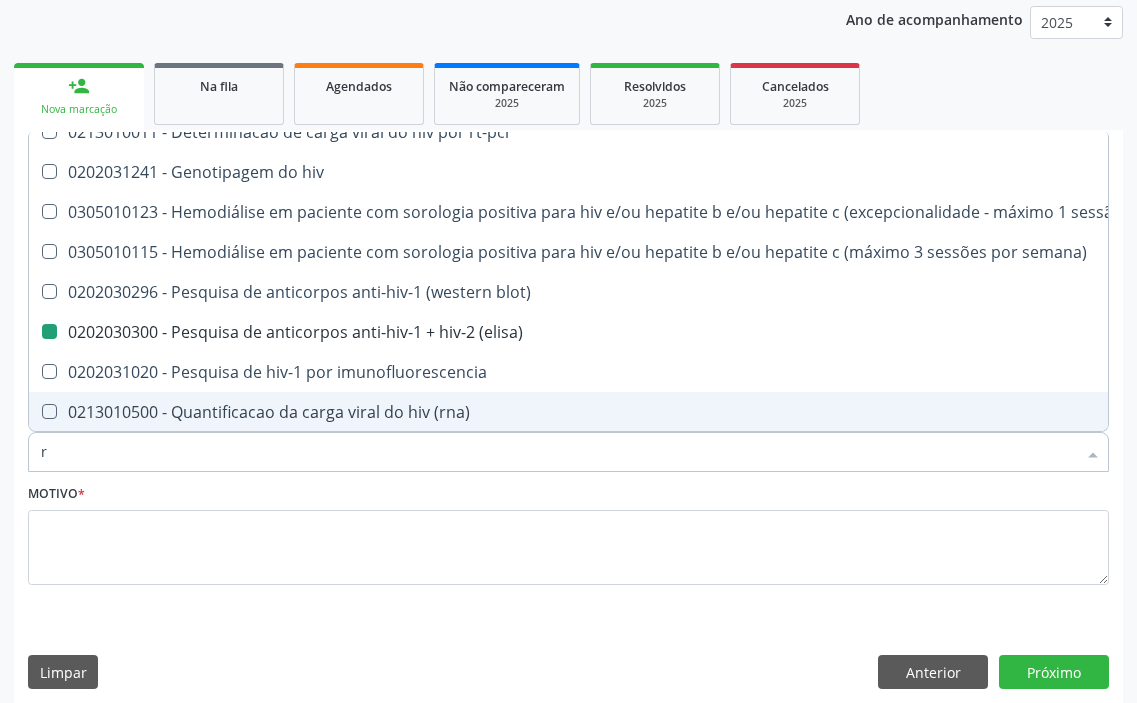 checkbox on "false" 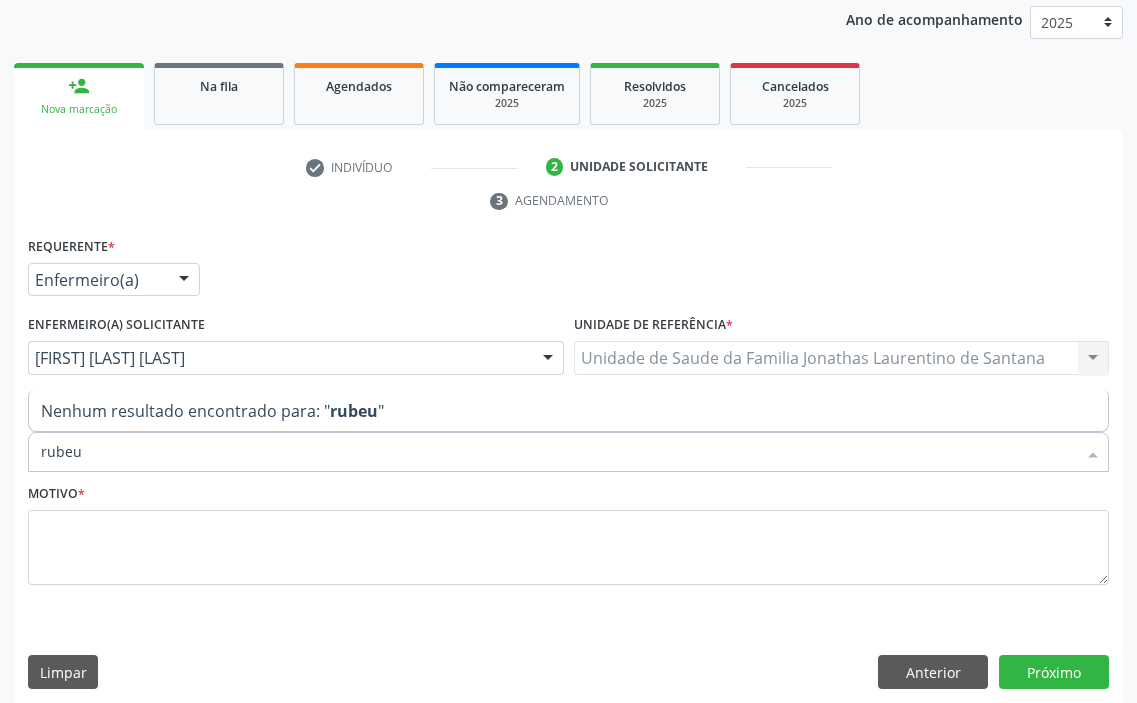 scroll, scrollTop: 0, scrollLeft: 0, axis: both 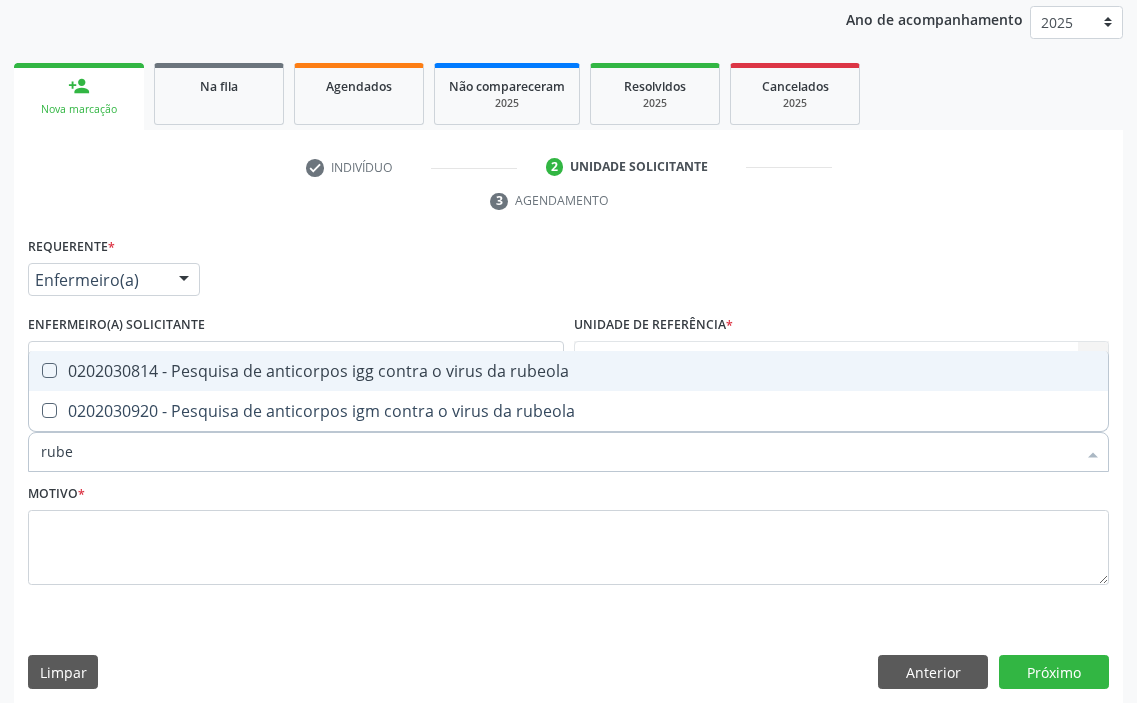 click on "0202030814 - Pesquisa de anticorpos igg contra o virus da rubeola" at bounding box center [568, 371] 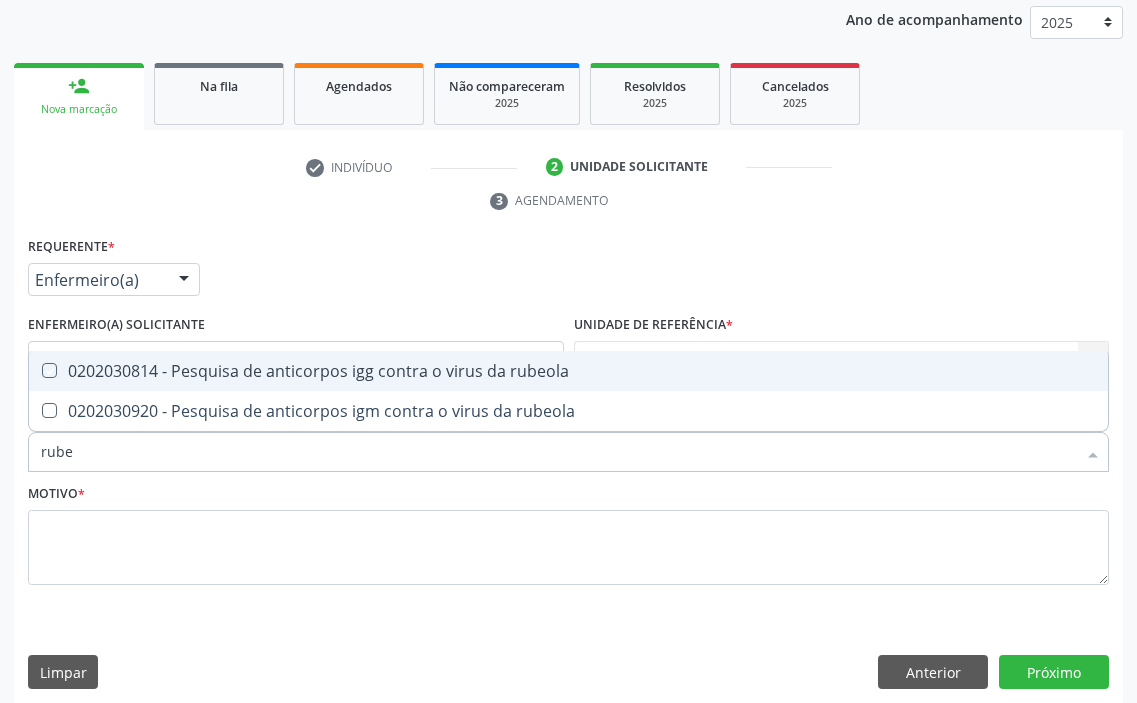 checkbox on "true" 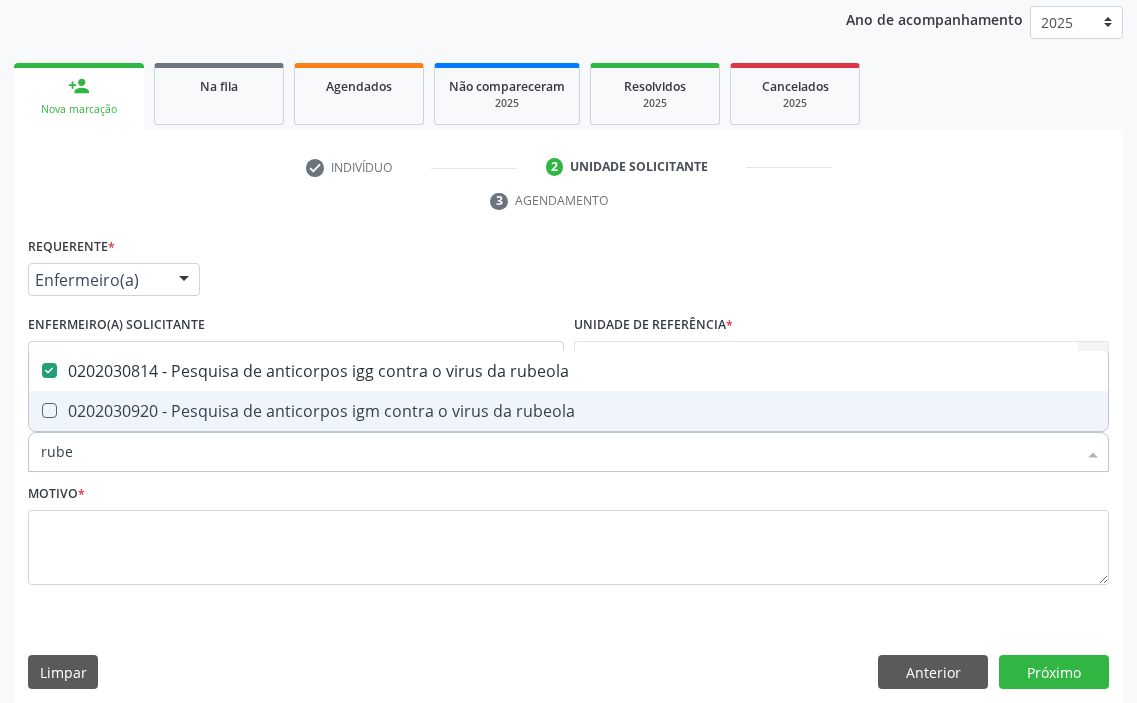 click on "0202030920 - Pesquisa de anticorpos igm contra o virus da rubeola" at bounding box center (568, 411) 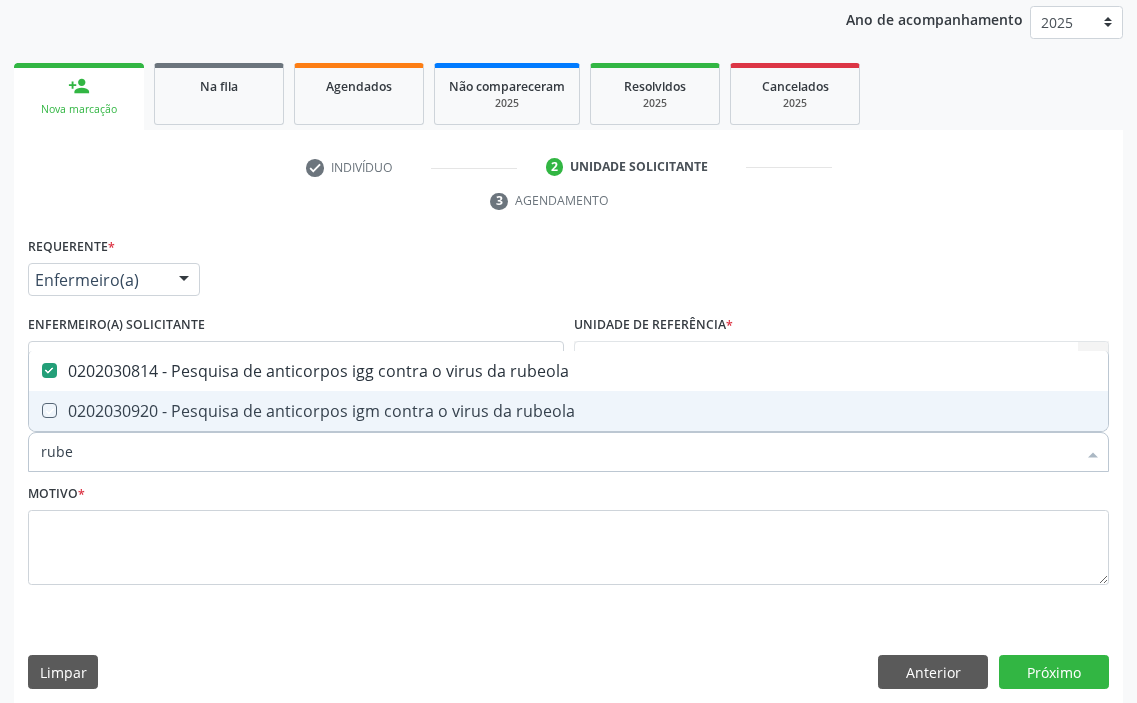 checkbox on "true" 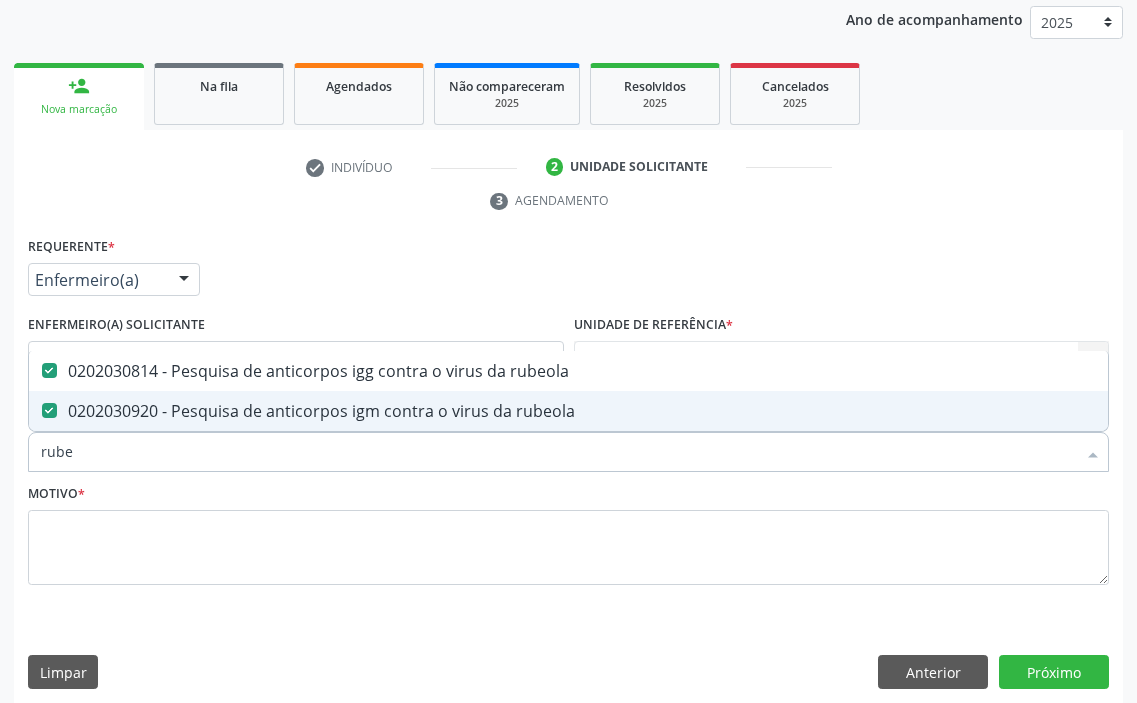 click on "Acompanhamento
Acompanhe a situação das marcações correntes e finalizadas
Relatórios
Ano de acompanhamento
2025 2024 2023 2022 2021 2020 2019
person_add
Nova marcação
Na fila   Agendados   Não compareceram
2025
Resolvidos
2025
Cancelados
2025
check
Indivíduo
2
Unidade solicitante
3
Agendamento
CNS
706 3021 8176 8480       done
Nome
*
Fernanda Oliveira Macêdo Silva
Fernanda Oliveira Macêdo Silva
CNS:
706 3021 8176 8480
CPF:
066.263.205-21
Nascimento:
27/07/1993
Nenhum resultado encontrado para: "   "
Digite o nome
Sexo
*
Feminino         Masculino   Feminino
Nenhum resultado encontrado para: "   "" at bounding box center (568, 295) 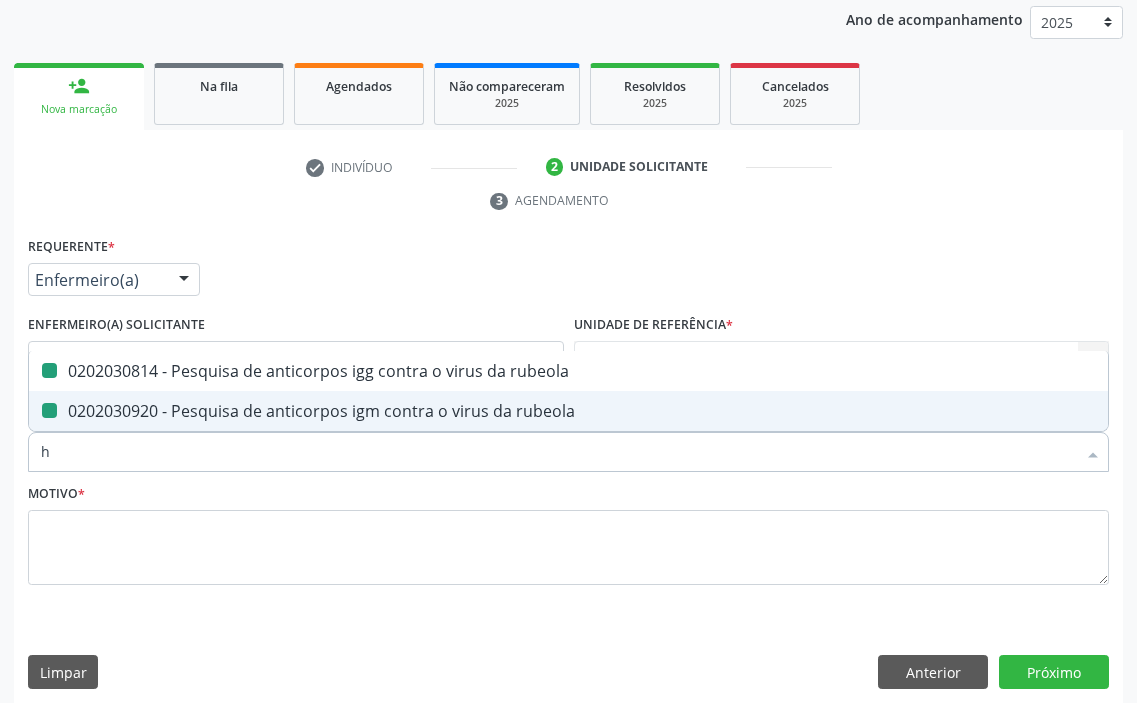 type on "he" 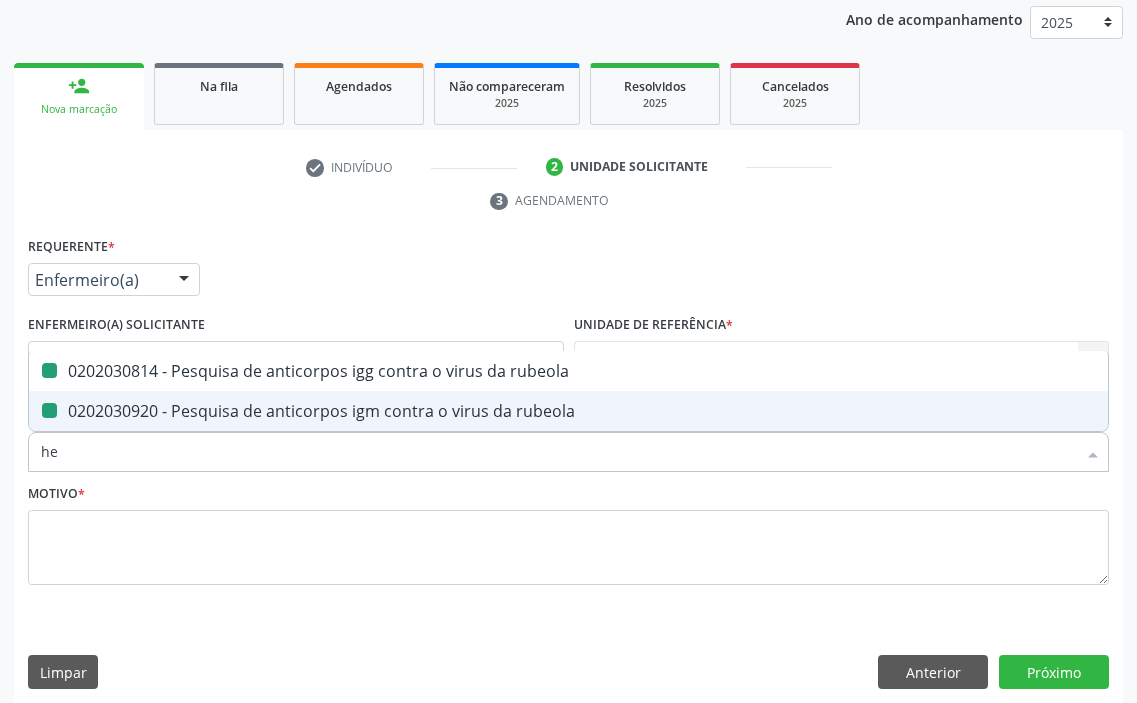checkbox on "false" 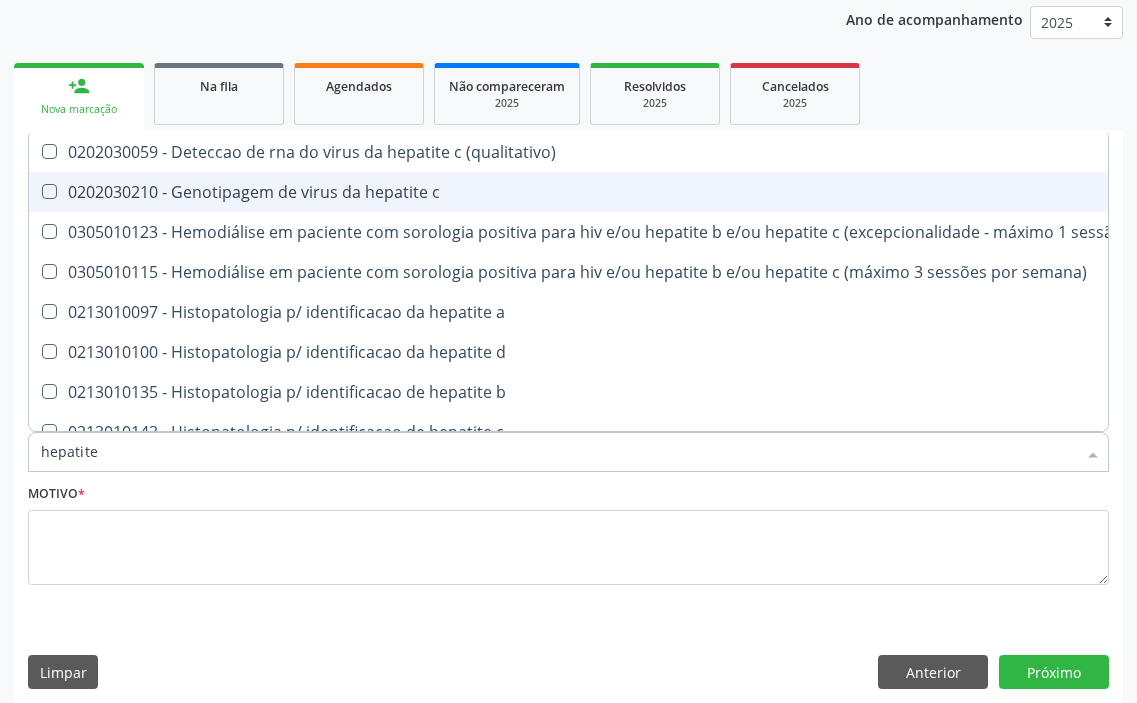 type on "hepatite b" 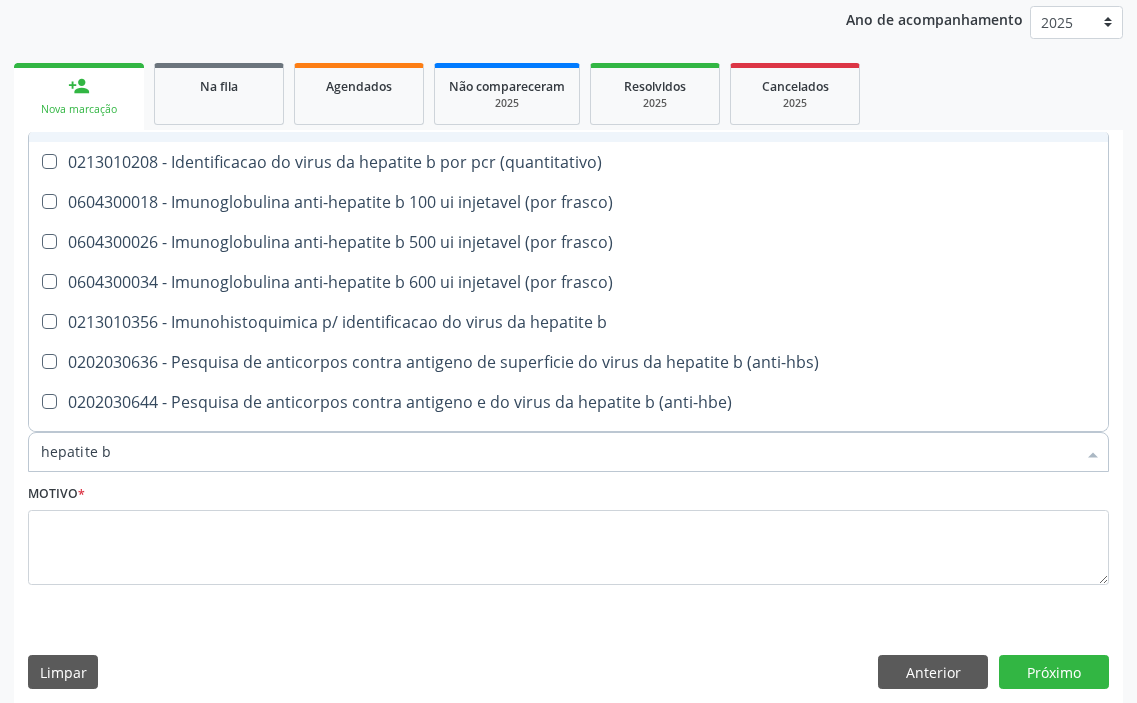 scroll, scrollTop: 276, scrollLeft: 0, axis: vertical 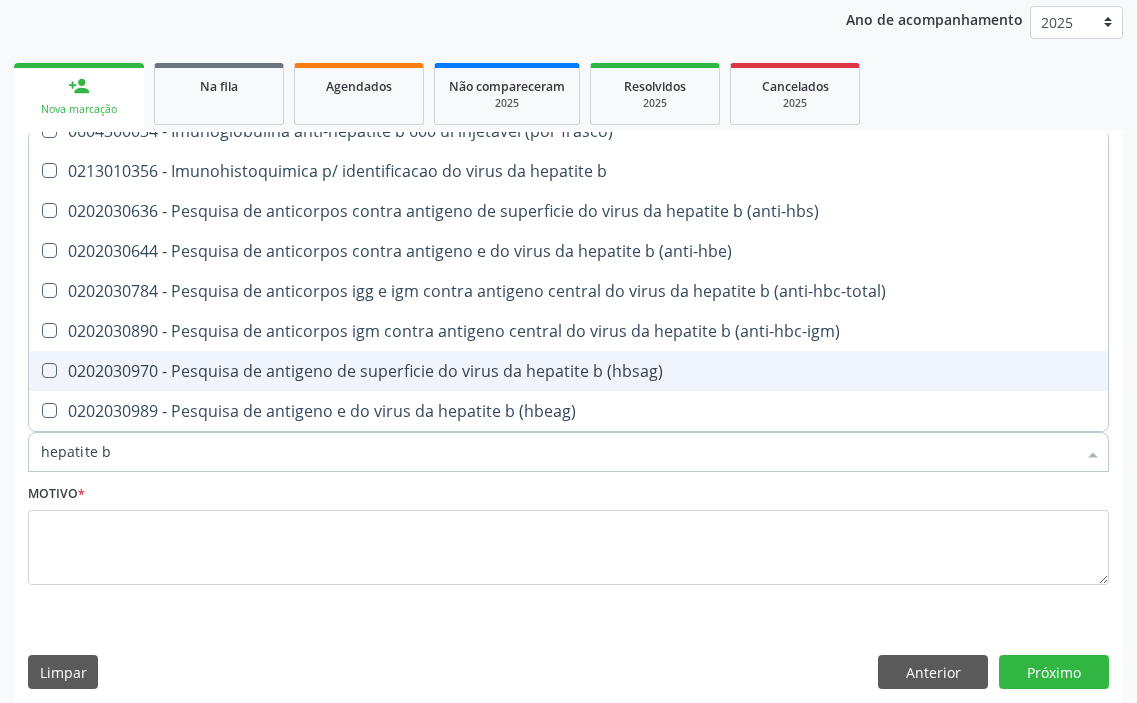 click on "0202030970 - Pesquisa de antigeno de superficie do virus da hepatite b (hbsag)" at bounding box center [621, 371] 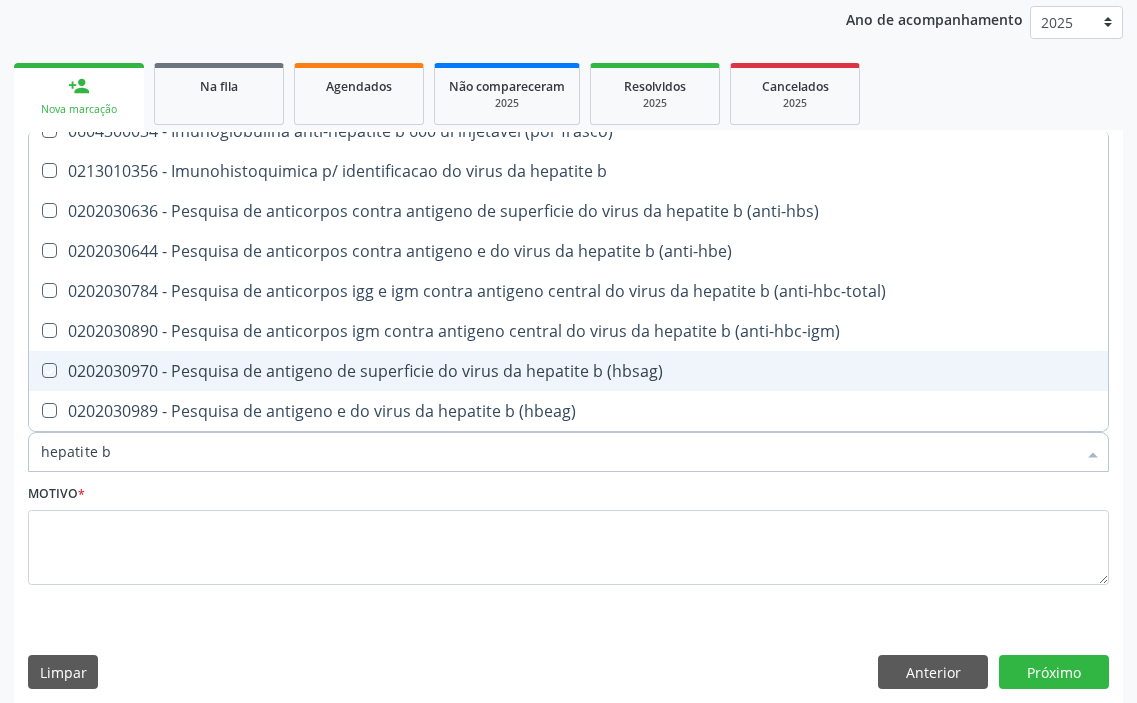 checkbox on "true" 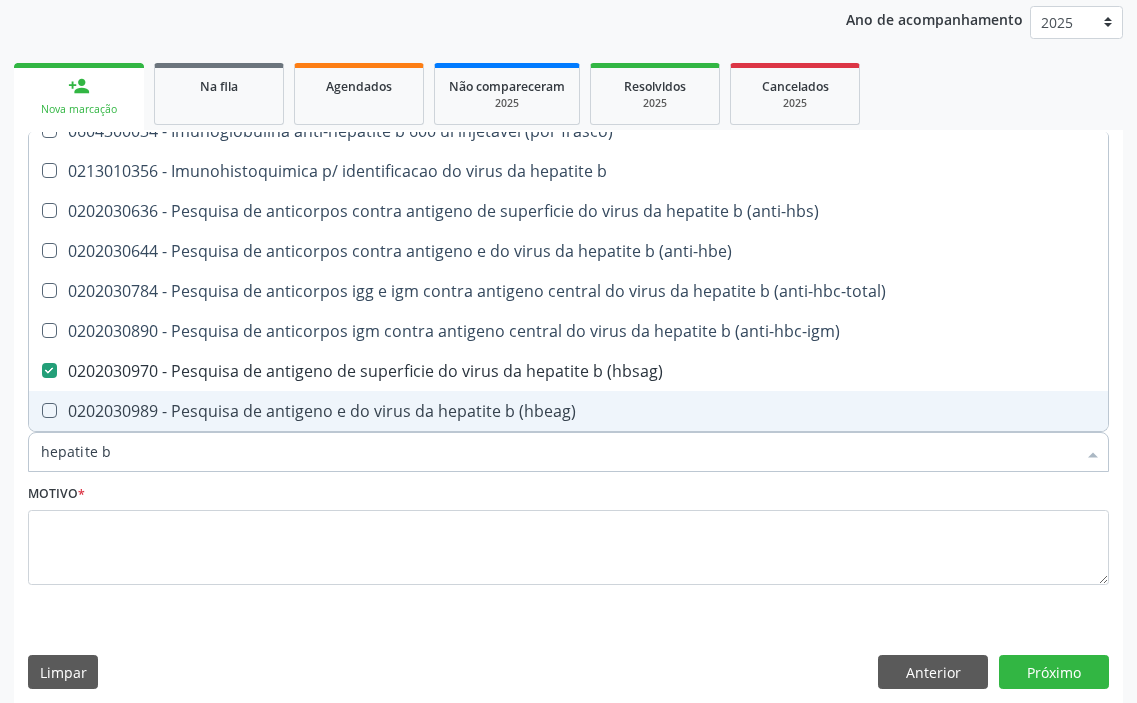 drag, startPoint x: 145, startPoint y: 453, endPoint x: 102, endPoint y: 453, distance: 43 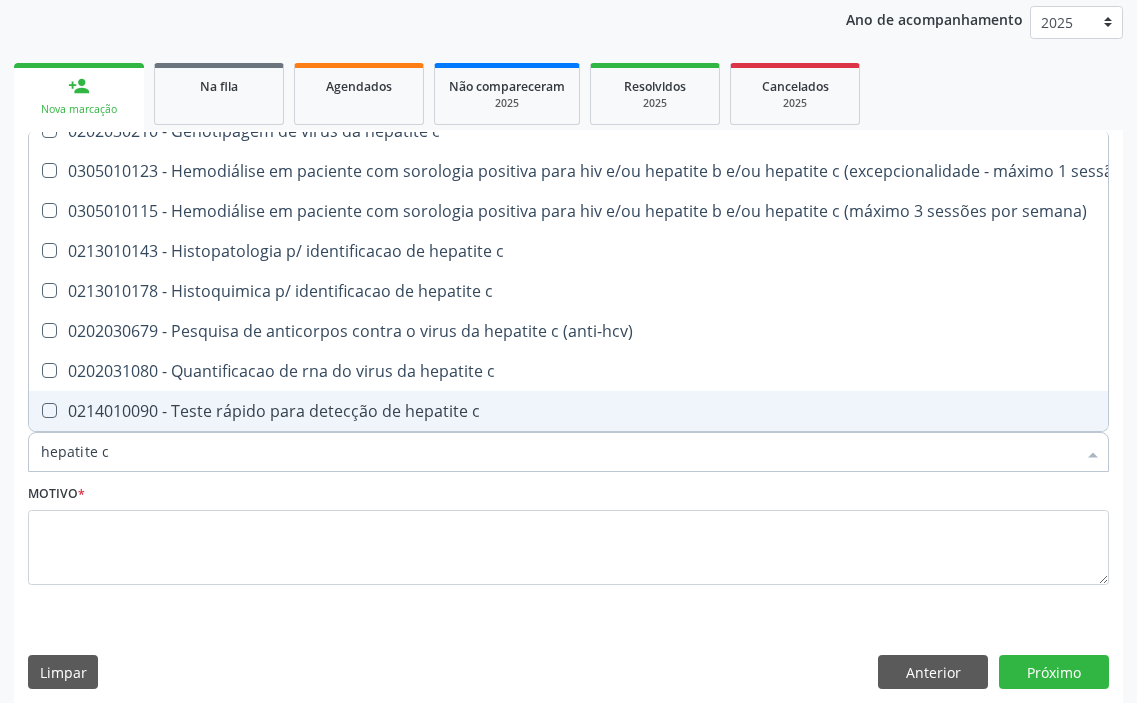 scroll, scrollTop: 76, scrollLeft: 0, axis: vertical 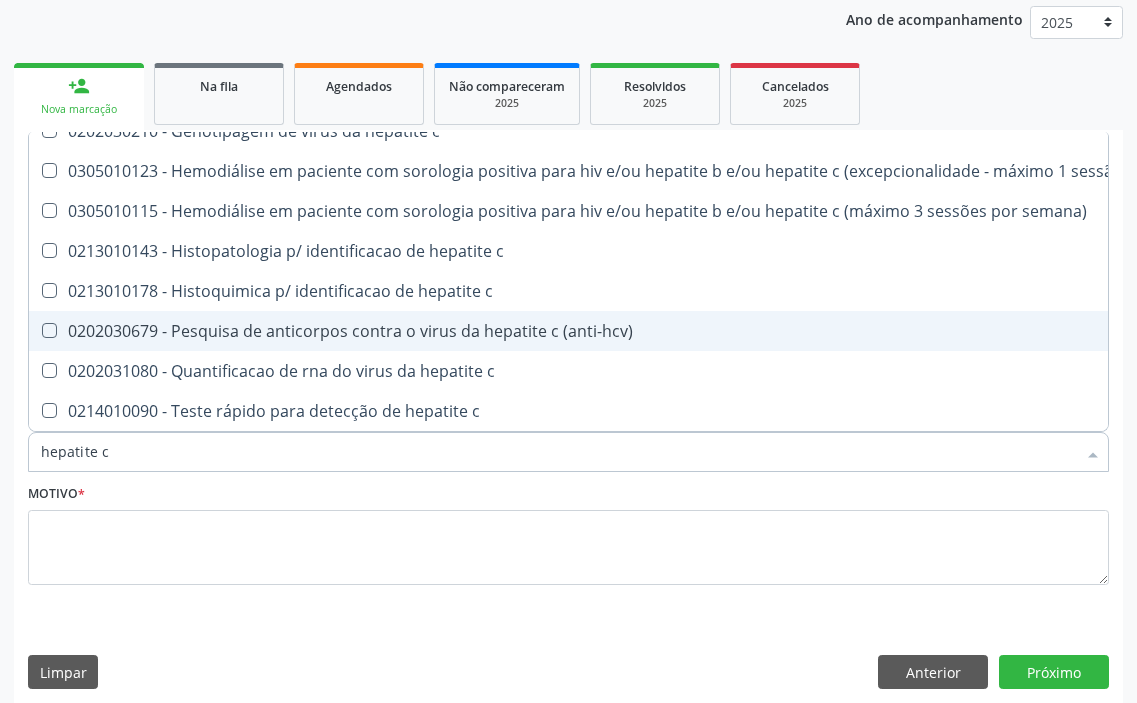 click on "0202030679 - Pesquisa de anticorpos contra o virus da hepatite c (anti-hcv)" at bounding box center [621, 331] 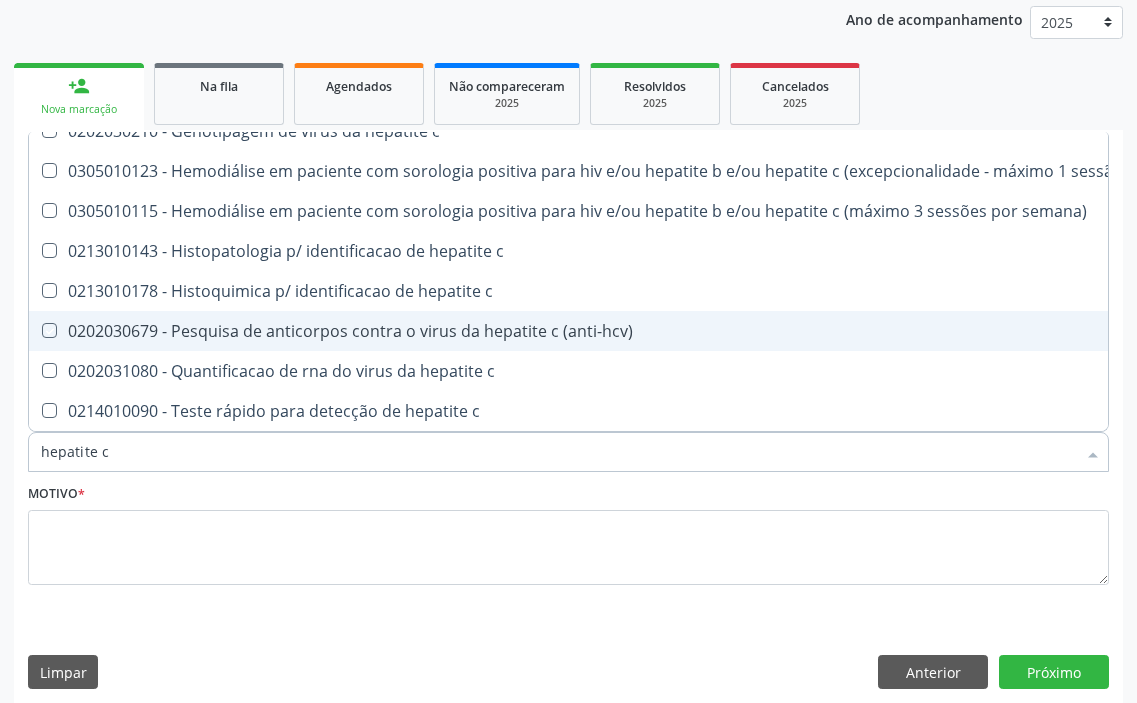 checkbox on "true" 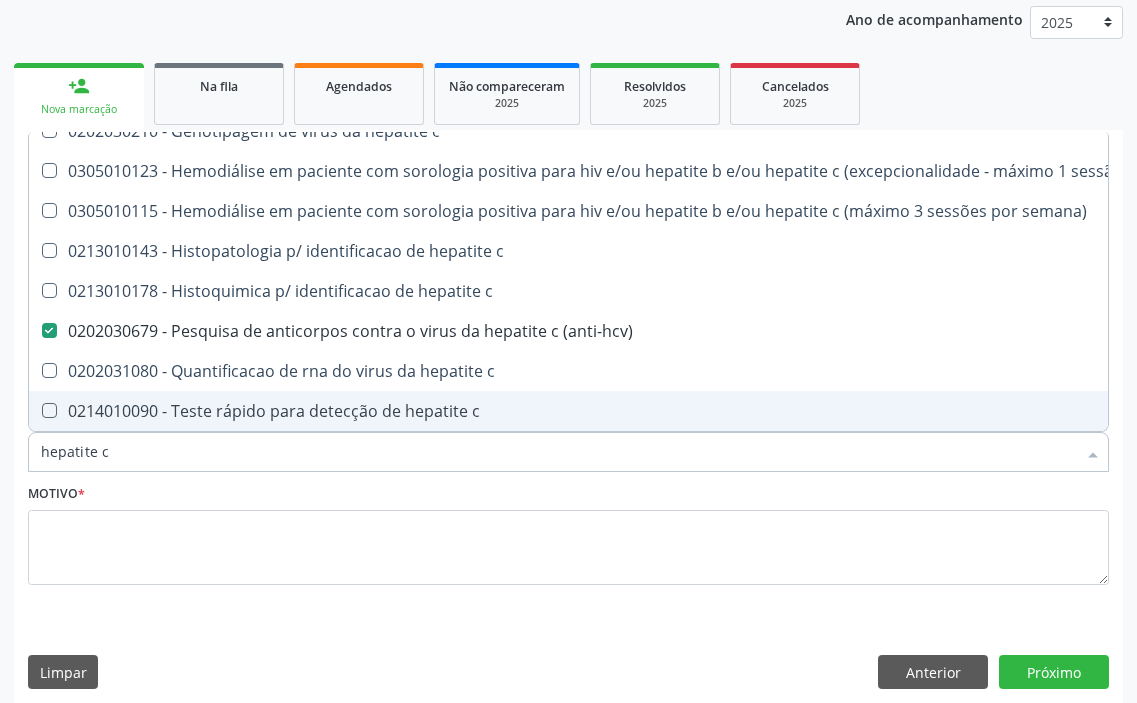drag, startPoint x: 112, startPoint y: 447, endPoint x: 6, endPoint y: 464, distance: 107.35455 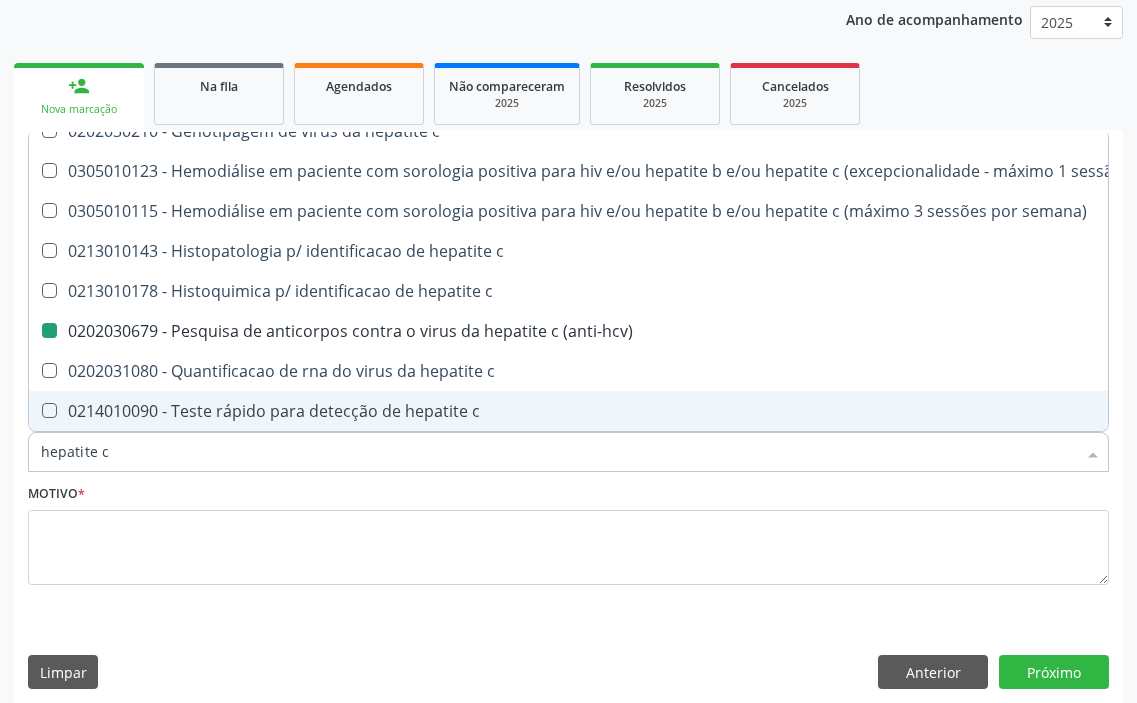 type on "c" 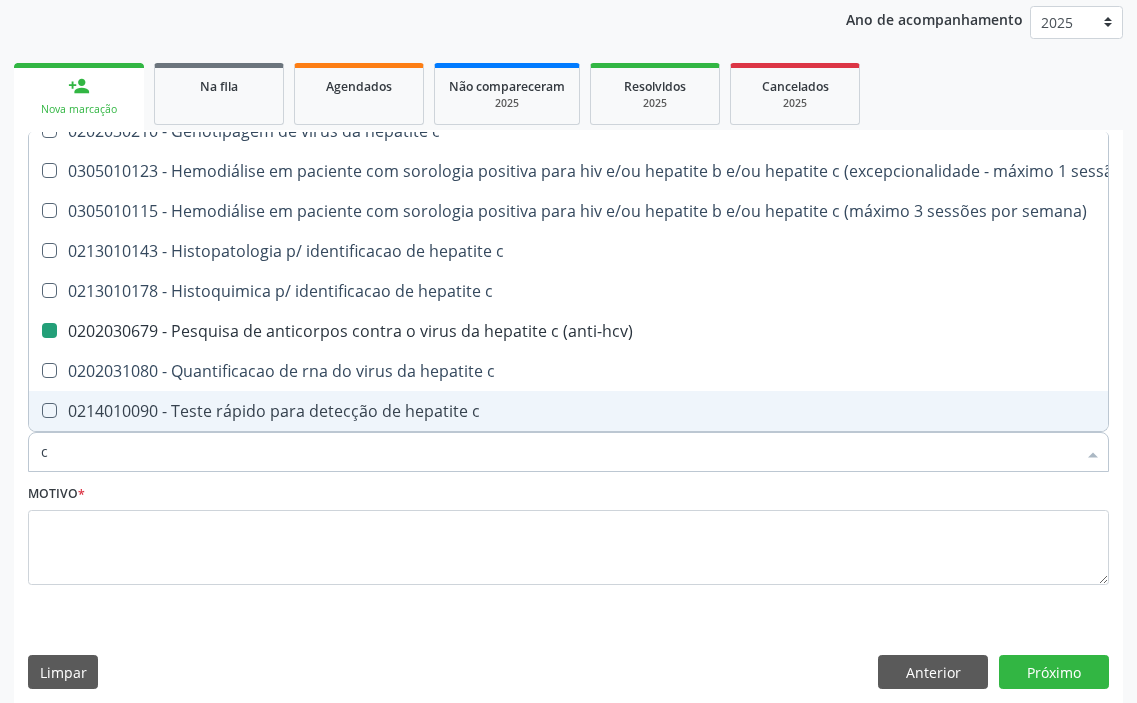 checkbox on "false" 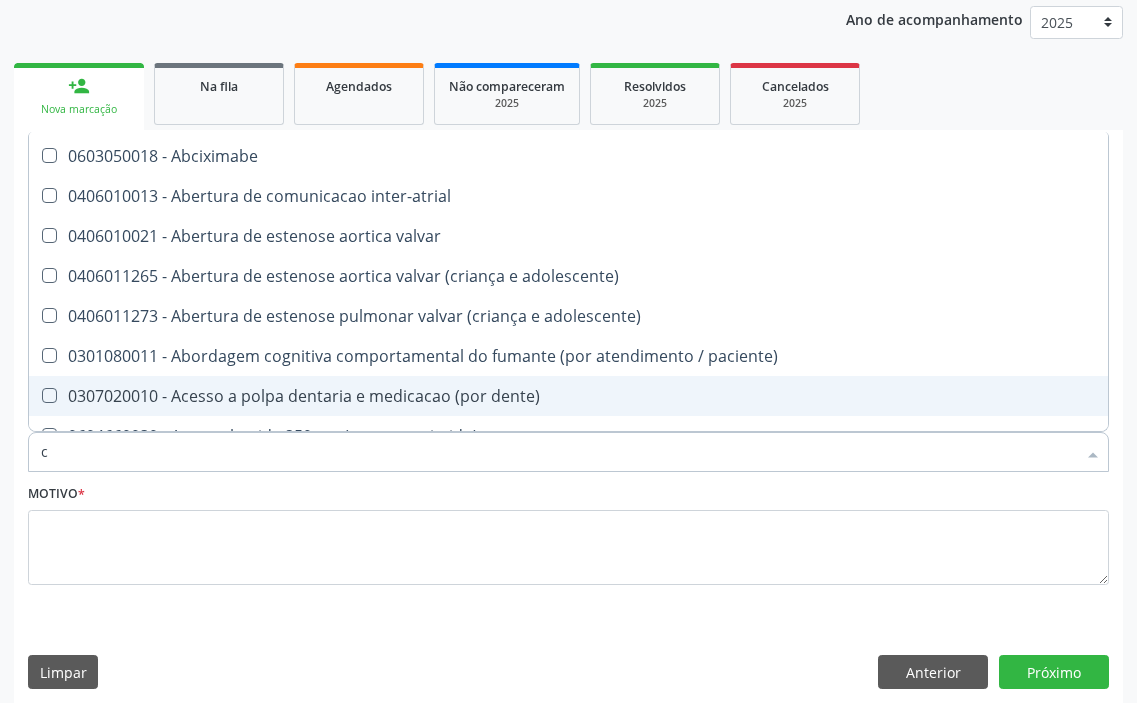 type on "ci" 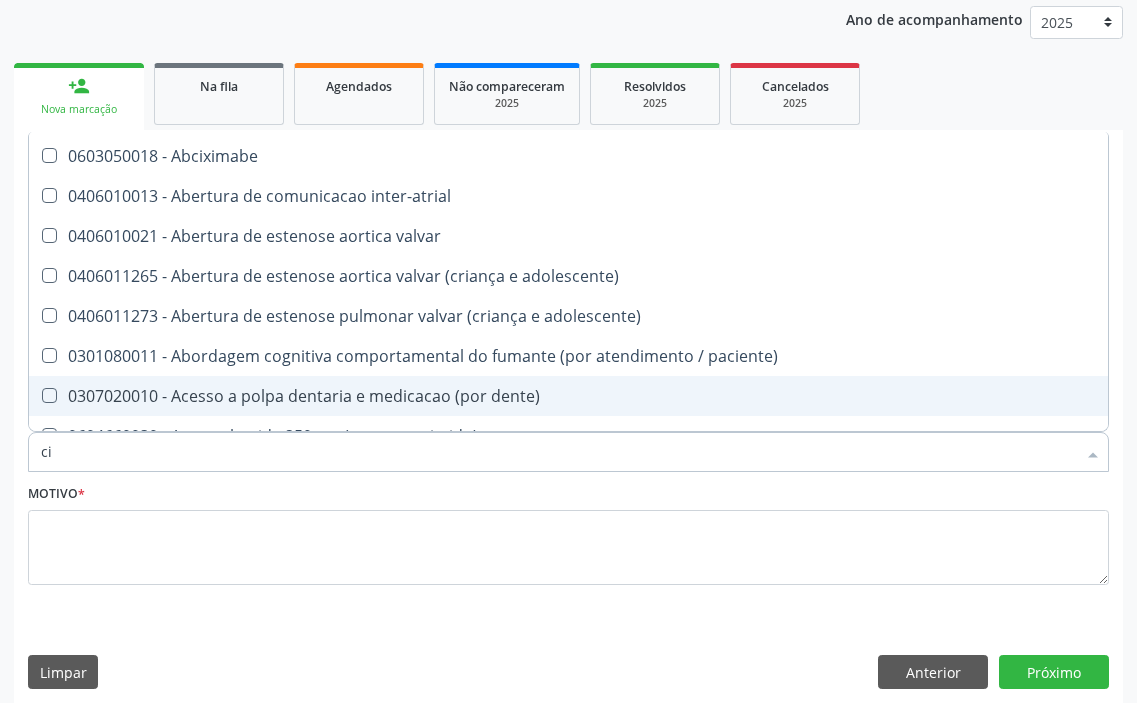 checkbox on "true" 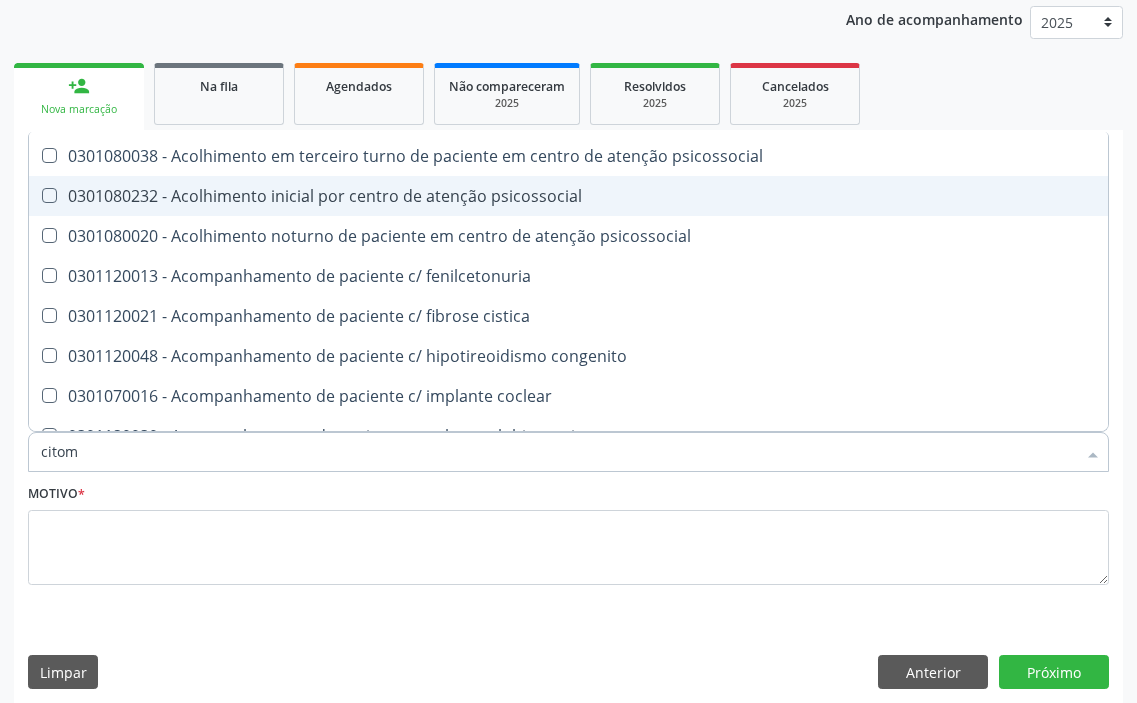 type on "citome" 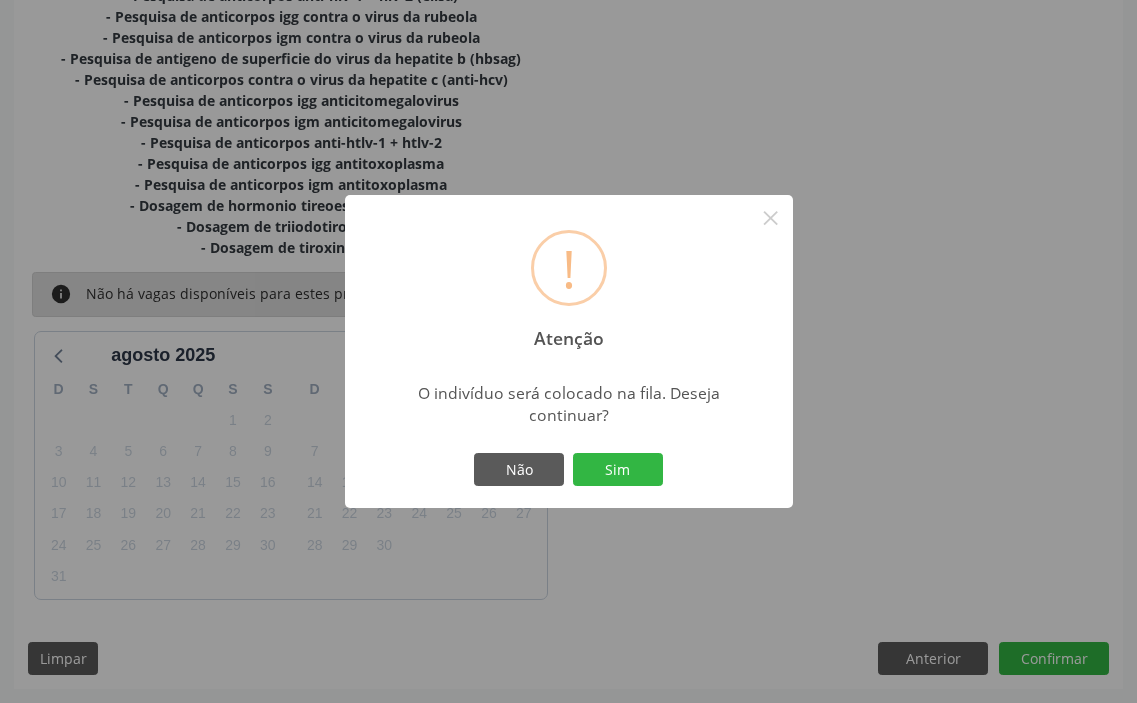 scroll, scrollTop: 551, scrollLeft: 0, axis: vertical 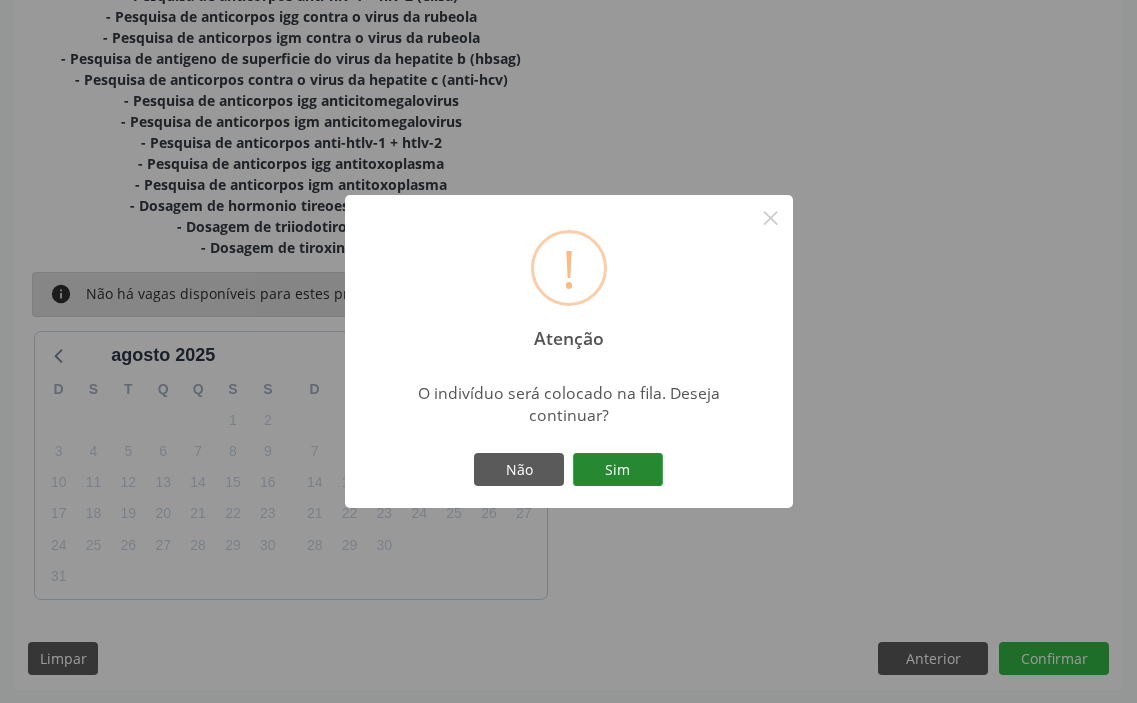 click on "Sim" at bounding box center (618, 470) 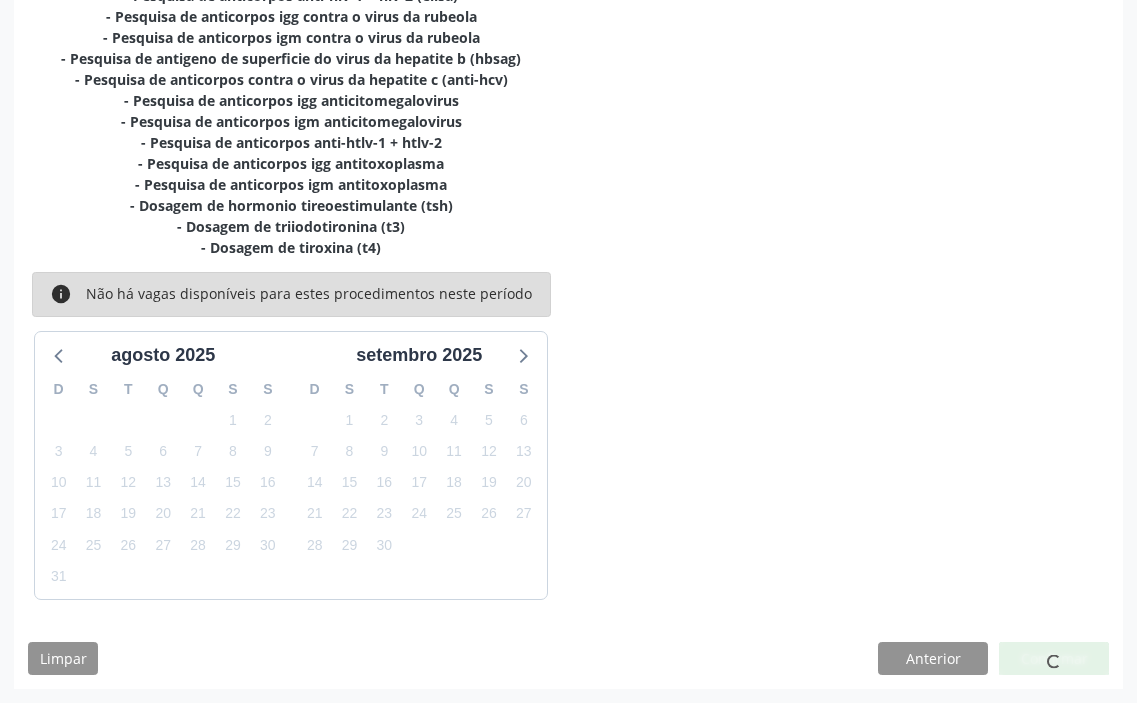 scroll, scrollTop: 0, scrollLeft: 0, axis: both 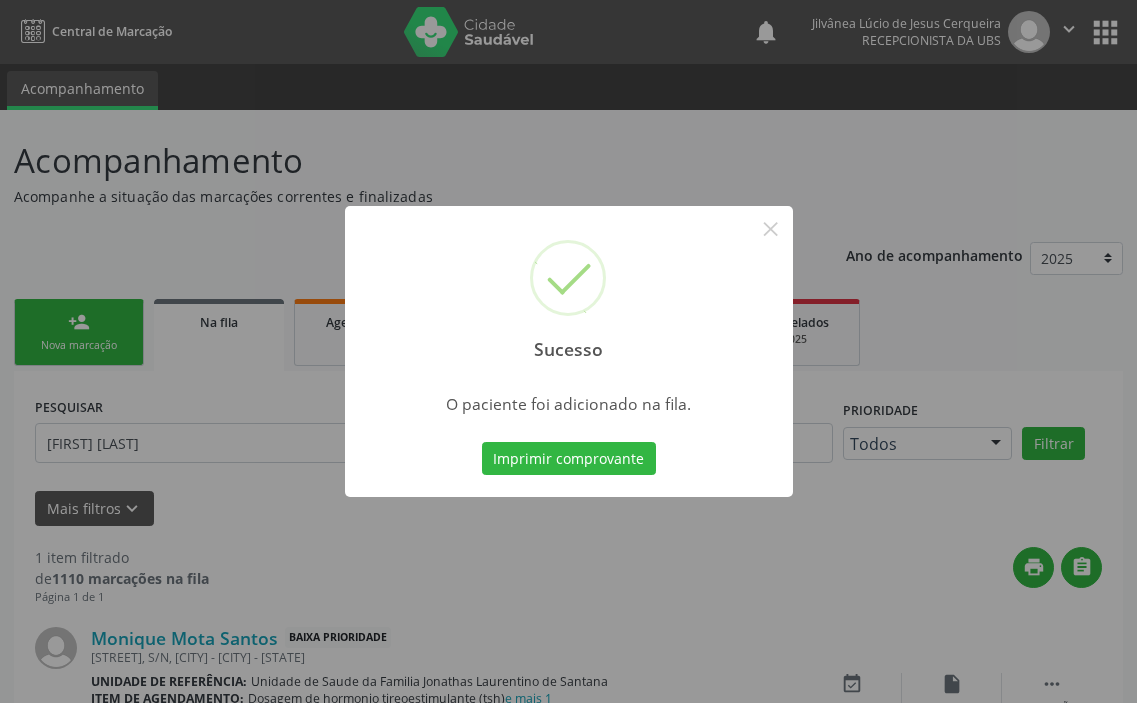 click on "Imprimir comprovante" at bounding box center (569, 459) 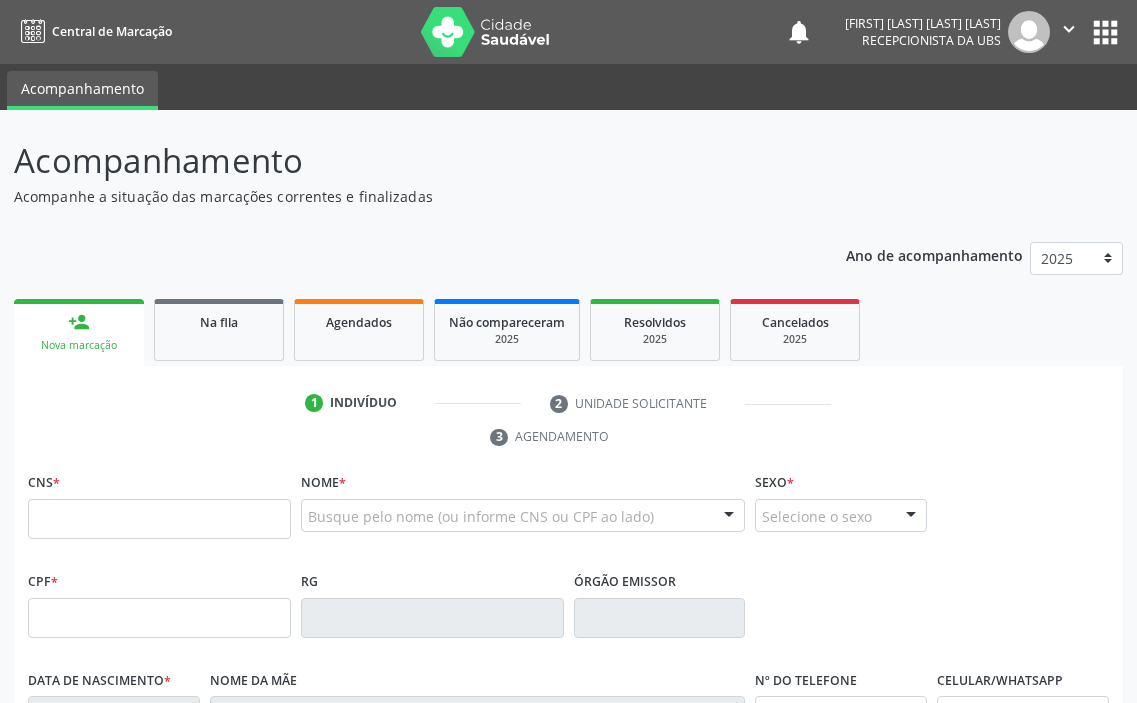 scroll, scrollTop: 0, scrollLeft: 0, axis: both 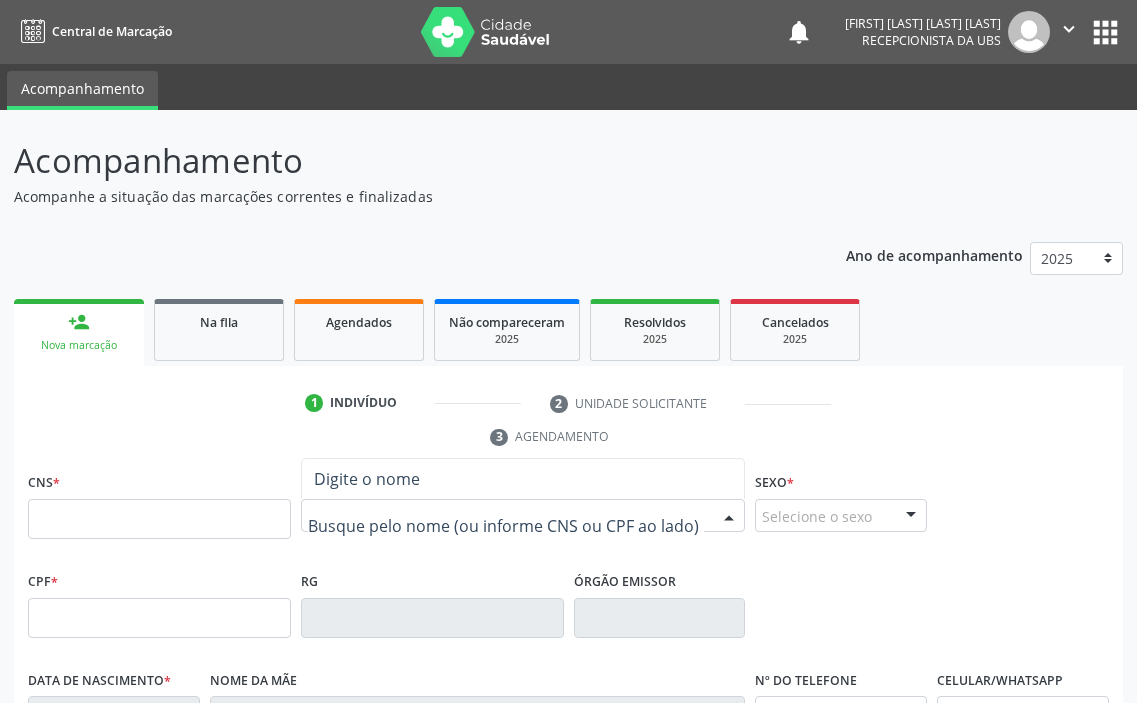 click at bounding box center [506, 526] 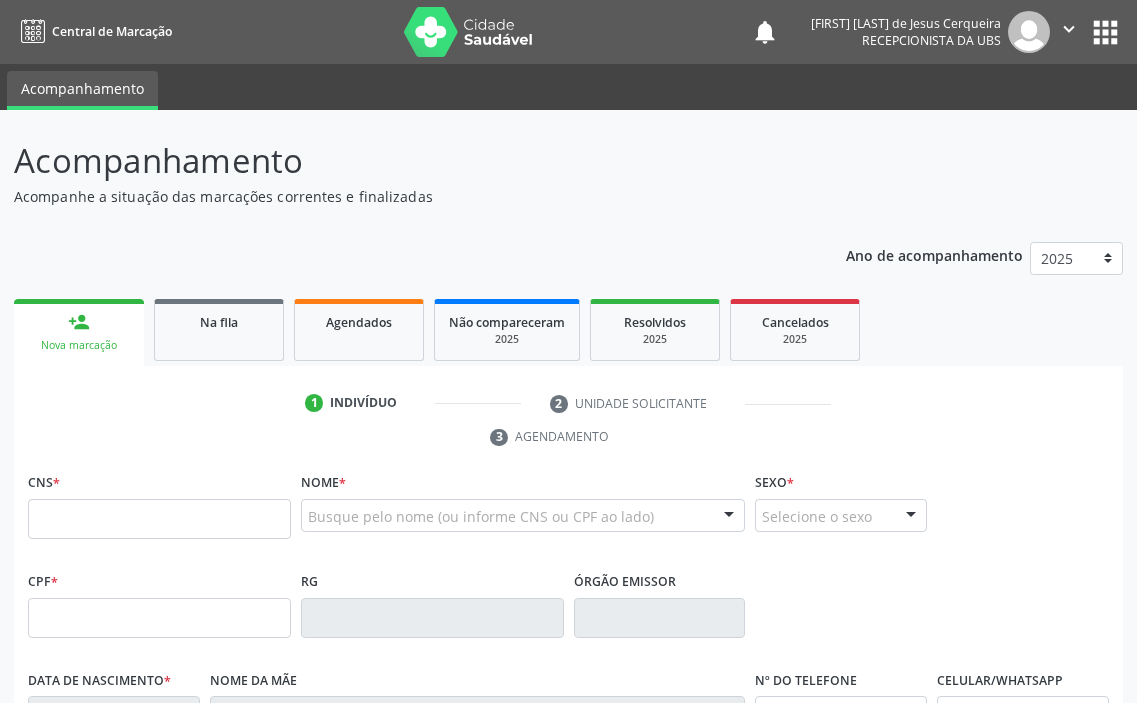 scroll, scrollTop: 0, scrollLeft: 0, axis: both 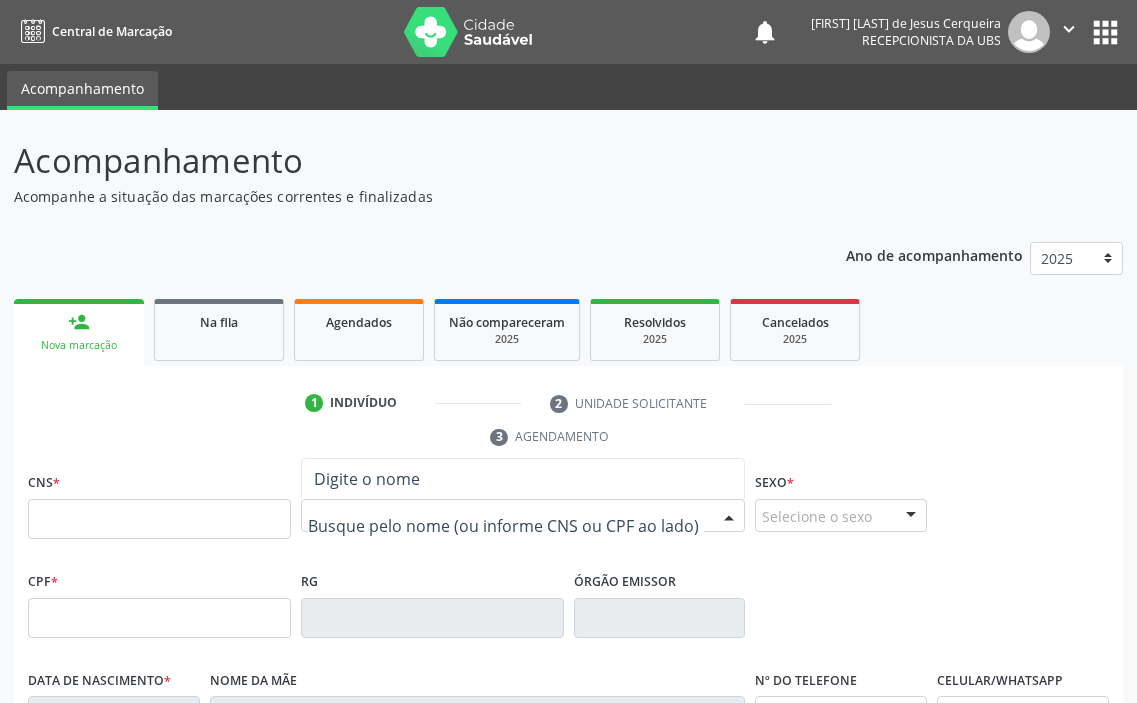 click on "" at bounding box center [1069, 29] 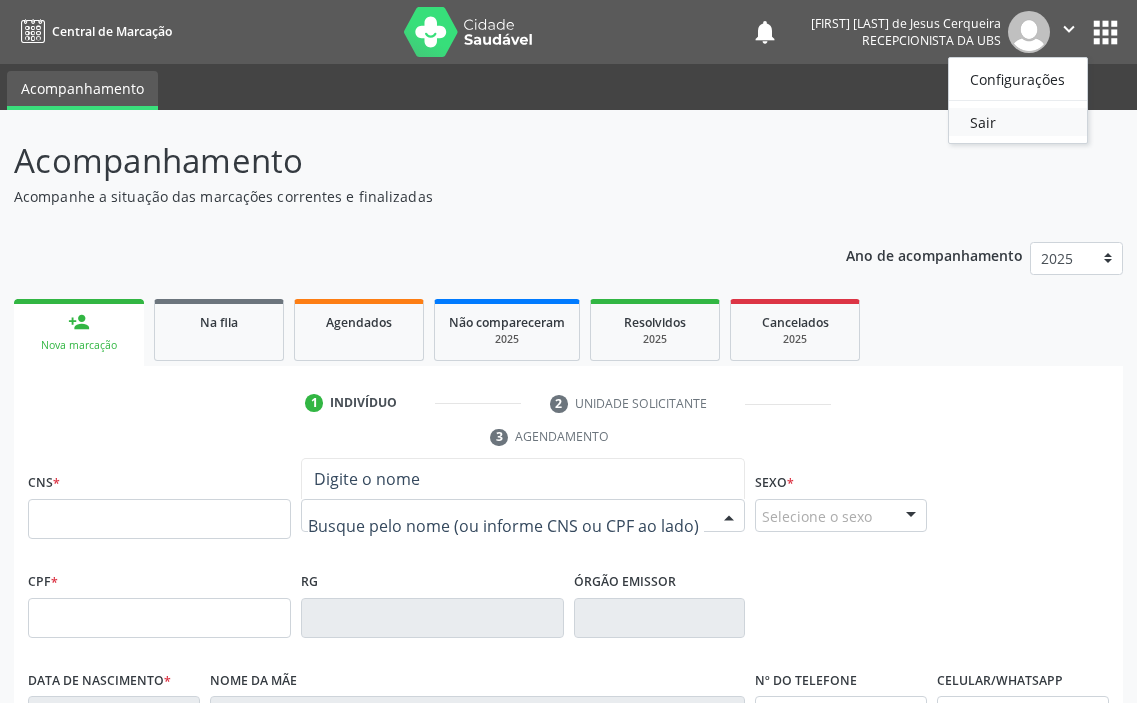 click on "Sair" at bounding box center (1018, 122) 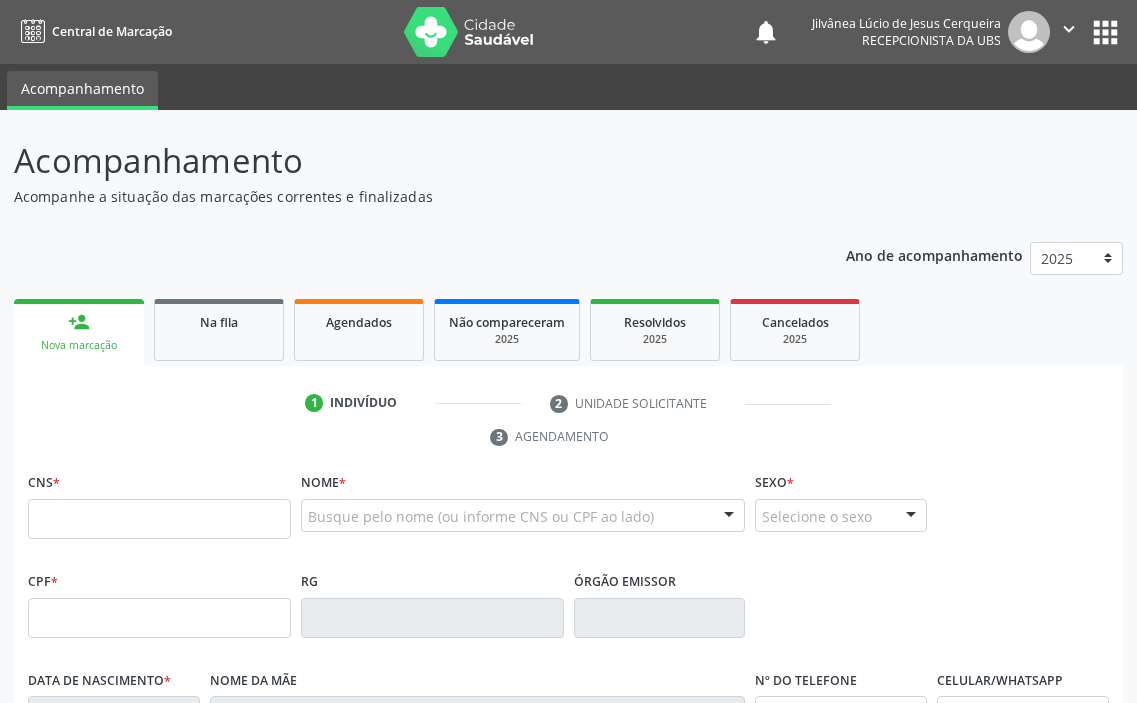 scroll, scrollTop: 0, scrollLeft: 0, axis: both 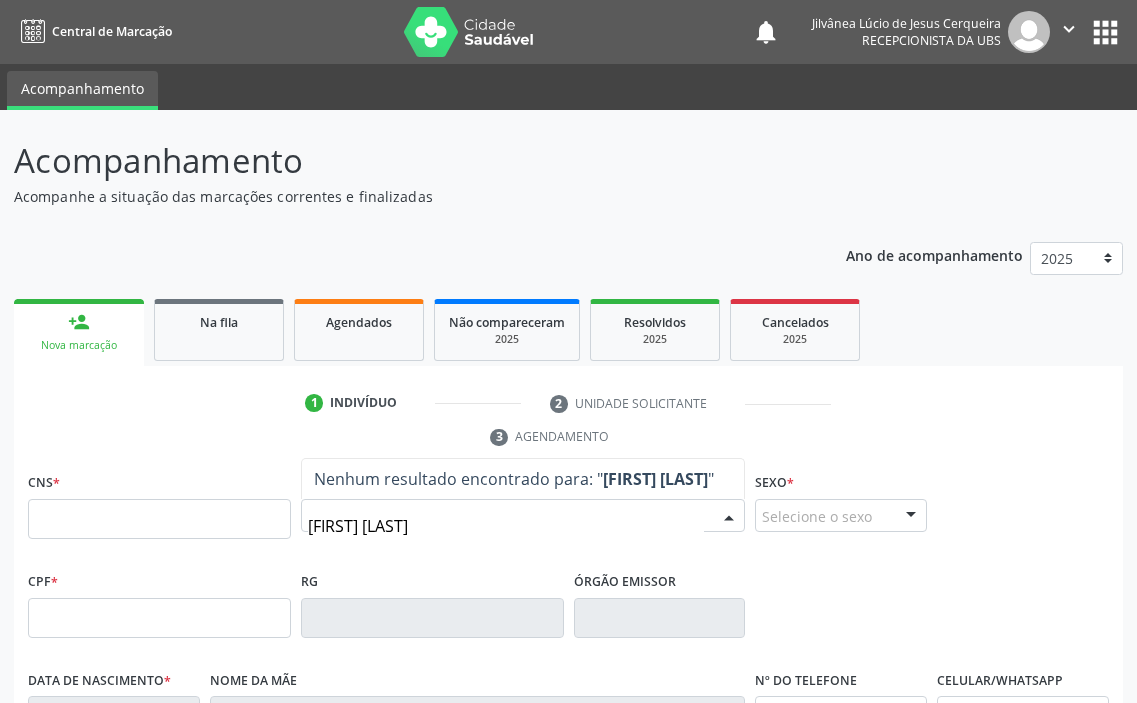 type on "[FIRST] [LAST]" 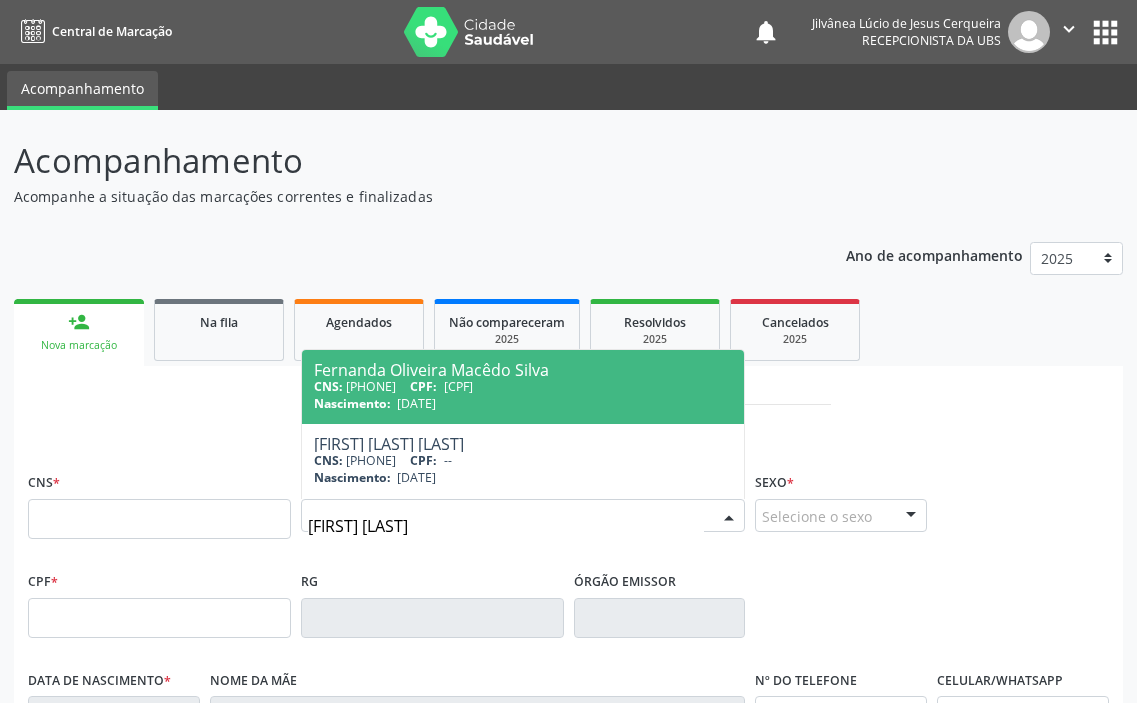 click on "[DATE]" at bounding box center [416, 403] 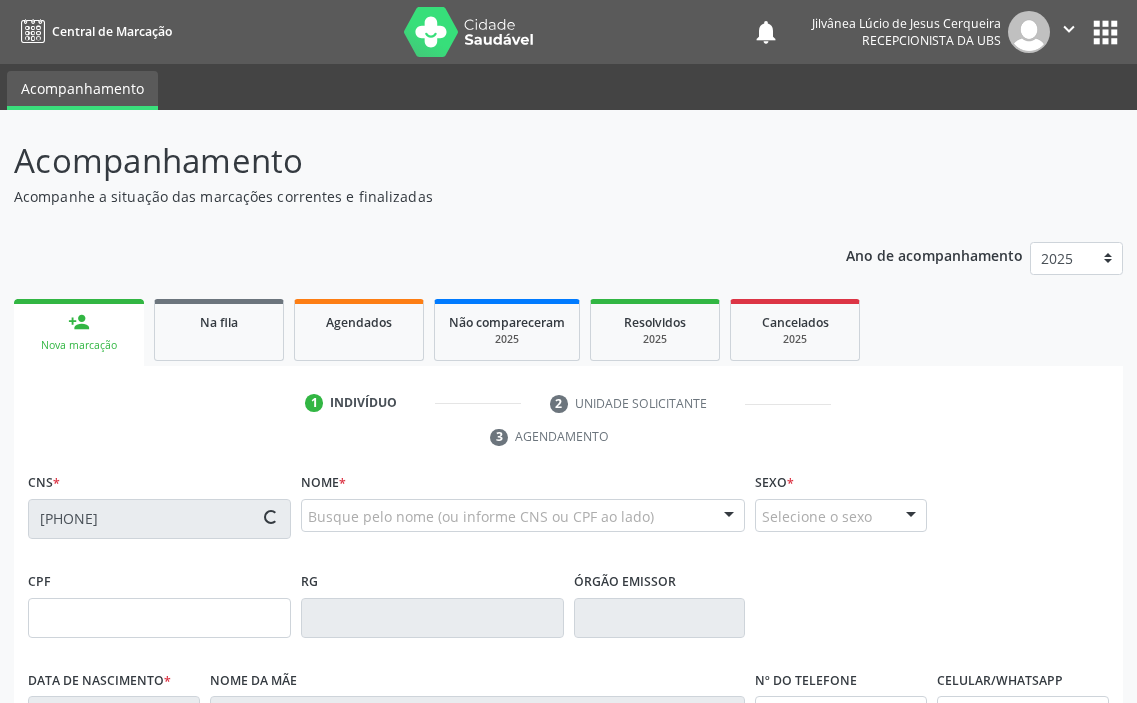 type on "[CPF]" 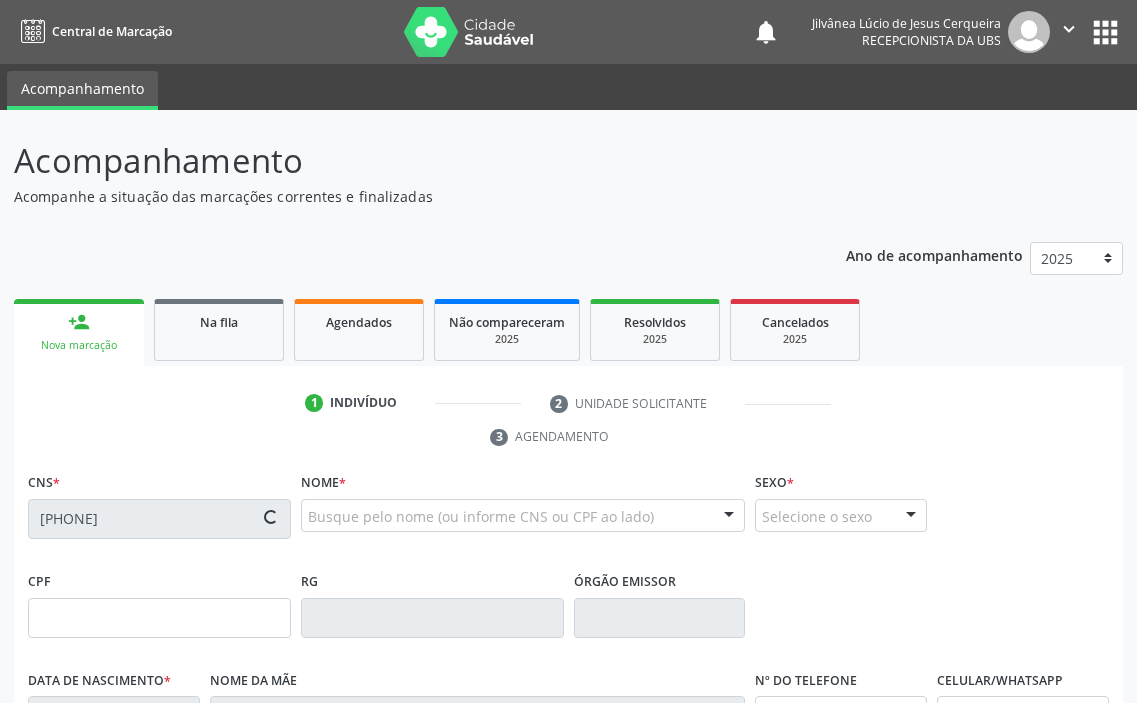 type on "[DATE]" 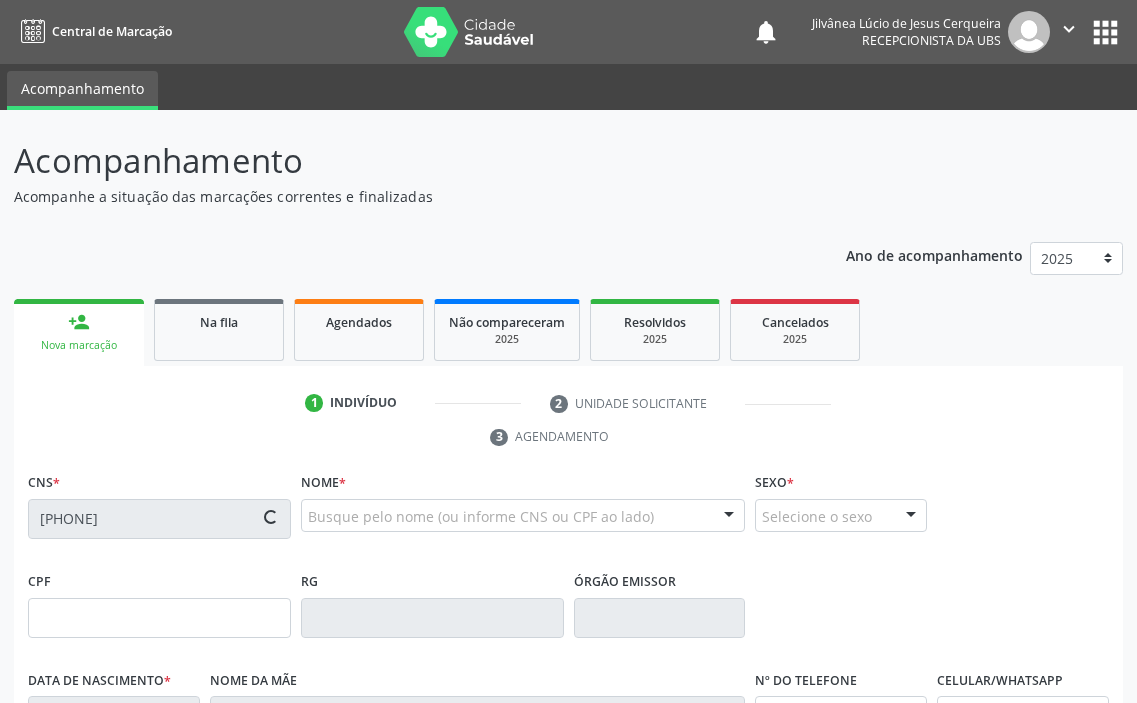type on "([PHONE])" 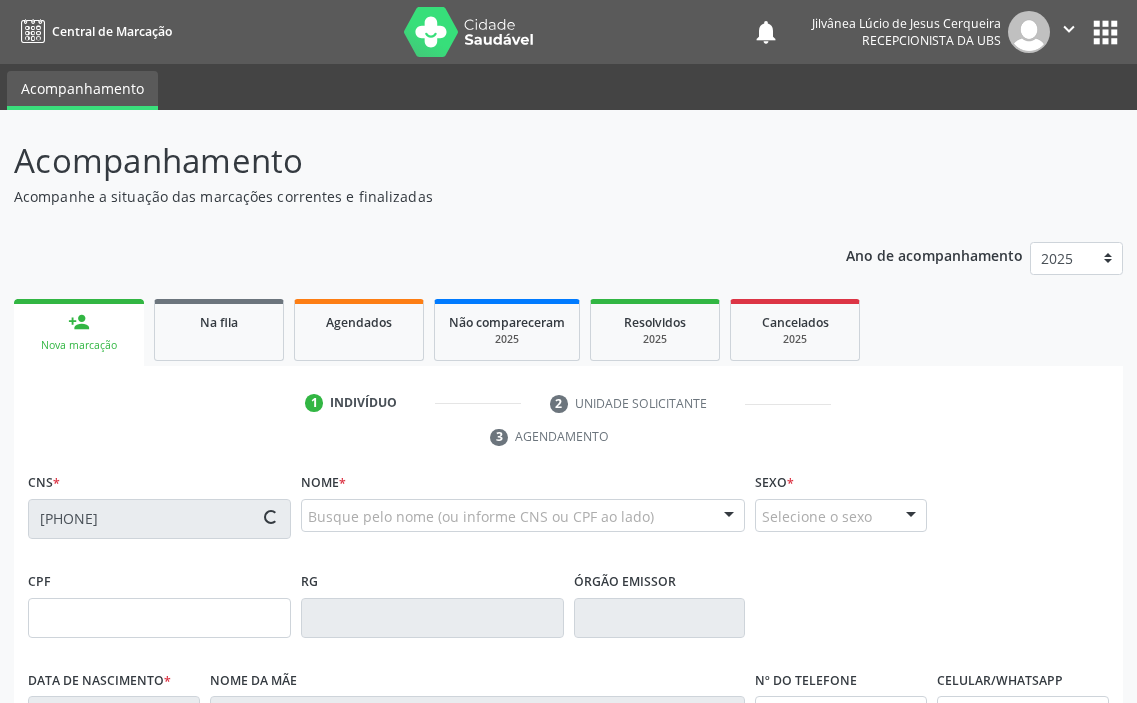 type on "([PHONE])" 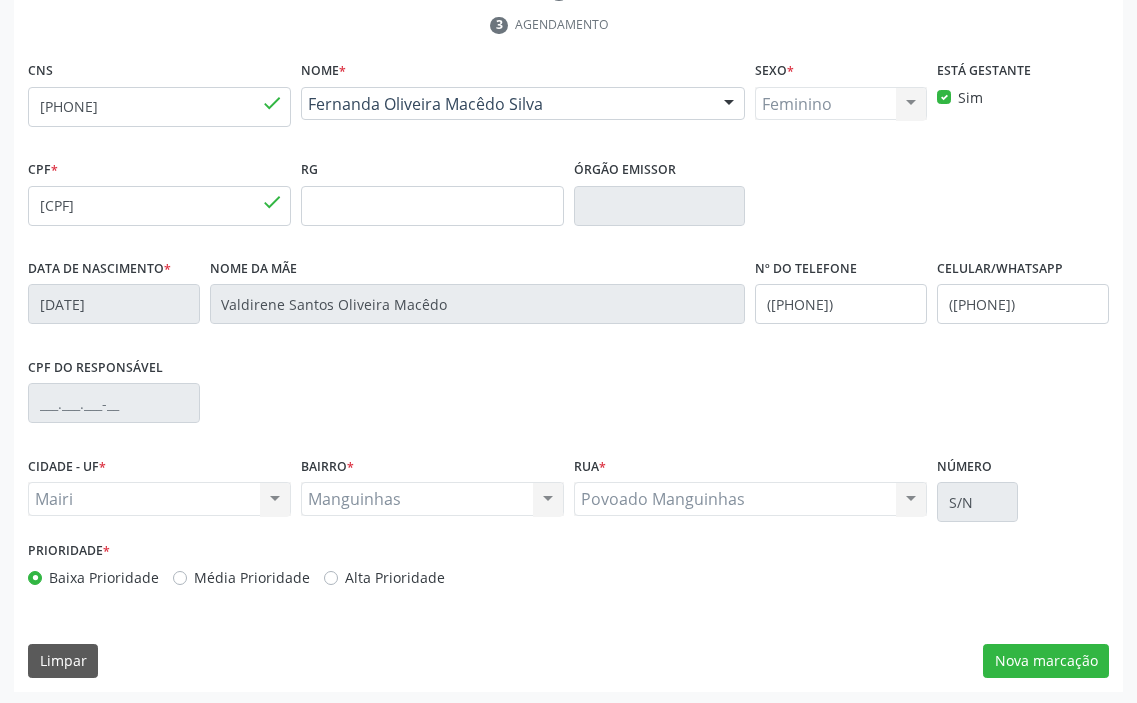 scroll, scrollTop: 415, scrollLeft: 0, axis: vertical 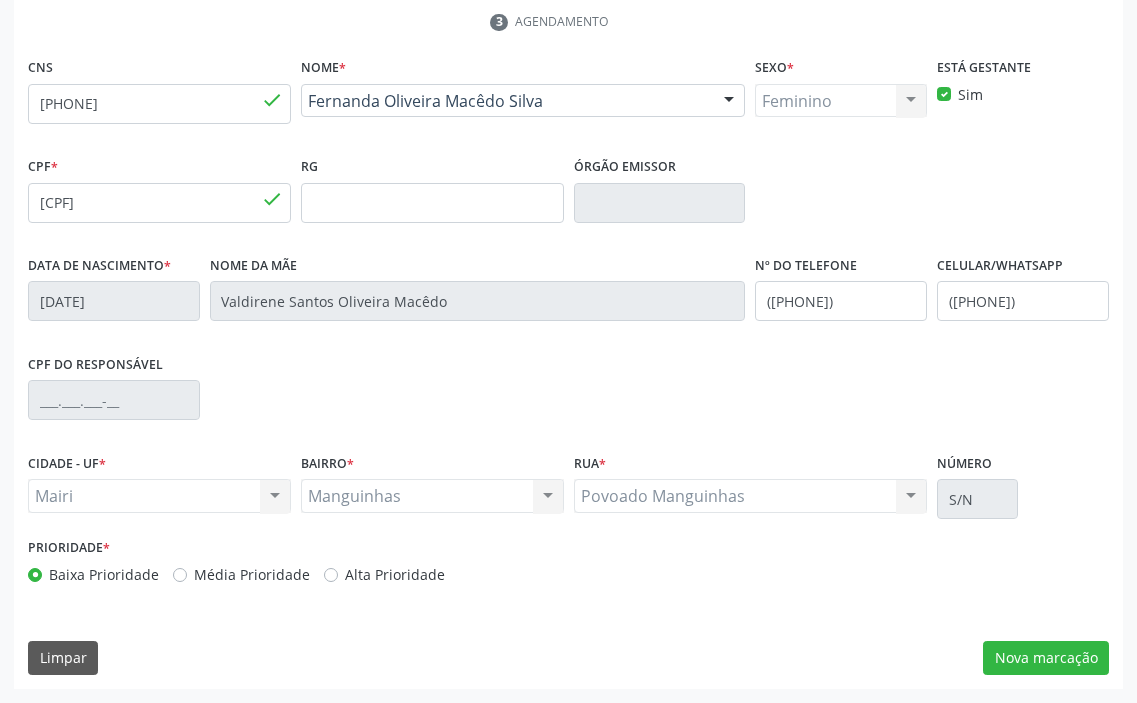 click on "Alta Prioridade" at bounding box center (395, 574) 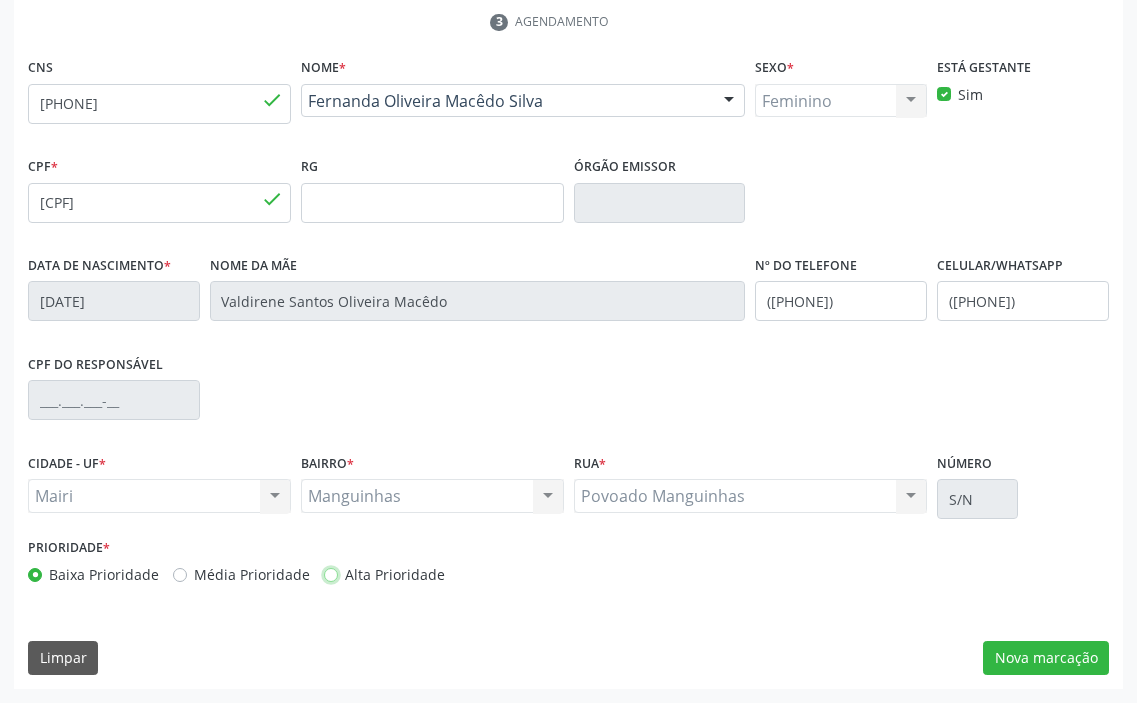 click on "Alta Prioridade" at bounding box center (331, 573) 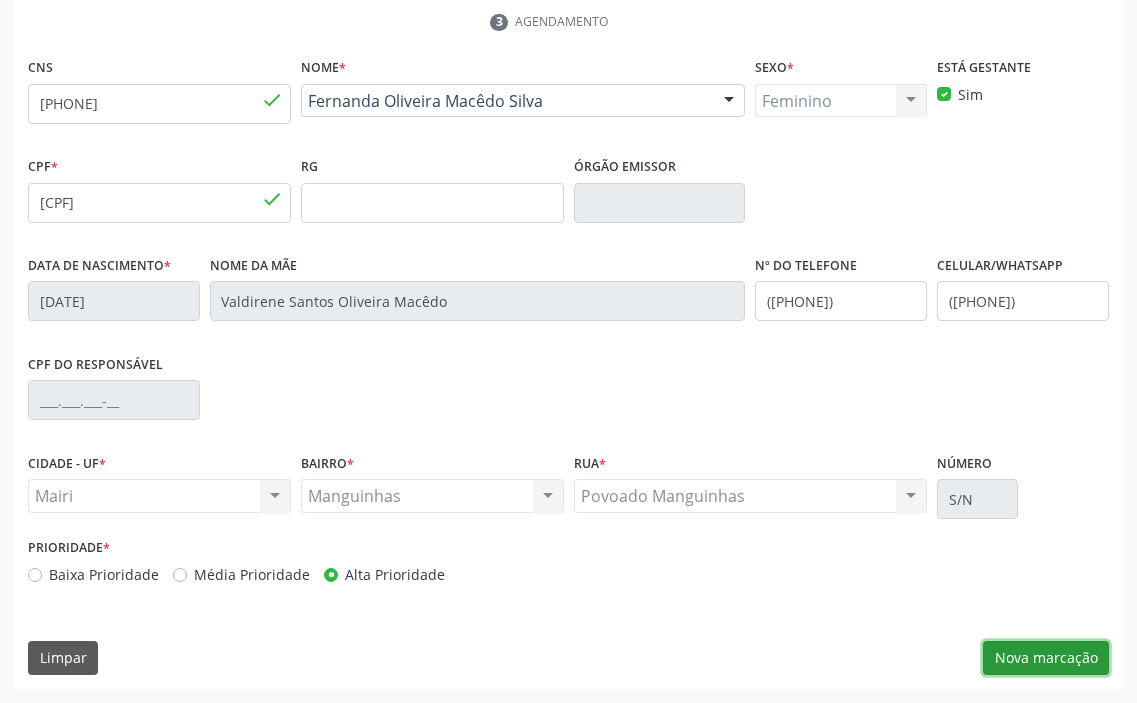 click on "Nova marcação" at bounding box center [1046, 658] 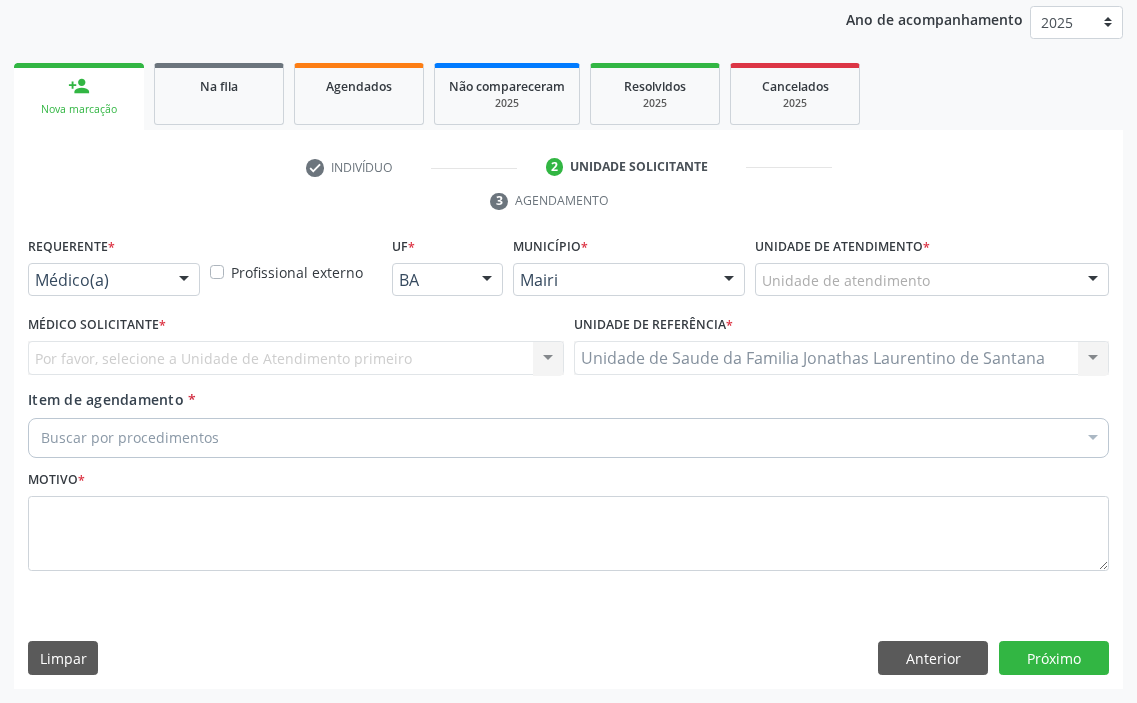 scroll, scrollTop: 236, scrollLeft: 0, axis: vertical 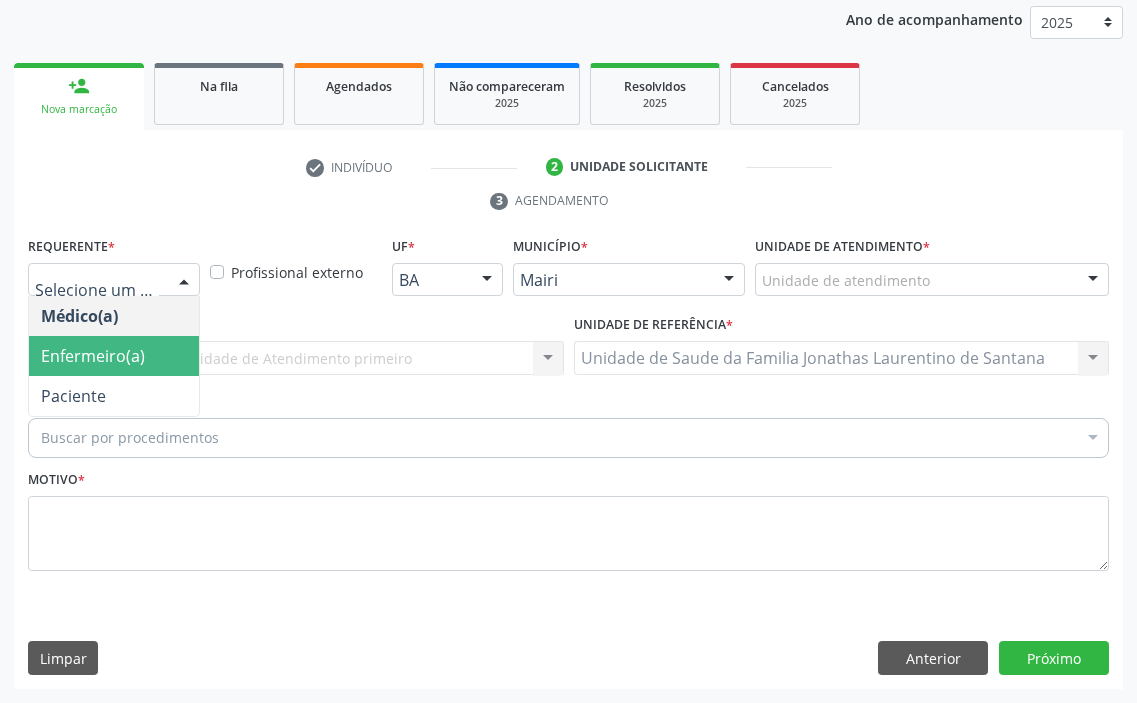click on "Enfermeiro(a)" at bounding box center (93, 356) 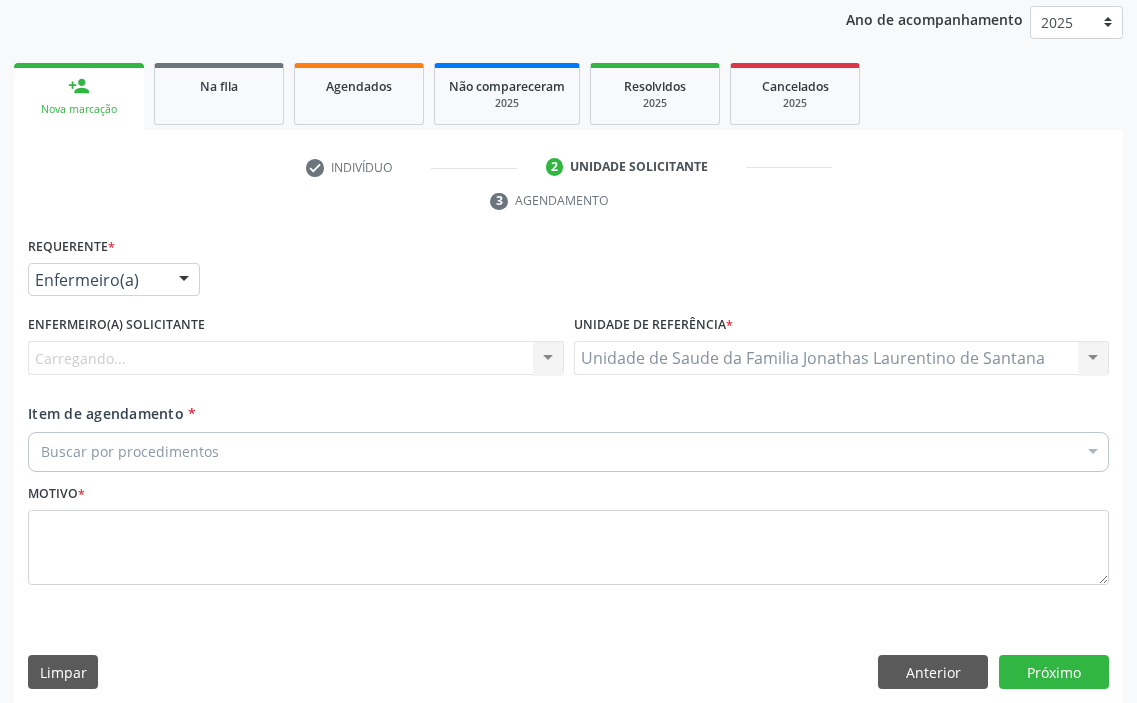click on "Carregando...
Nenhum resultado encontrado para: "   "
Não há nenhuma opção para ser exibida." at bounding box center (296, 358) 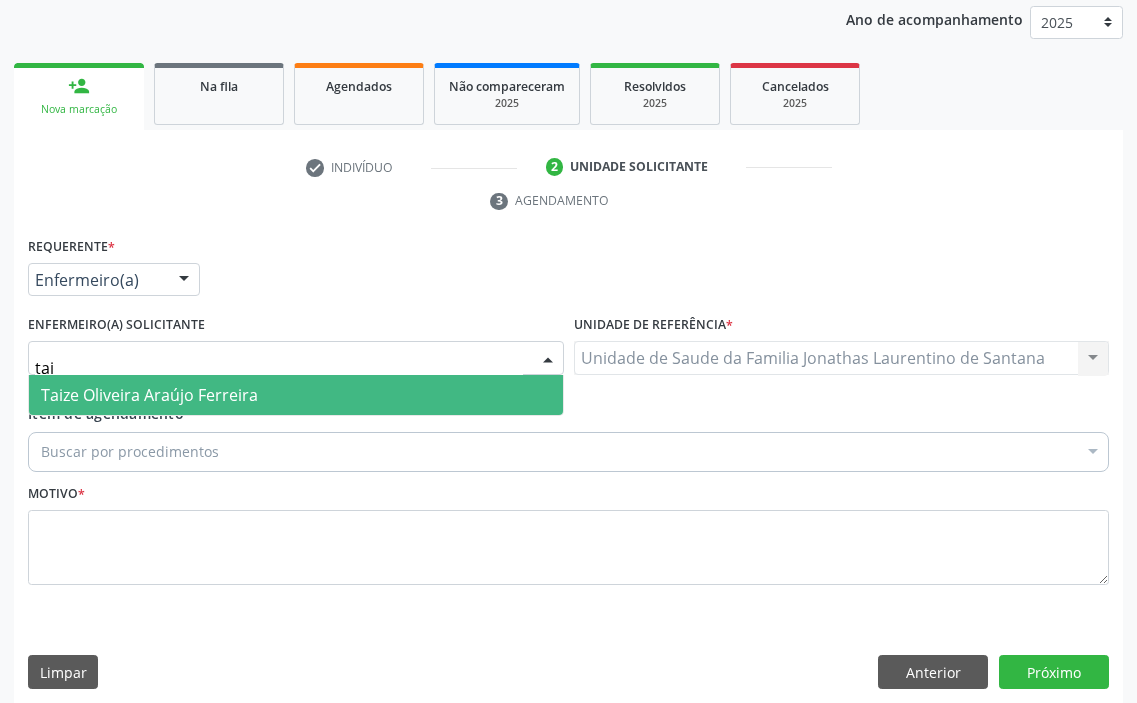 type on "taiz" 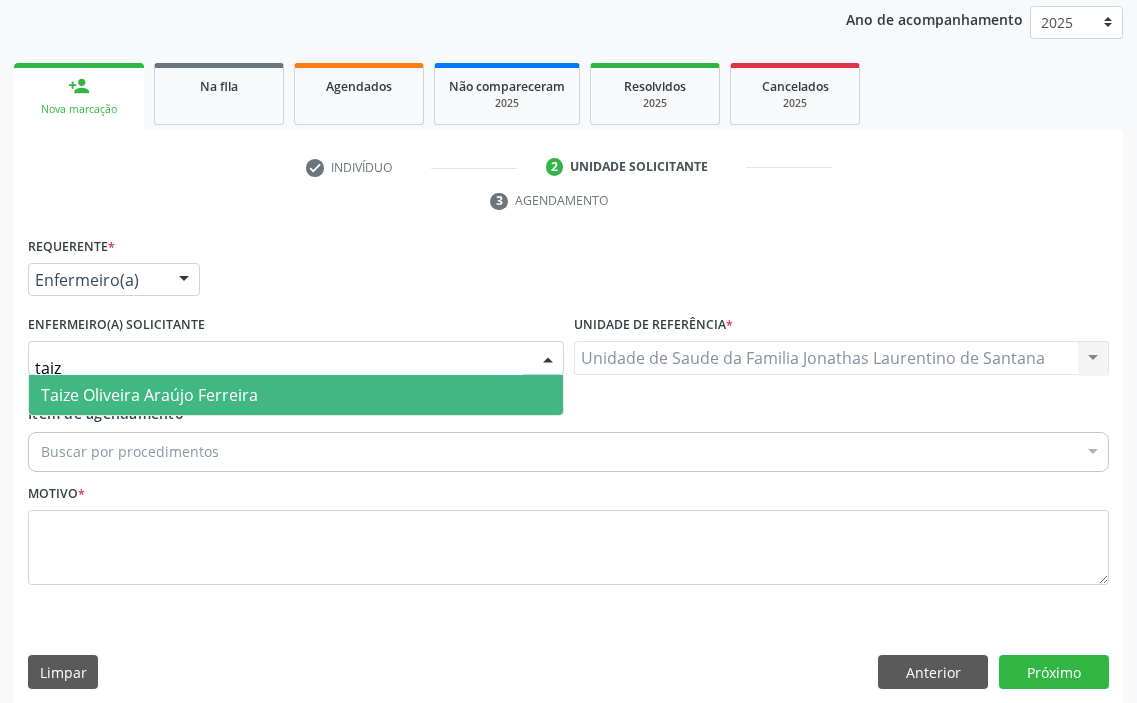 click on "Taize Oliveira Araújo Ferreira" at bounding box center [149, 395] 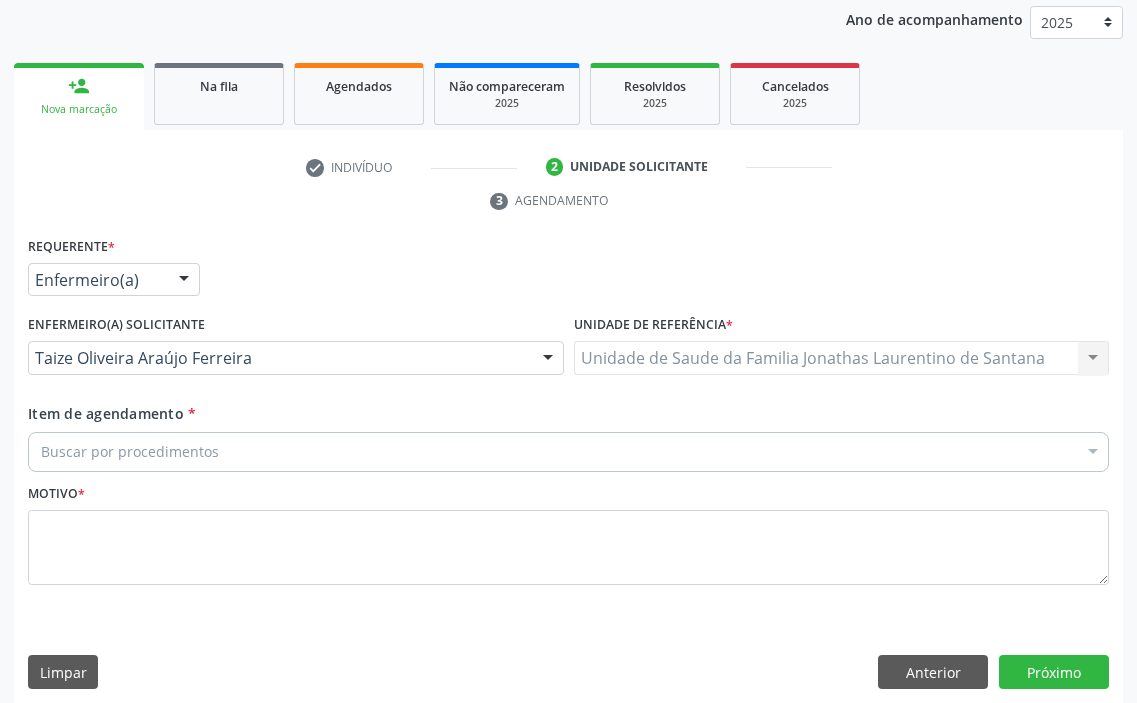 click on "Buscar por procedimentos" at bounding box center (568, 452) 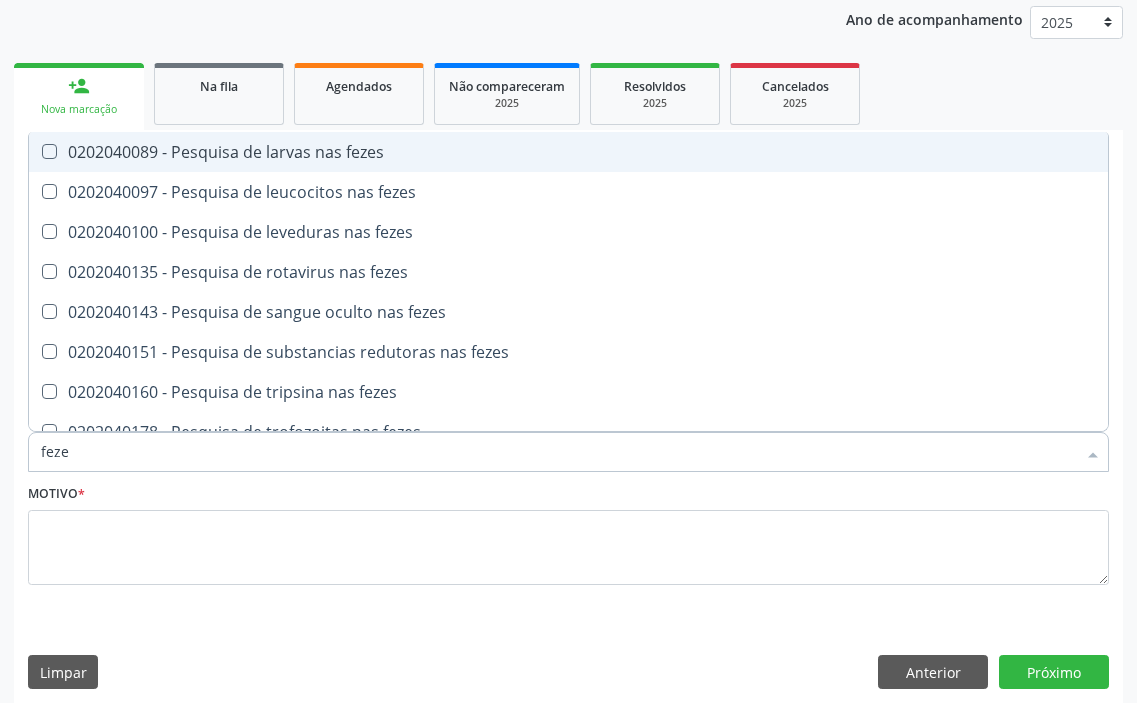 type on "fezes" 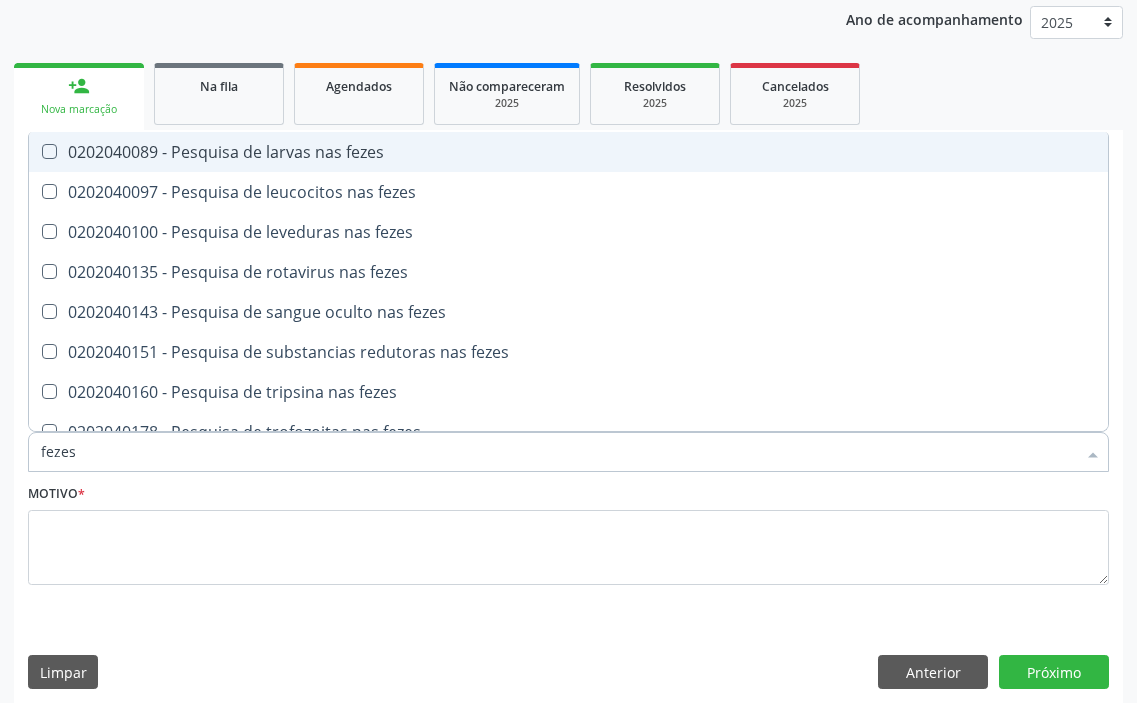 click on "0202040089 - Pesquisa de larvas nas fezes" at bounding box center [568, 152] 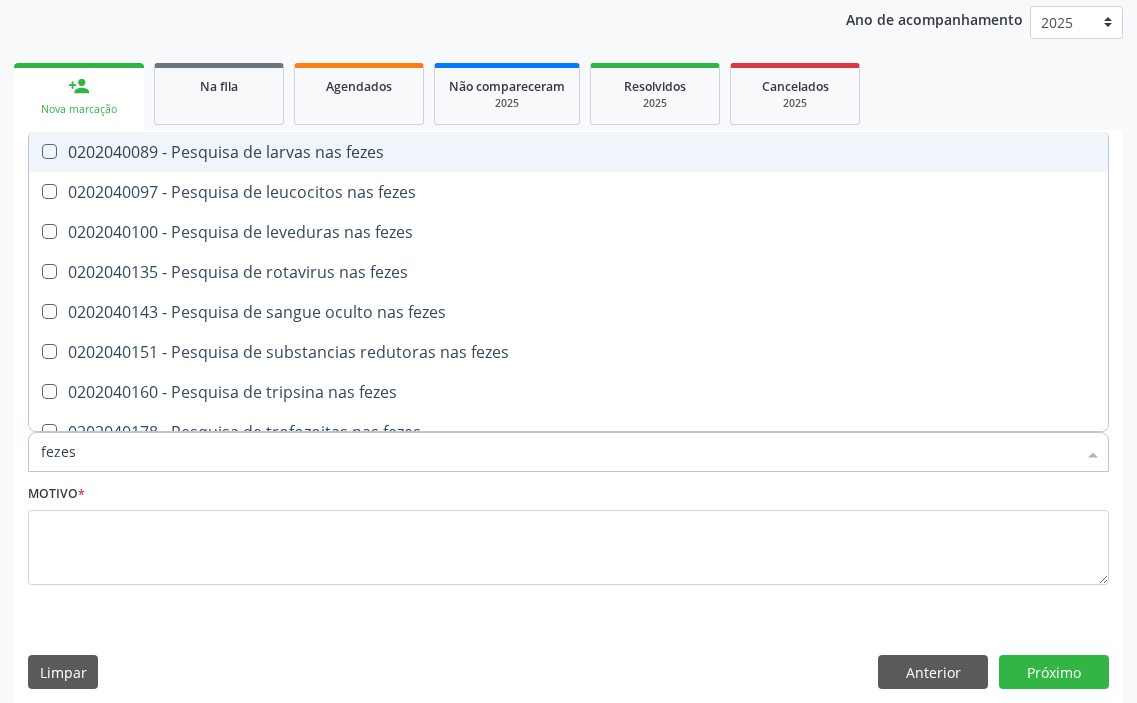checkbox on "true" 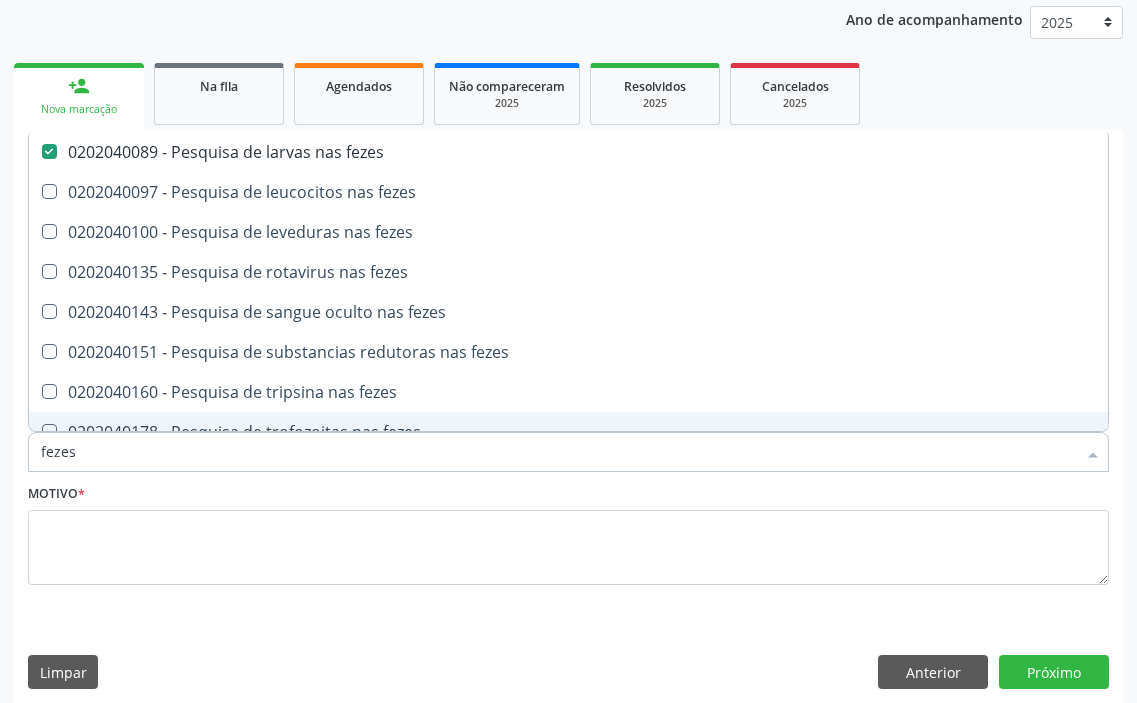 drag, startPoint x: 115, startPoint y: 456, endPoint x: 0, endPoint y: 457, distance: 115.00435 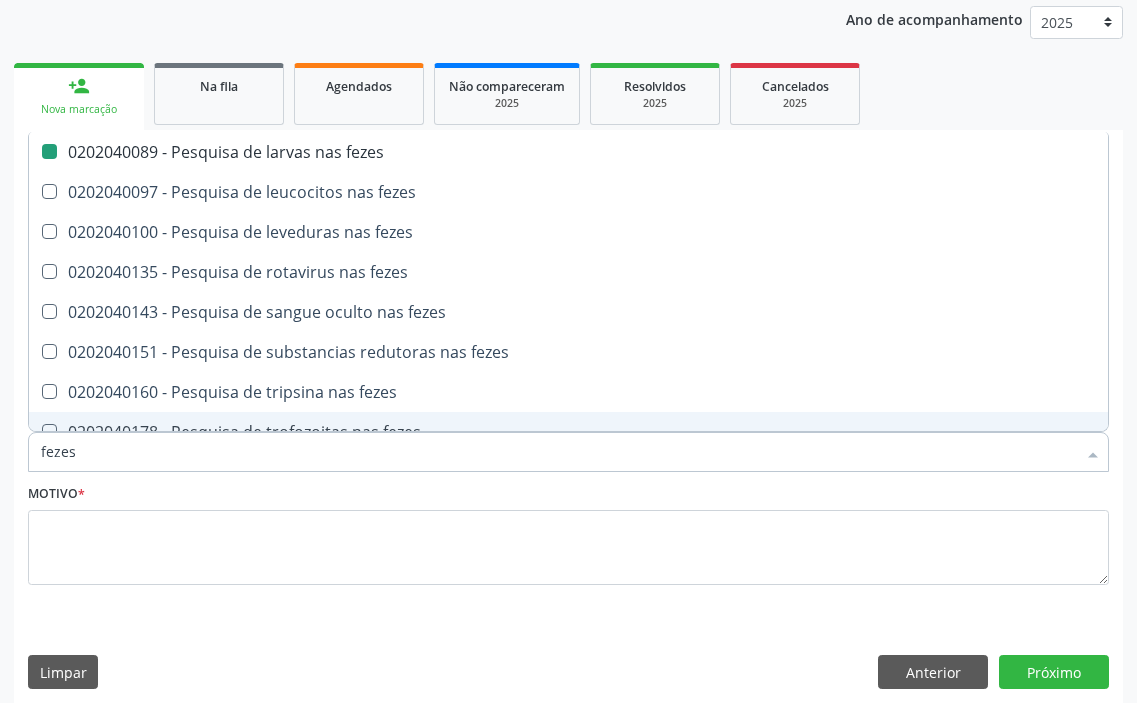 type on "g" 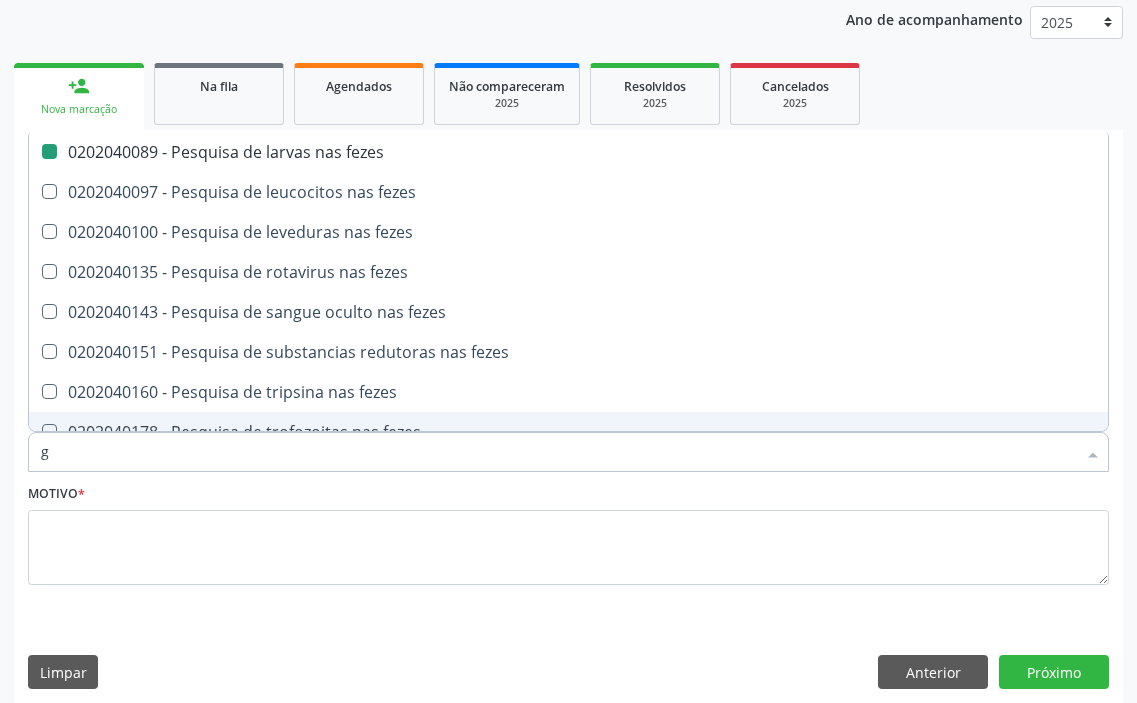 checkbox on "false" 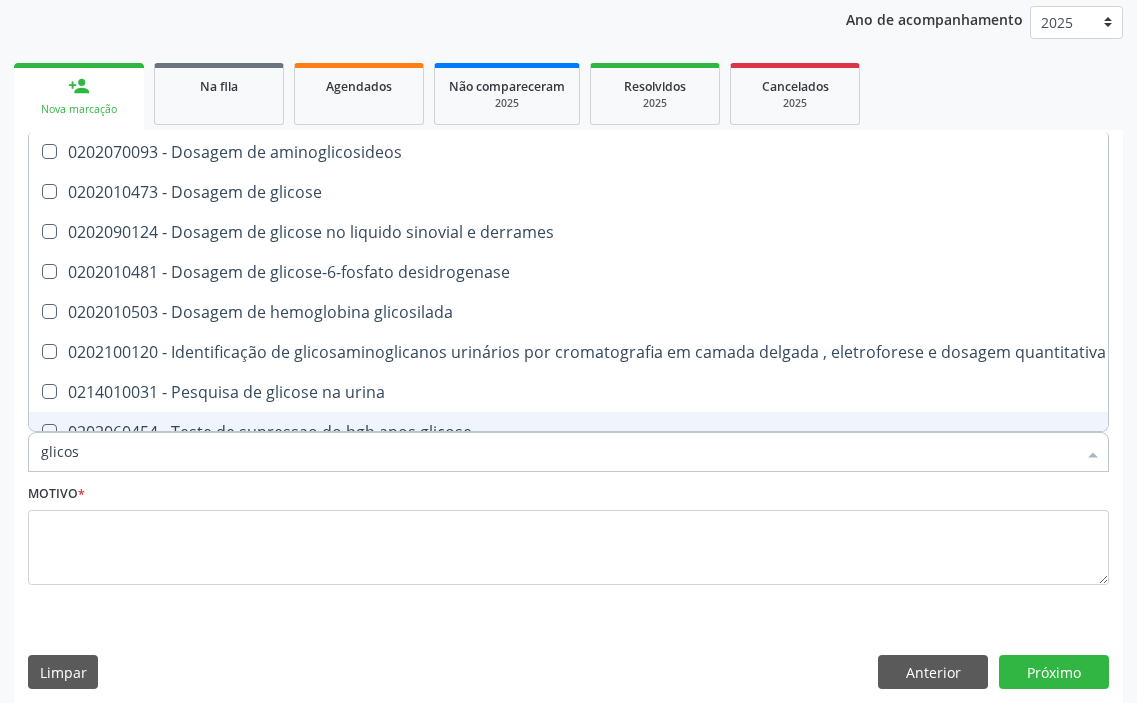 type on "glicose" 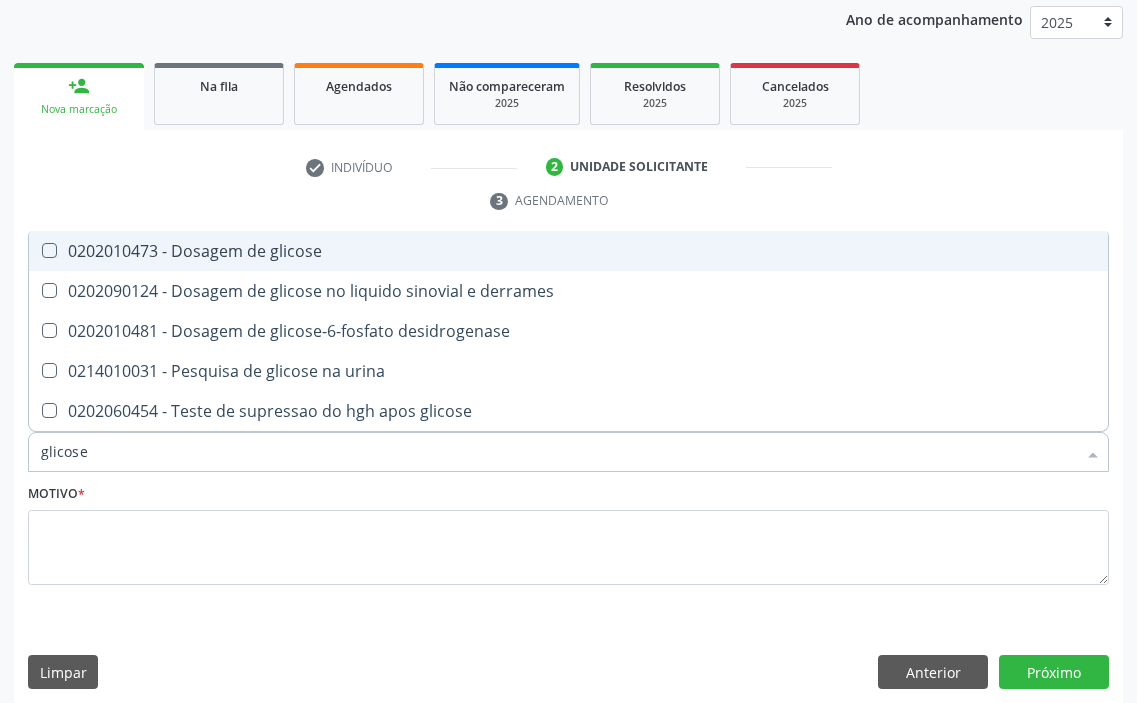 click on "0202010473 - Dosagem de glicose" at bounding box center (568, 251) 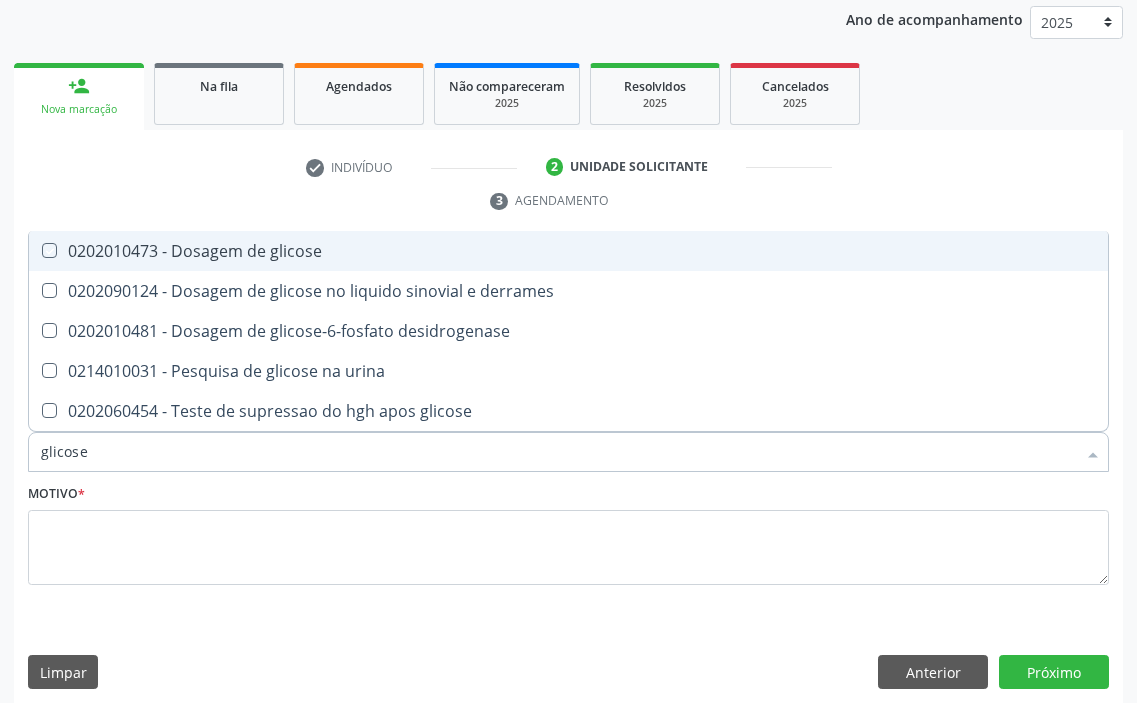checkbox on "true" 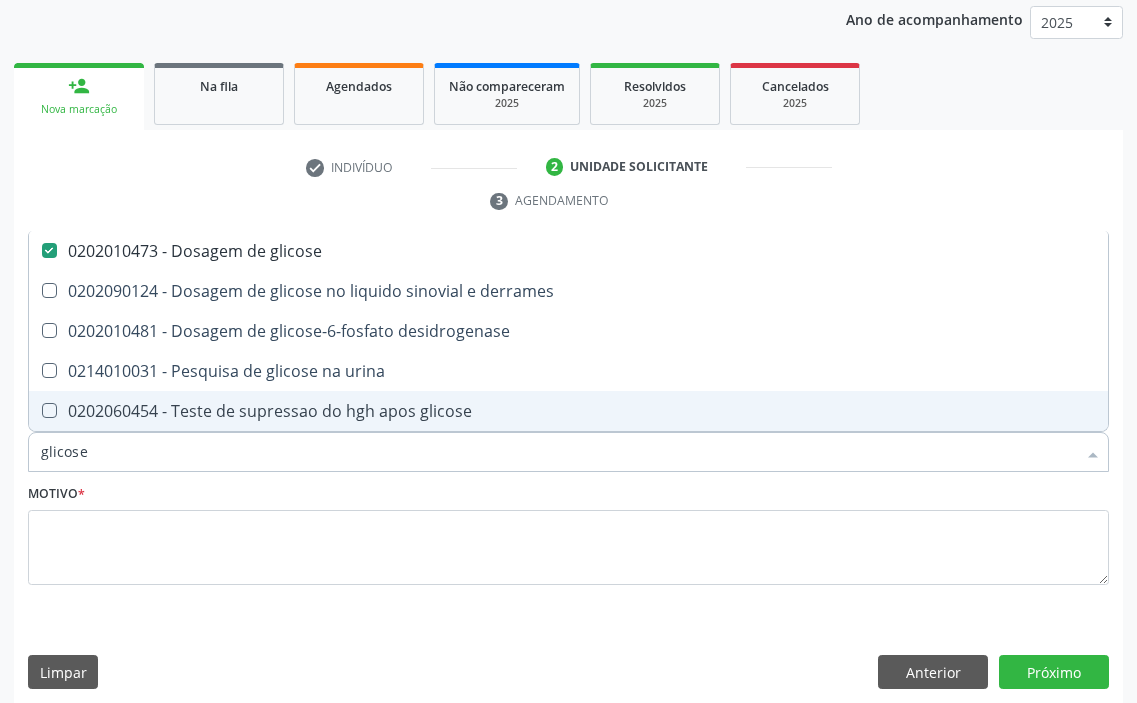 click on "Acompanhamento
Acompanhe a situação das marcações correntes e finalizadas
Relatórios
Ano de acompanhamento
2025 2024 2023 2022 2021 2020 2019
person_add
Nova marcação
Na fila   Agendados   Não compareceram
2025
Resolvidos
2025
Cancelados
2025
check
Indivíduo
2
Unidade solicitante
3
Agendamento
CNS
706 3021 8176 8480       done
Nome
*
Fernanda Oliveira Macêdo Silva
Fernanda Oliveira Macêdo Silva
CNS:
706 3021 8176 8480
CPF:
066.263.205-21
Nascimento:
27/07/1993
Nenhum resultado encontrado para: "   "
Digite o nome
Sexo
*
Feminino         Masculino   Feminino
Nenhum resultado encontrado para: "   "" at bounding box center (568, 295) 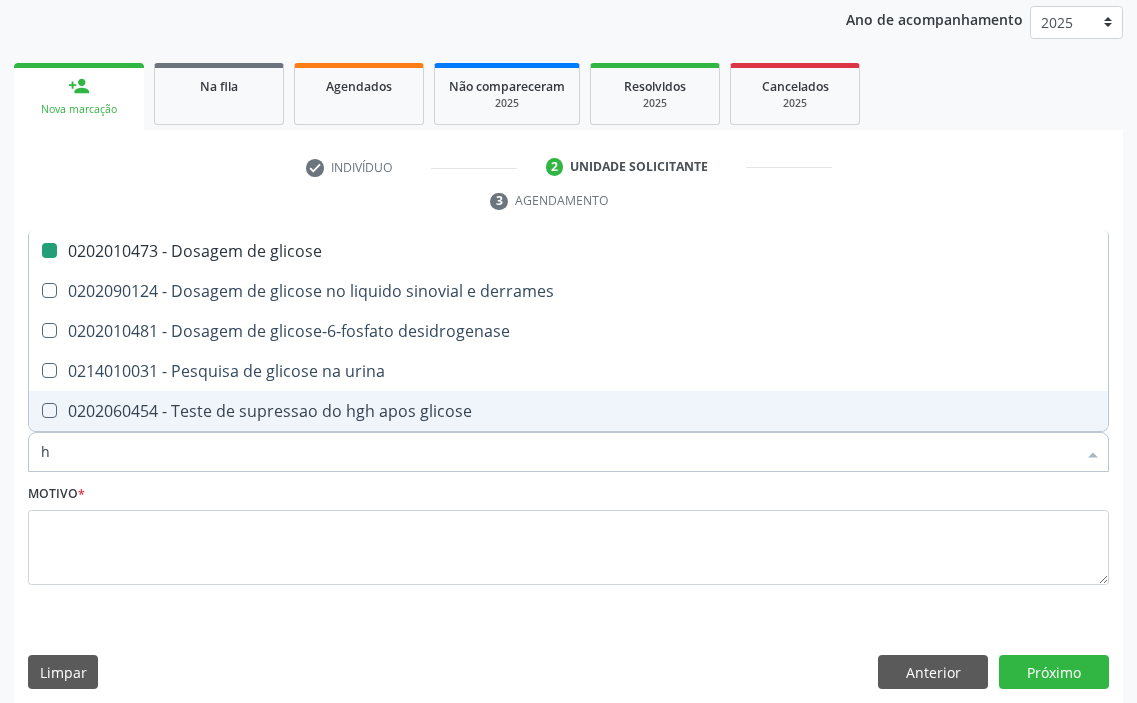 type on "he" 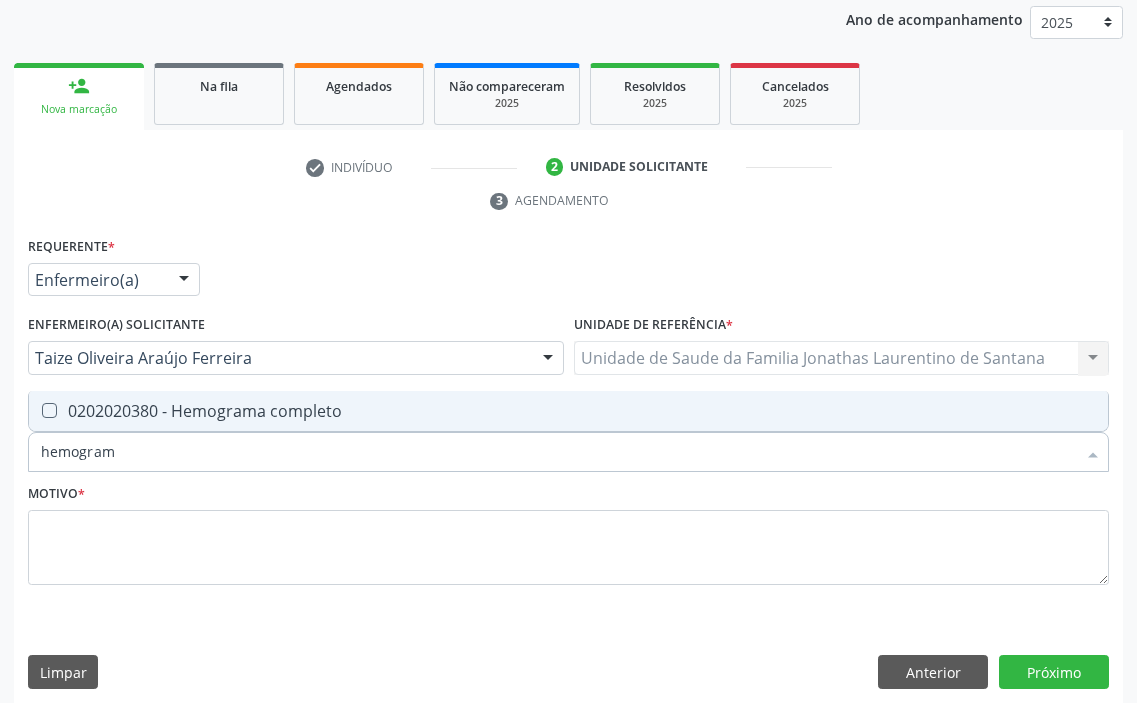 type on "hemograma" 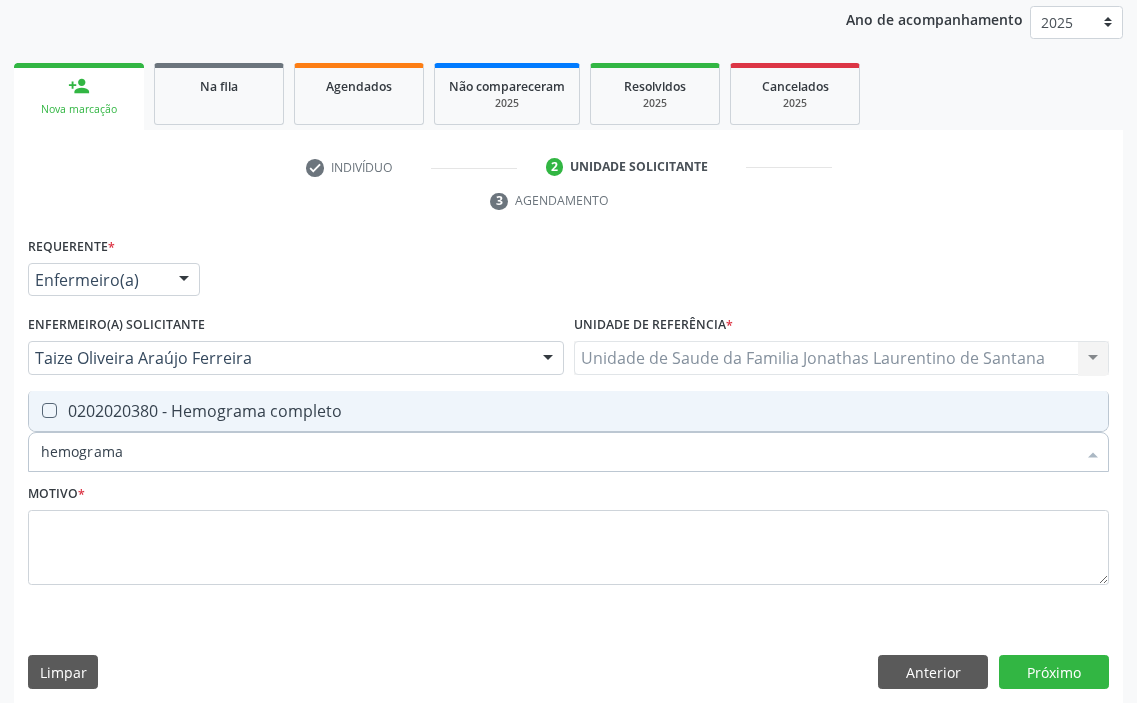 click at bounding box center [49, 410] 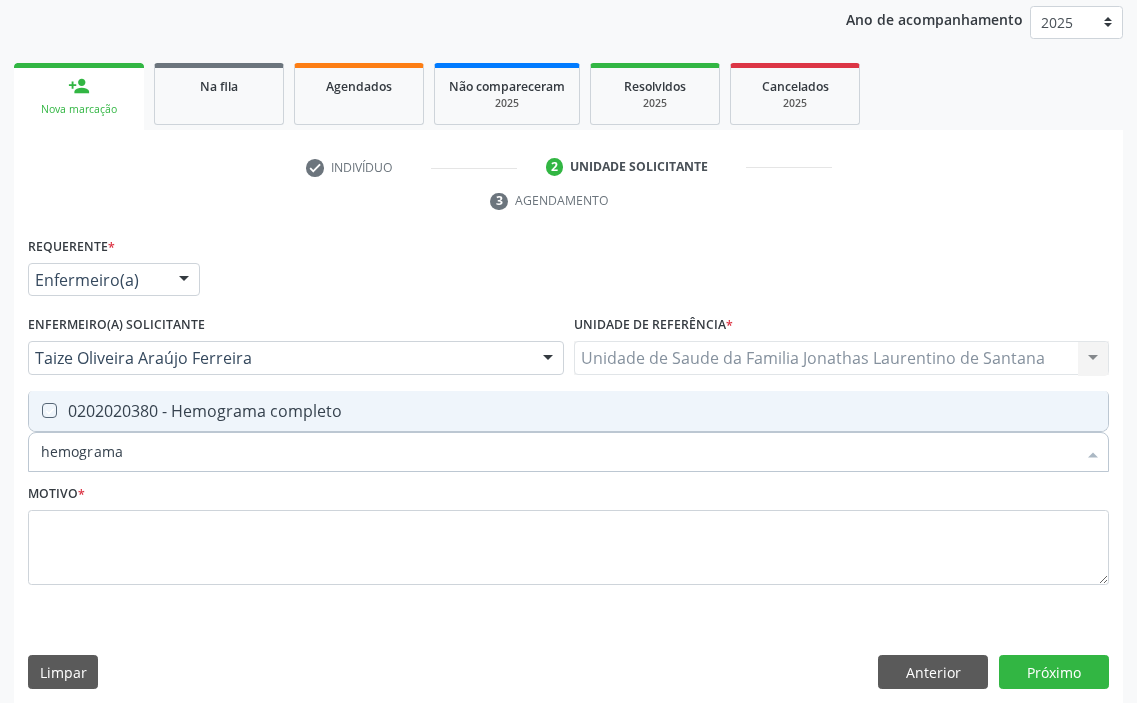 click at bounding box center (35, 410) 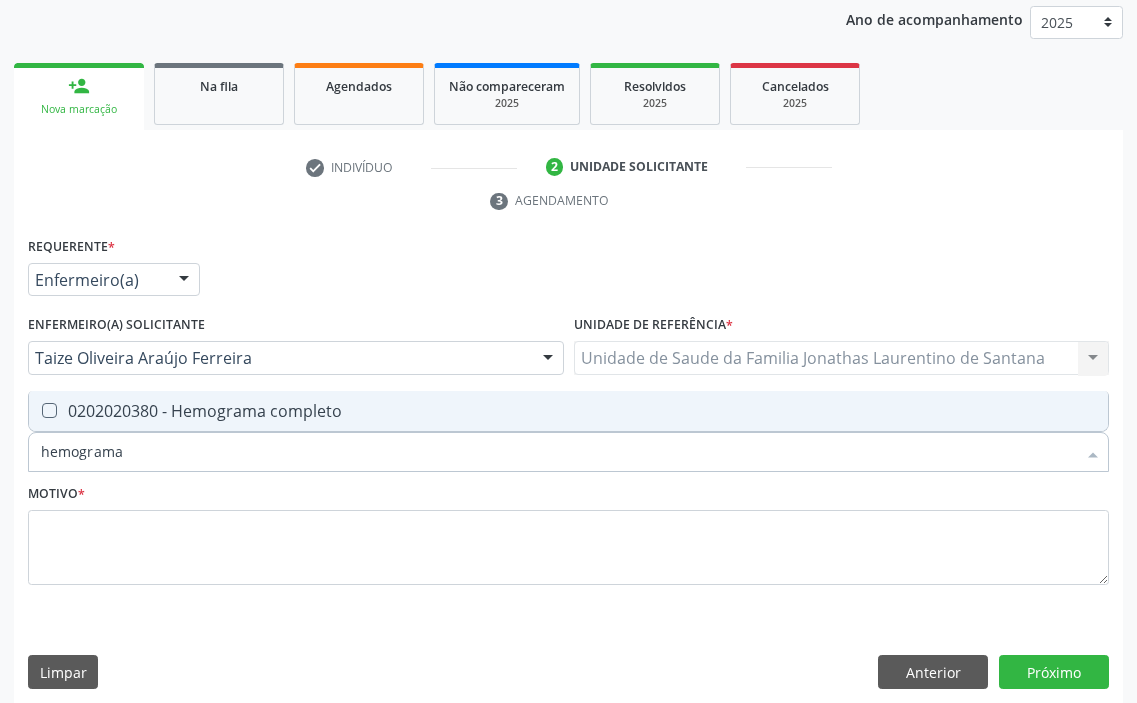 checkbox on "true" 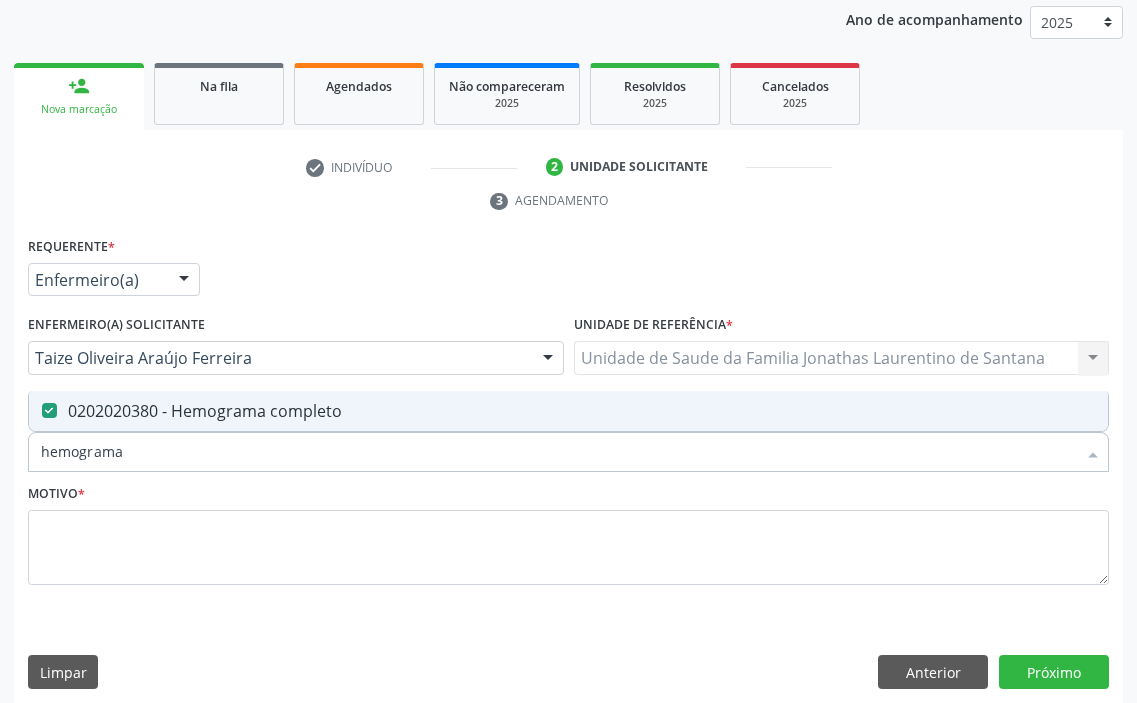 click on "Acompanhamento
Acompanhe a situação das marcações correntes e finalizadas
Relatórios
Ano de acompanhamento
2025 2024 2023 2022 2021 2020 2019
person_add
Nova marcação
Na fila   Agendados   Não compareceram
2025
Resolvidos
2025
Cancelados
2025
check
Indivíduo
2
Unidade solicitante
3
Agendamento
CNS
706 3021 8176 8480       done
Nome
*
Fernanda Oliveira Macêdo Silva
Fernanda Oliveira Macêdo Silva
CNS:
706 3021 8176 8480
CPF:
066.263.205-21
Nascimento:
27/07/1993
Nenhum resultado encontrado para: "   "
Digite o nome
Sexo
*
Feminino         Masculino   Feminino
Nenhum resultado encontrado para: "   "" at bounding box center (568, 295) 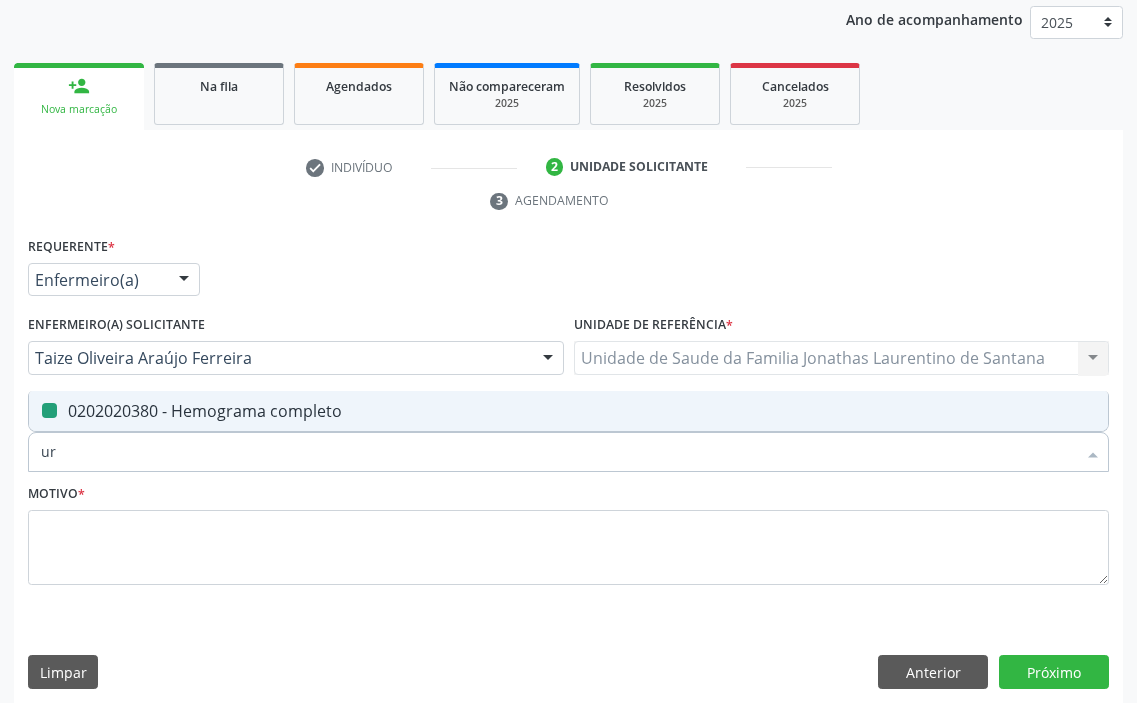 type on "uri" 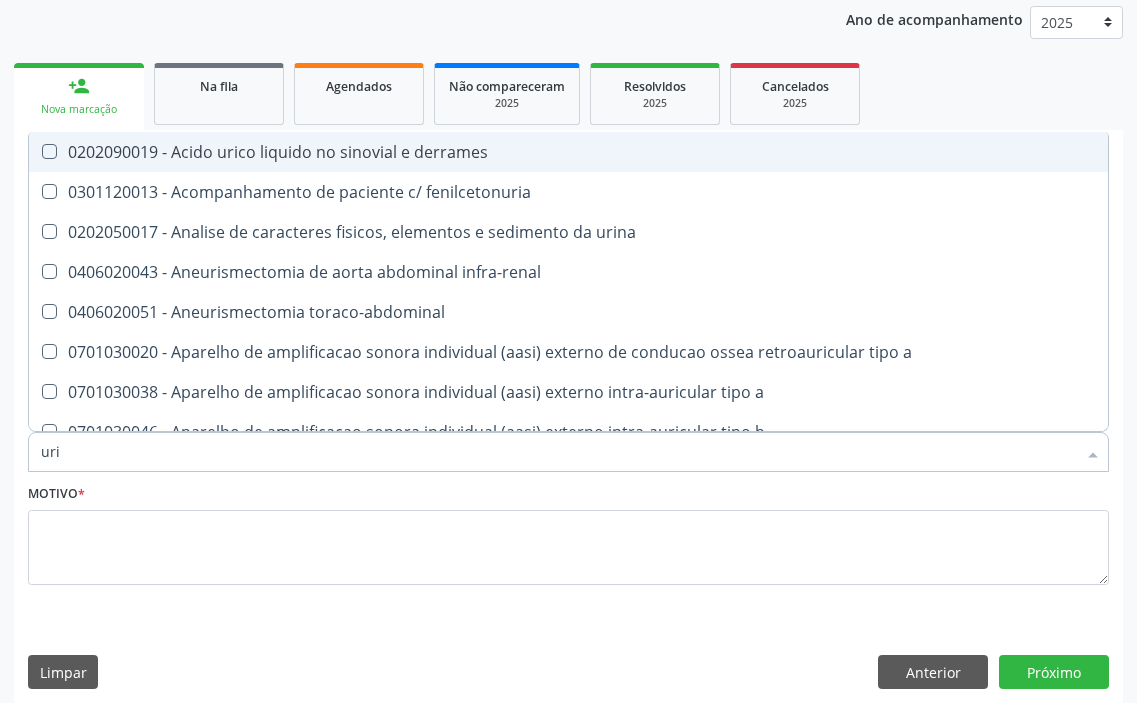checkbox on "false" 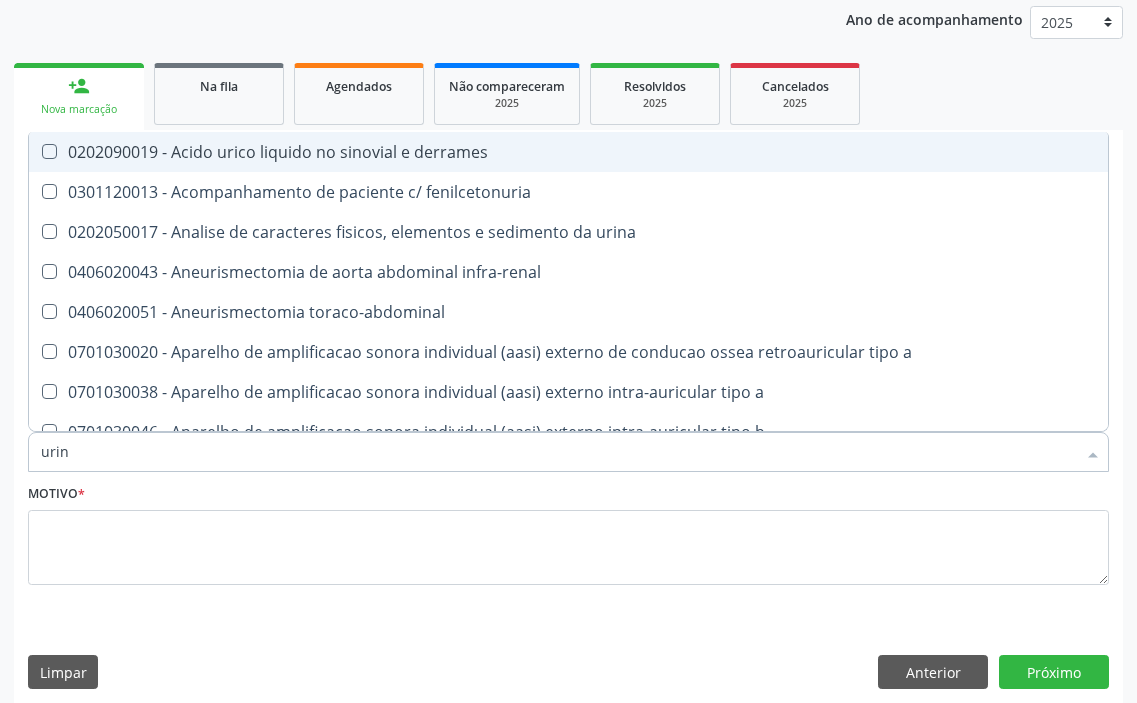 type on "urina" 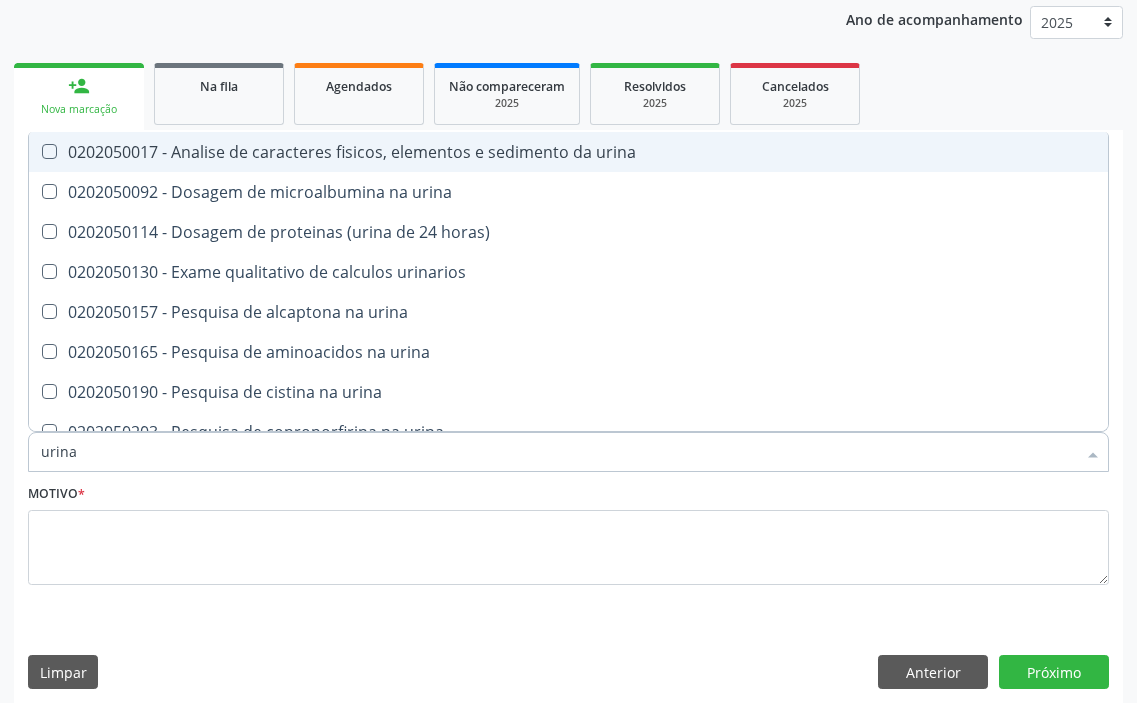 click on "0202050017 - Analise de caracteres fisicos, elementos e sedimento da urina" at bounding box center (568, 152) 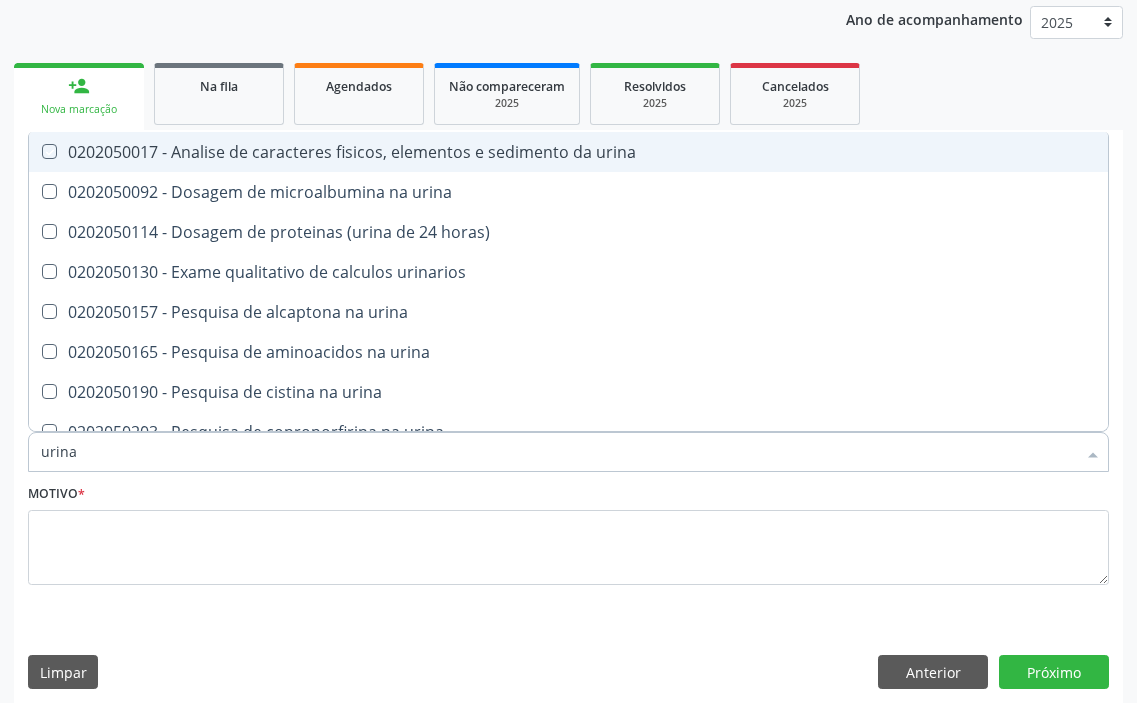 checkbox on "true" 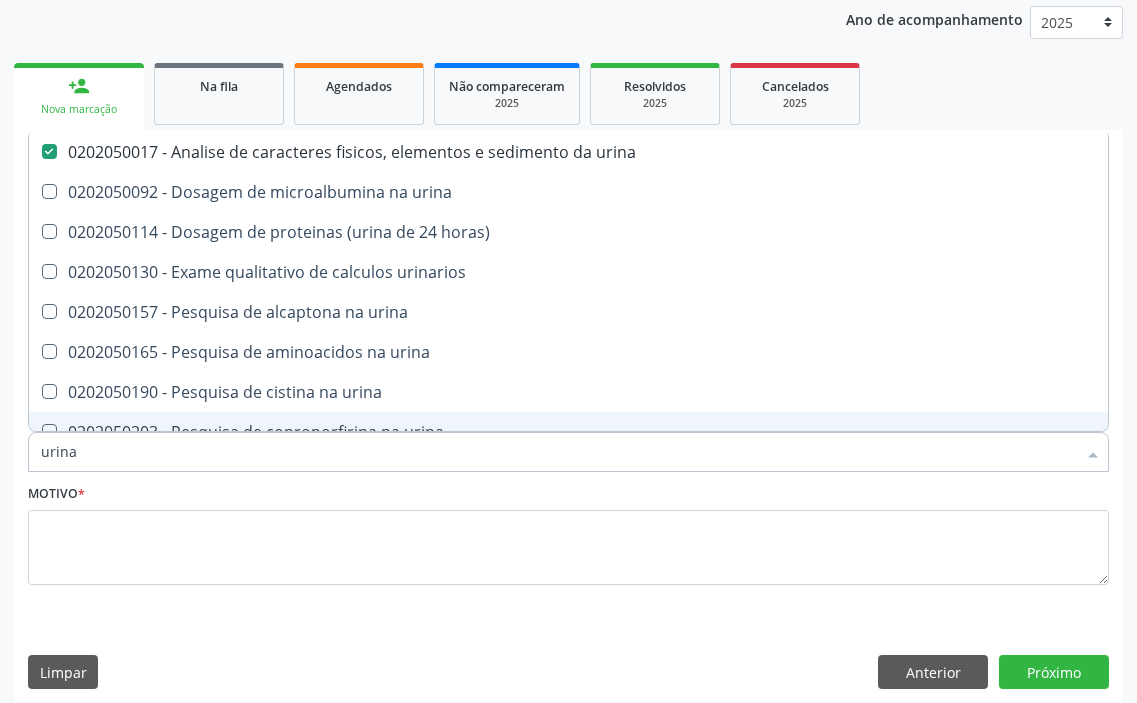 click on "Acompanhamento
Acompanhe a situação das marcações correntes e finalizadas
Relatórios
Ano de acompanhamento
2025 2024 2023 2022 2021 2020 2019
person_add
Nova marcação
Na fila   Agendados   Não compareceram
2025
Resolvidos
2025
Cancelados
2025
check
Indivíduo
2
Unidade solicitante
3
Agendamento
CNS
706 3021 8176 8480       done
Nome
*
Fernanda Oliveira Macêdo Silva
Fernanda Oliveira Macêdo Silva
CNS:
706 3021 8176 8480
CPF:
066.263.205-21
Nascimento:
27/07/1993
Nenhum resultado encontrado para: "   "
Digite o nome
Sexo
*
Feminino         Masculino   Feminino
Nenhum resultado encontrado para: "   "" at bounding box center [568, 295] 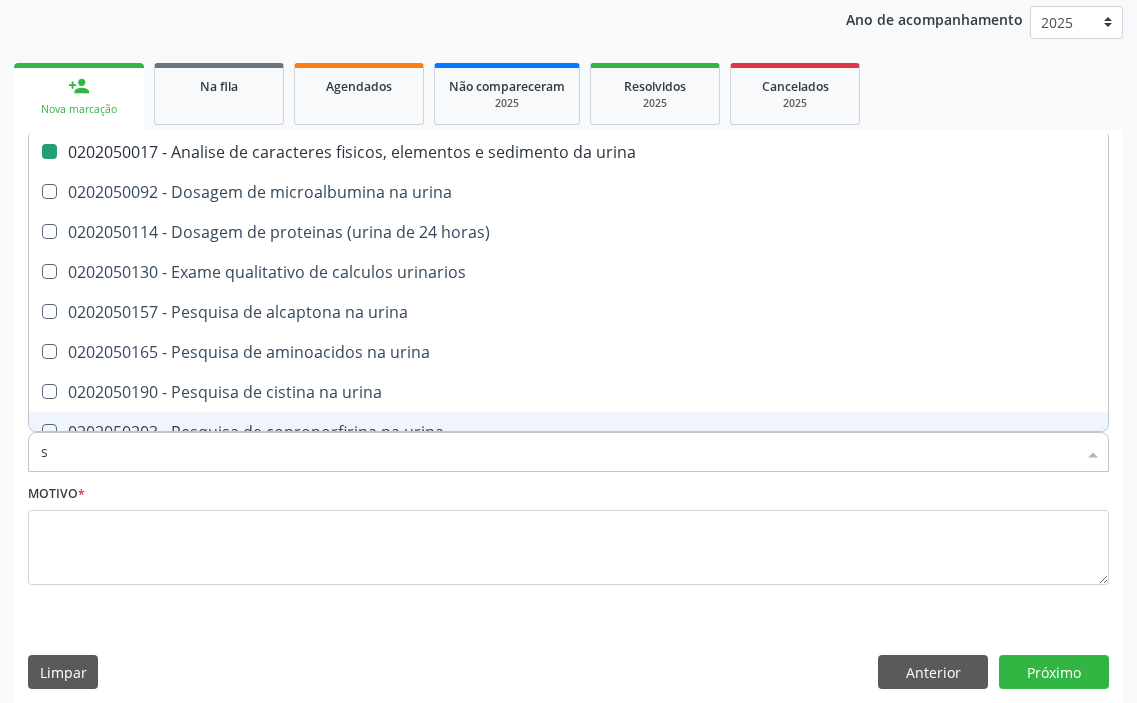 type on "si" 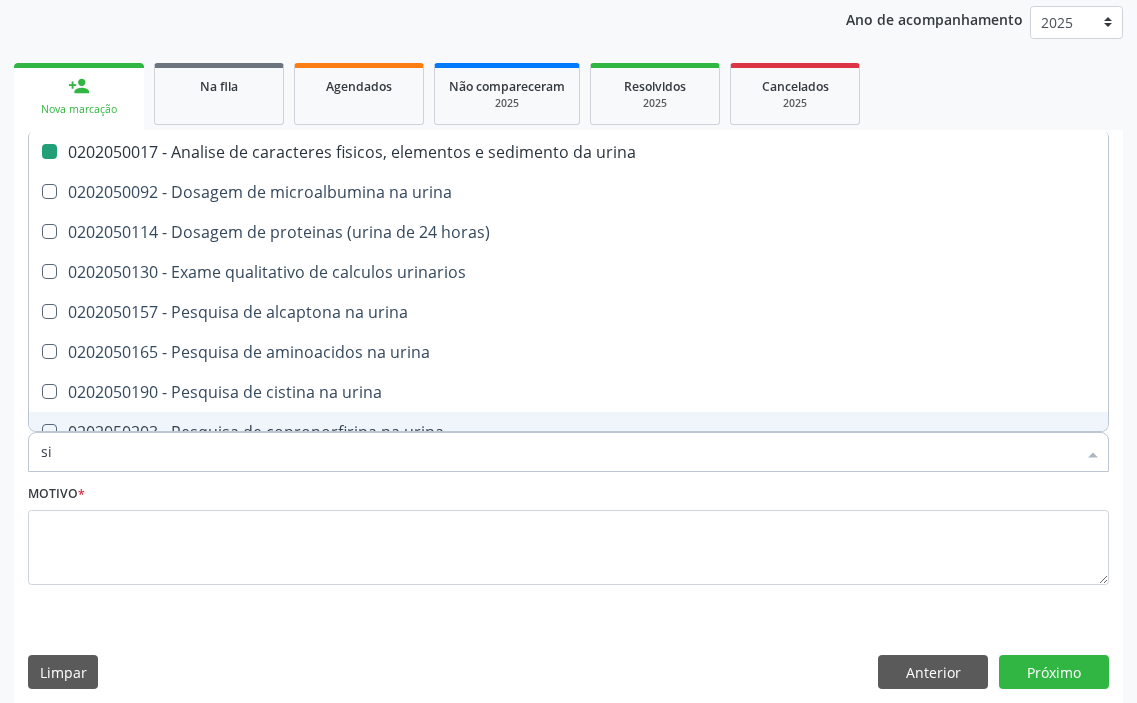 checkbox on "false" 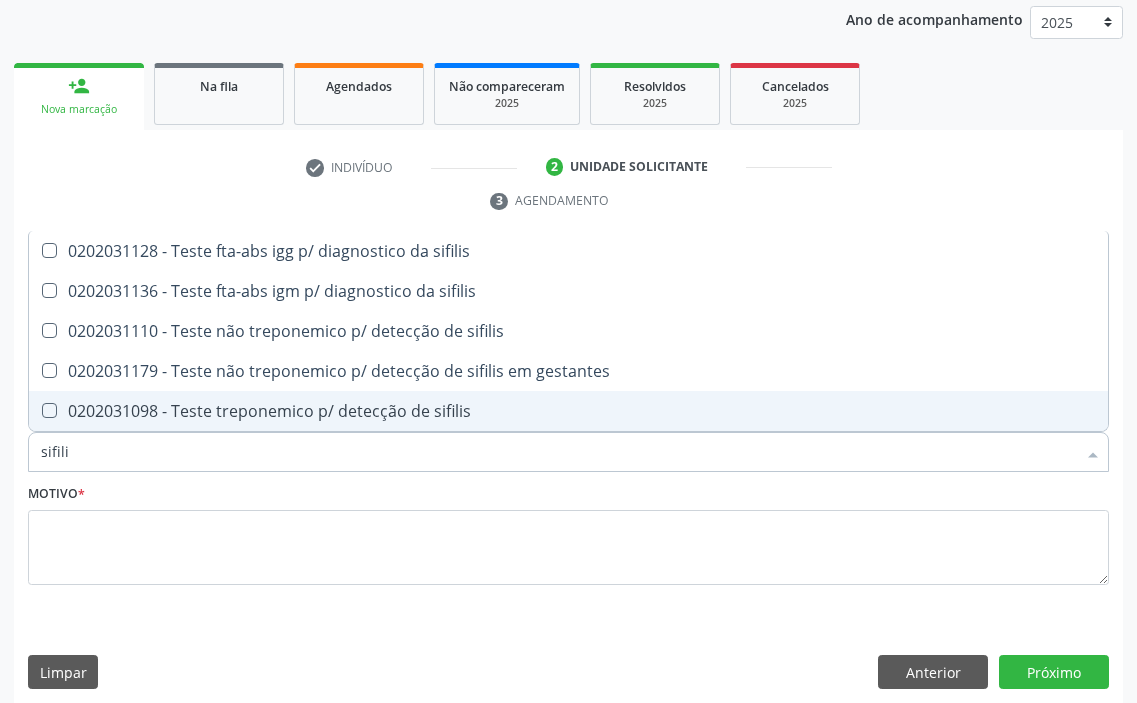 type on "sifilis" 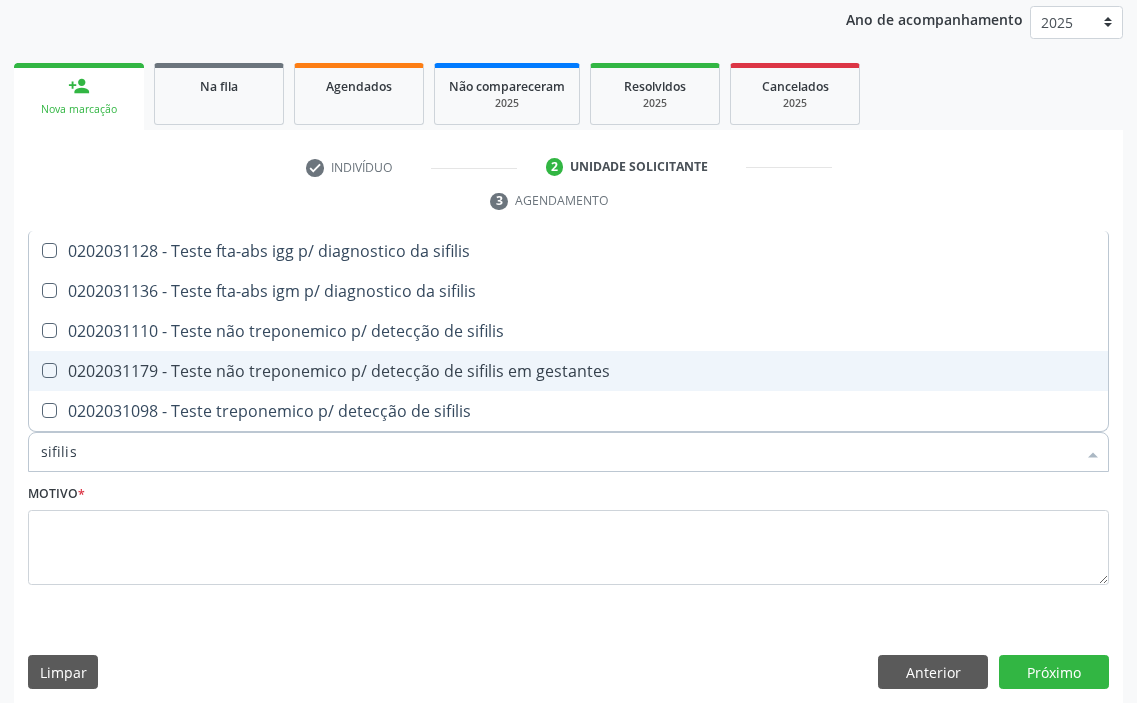 click on "0202031179 - Teste não treponemico p/ detecção de sifilis em gestantes" at bounding box center [568, 371] 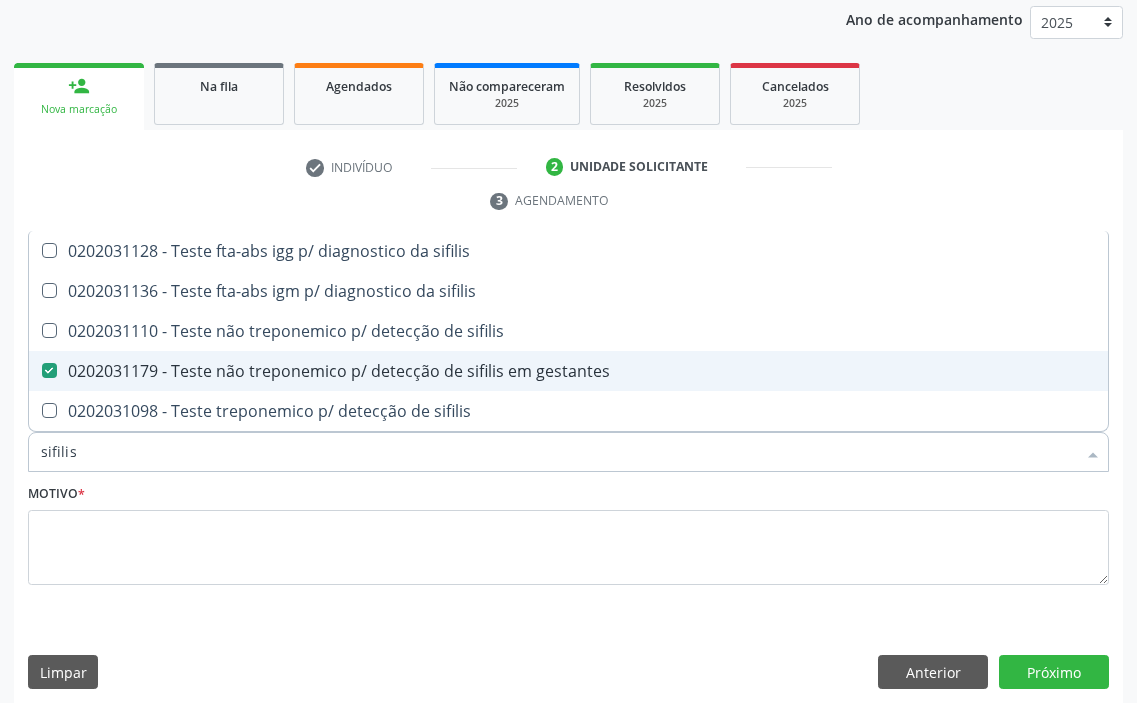 checkbox on "true" 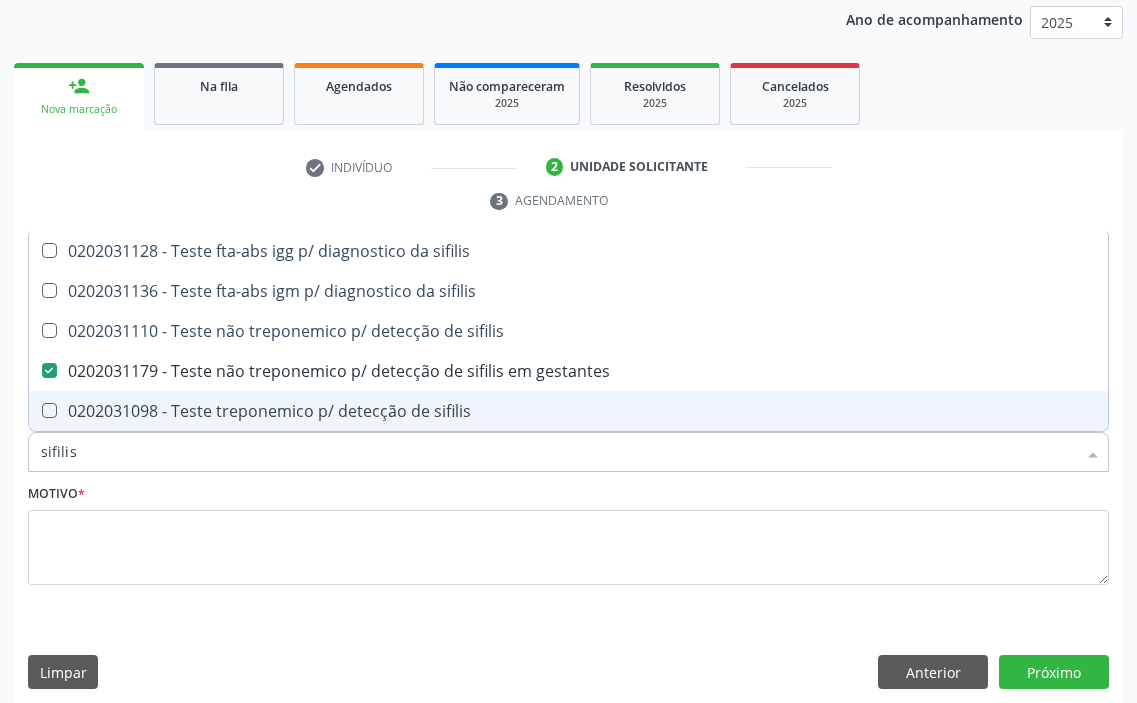 drag, startPoint x: 100, startPoint y: 450, endPoint x: 0, endPoint y: 456, distance: 100.17984 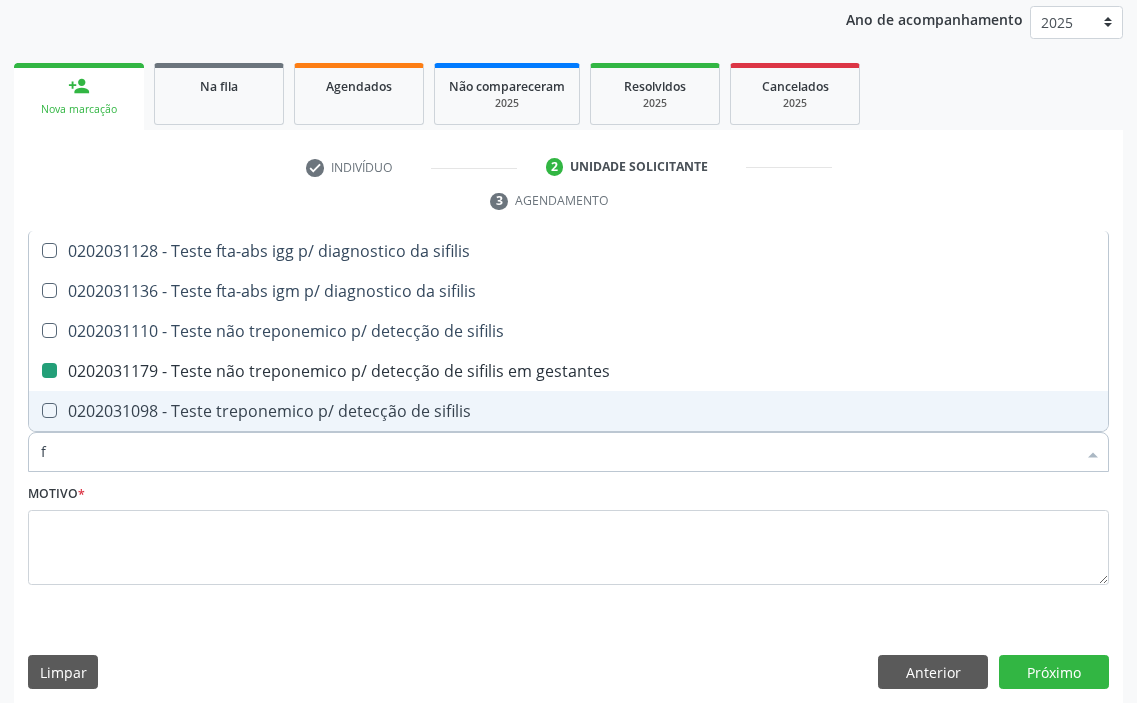 type on "fa" 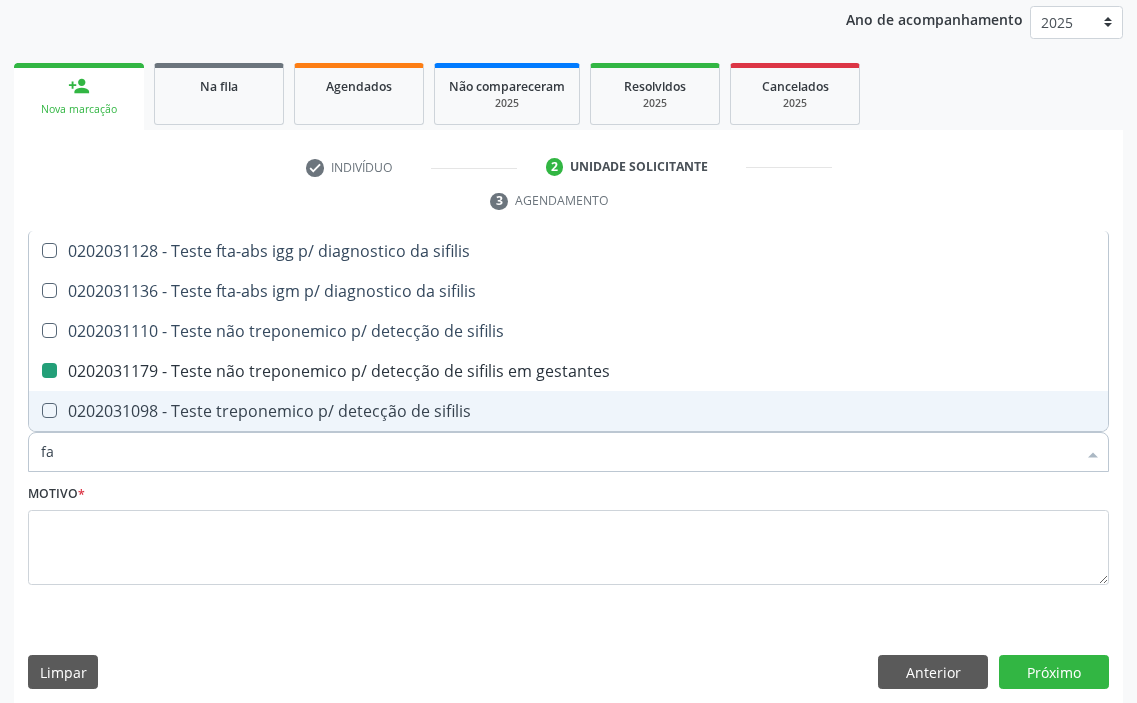 checkbox on "false" 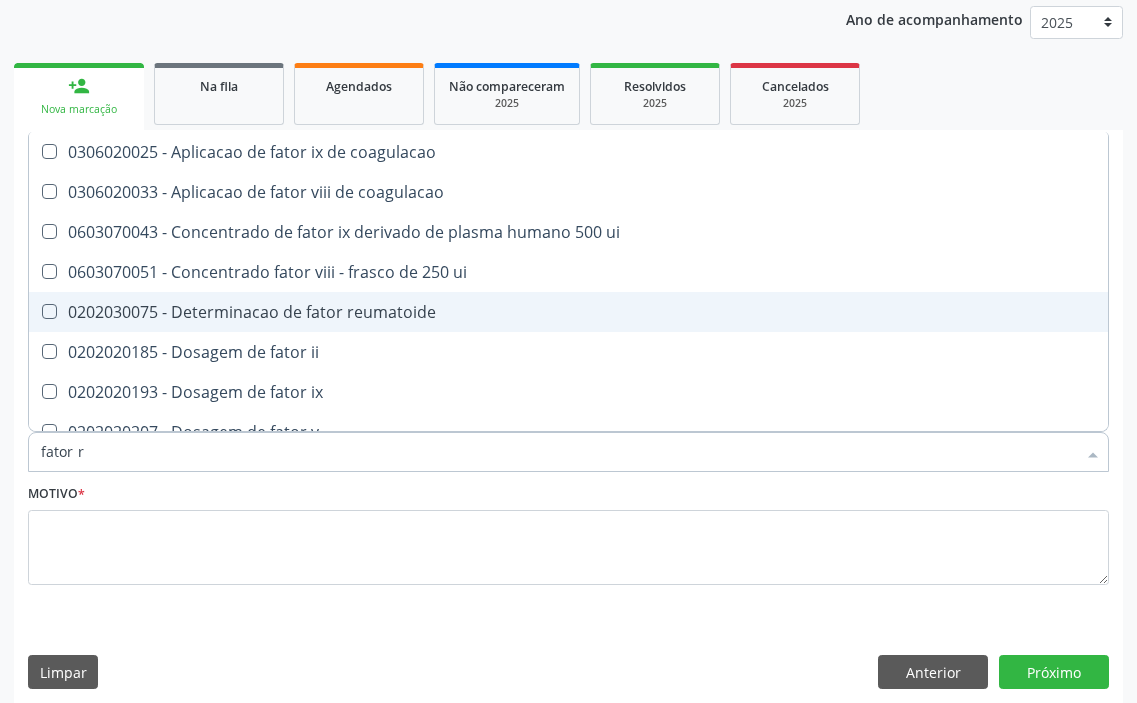 type on "fator rh" 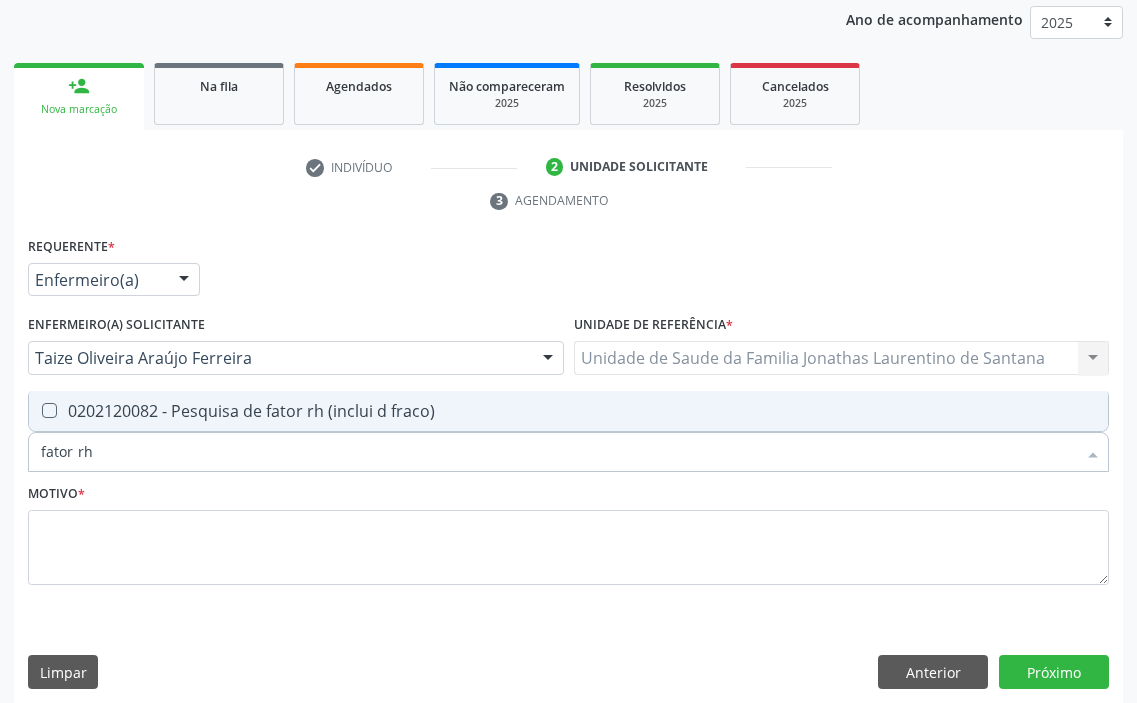 click on "0202120082 - Pesquisa de fator rh (inclui d fraco)" at bounding box center [568, 411] 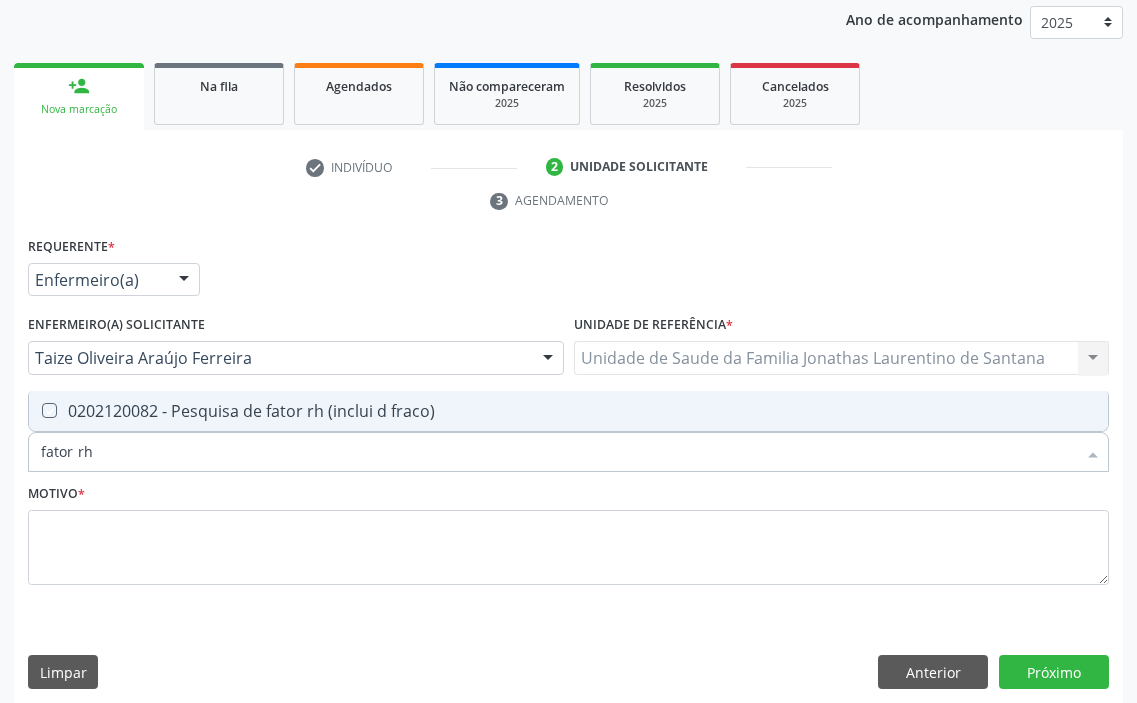 checkbox on "true" 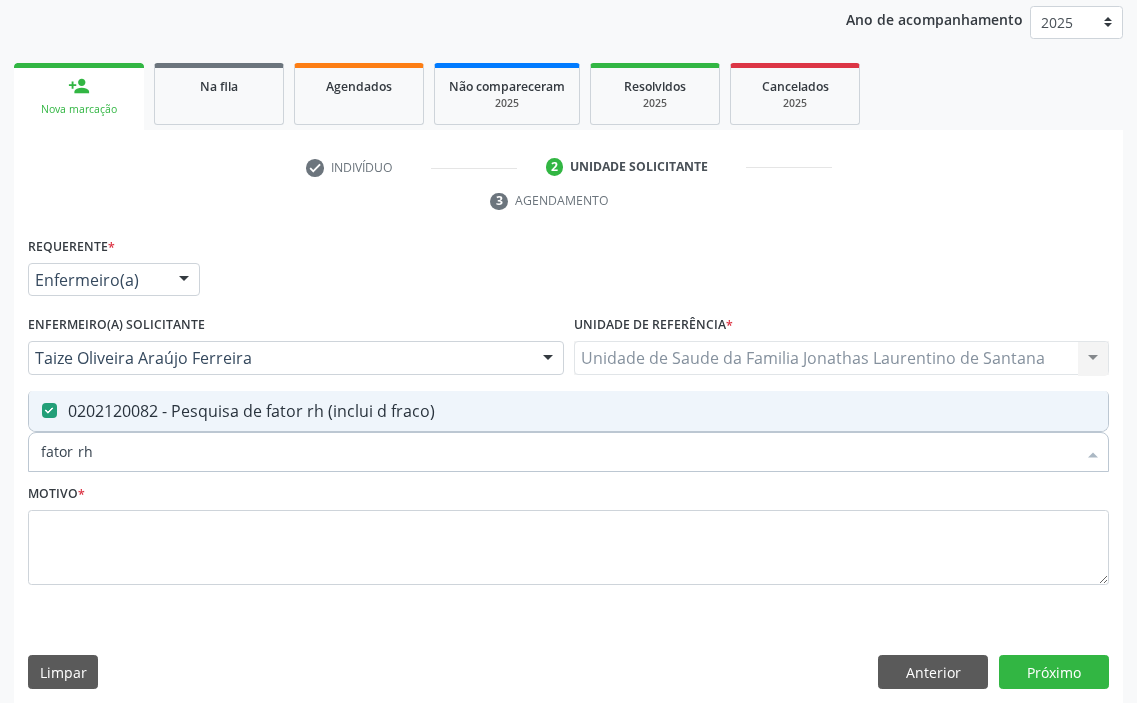 drag, startPoint x: 86, startPoint y: 461, endPoint x: 0, endPoint y: 476, distance: 87.29834 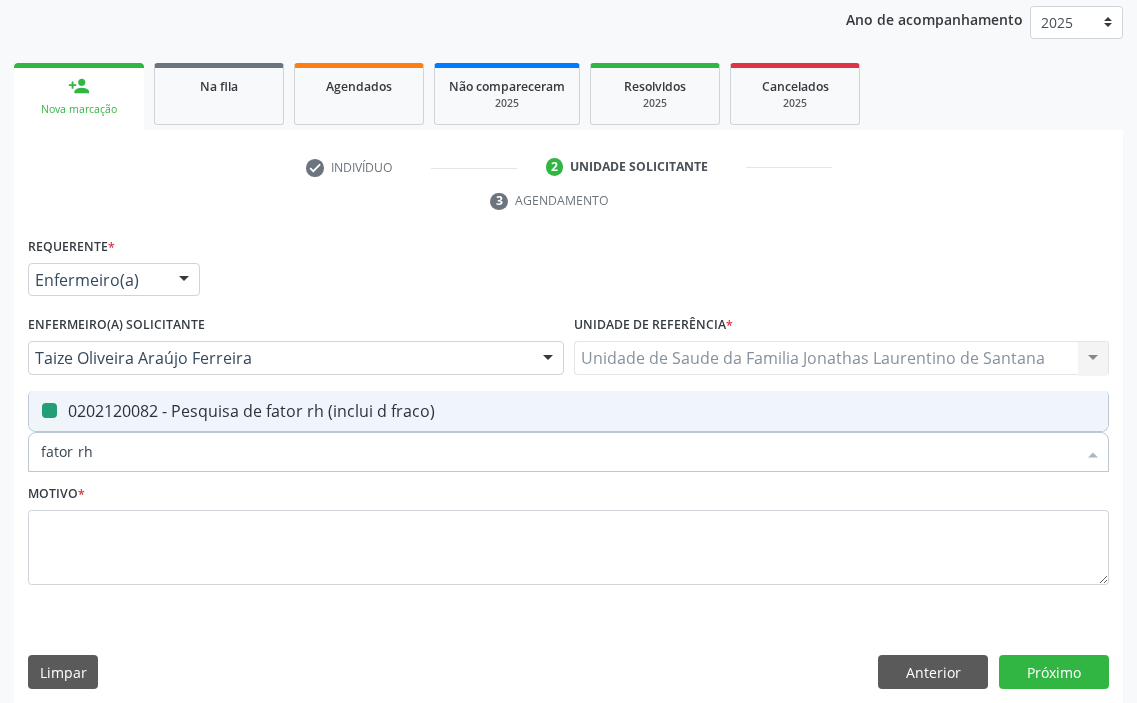 type 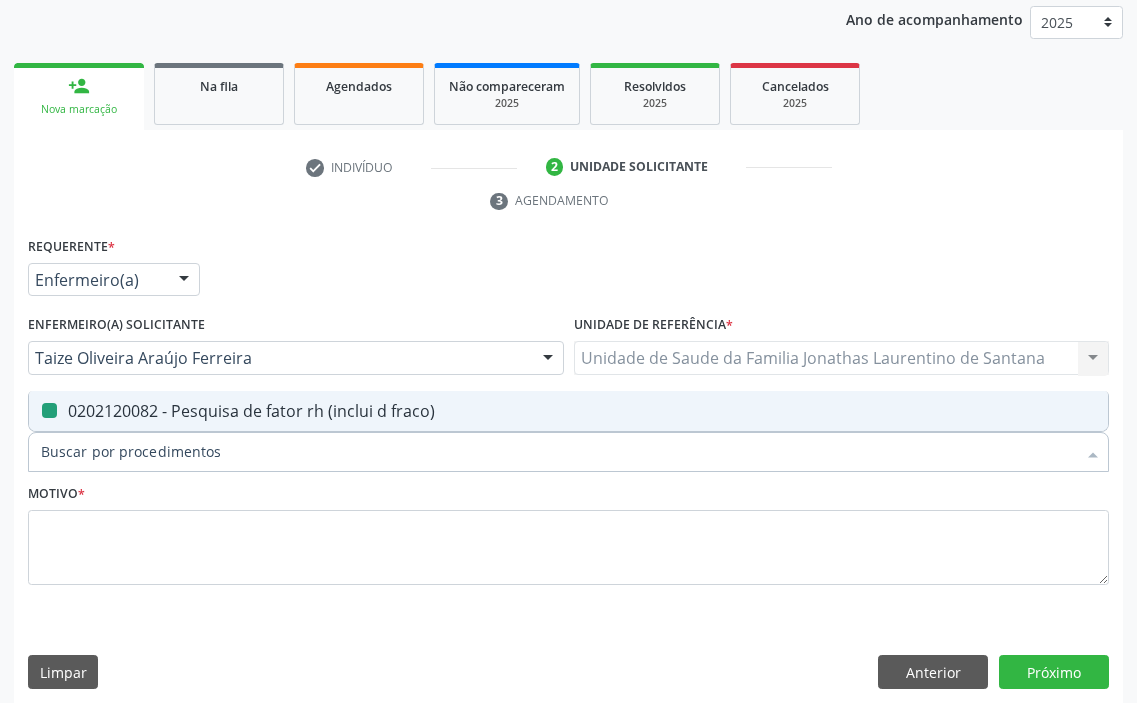 checkbox on "false" 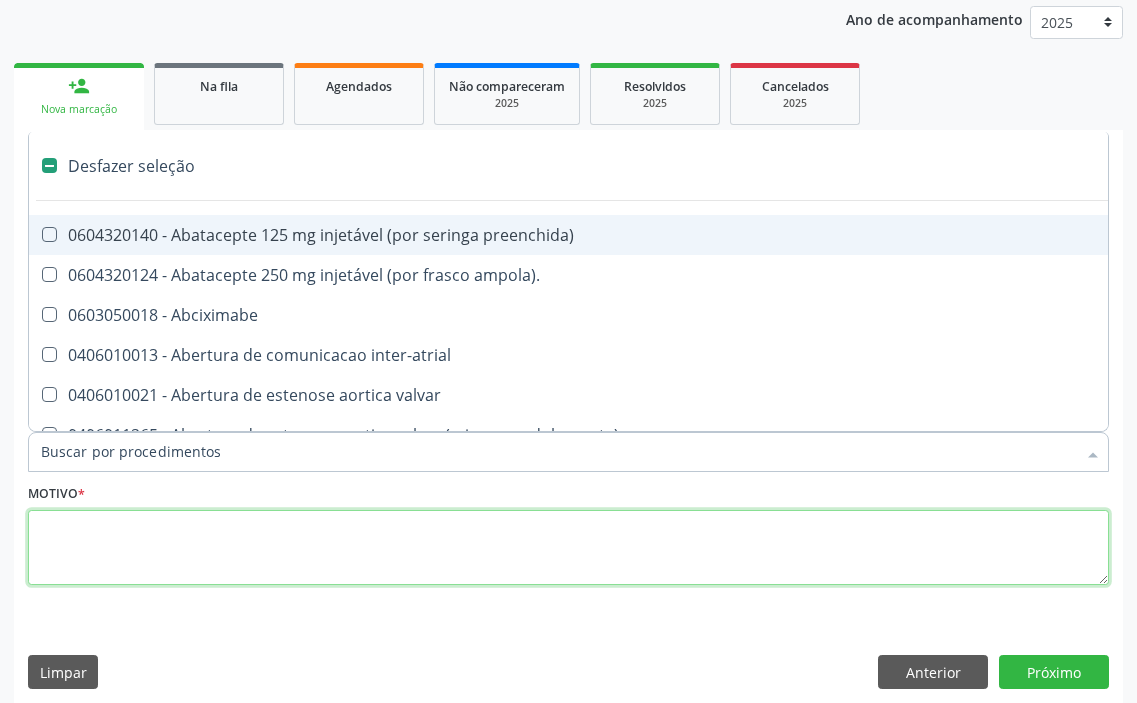 click at bounding box center (568, 548) 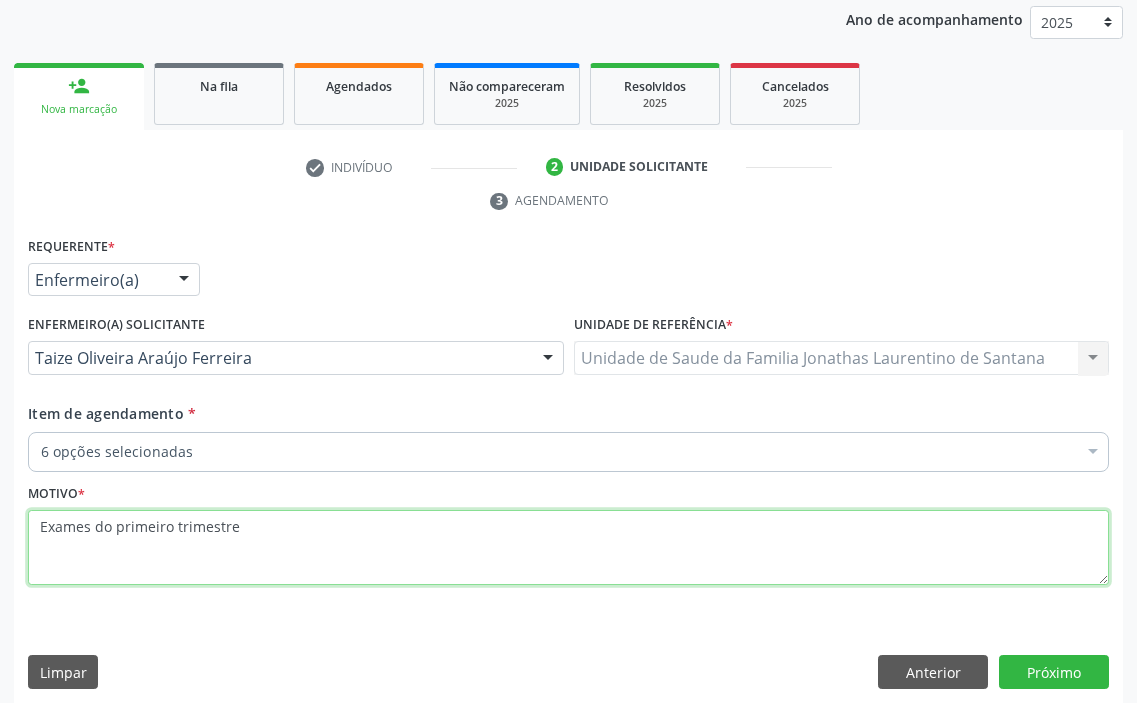 type on "Exames do primeiro trimestre." 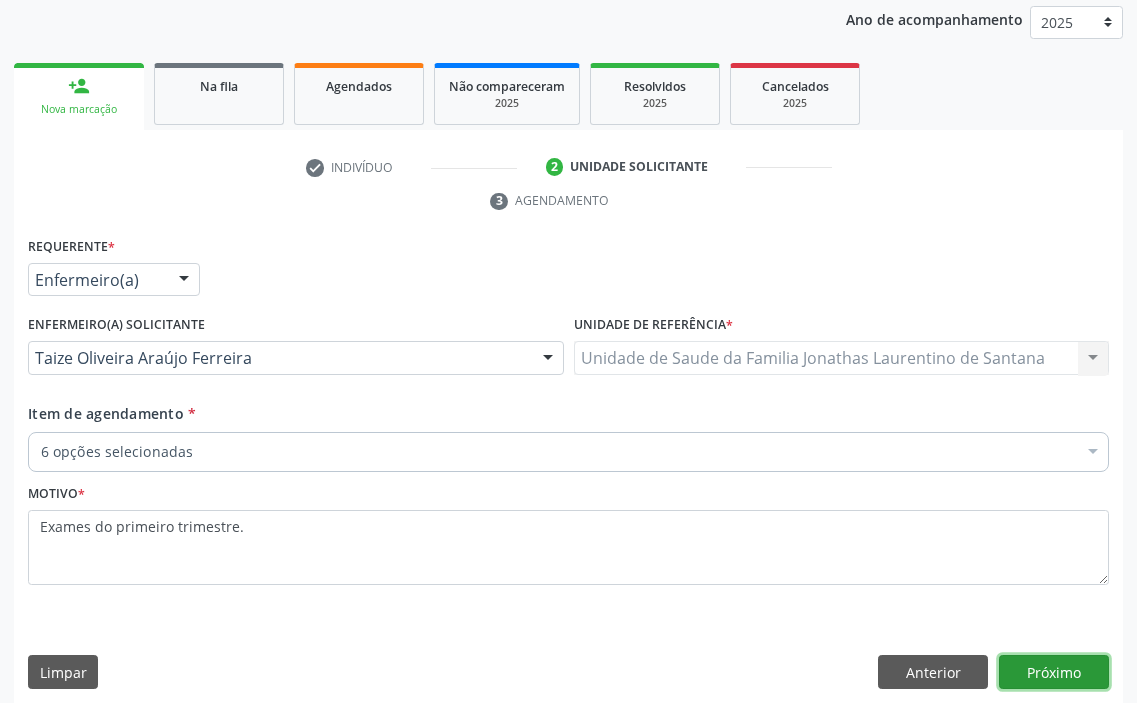 click on "Próximo" at bounding box center [1054, 672] 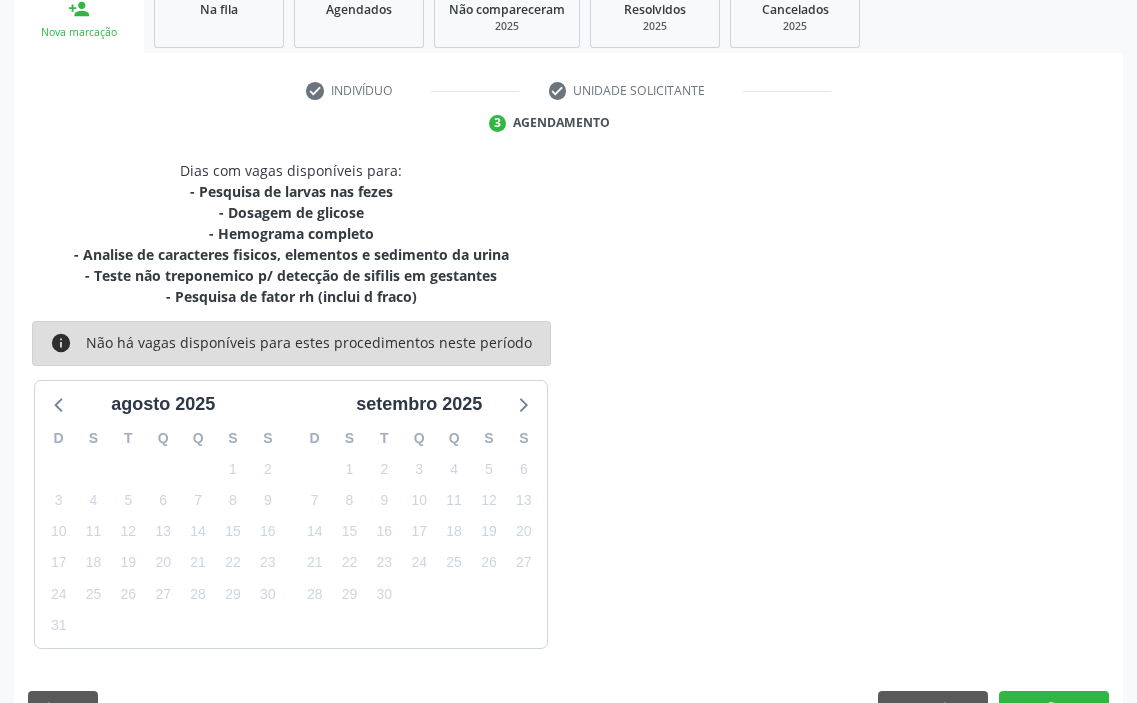 scroll, scrollTop: 362, scrollLeft: 0, axis: vertical 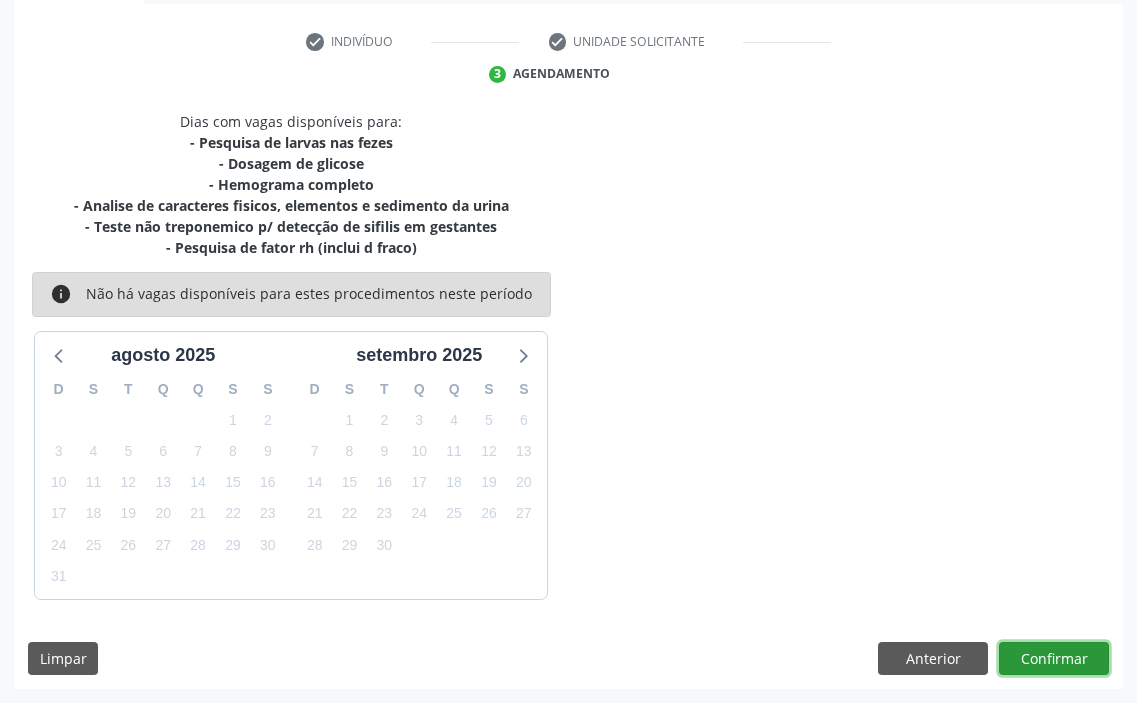click on "Confirmar" at bounding box center [1054, 659] 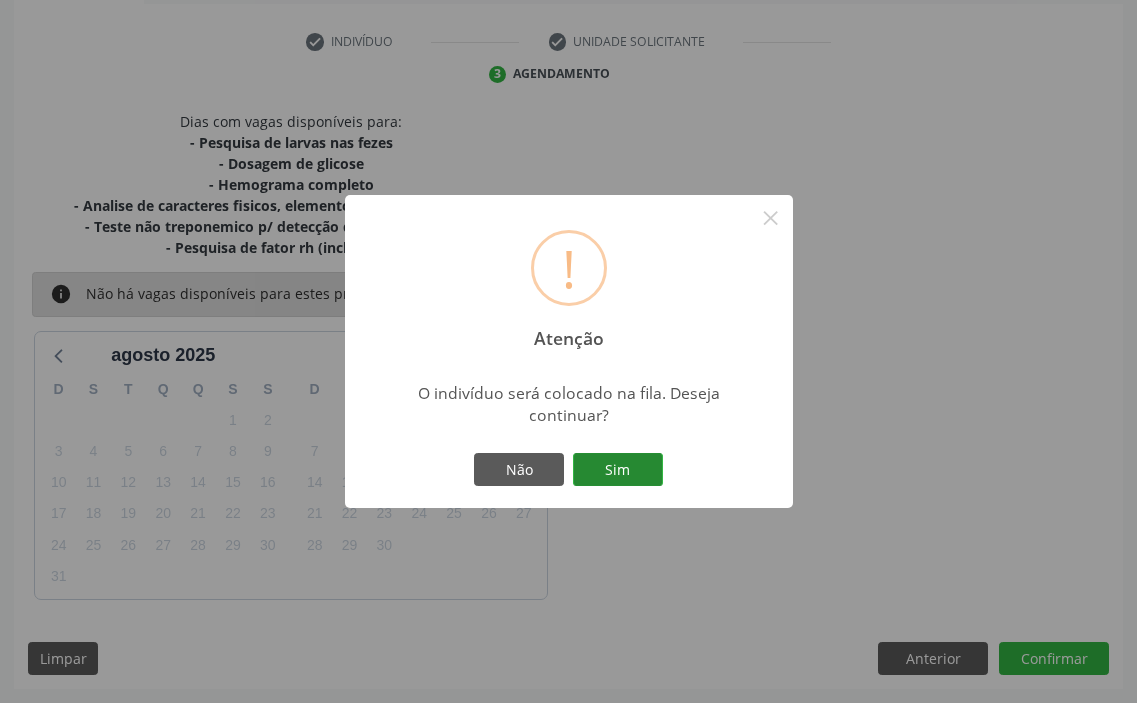 click on "Sim" at bounding box center [618, 470] 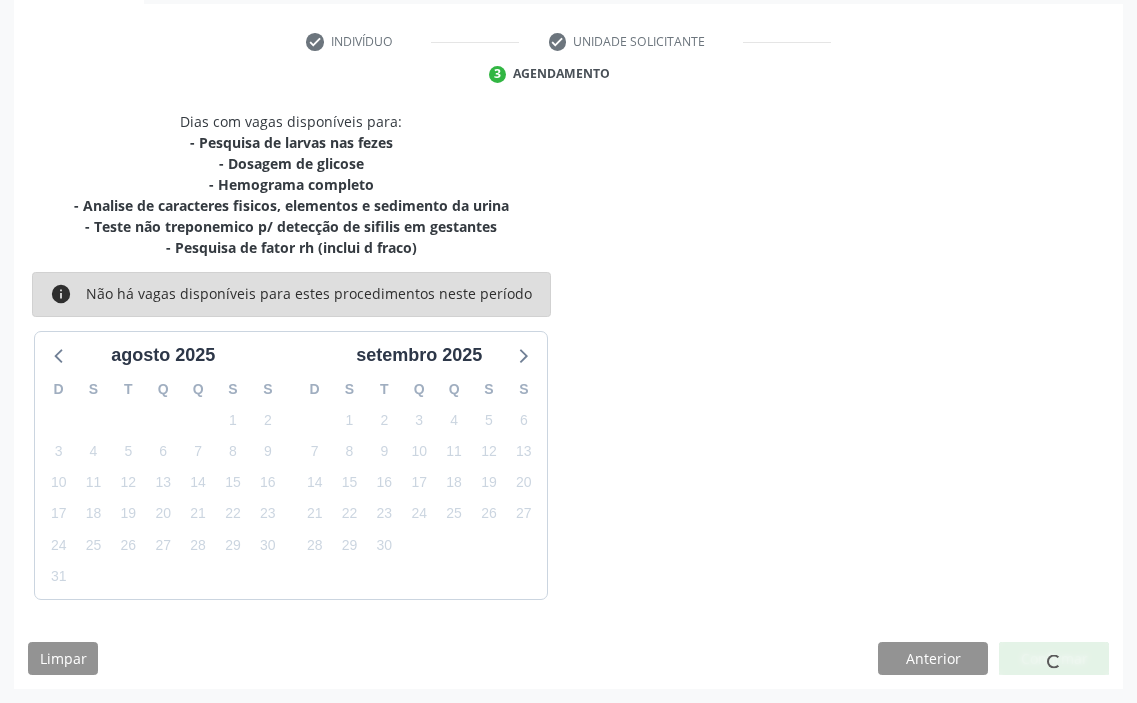 scroll, scrollTop: 0, scrollLeft: 0, axis: both 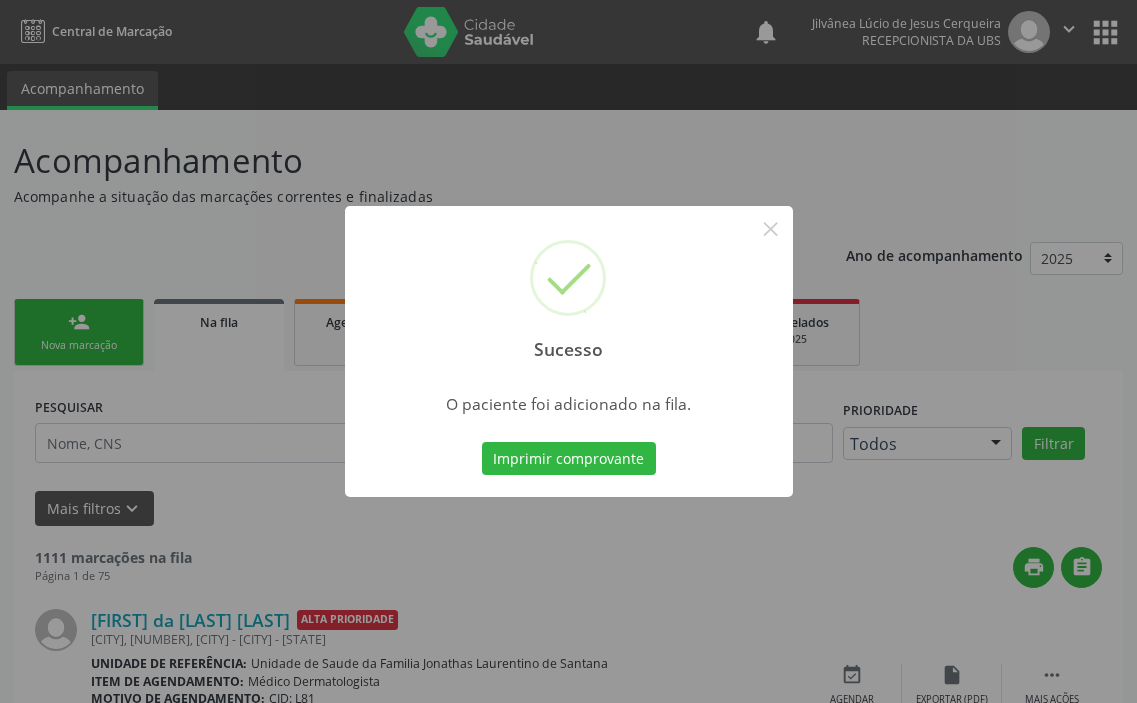 click on "Imprimir comprovante" at bounding box center (569, 459) 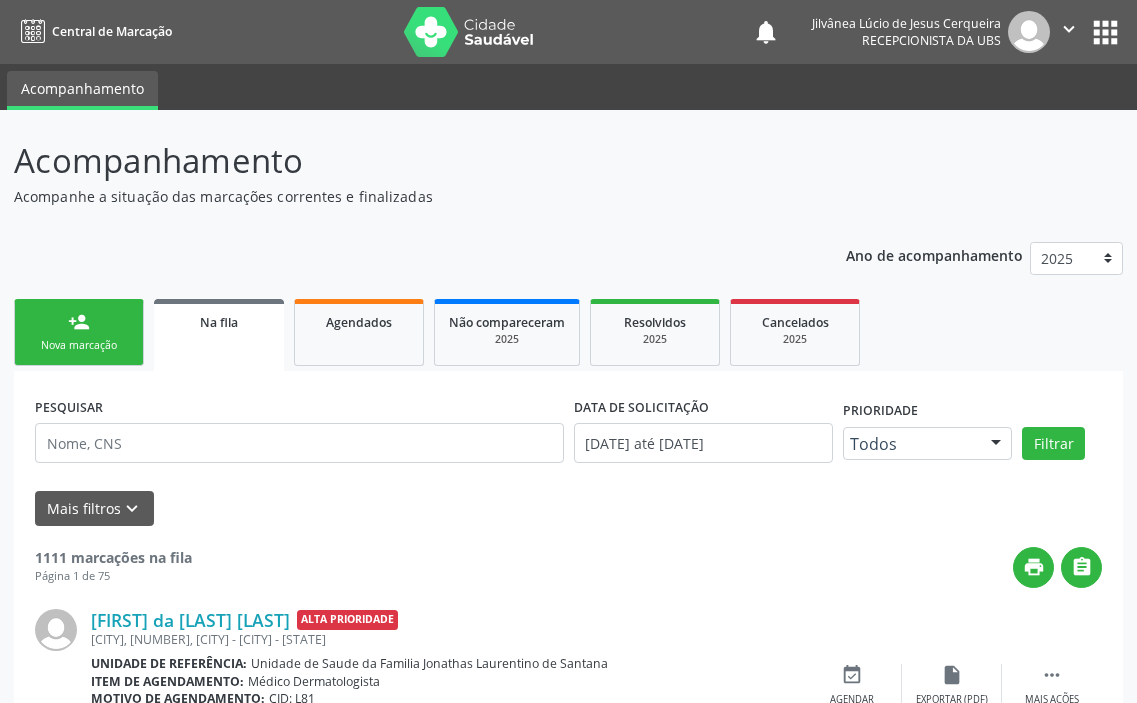 click on "person_add
Nova marcação" at bounding box center [79, 332] 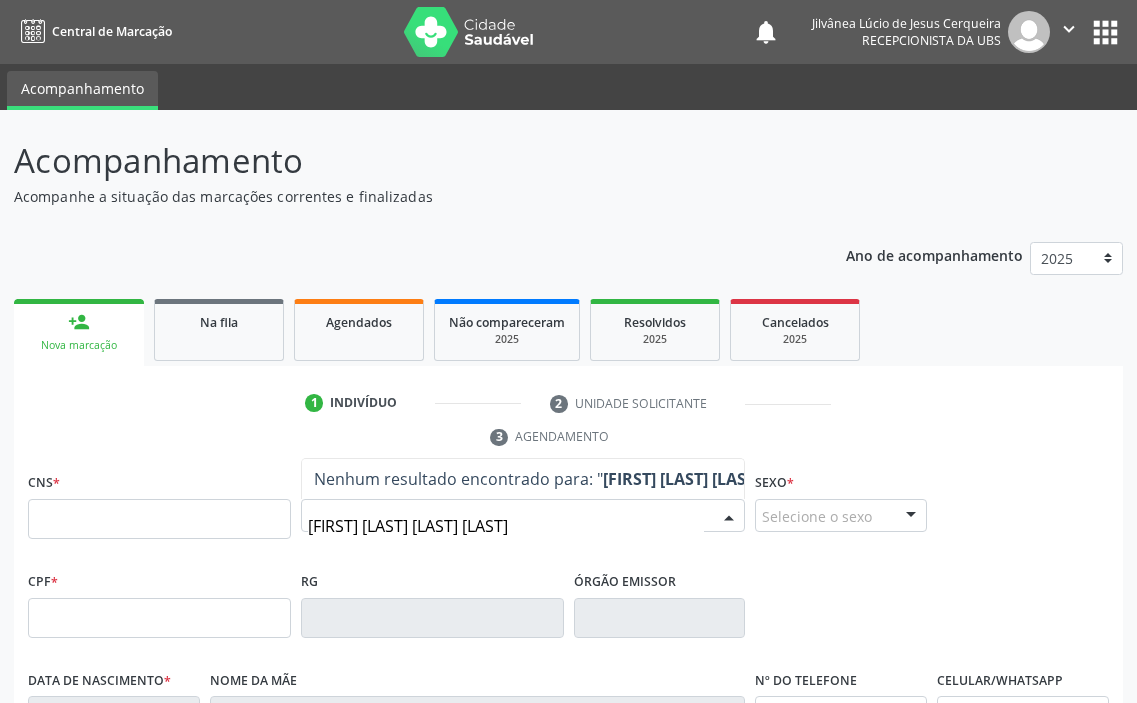 drag, startPoint x: 468, startPoint y: 518, endPoint x: 562, endPoint y: 526, distance: 94.33981 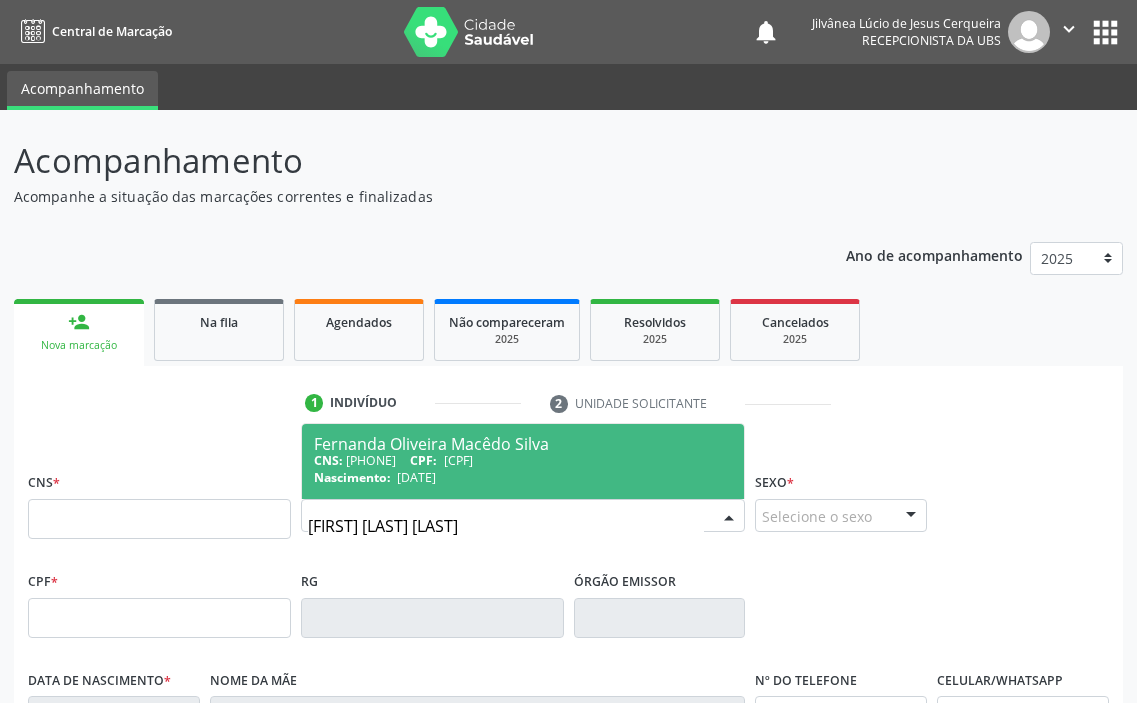 click on "Nascimento:
27/07/1993" at bounding box center (523, 477) 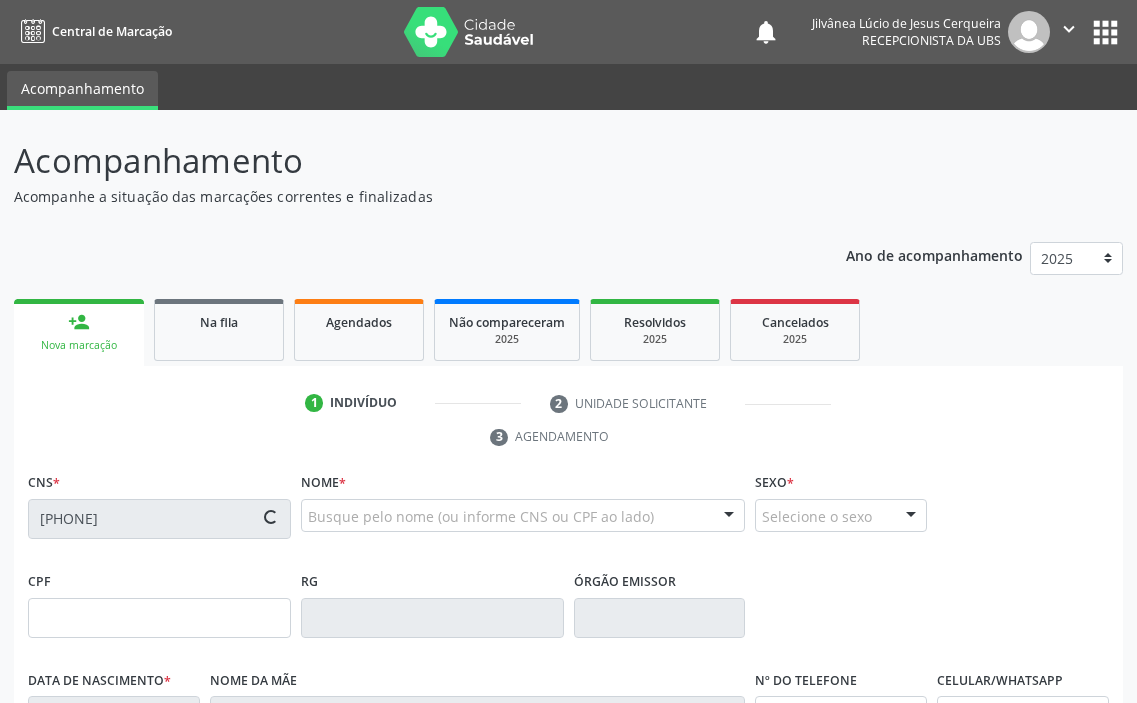 type on "066.263.205-21" 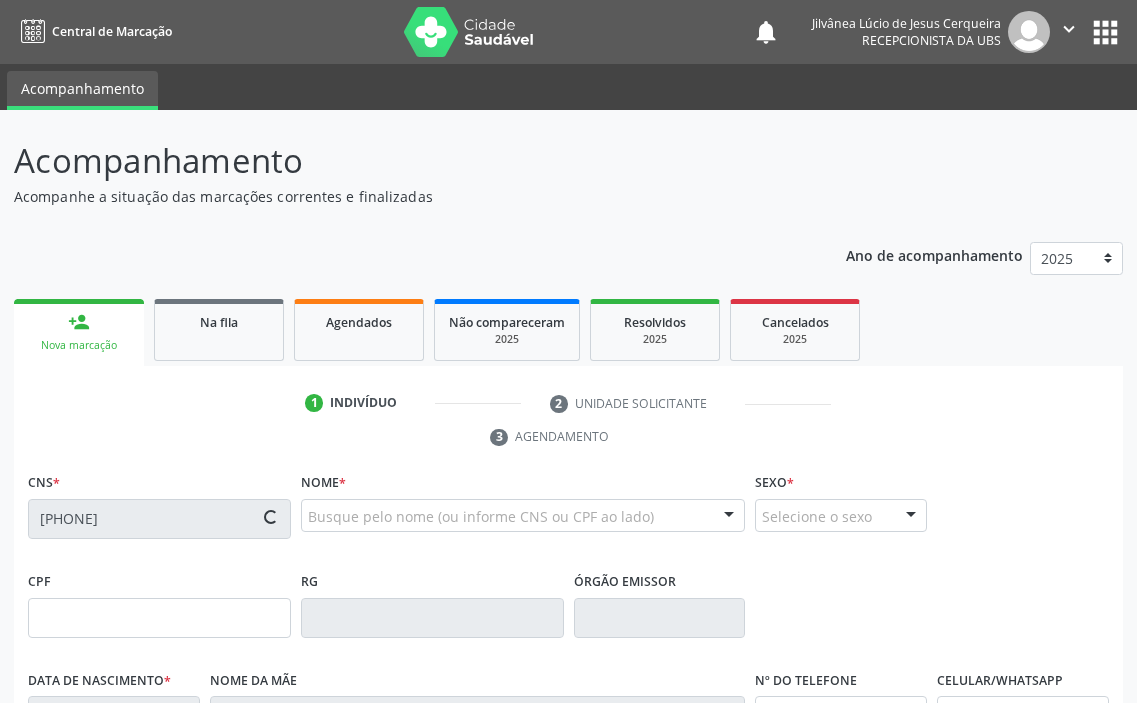 type on "27/07/1993" 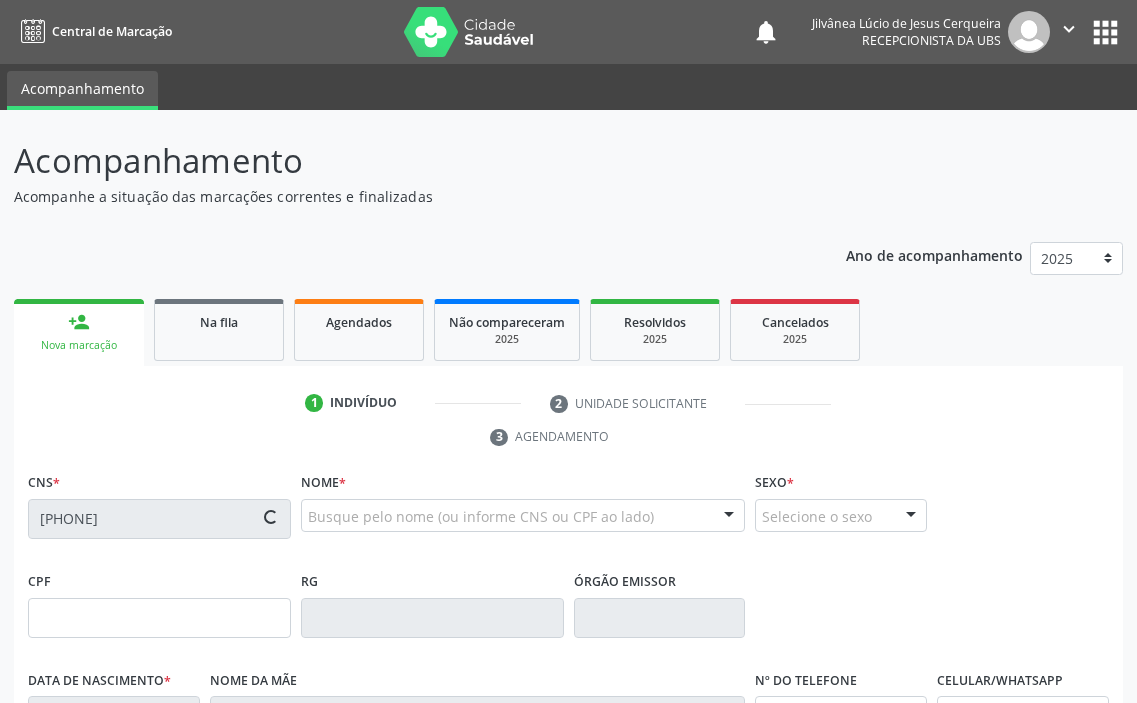 type on "(74) 99914-9621" 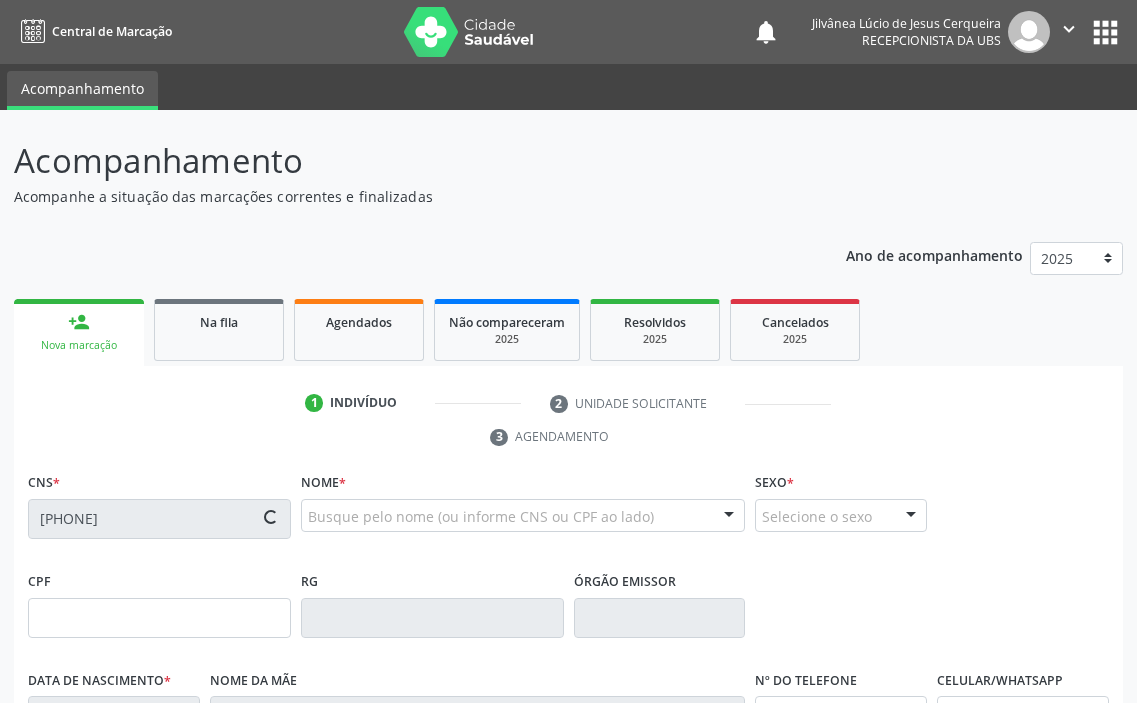 type on "(74) 99914-9621" 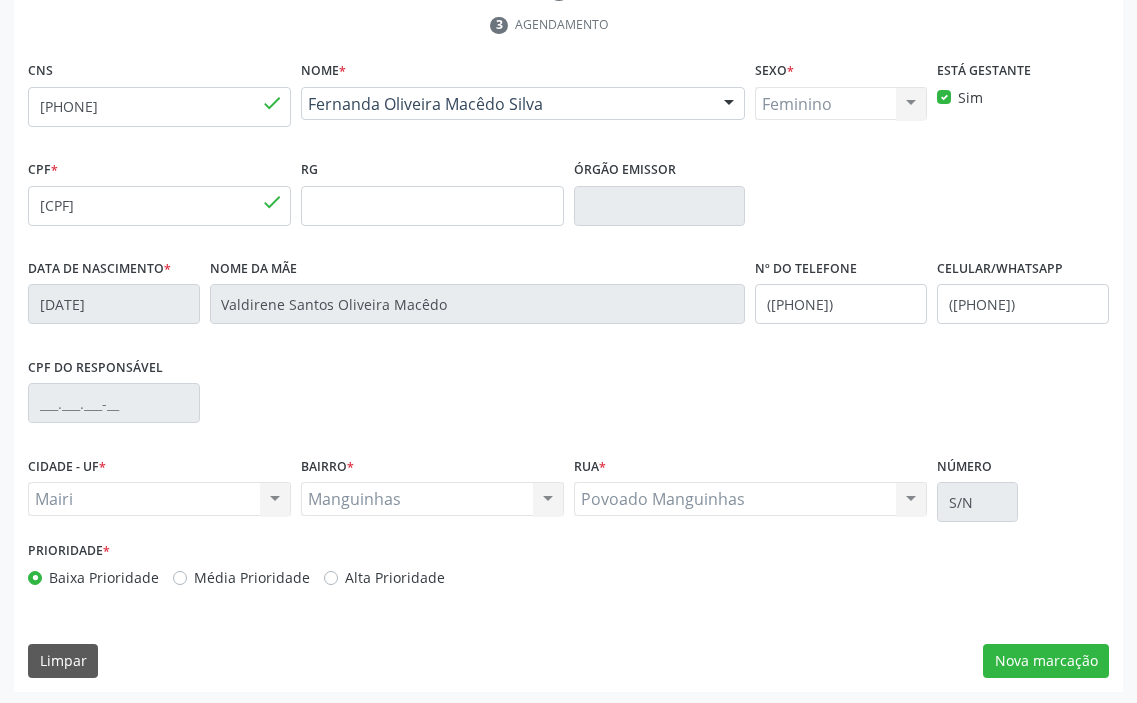 scroll, scrollTop: 415, scrollLeft: 0, axis: vertical 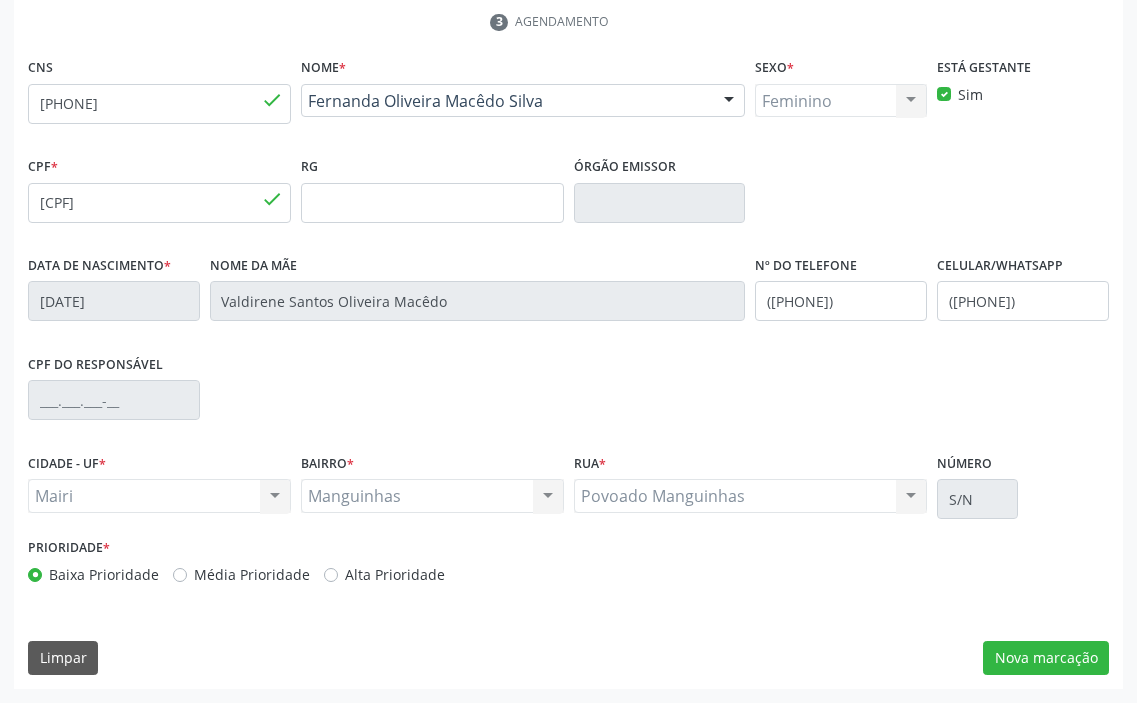 click on "Alta Prioridade" at bounding box center (395, 574) 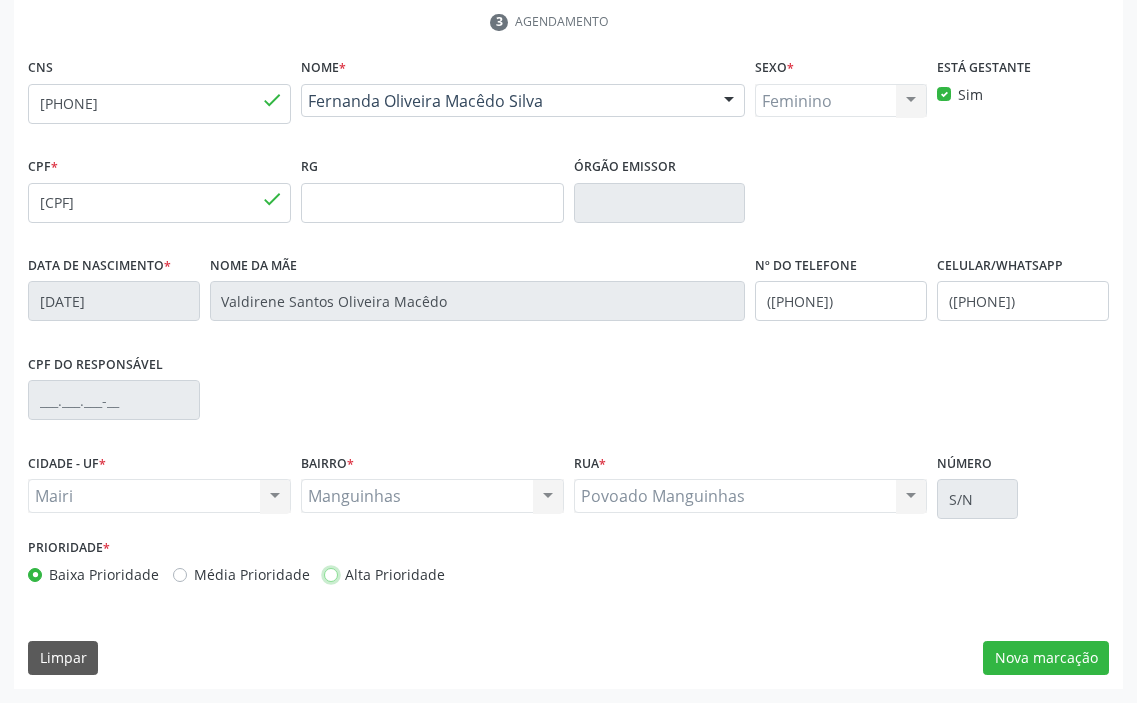 click on "Alta Prioridade" at bounding box center [331, 573] 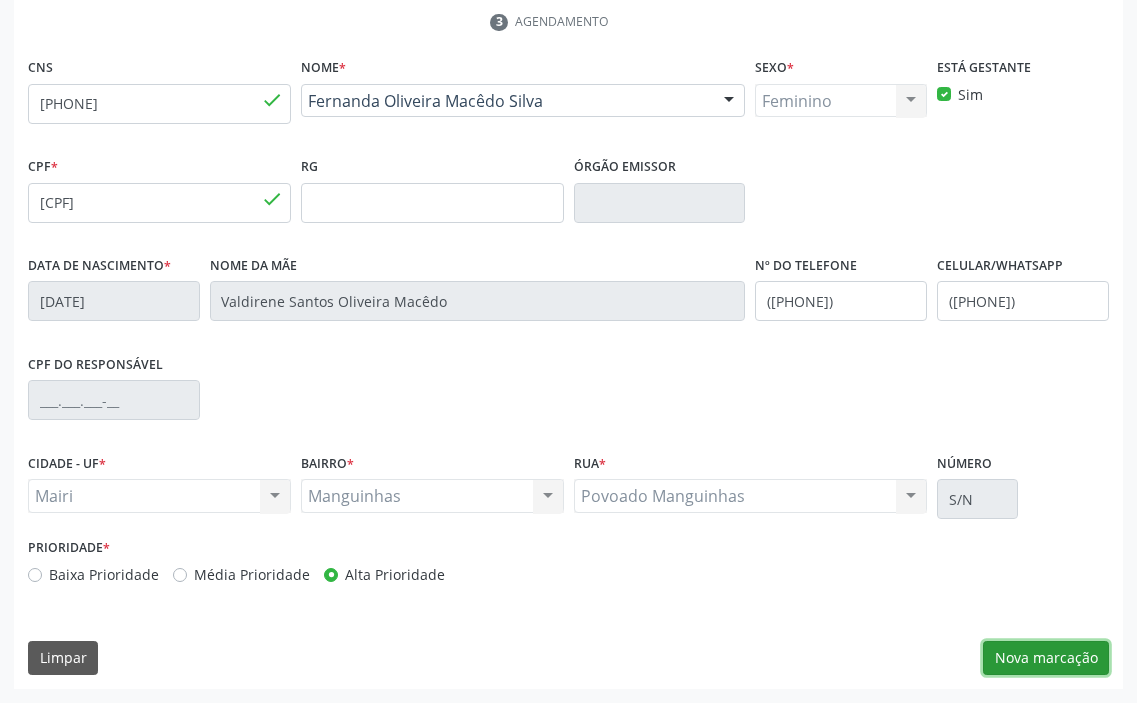 click on "Nova marcação" at bounding box center (1046, 658) 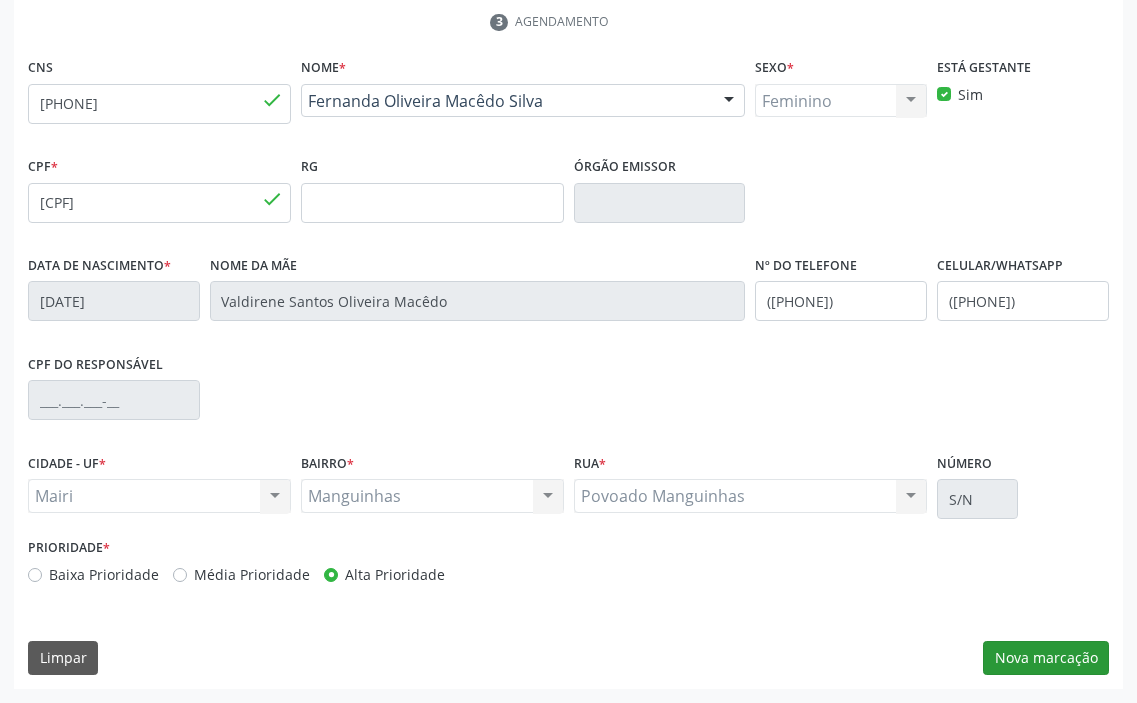 scroll, scrollTop: 236, scrollLeft: 0, axis: vertical 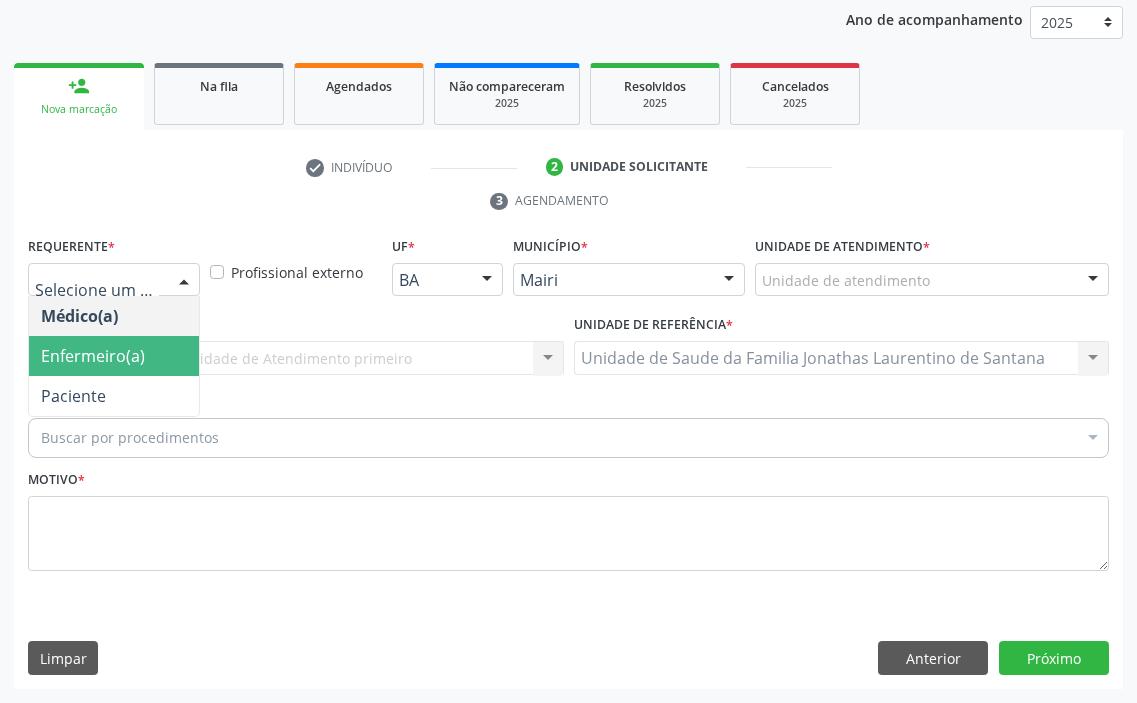 click on "Enfermeiro(a)" at bounding box center (114, 356) 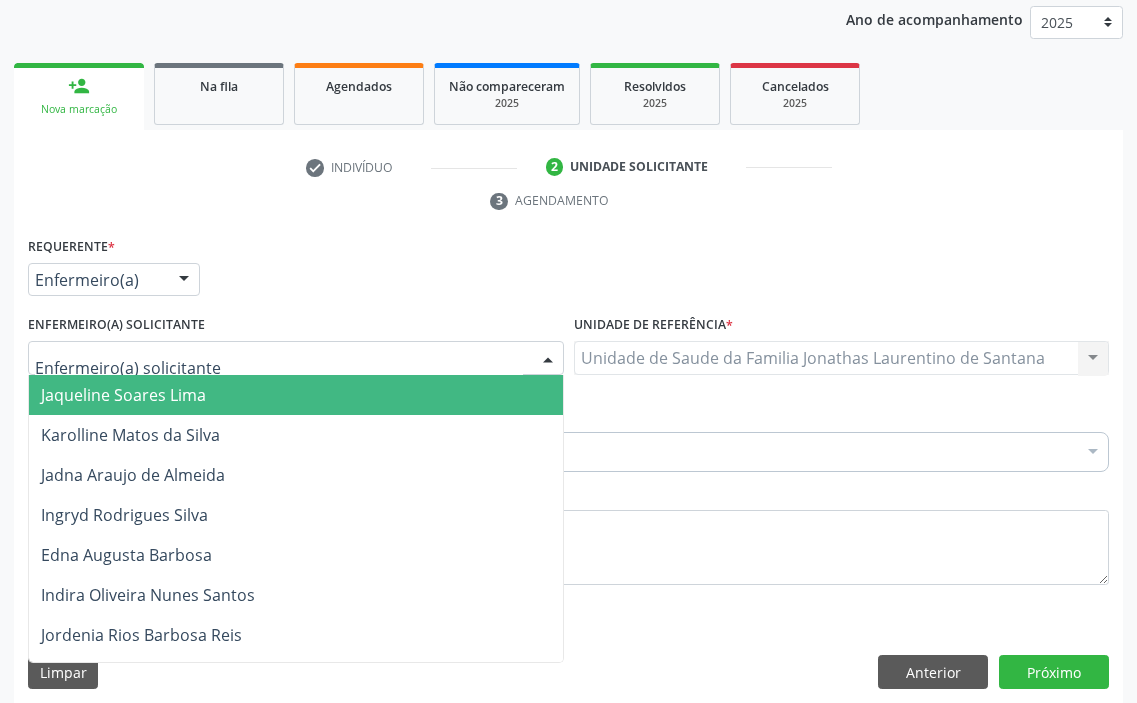 type on "r" 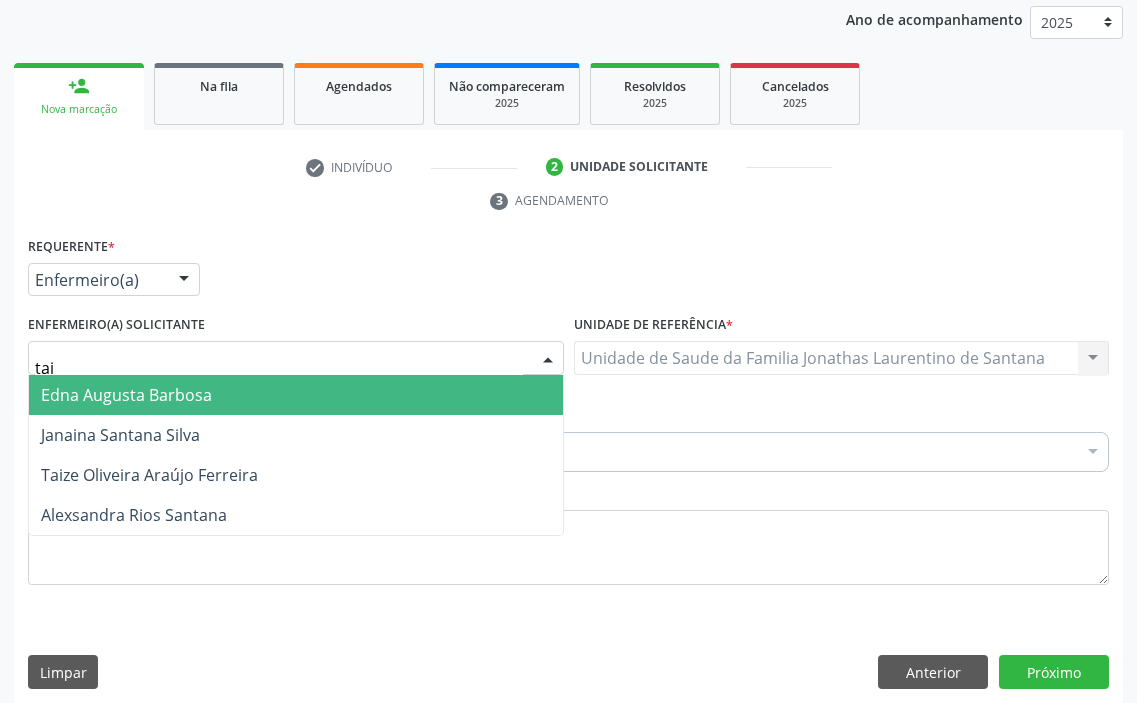 type on "taiz" 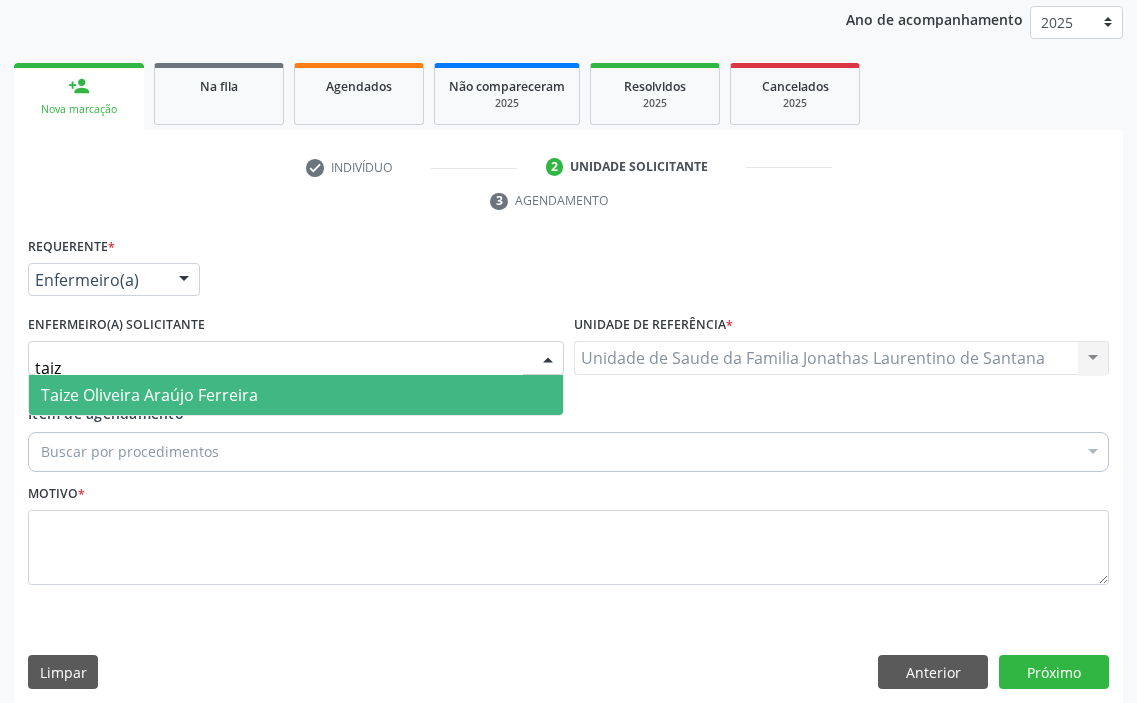 click on "Taize Oliveira Araújo Ferreira" at bounding box center [149, 395] 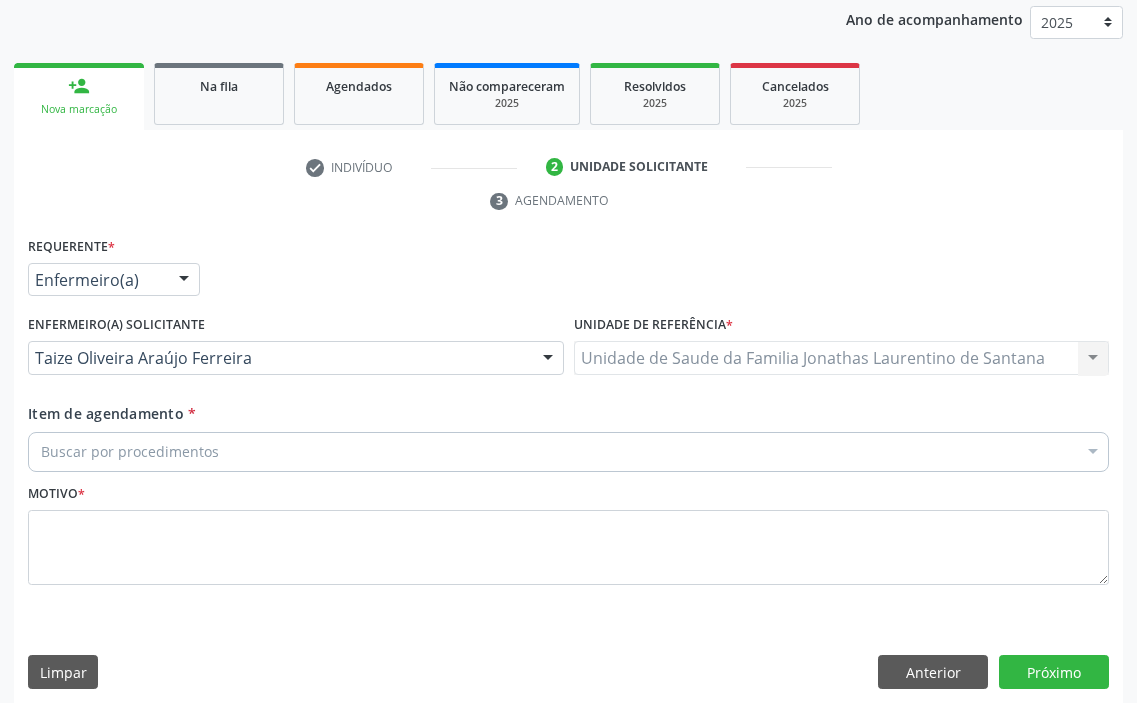 click on "Buscar por procedimentos" at bounding box center (568, 452) 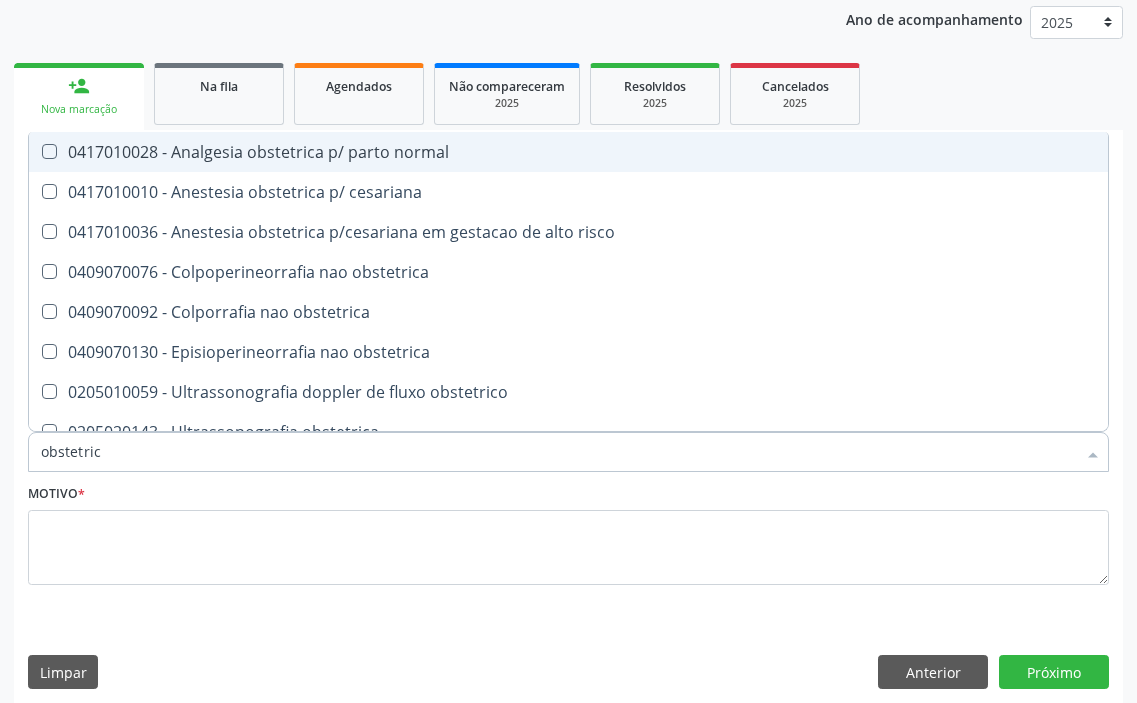 type on "obstetrica" 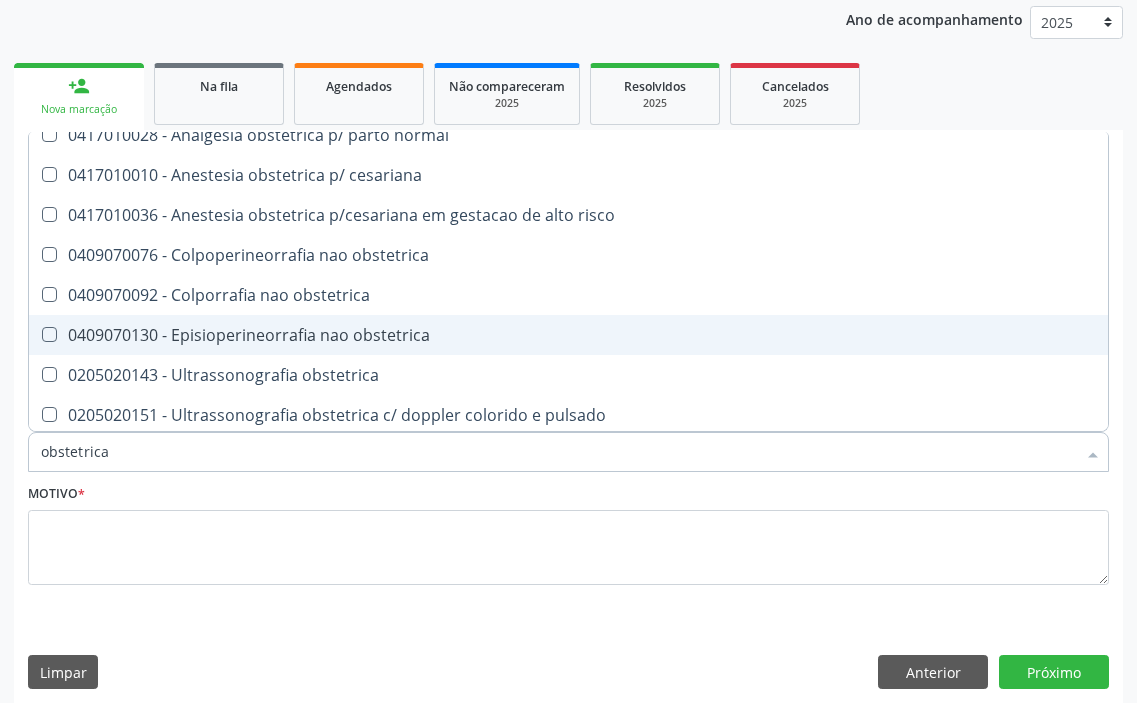 scroll, scrollTop: 21, scrollLeft: 0, axis: vertical 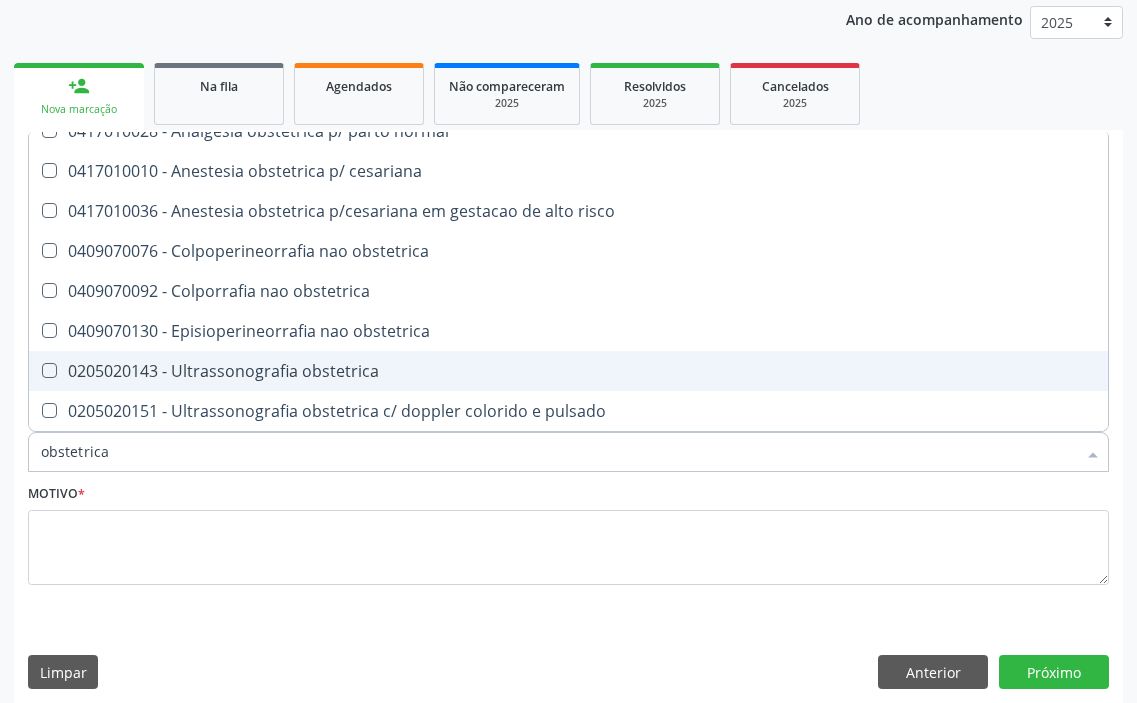 click on "0205020143 - Ultrassonografia obstetrica" at bounding box center [568, 371] 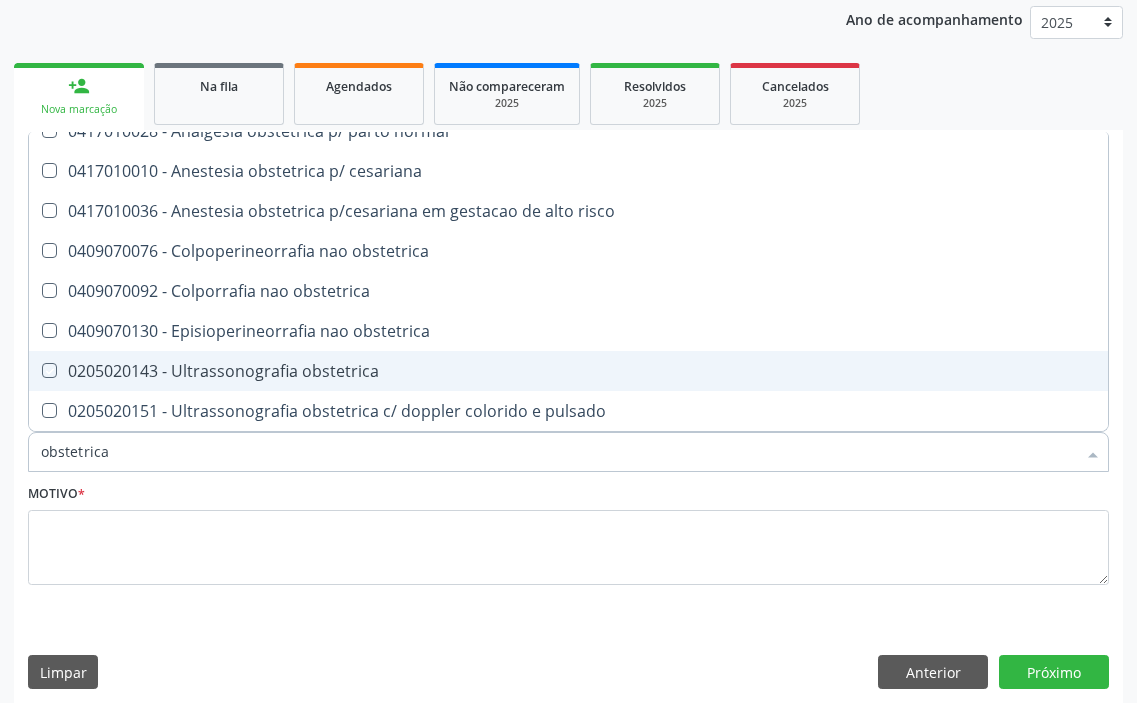 checkbox on "true" 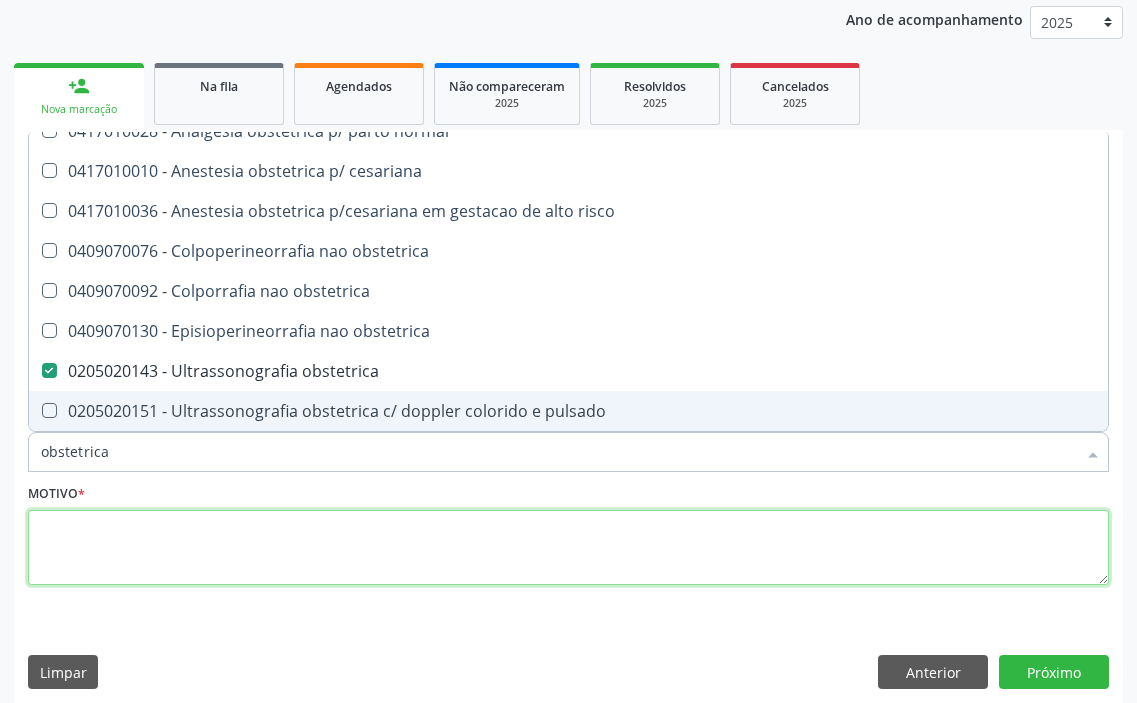 click at bounding box center (568, 548) 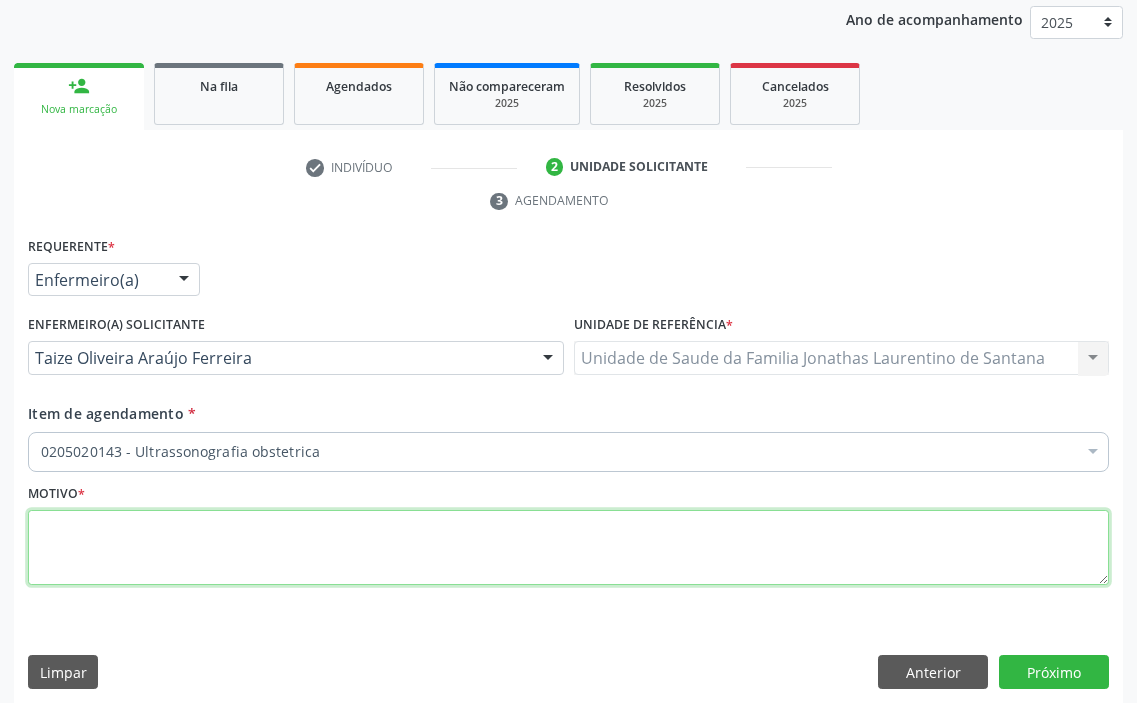 scroll, scrollTop: 0, scrollLeft: 0, axis: both 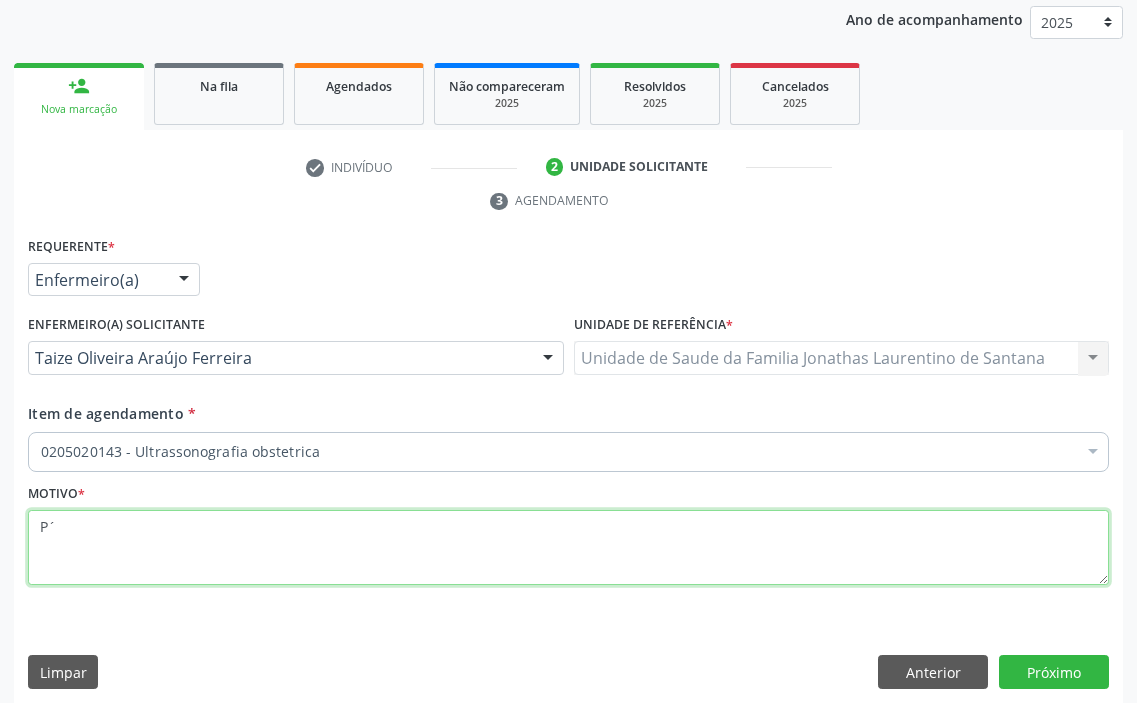 type on "P" 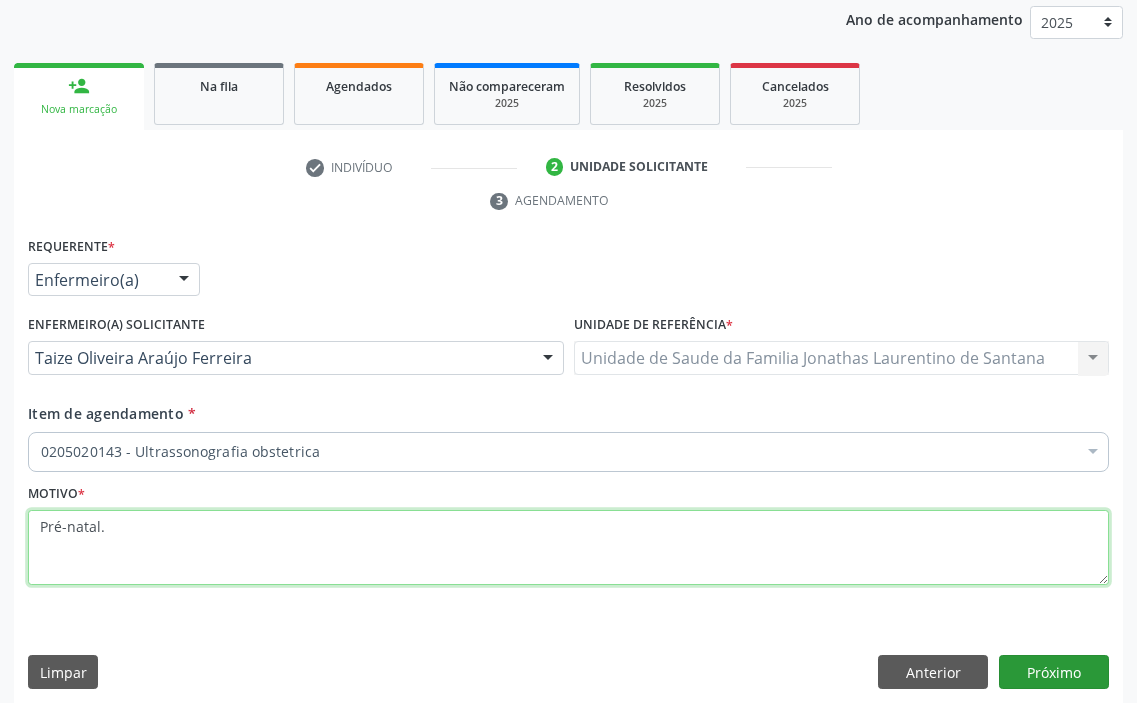 type on "Pré-natal." 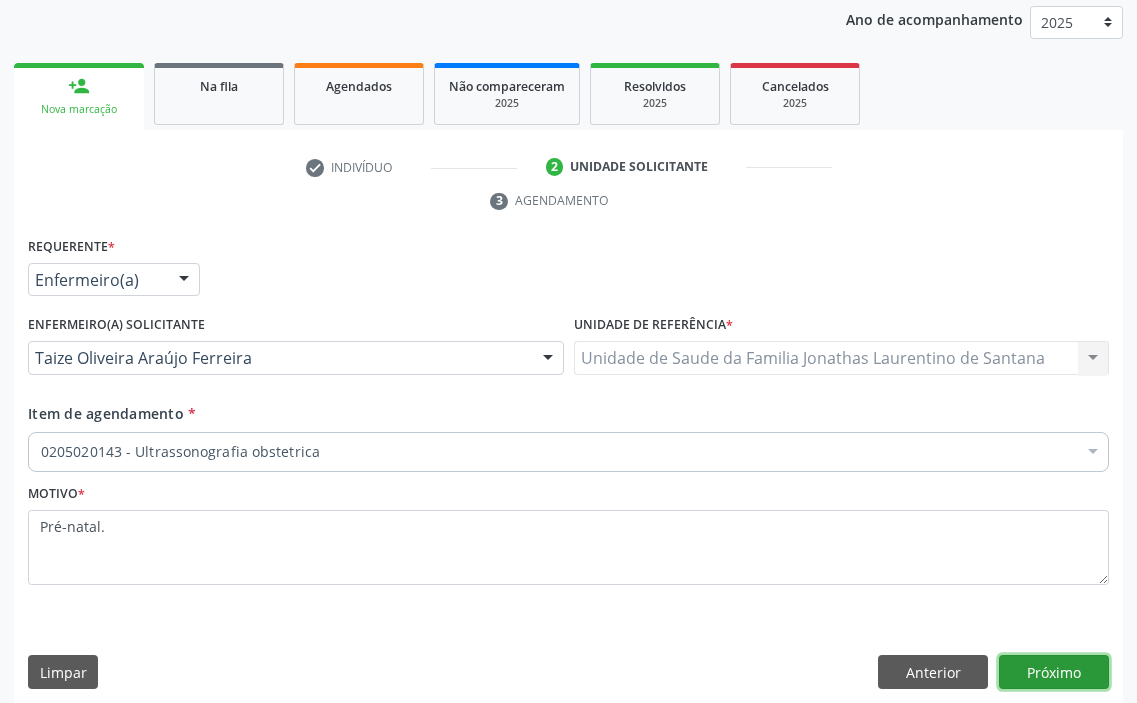 click on "Próximo" at bounding box center (1054, 672) 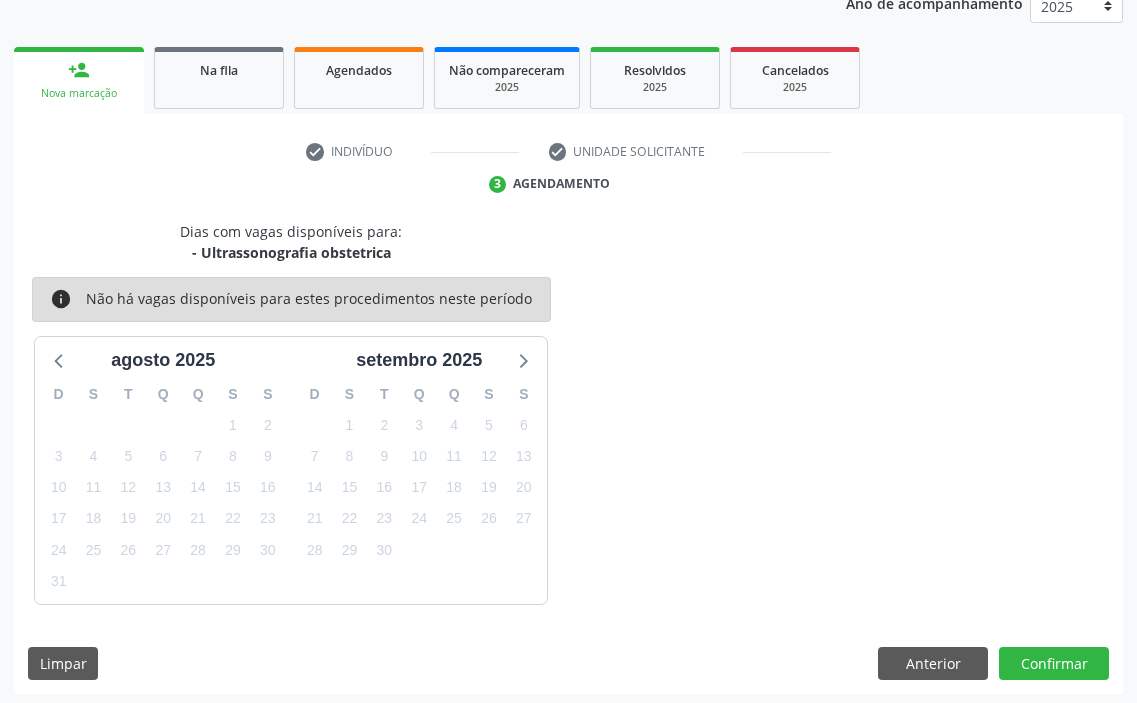 scroll, scrollTop: 257, scrollLeft: 0, axis: vertical 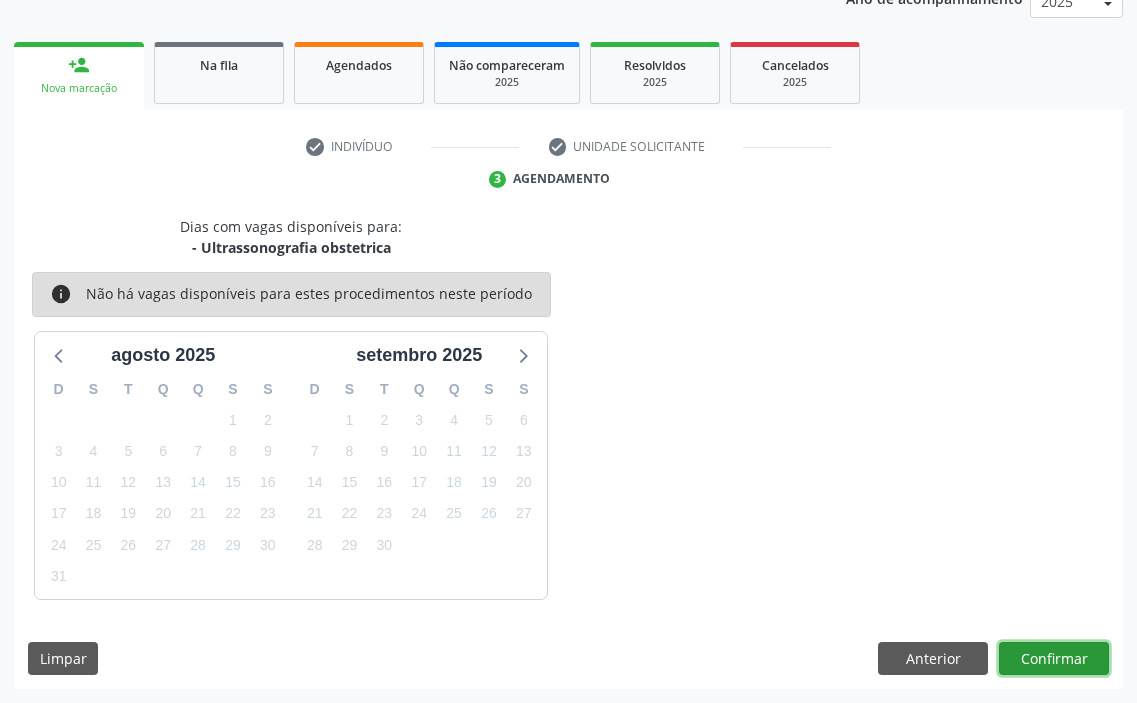 click on "Confirmar" at bounding box center (1054, 659) 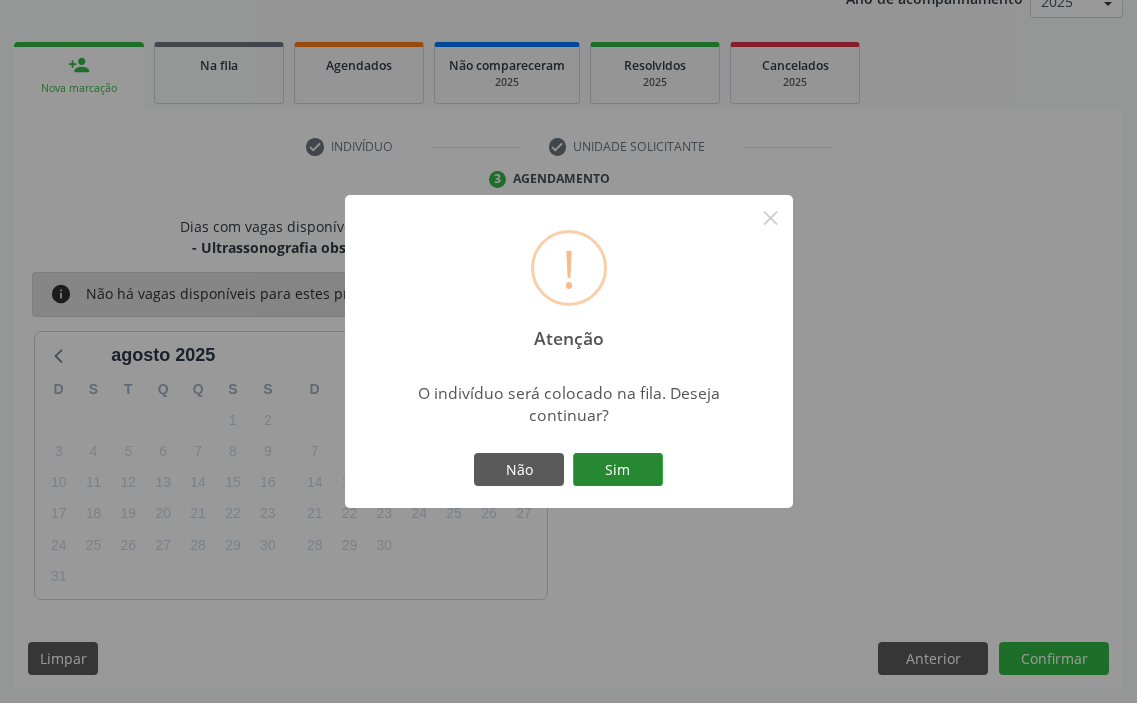 click on "Sim" at bounding box center (618, 470) 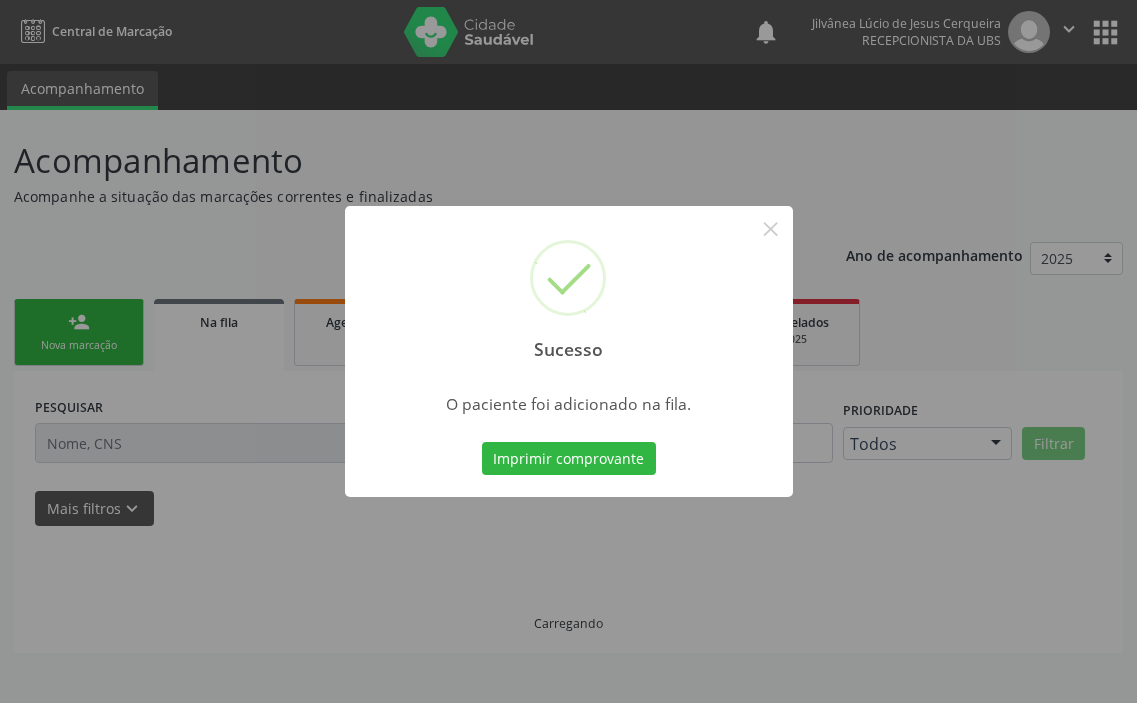 scroll, scrollTop: 0, scrollLeft: 0, axis: both 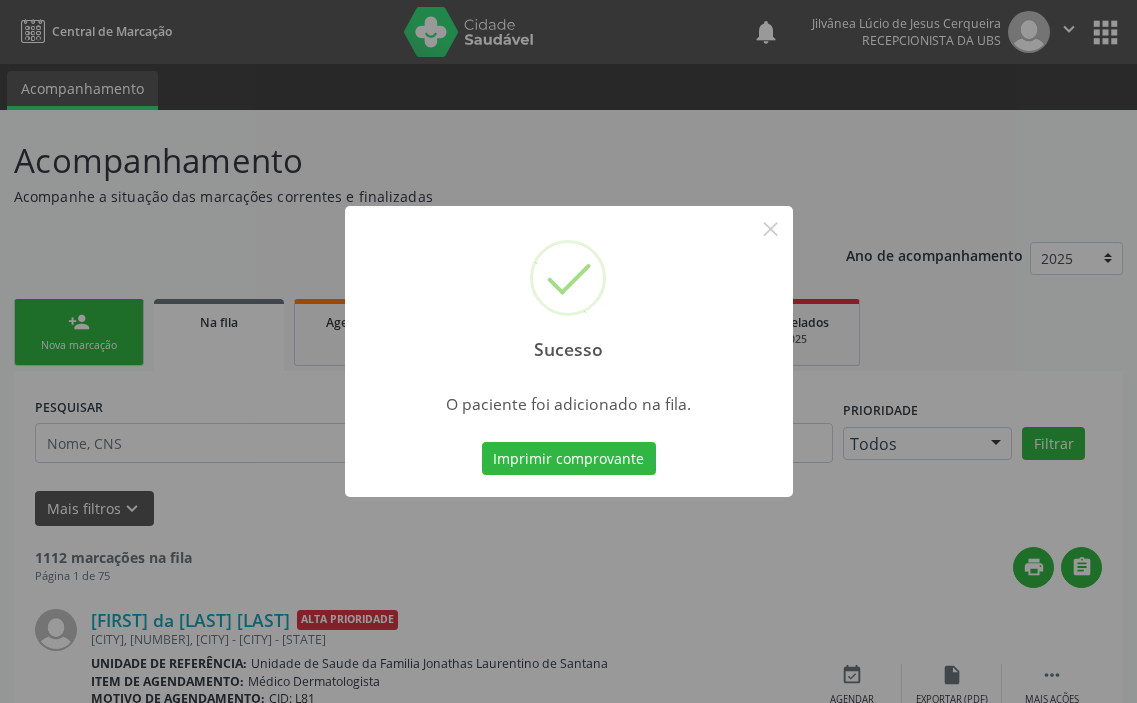 click on "Imprimir comprovante" at bounding box center (569, 459) 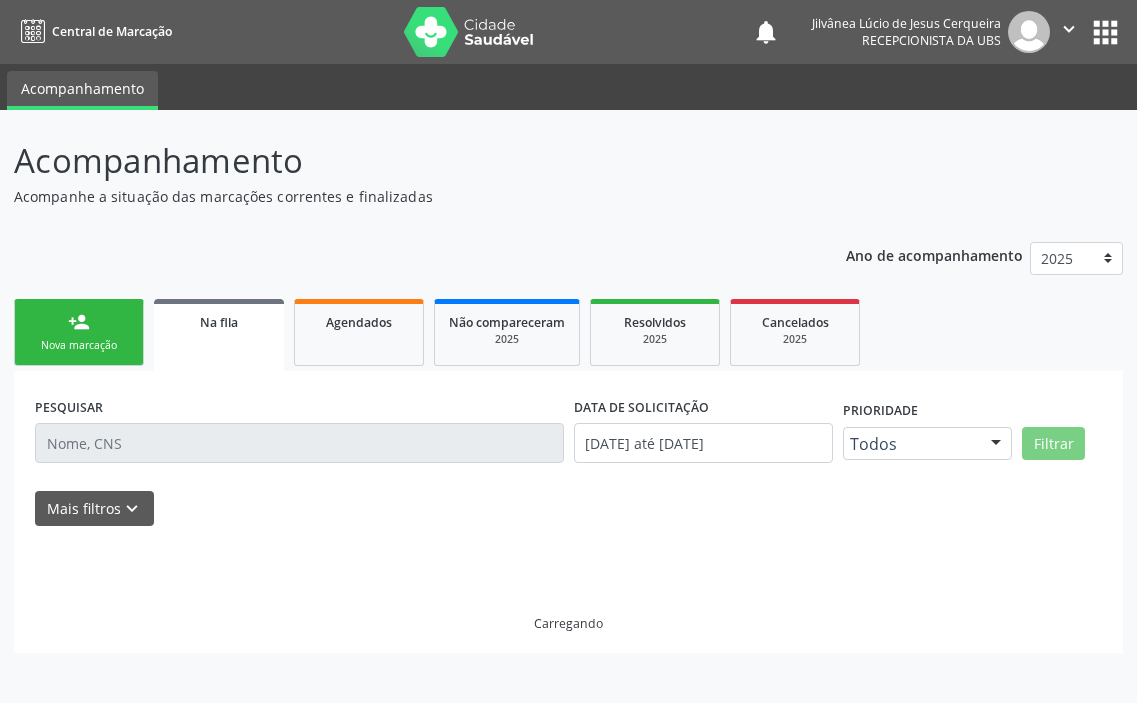 scroll, scrollTop: 0, scrollLeft: 0, axis: both 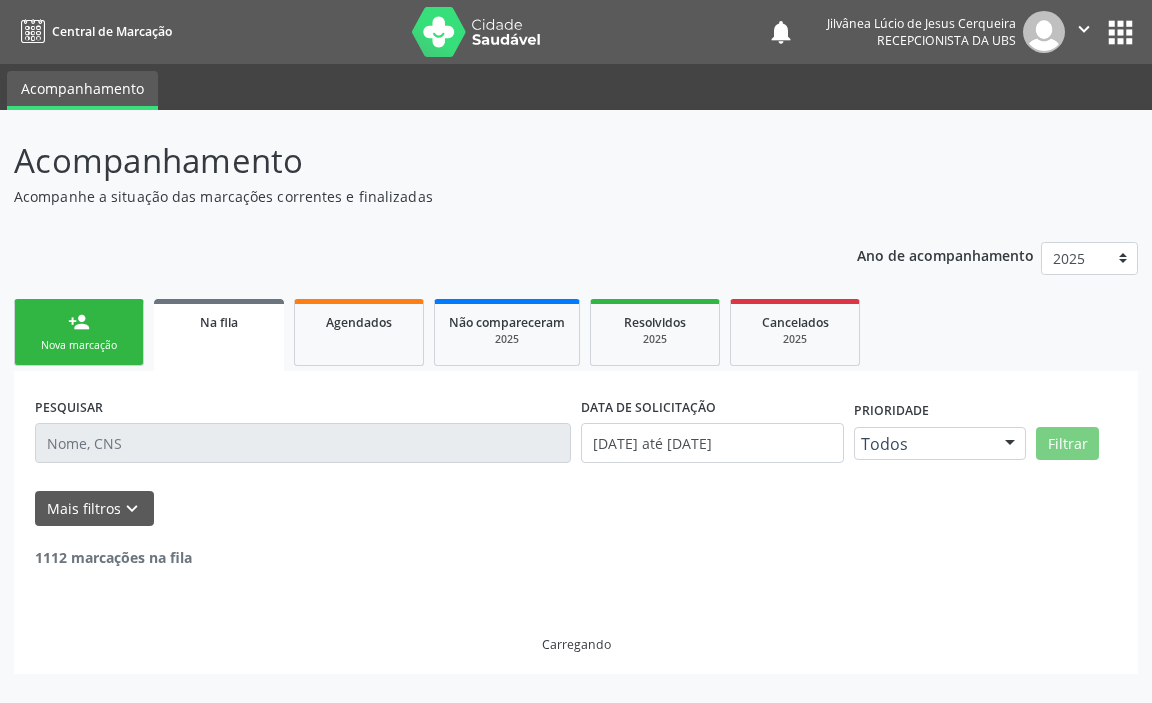click at bounding box center [303, 443] 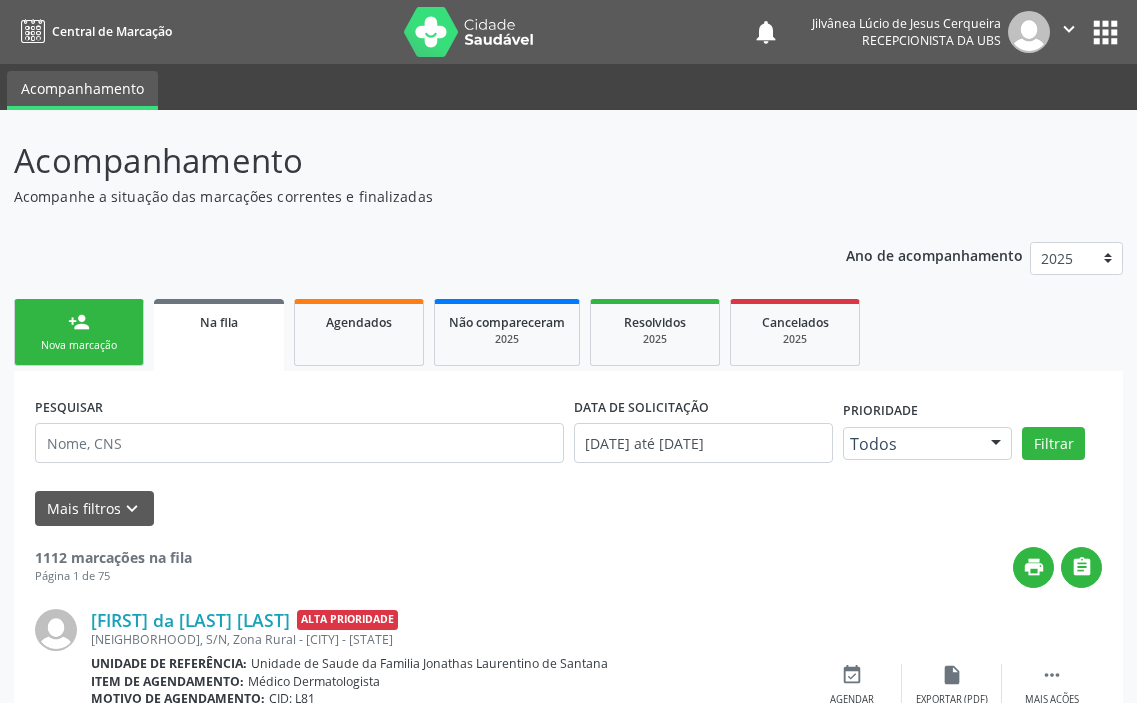 click at bounding box center [299, 443] 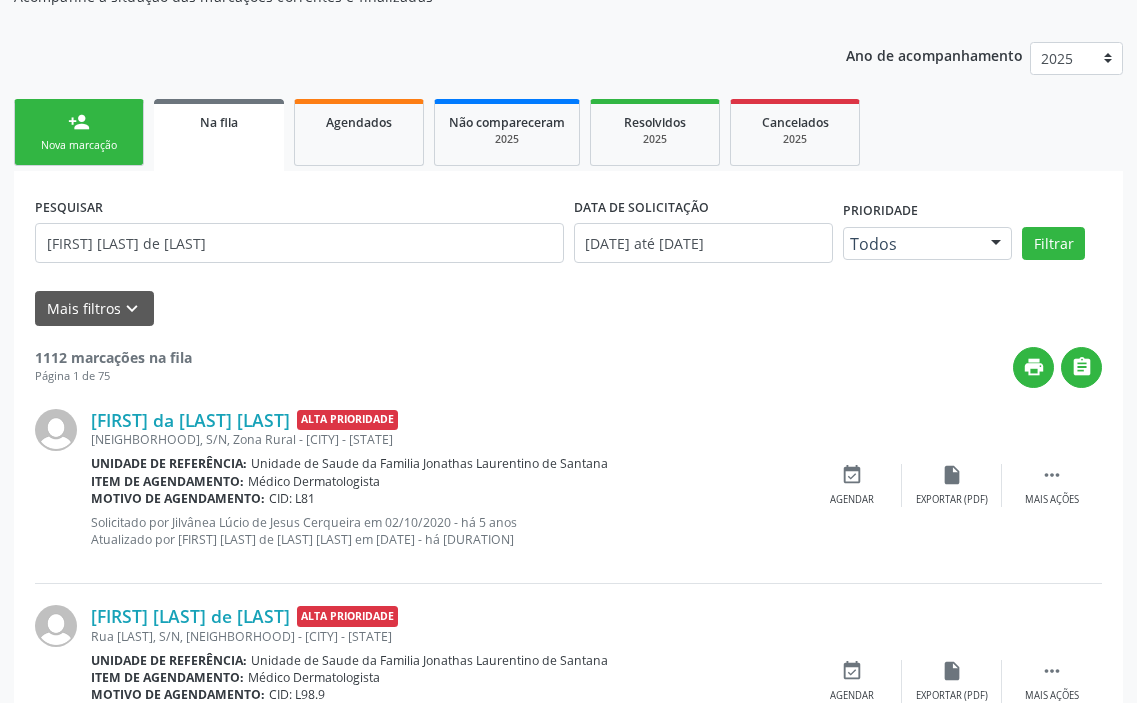 scroll, scrollTop: 100, scrollLeft: 0, axis: vertical 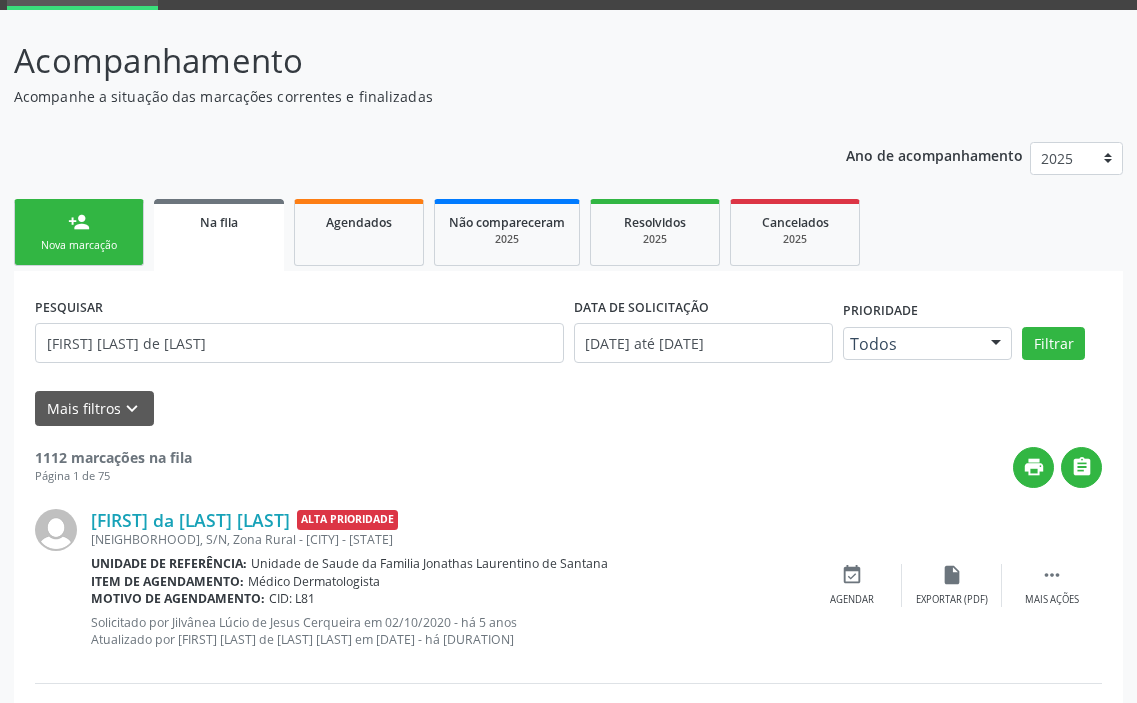 click on "[FIRST] [LAST] de [LAST]" at bounding box center (299, 343) 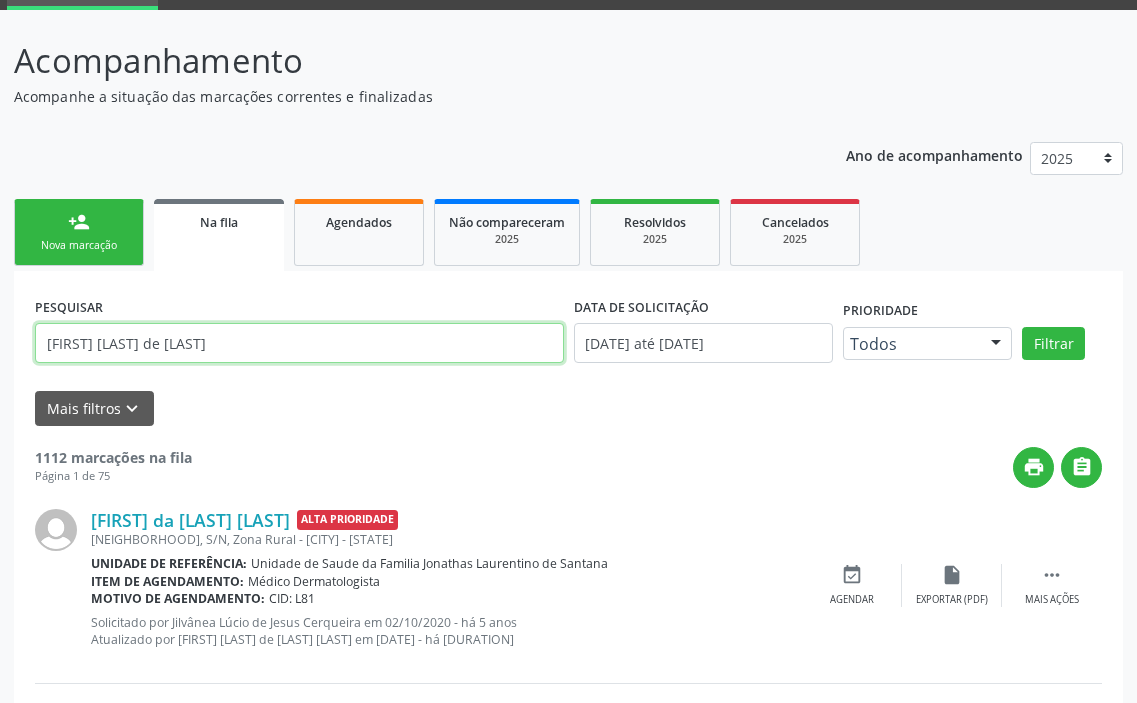 type on "[FIRST] [LAST] de [LAST]" 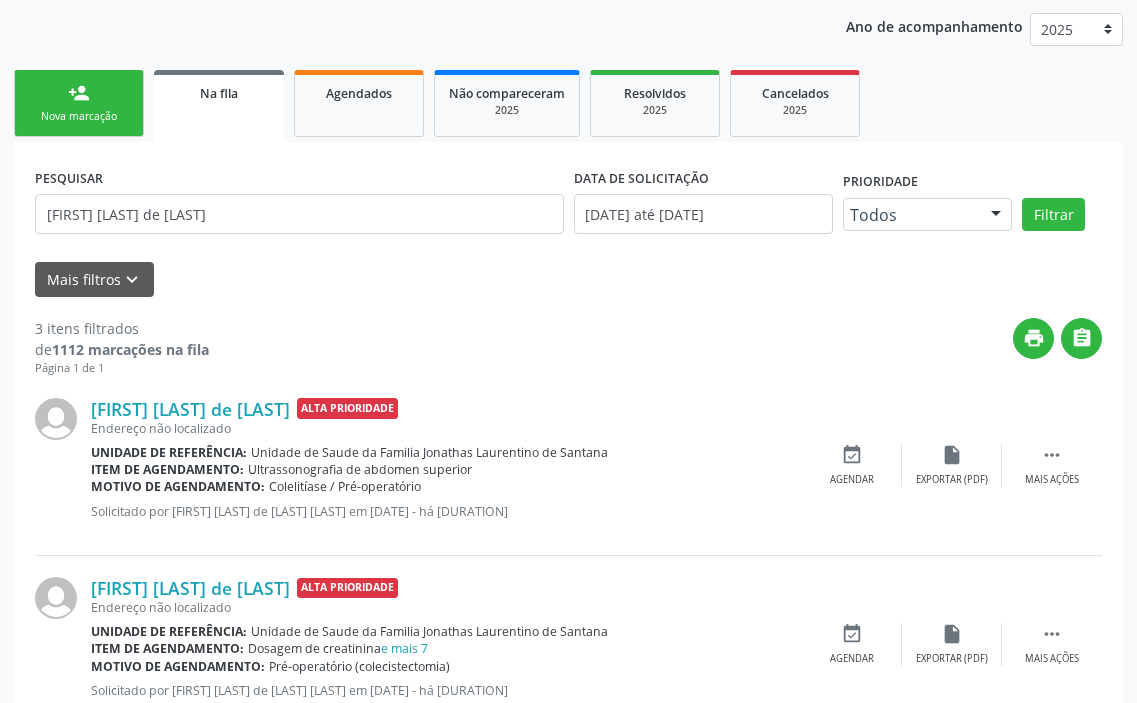 scroll, scrollTop: 0, scrollLeft: 0, axis: both 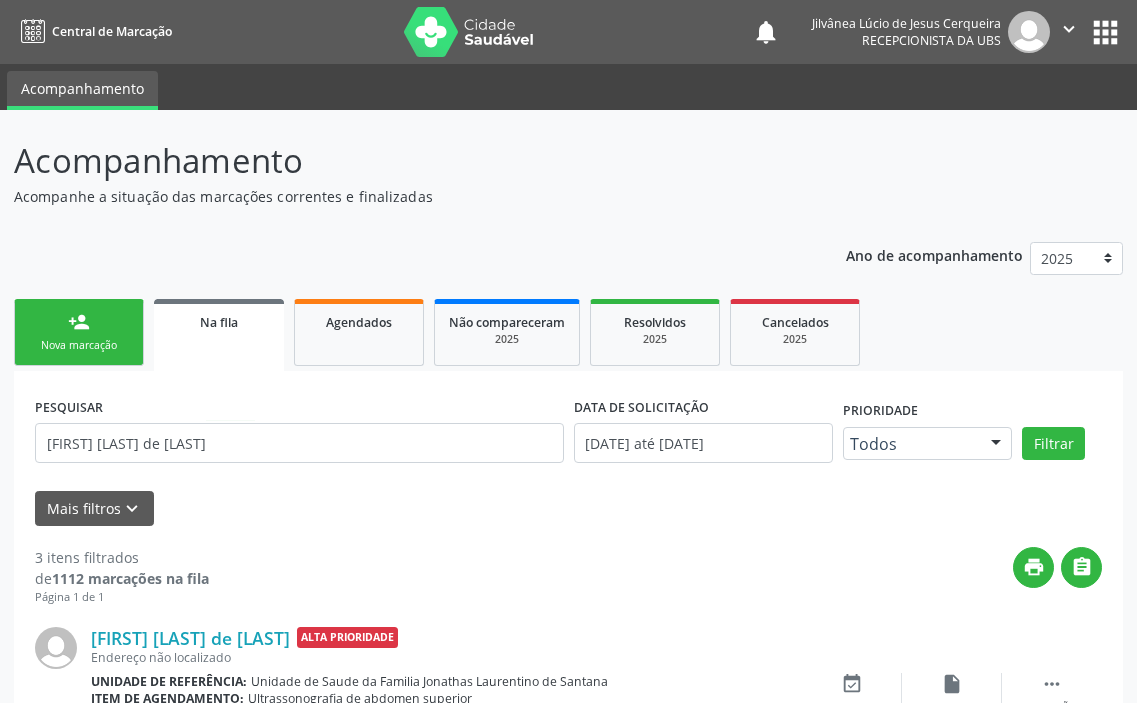 click on "person_add
Nova marcação" at bounding box center (79, 332) 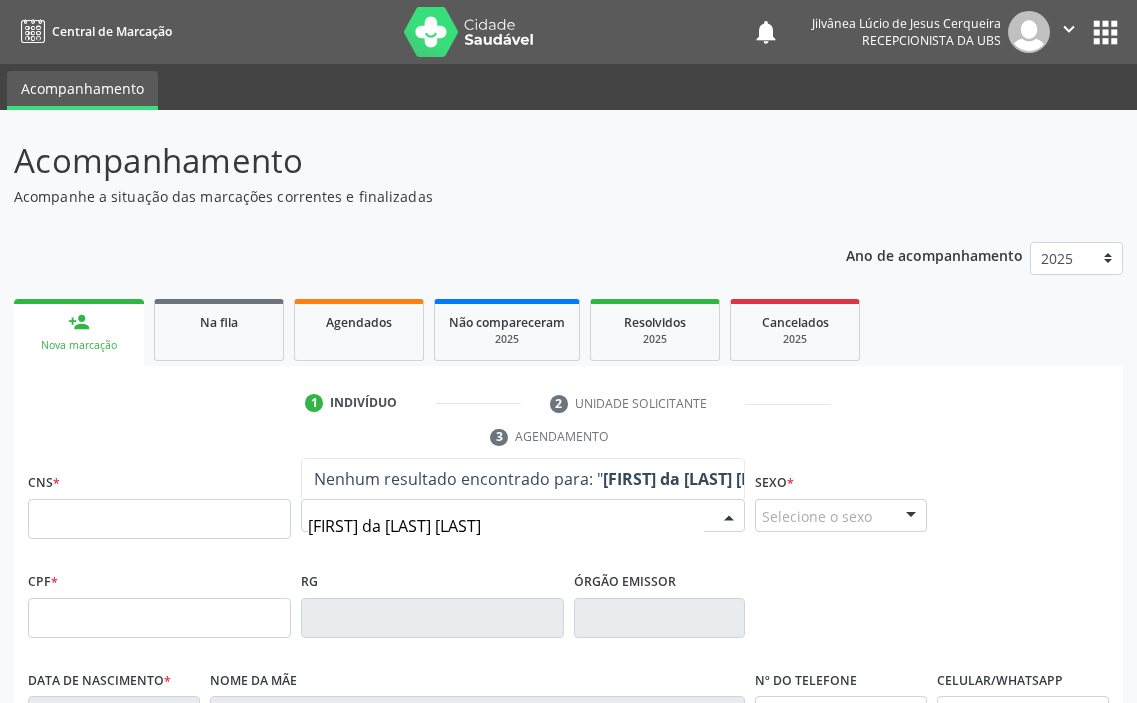 click on "[FIRST] da [LAST] [LAST]" at bounding box center (506, 526) 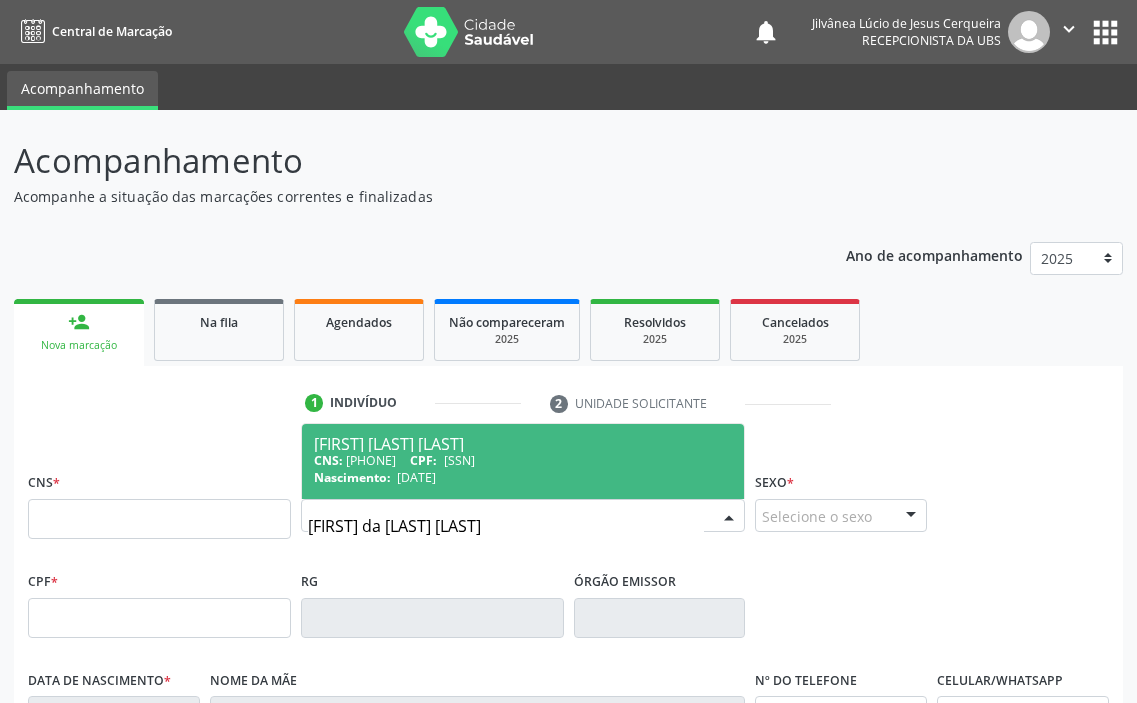 click on "Nascimento:" at bounding box center (352, 477) 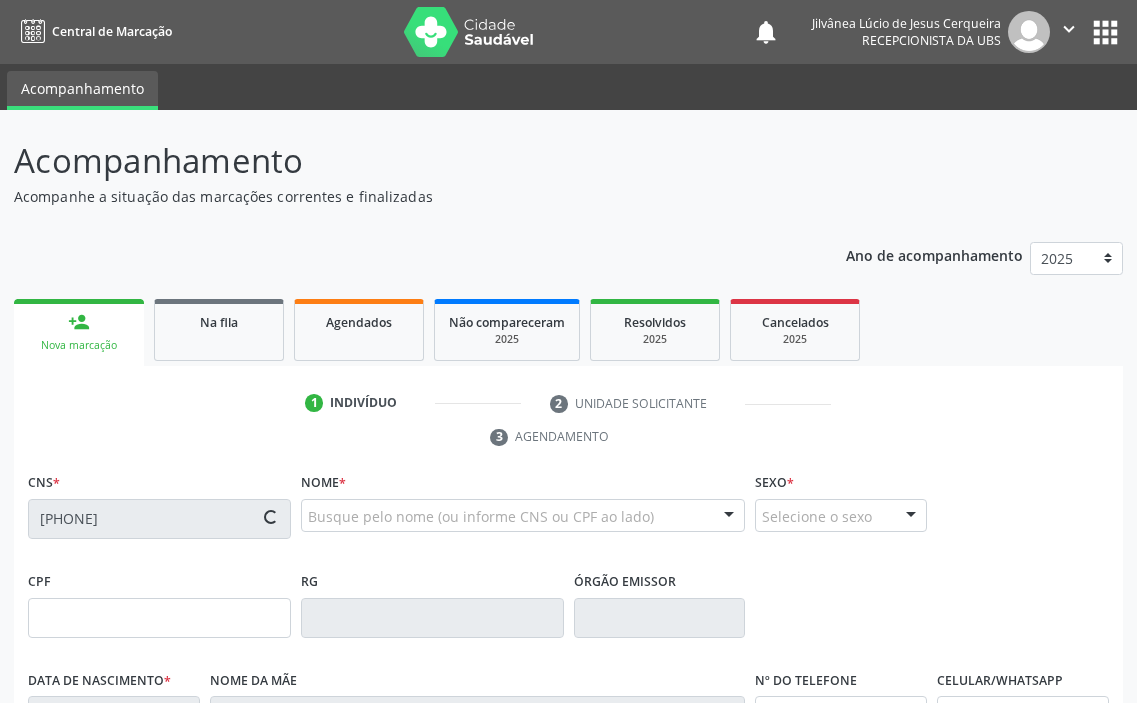 type on "[SSN]" 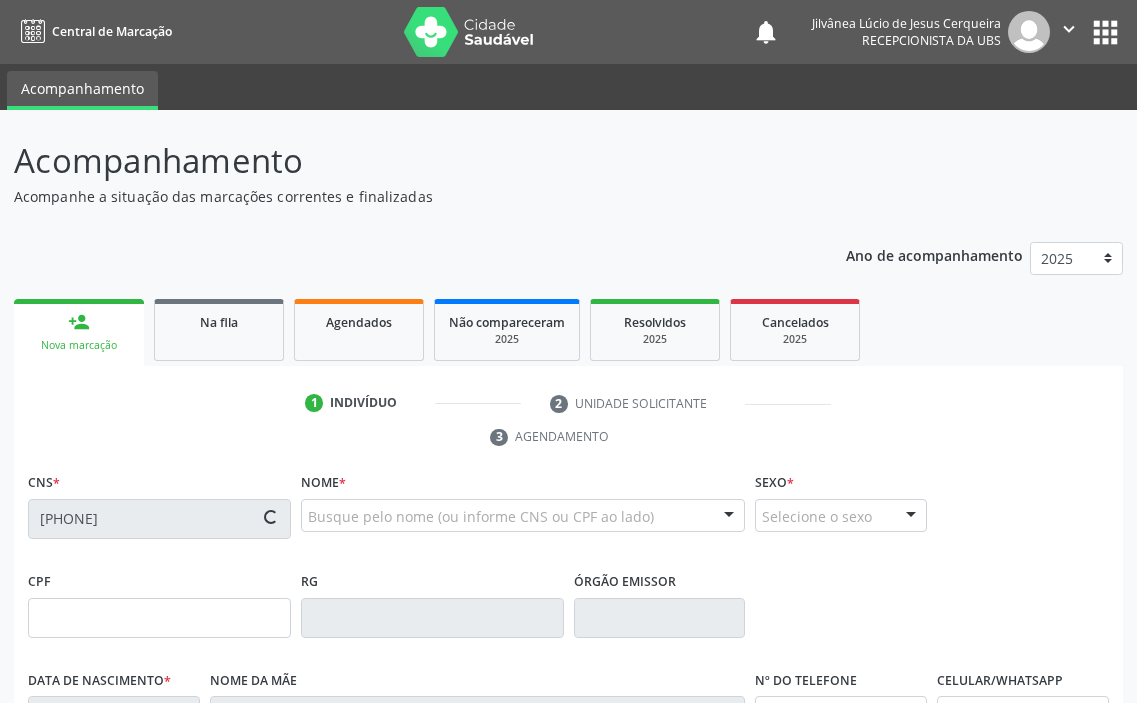 type on "[DATE]" 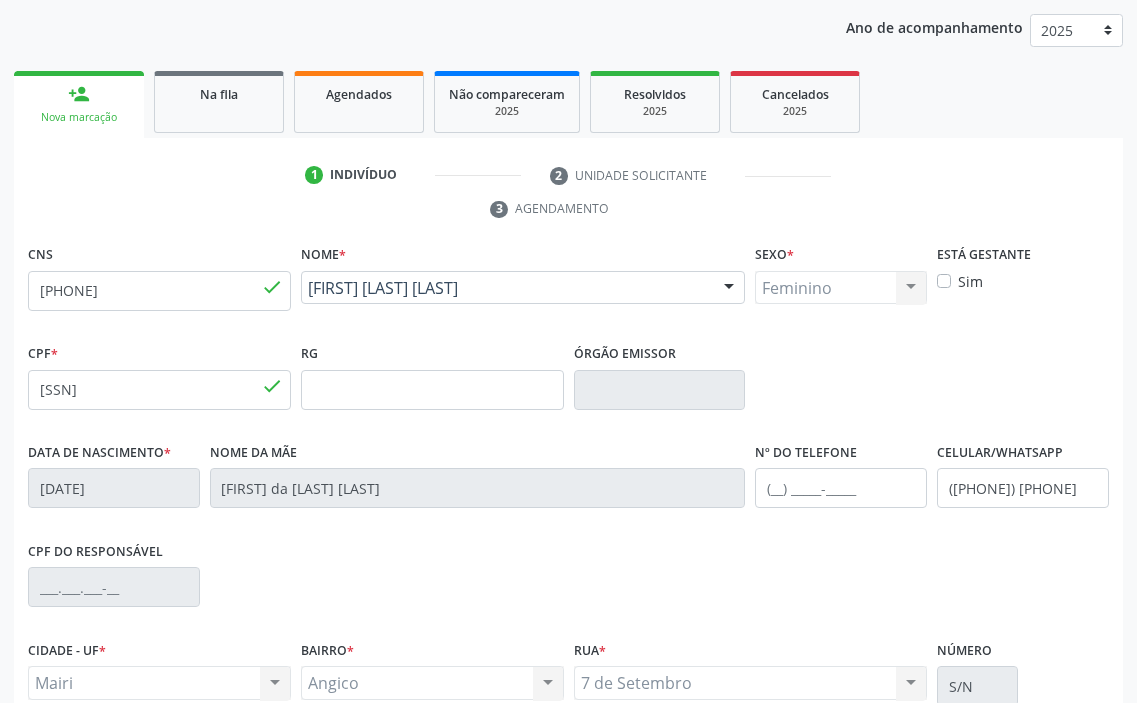 scroll, scrollTop: 415, scrollLeft: 0, axis: vertical 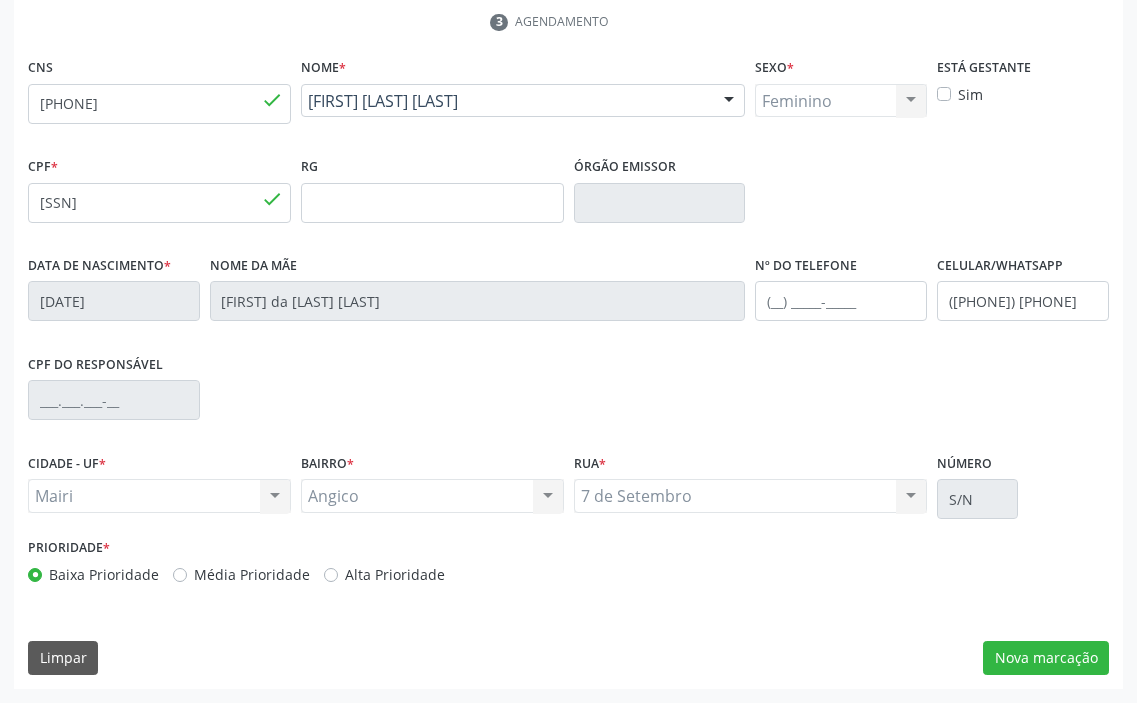 click on "Prioridade
*
Baixa Prioridade
Média Prioridade
Alta Prioridade" at bounding box center [568, 566] 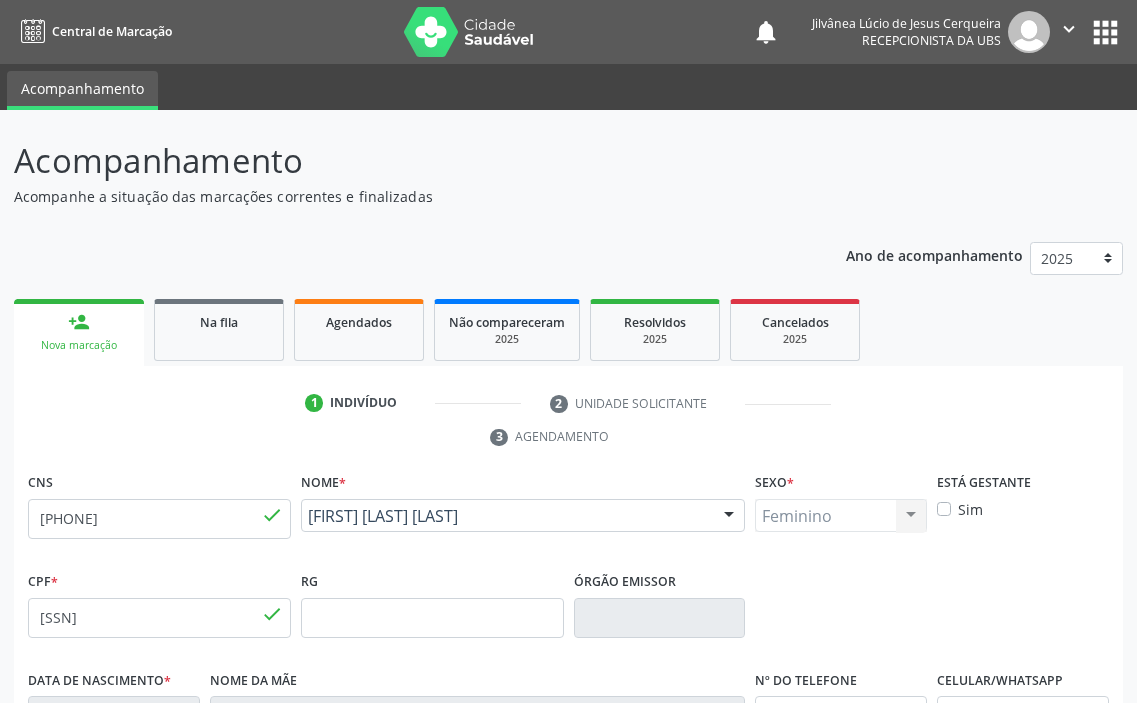 scroll, scrollTop: 415, scrollLeft: 0, axis: vertical 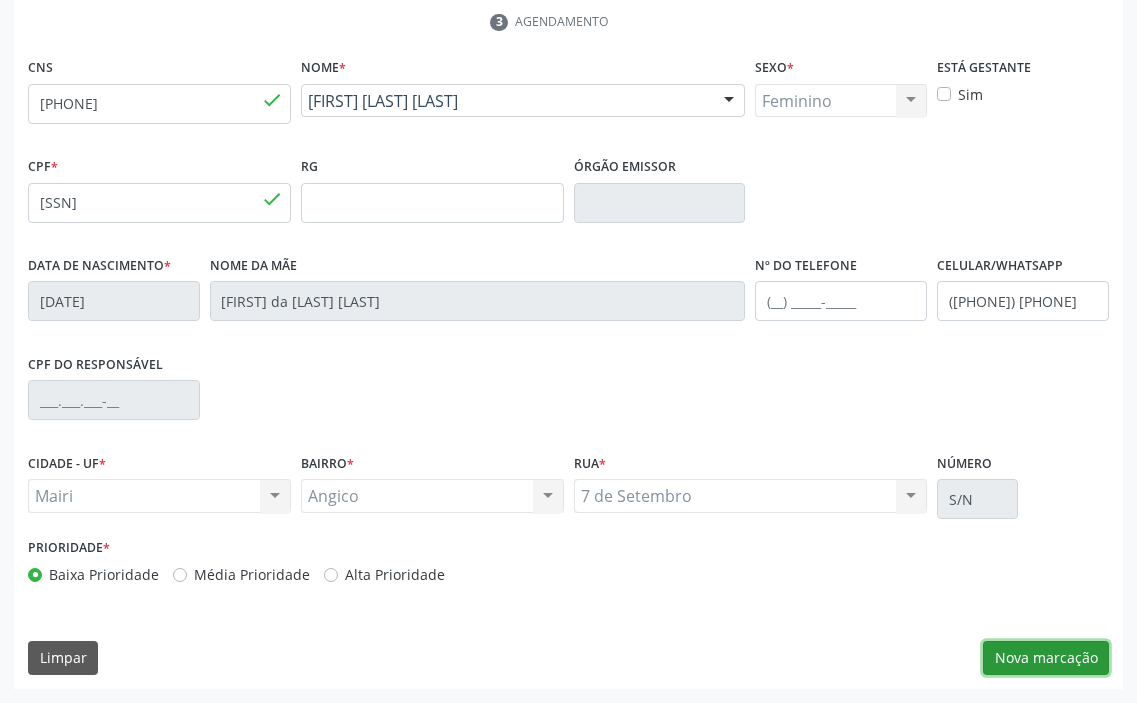 click on "Nova marcação" at bounding box center (1046, 658) 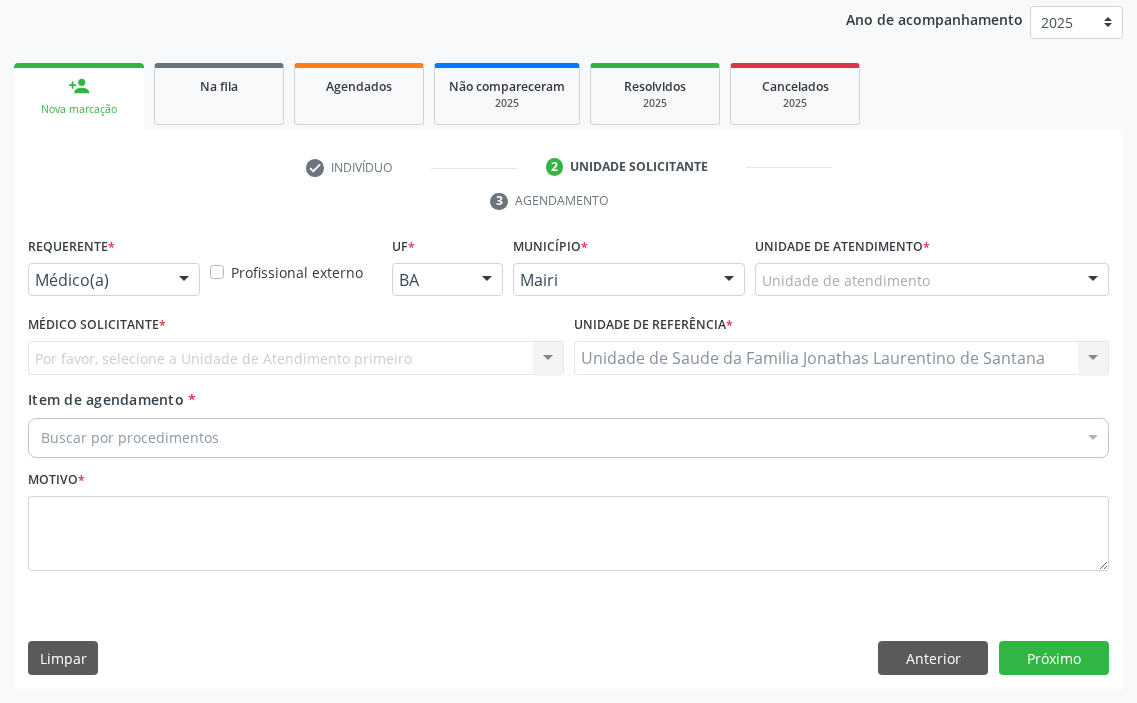 scroll, scrollTop: 236, scrollLeft: 0, axis: vertical 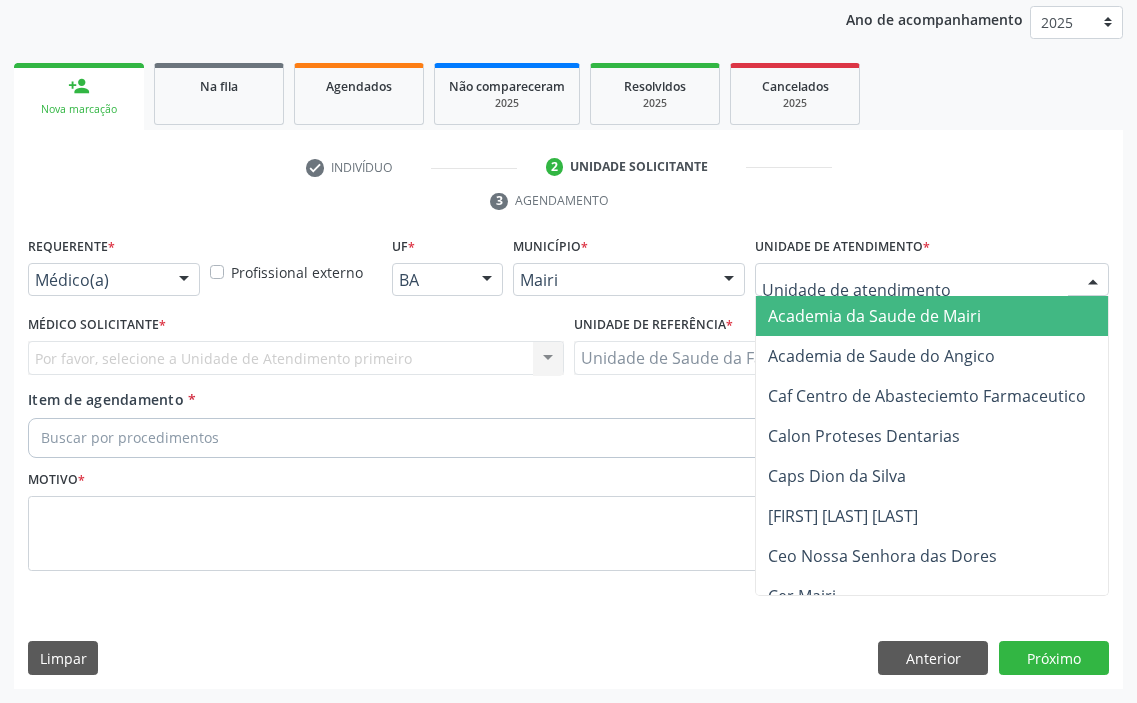 click on "Médico(a)" at bounding box center (114, 280) 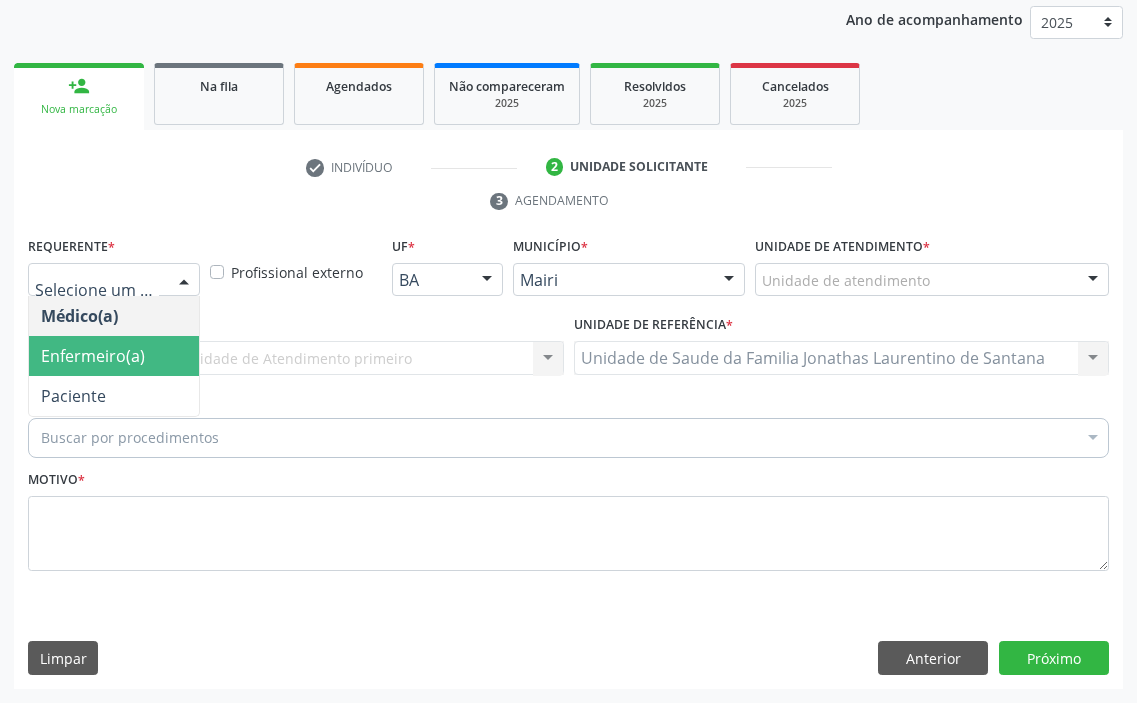 click on "Enfermeiro(a)" at bounding box center (93, 356) 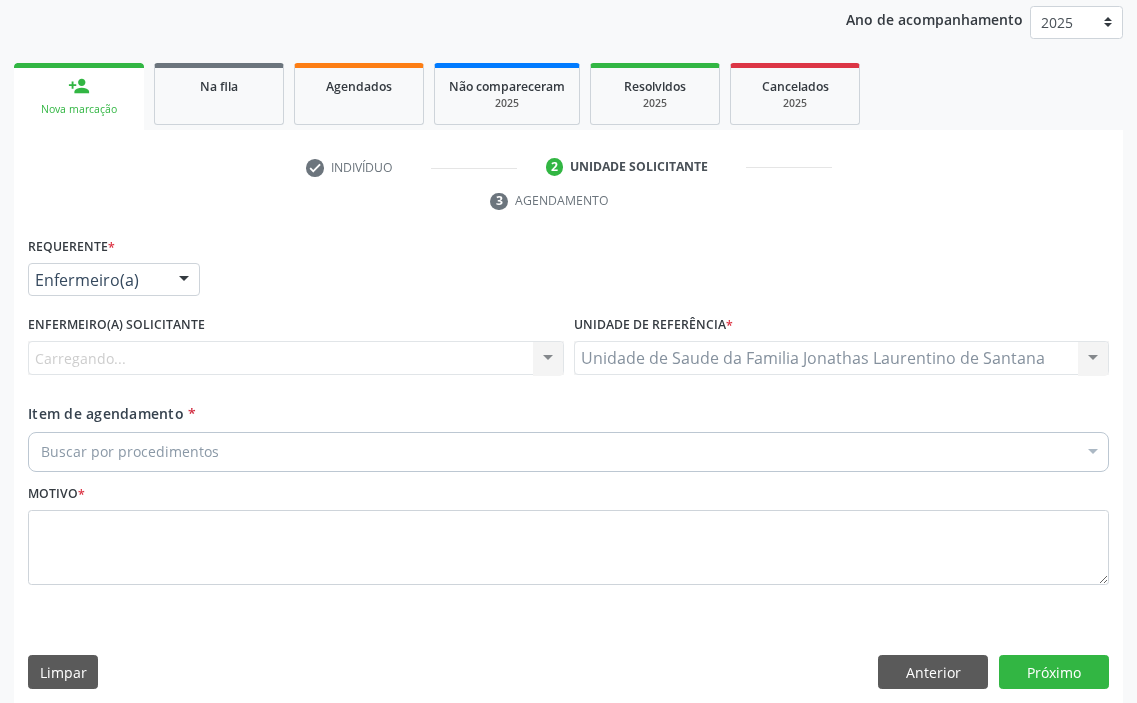 click on "Carregando...
Nenhum resultado encontrado para: "   "
Não há nenhuma opção para ser exibida." at bounding box center (296, 358) 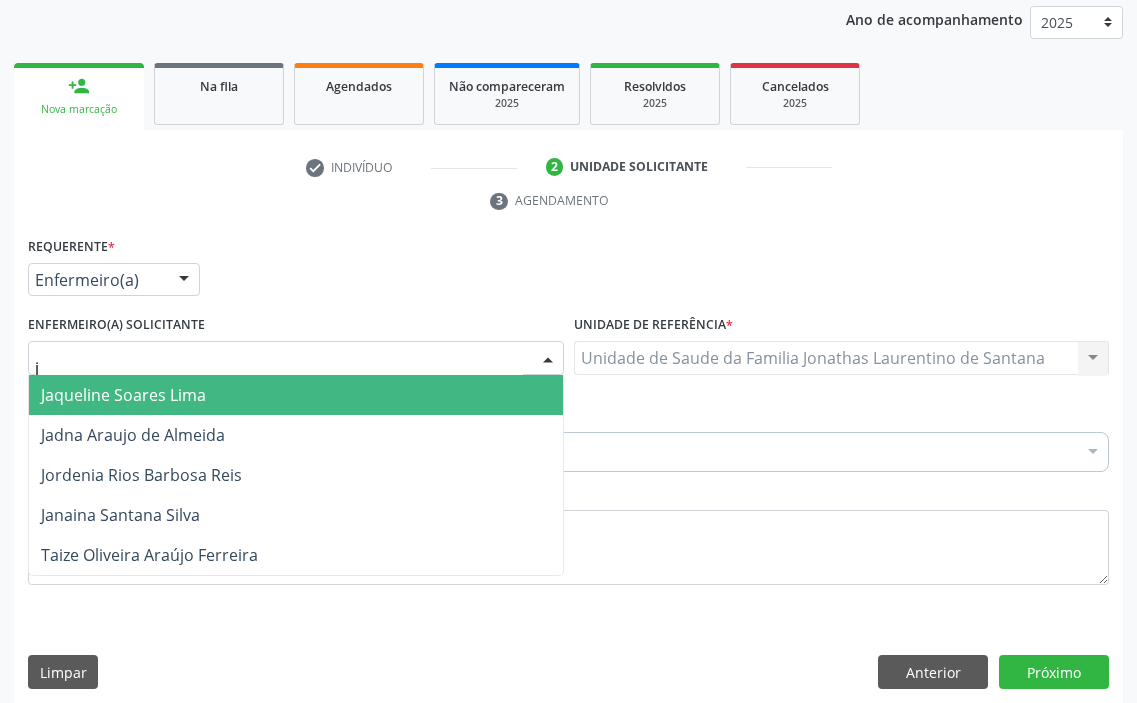 type on "ja" 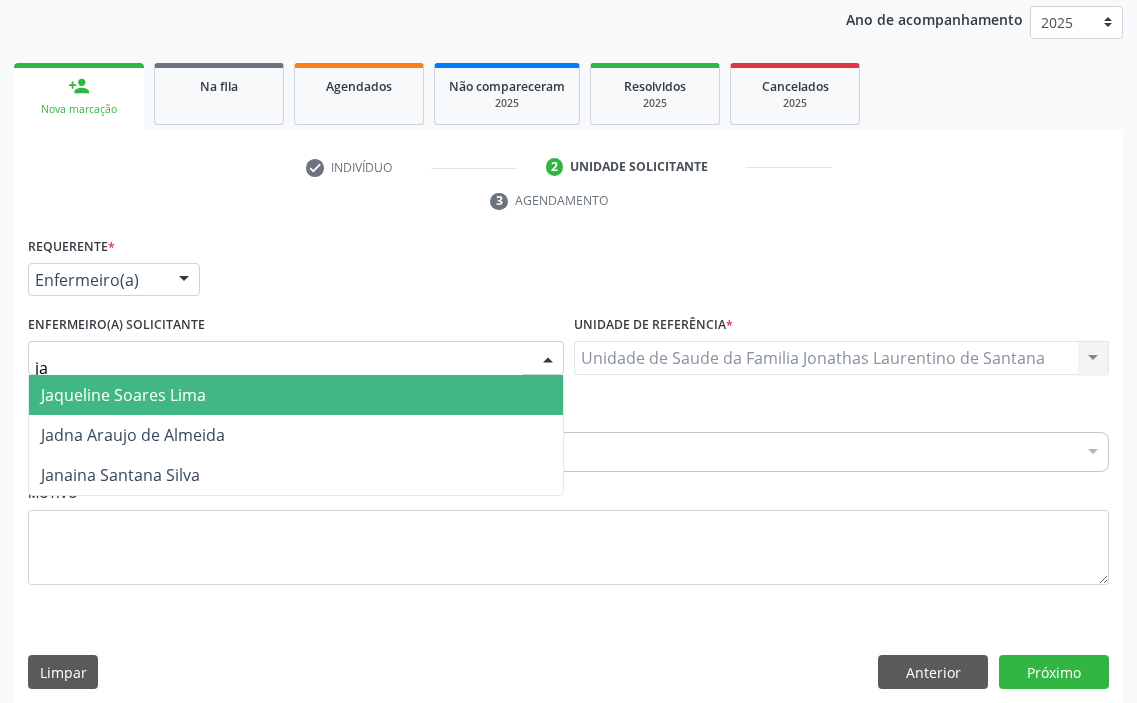click on "Jaqueline Soares Lima" at bounding box center (296, 395) 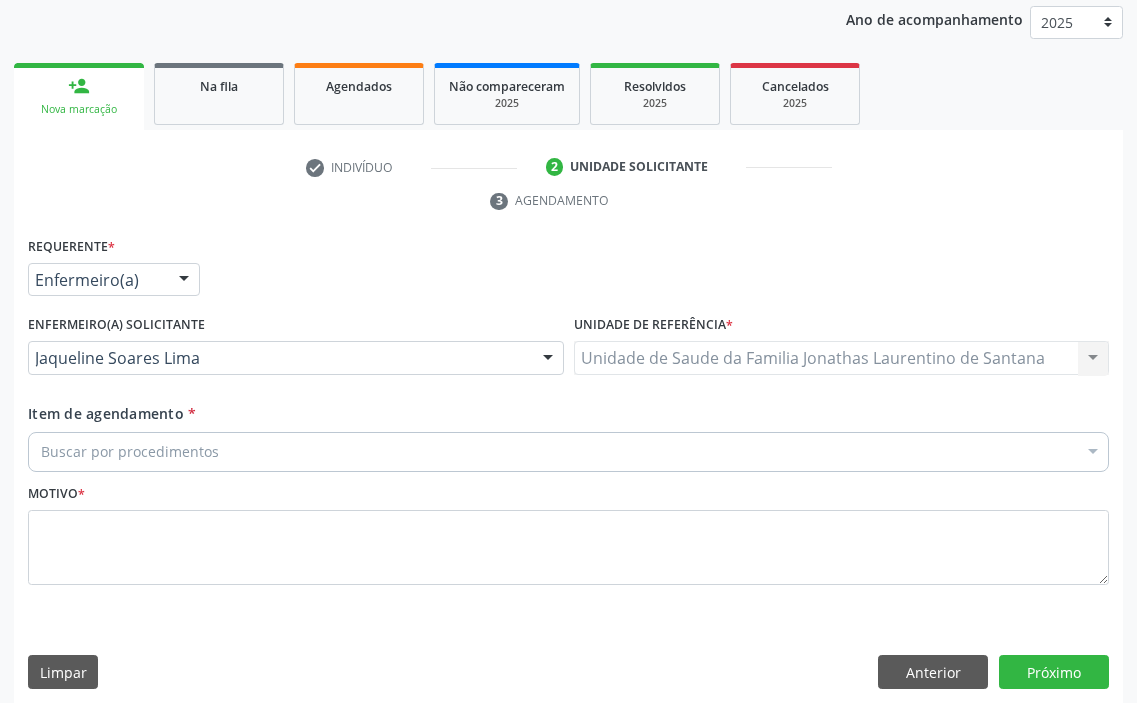 click on "Requerente
*
Enfermeiro(a)         Médico(a)   Enfermeiro(a)   Paciente
Nenhum resultado encontrado para: "   "
Não há nenhuma opção para ser exibida.
UF
[STATE]         [STATE]
Nenhum resultado encontrado para: "   "
Não há nenhuma opção para ser exibida.
Município
[CITY]         [CITY]   [CITY]   [CITY]   [CITY]   [CITY]
Nenhum resultado encontrado para: "   "
Não há nenhuma opção para ser exibida." at bounding box center (568, 271) 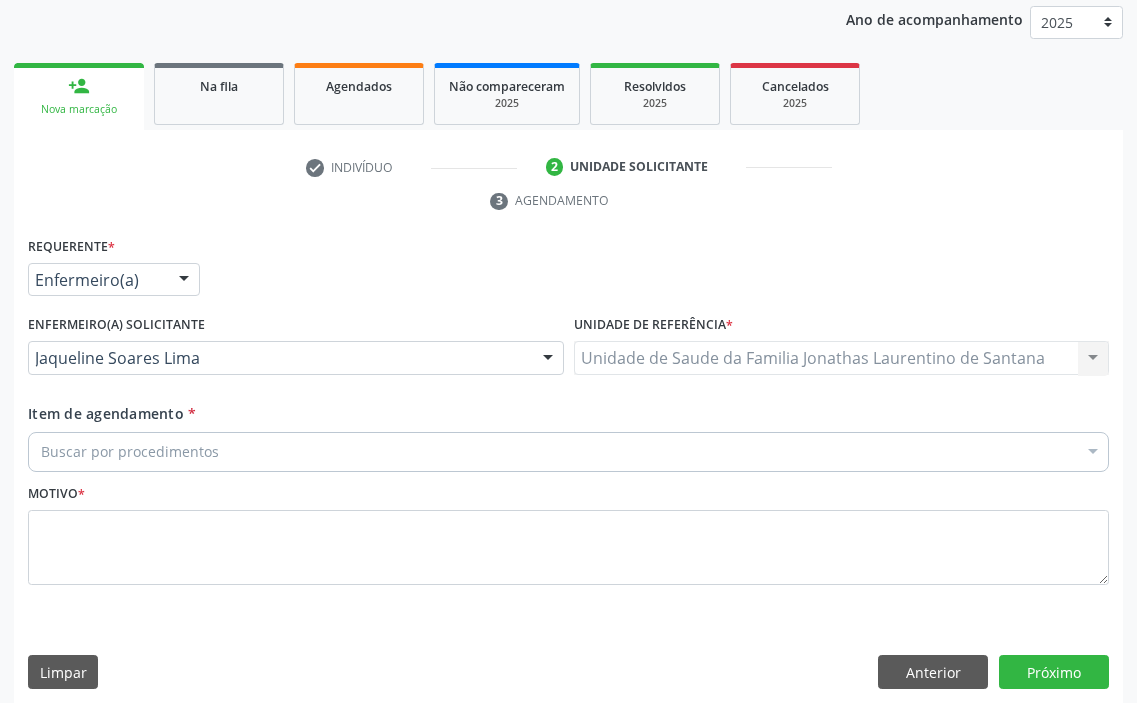 click on "Buscar por procedimentos" at bounding box center (568, 452) 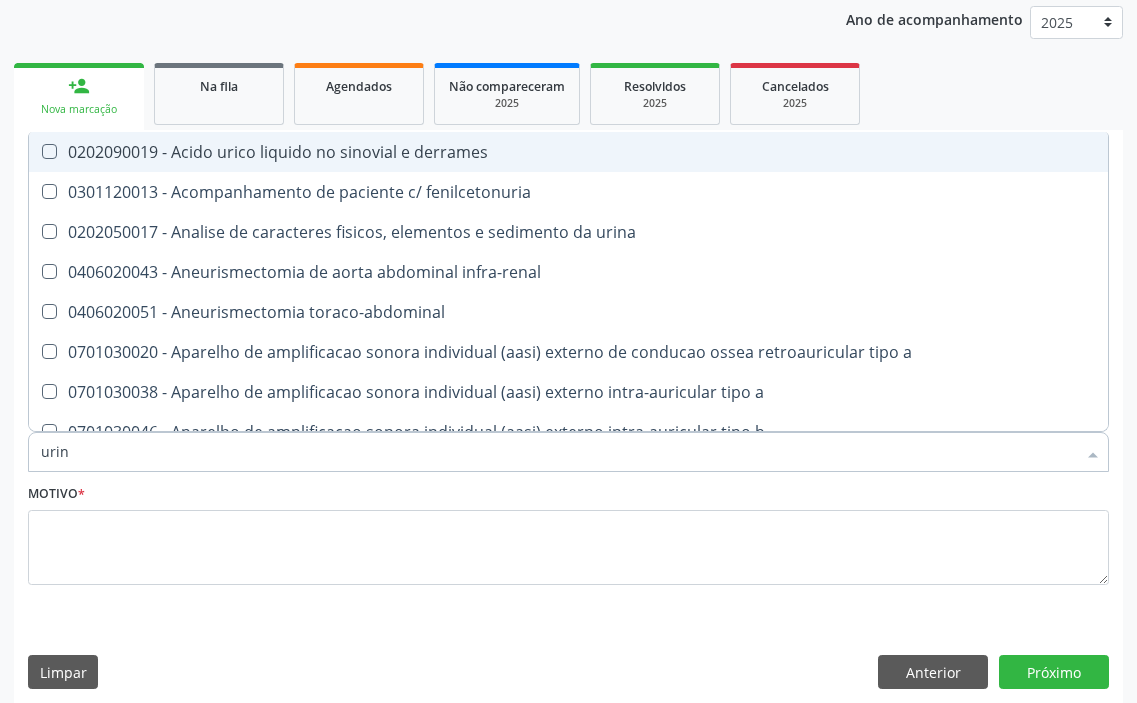 type on "urina" 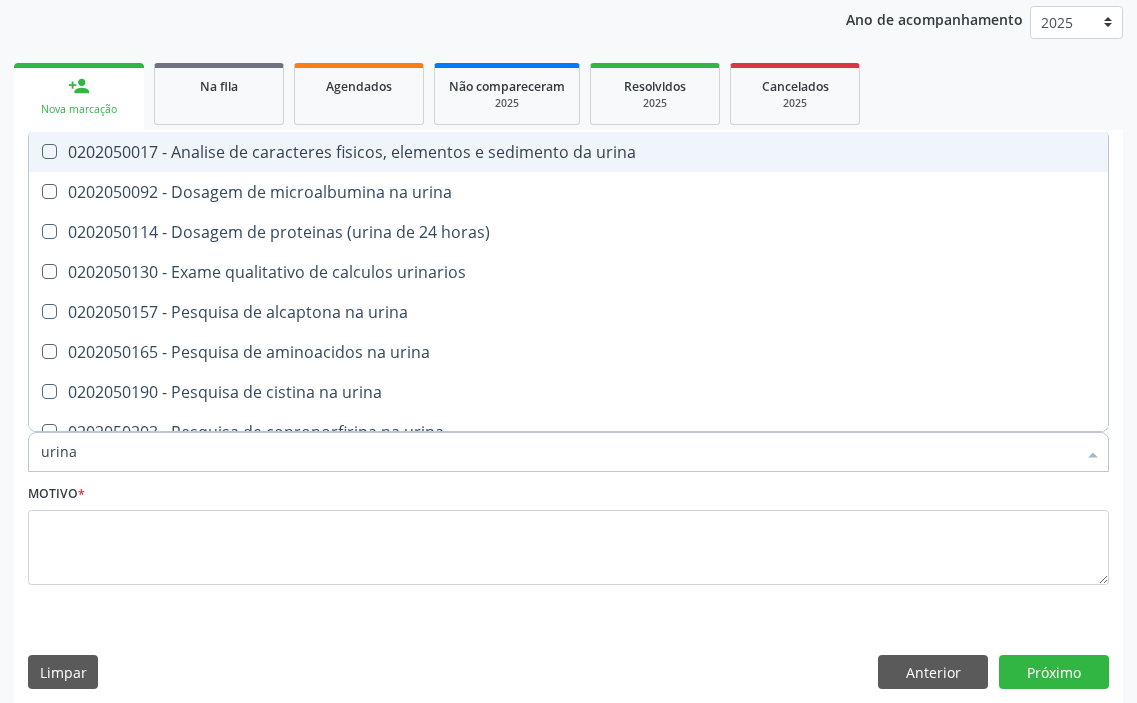 click on "0202050017 - Analise de caracteres fisicos, elementos e sedimento da urina" at bounding box center [568, 152] 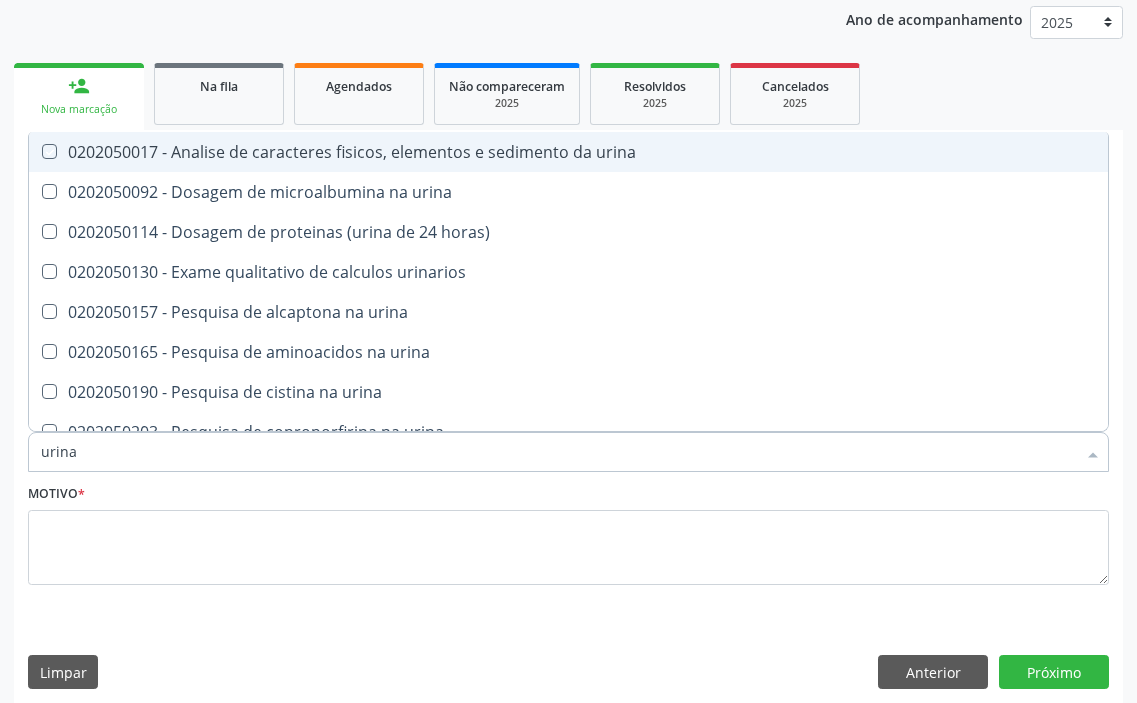 checkbox on "true" 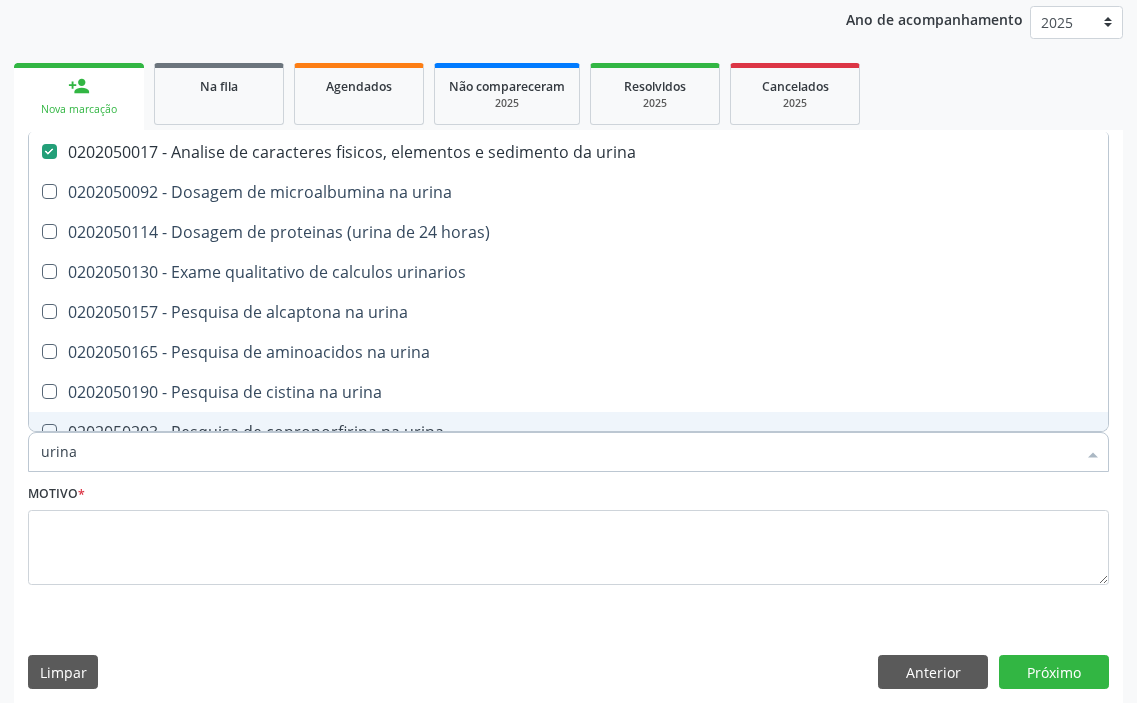 drag, startPoint x: 105, startPoint y: 465, endPoint x: 0, endPoint y: 465, distance: 105 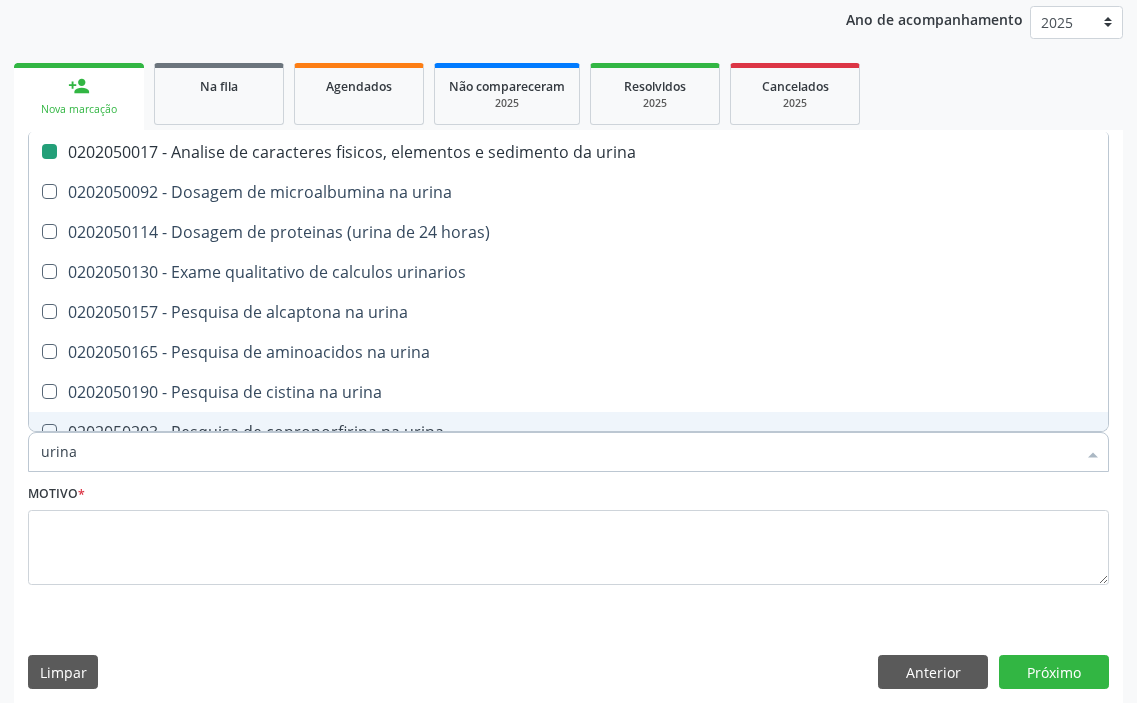 type on "t" 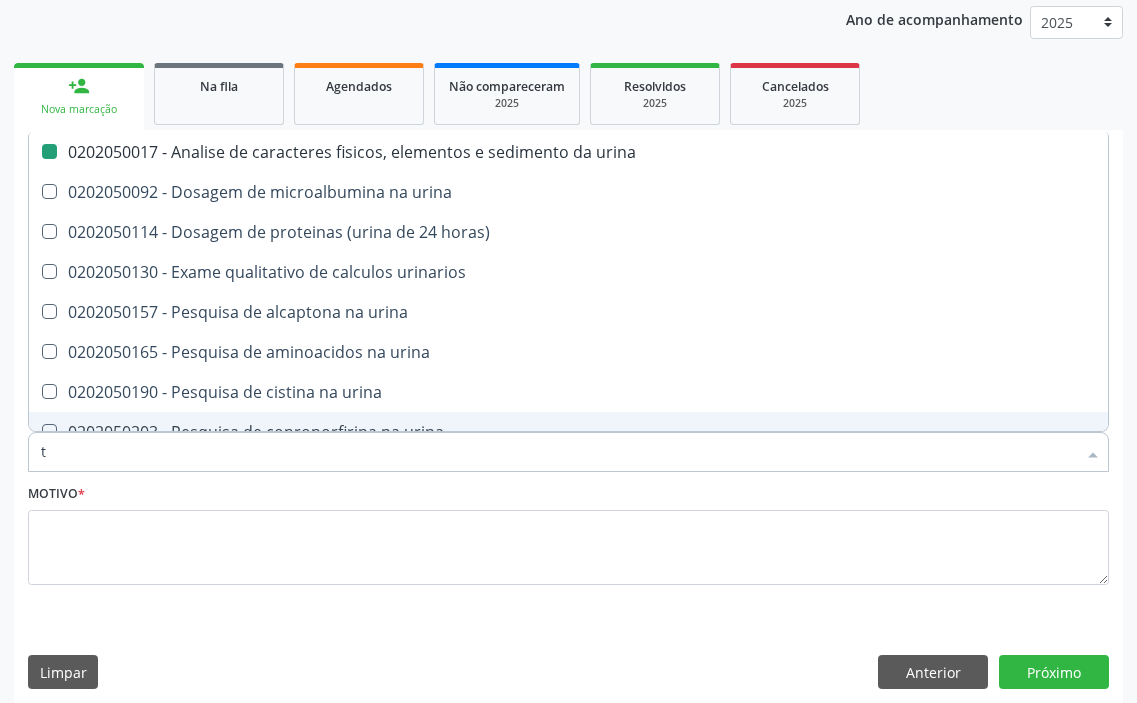checkbox on "false" 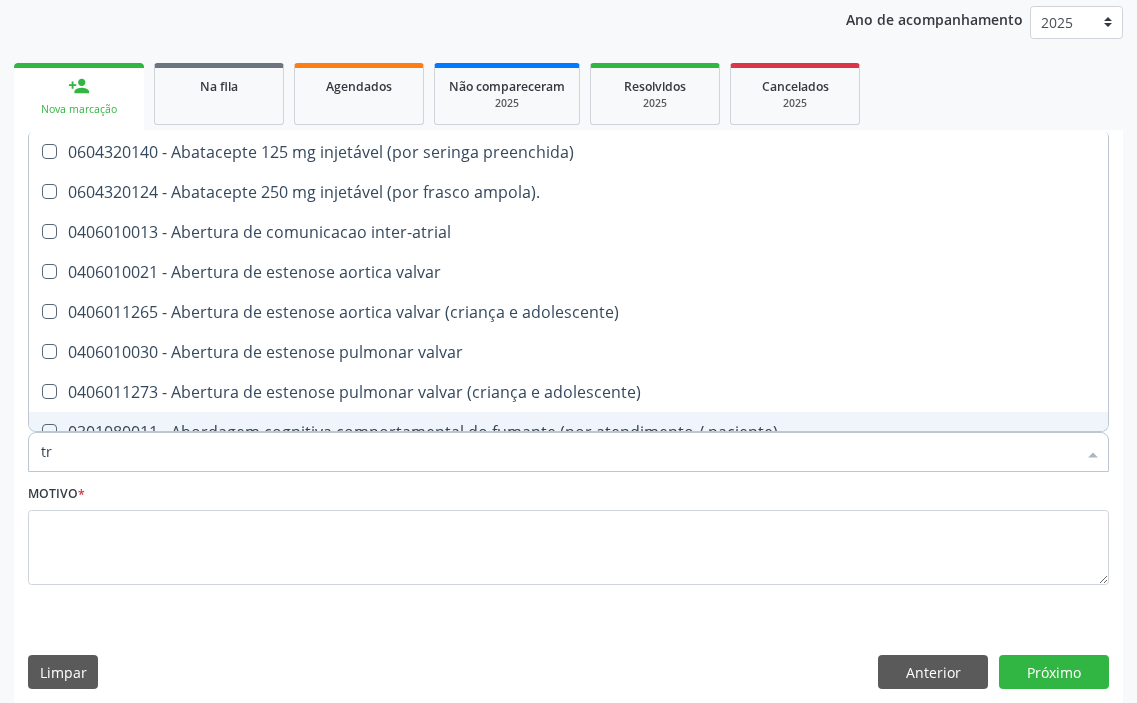 type on "tri" 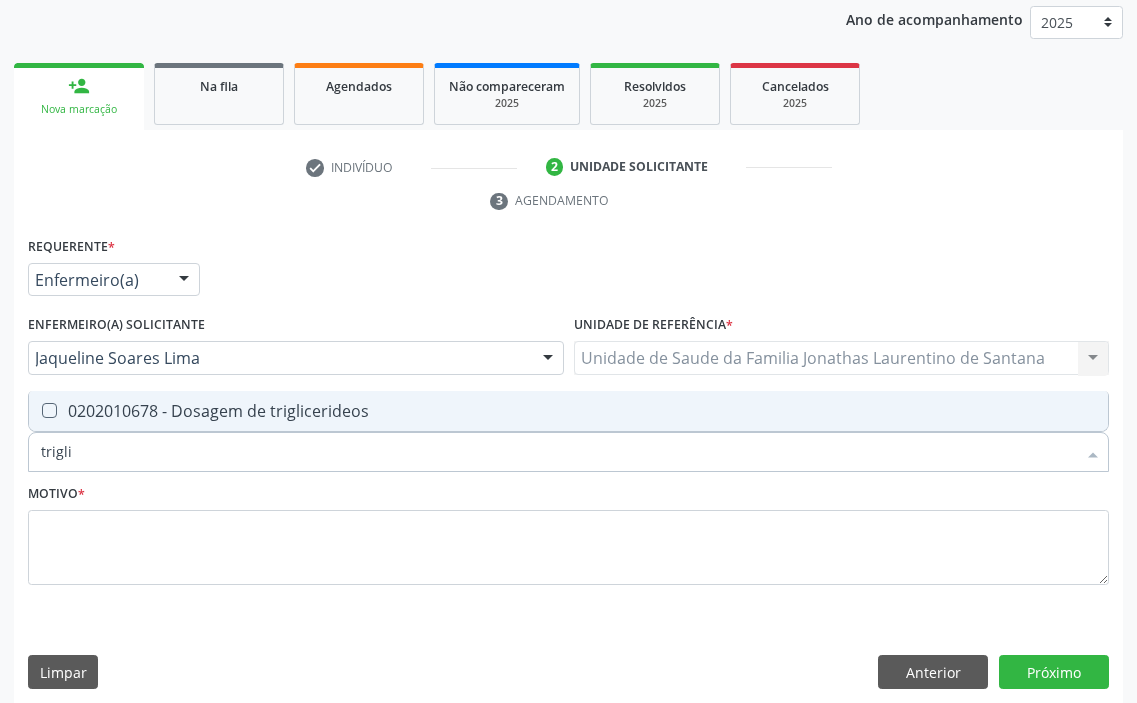 type on "triglic" 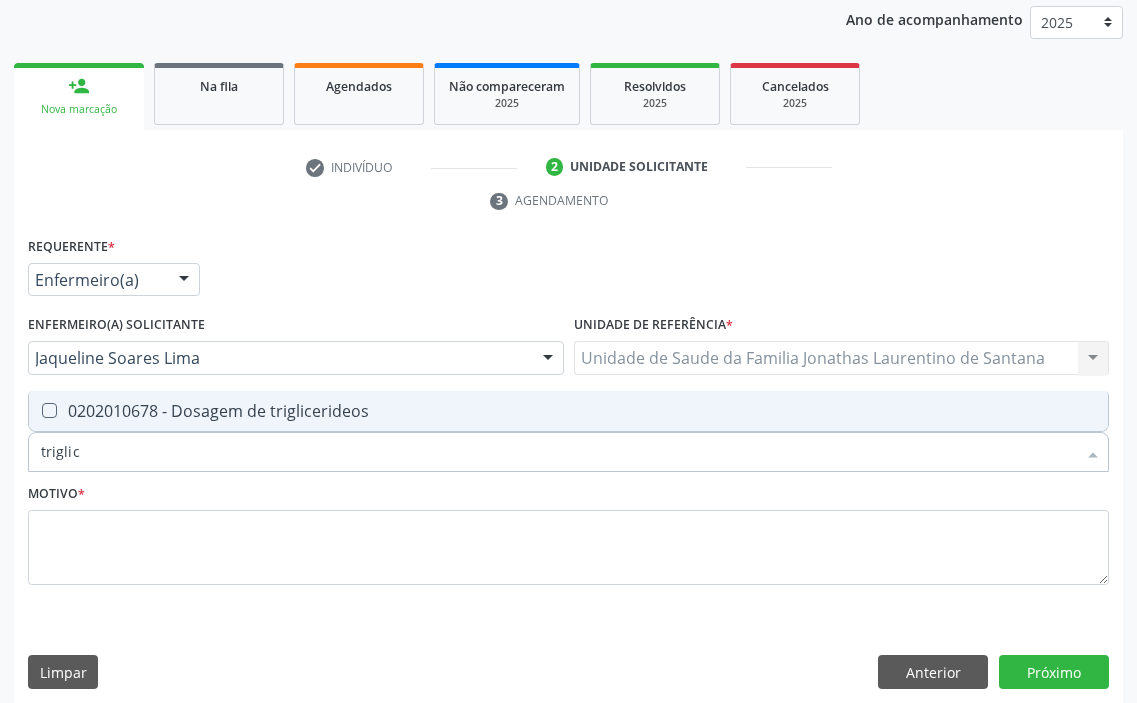 click on "0202010678 - Dosagem de triglicerideos" at bounding box center (568, 411) 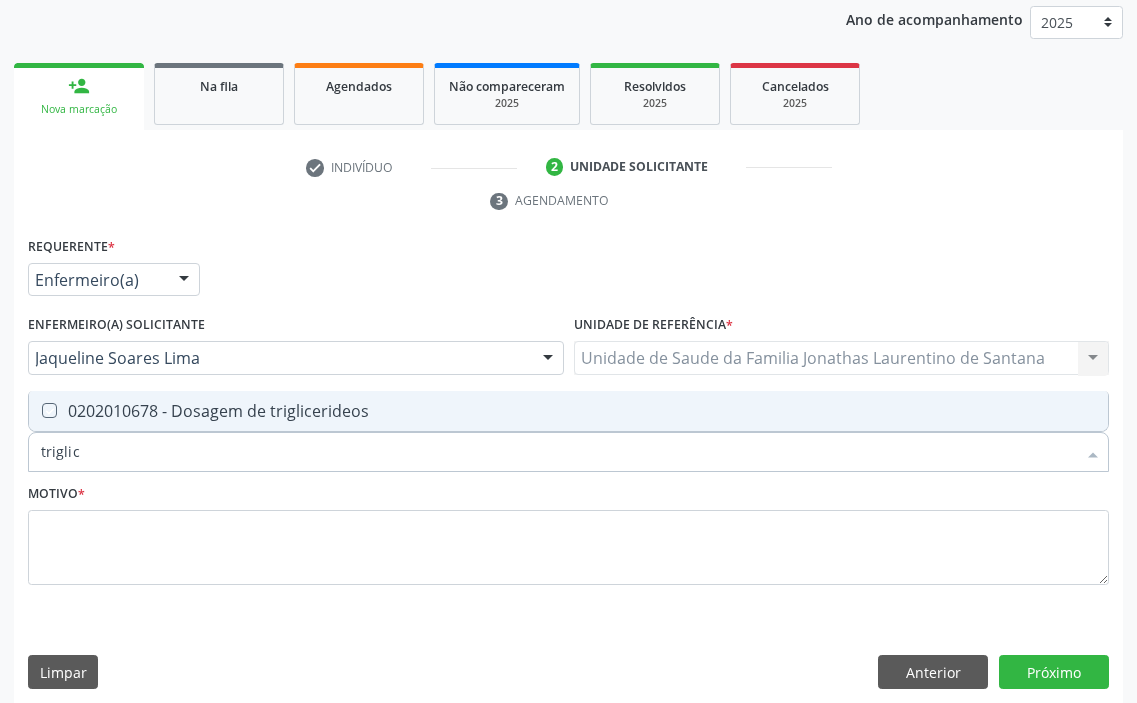 checkbox on "true" 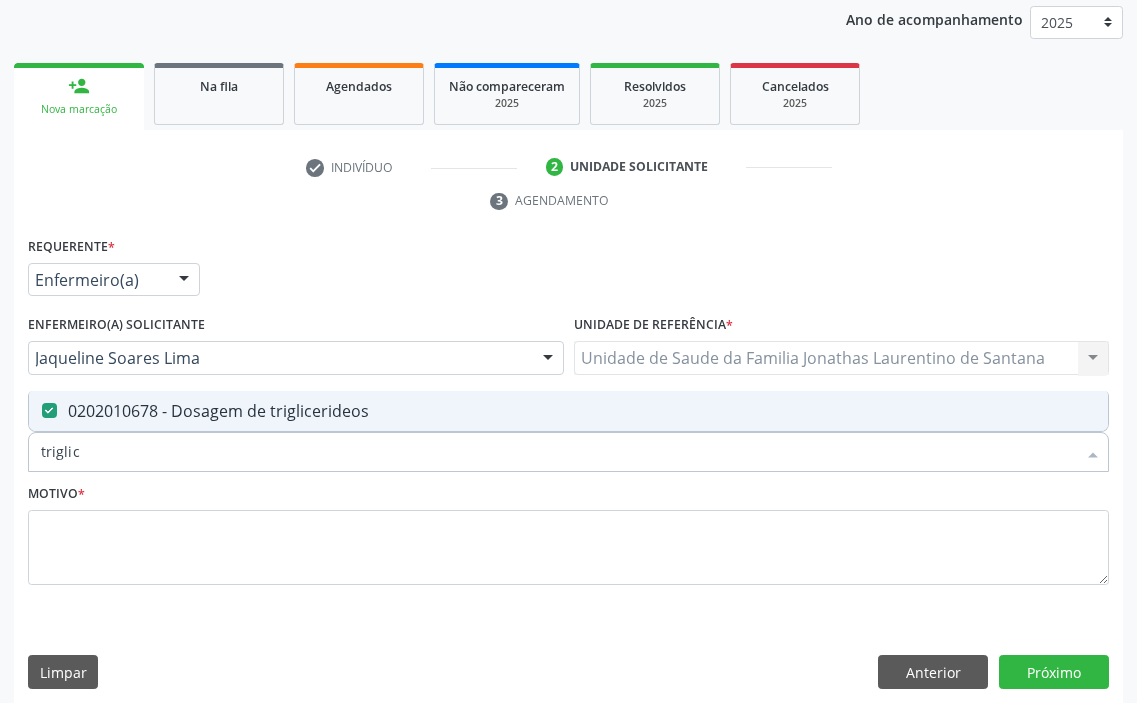 drag, startPoint x: 91, startPoint y: 458, endPoint x: 0, endPoint y: 471, distance: 91.92388 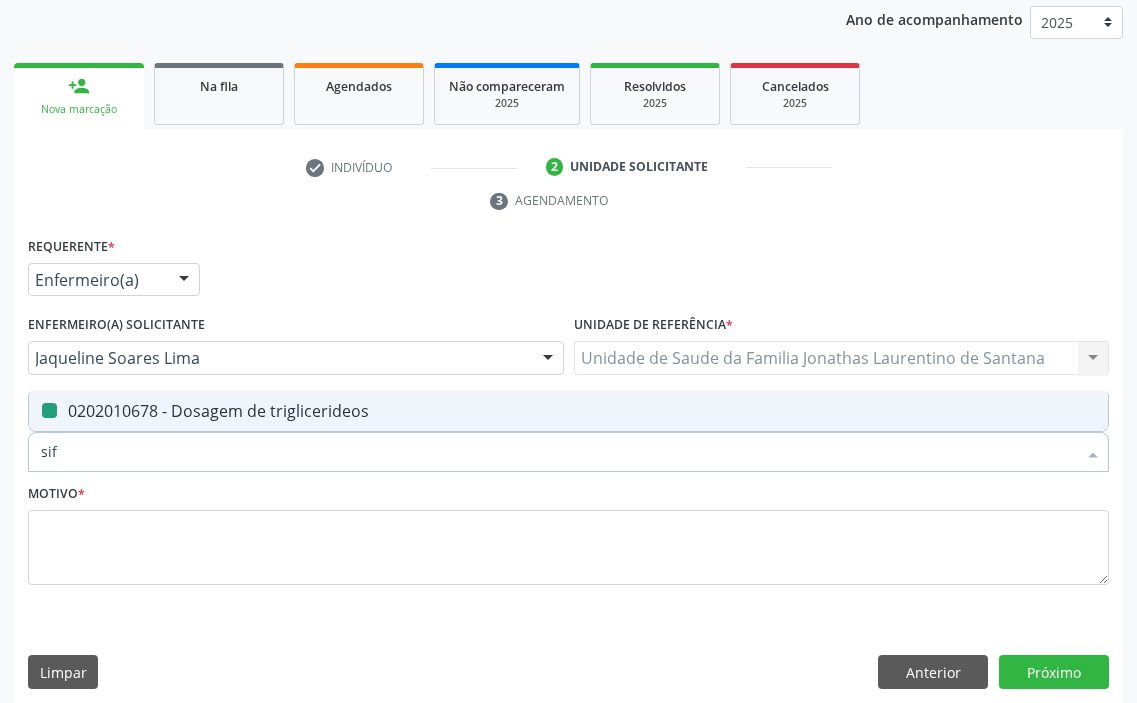 type on "sifi" 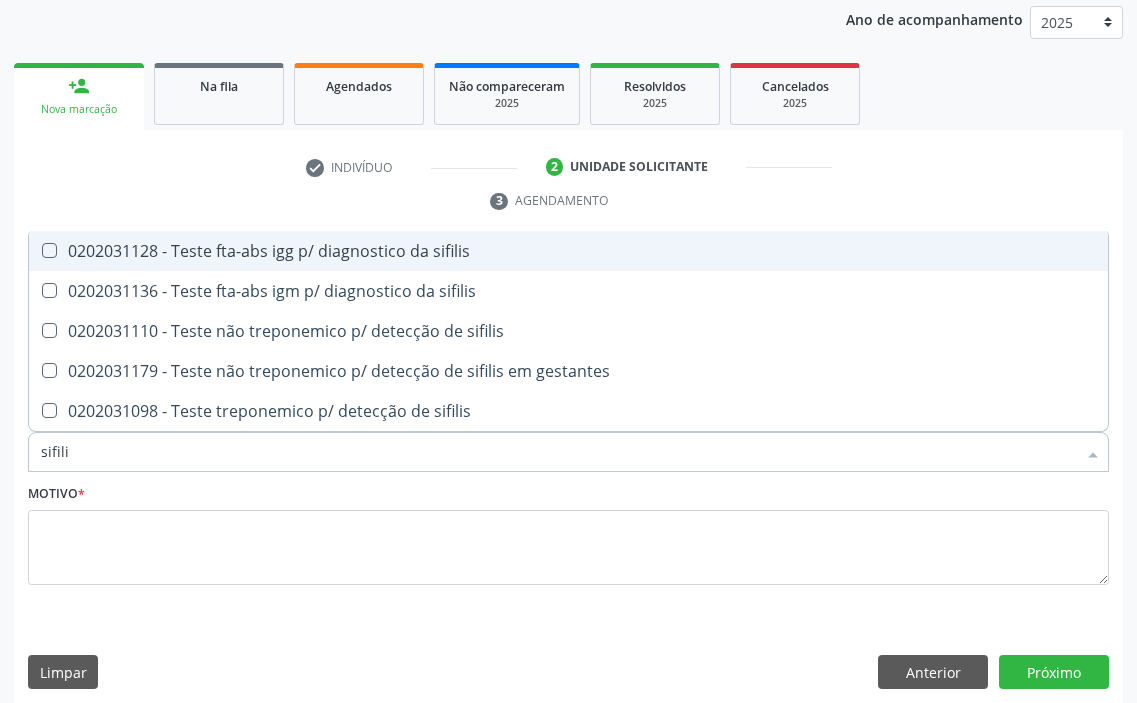 type on "sifilis" 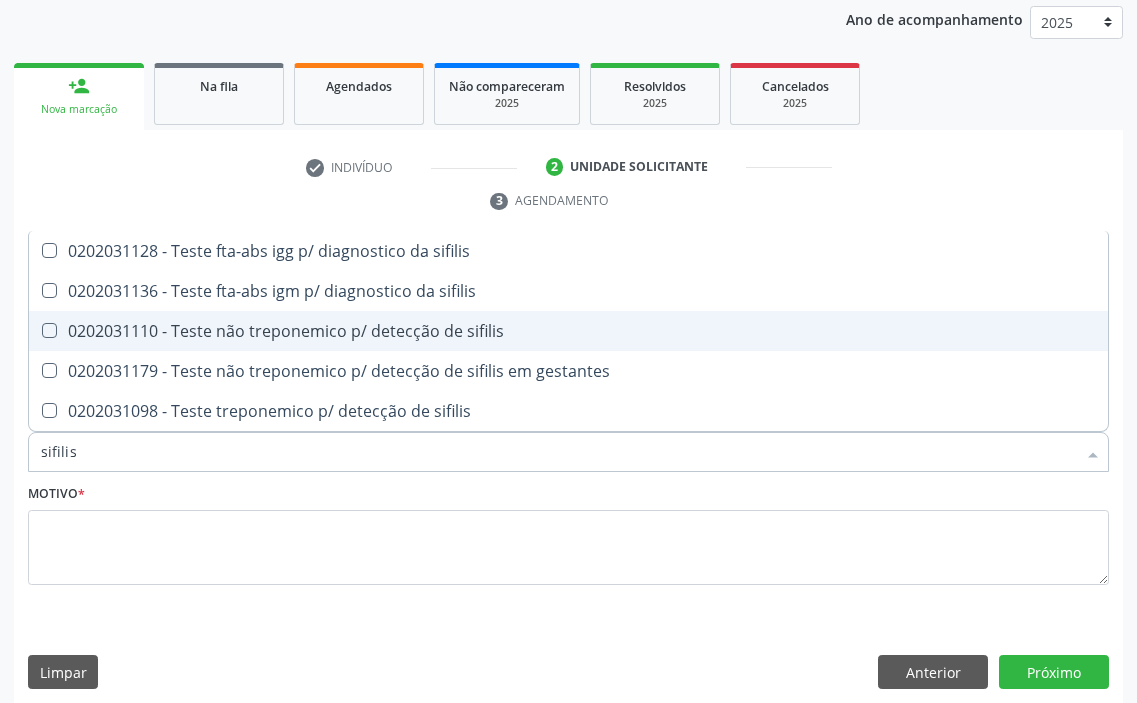 click on "0202031110 - Teste não treponemico p/ detecção de sifilis" at bounding box center [568, 331] 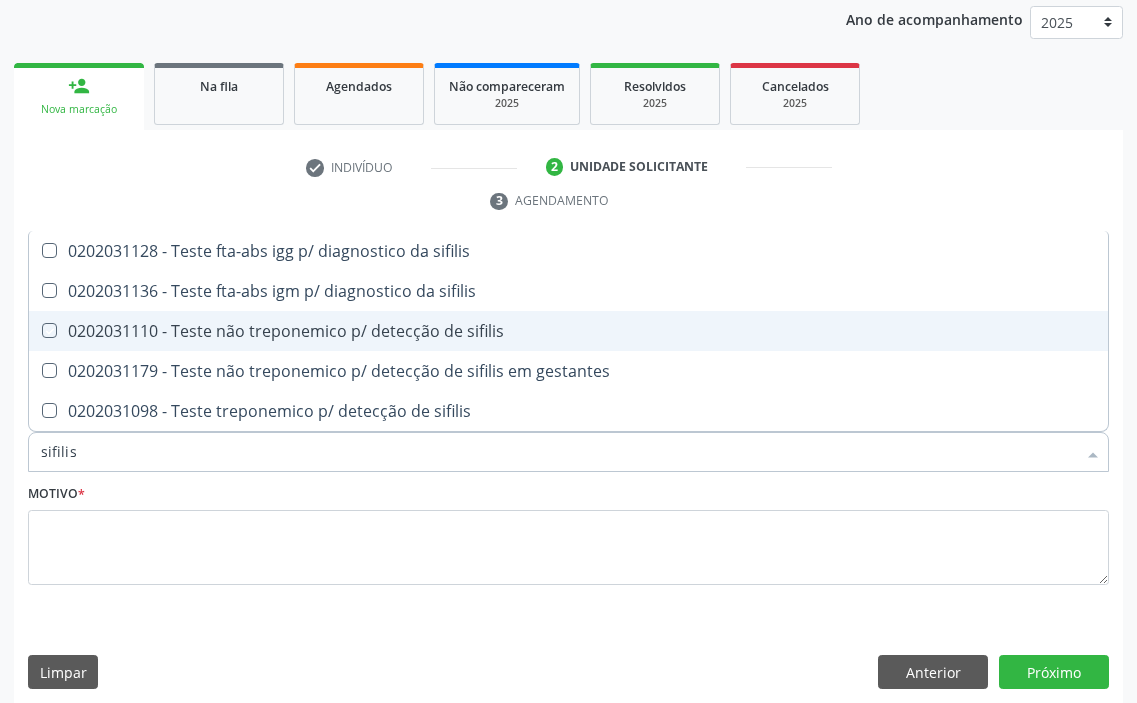 checkbox on "true" 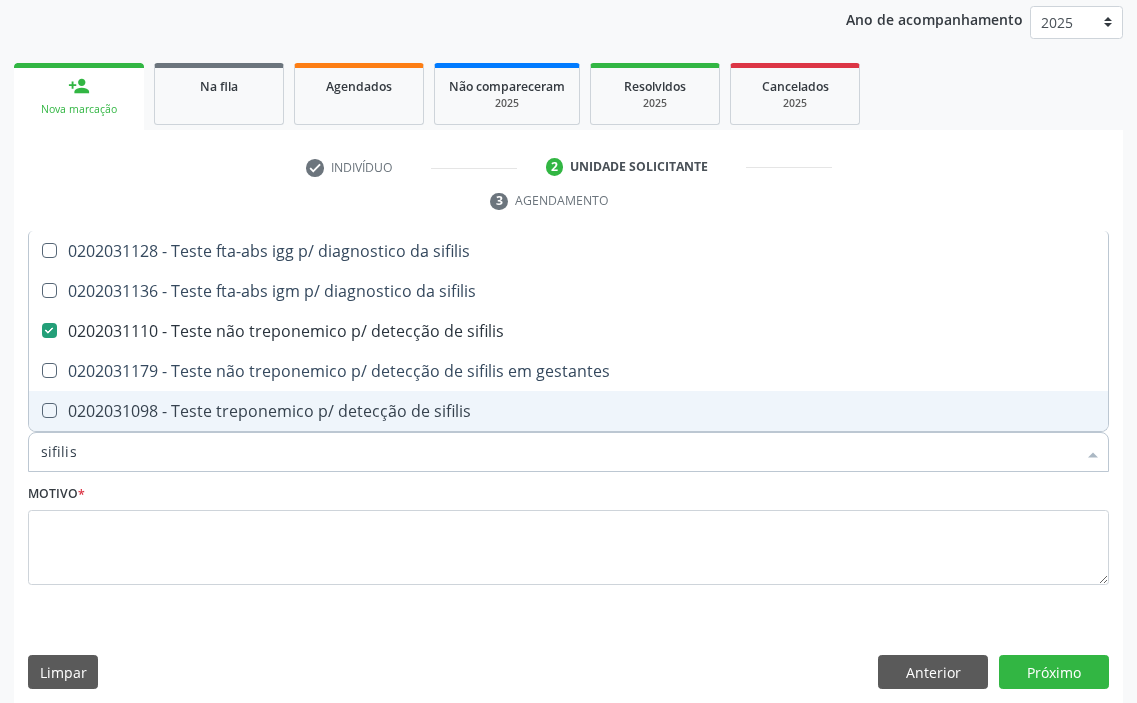 drag, startPoint x: 101, startPoint y: 458, endPoint x: 0, endPoint y: 466, distance: 101.31634 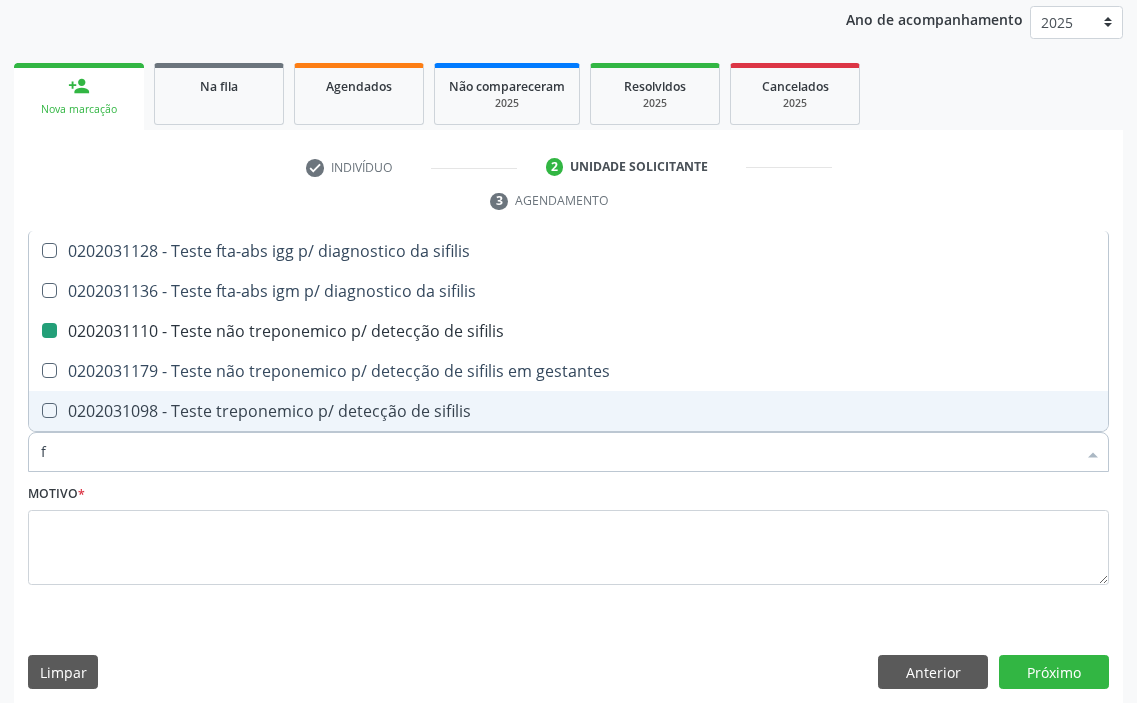 type on "fa" 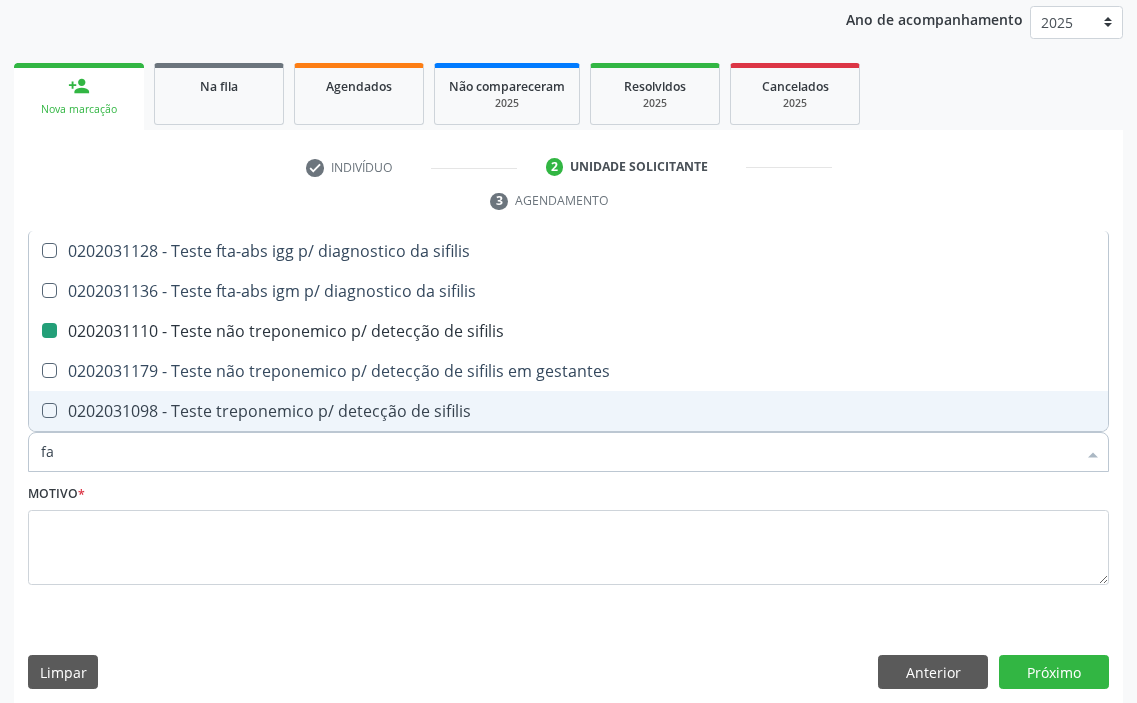 checkbox on "false" 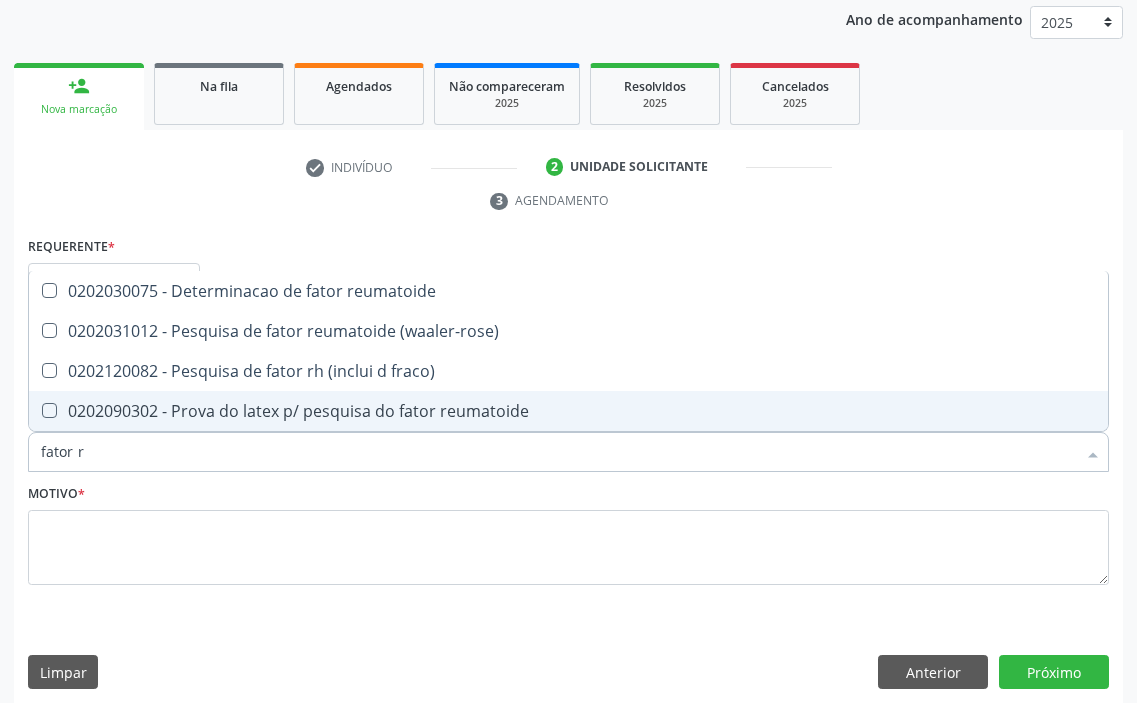 type on "fator rh" 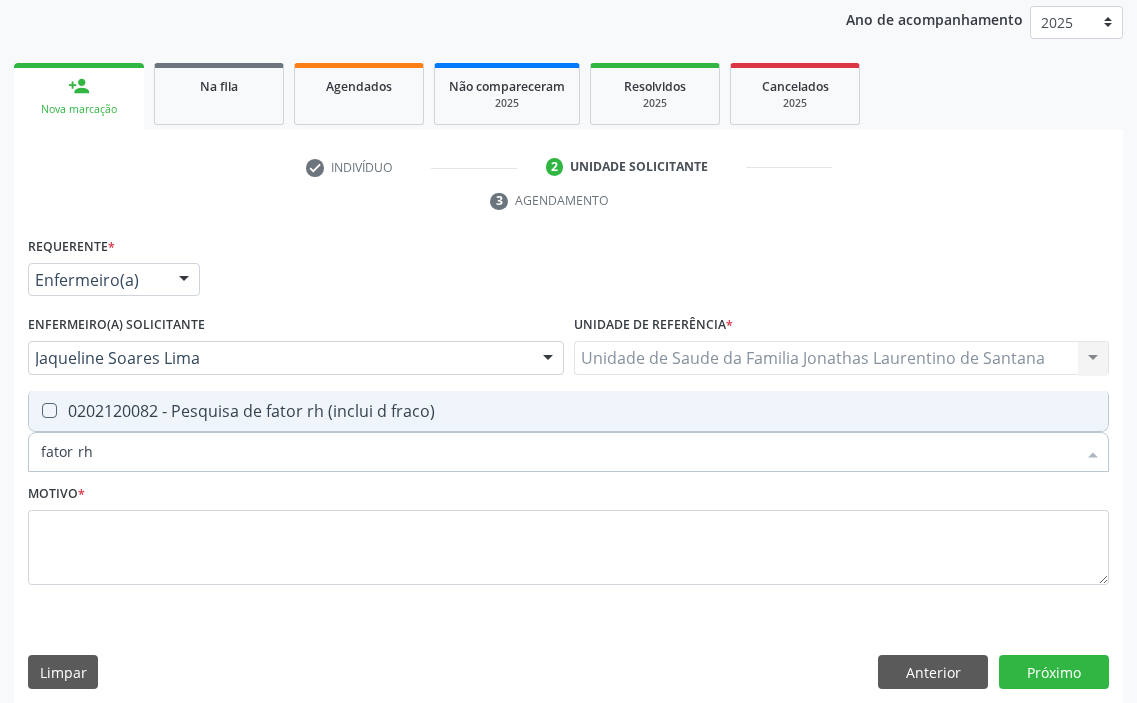 click on "0202120082 - Pesquisa de fator rh (inclui d fraco)" at bounding box center (568, 411) 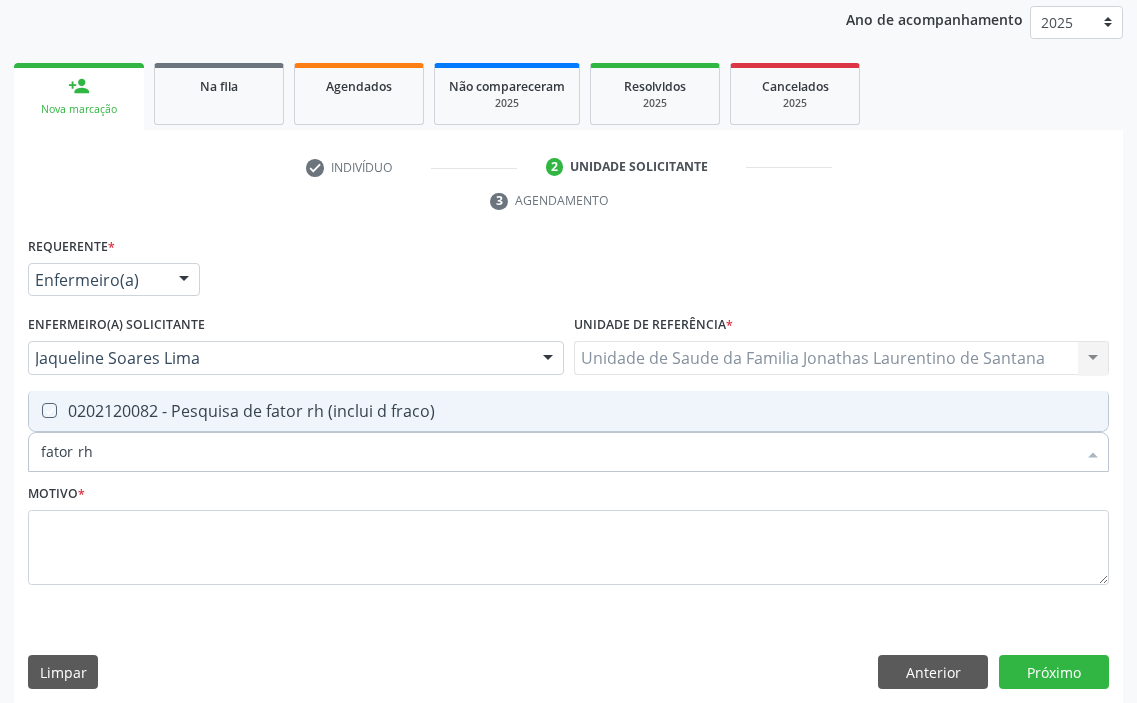 checkbox on "true" 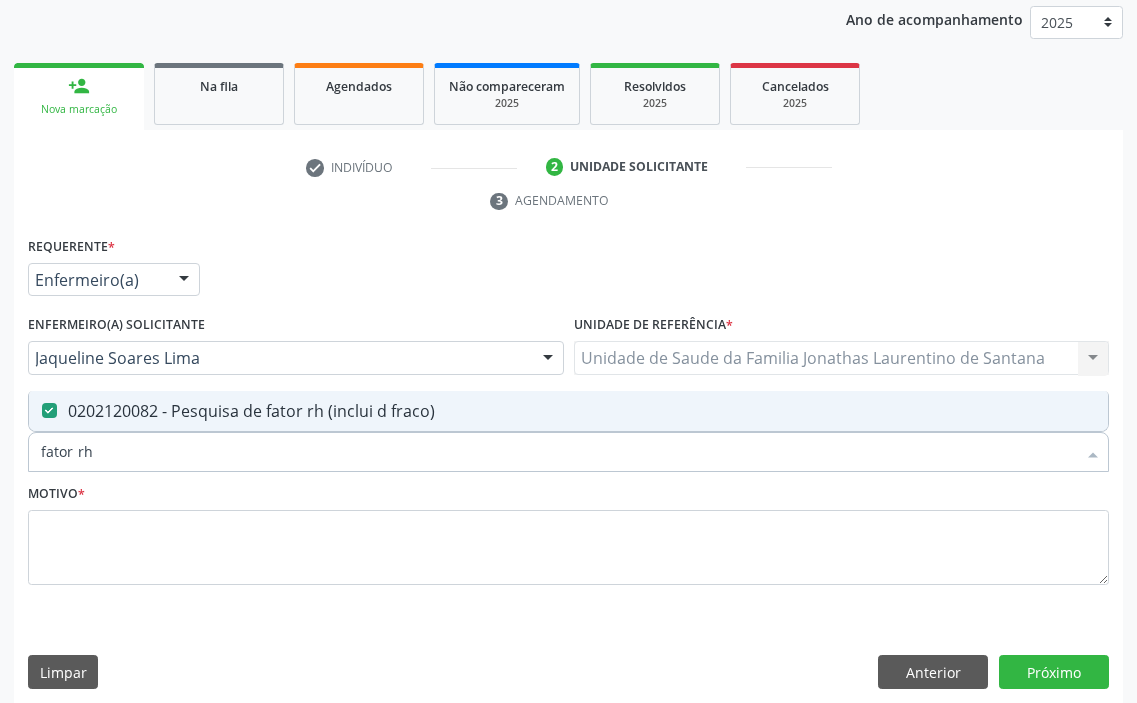 drag, startPoint x: 136, startPoint y: 454, endPoint x: 0, endPoint y: 470, distance: 136.93794 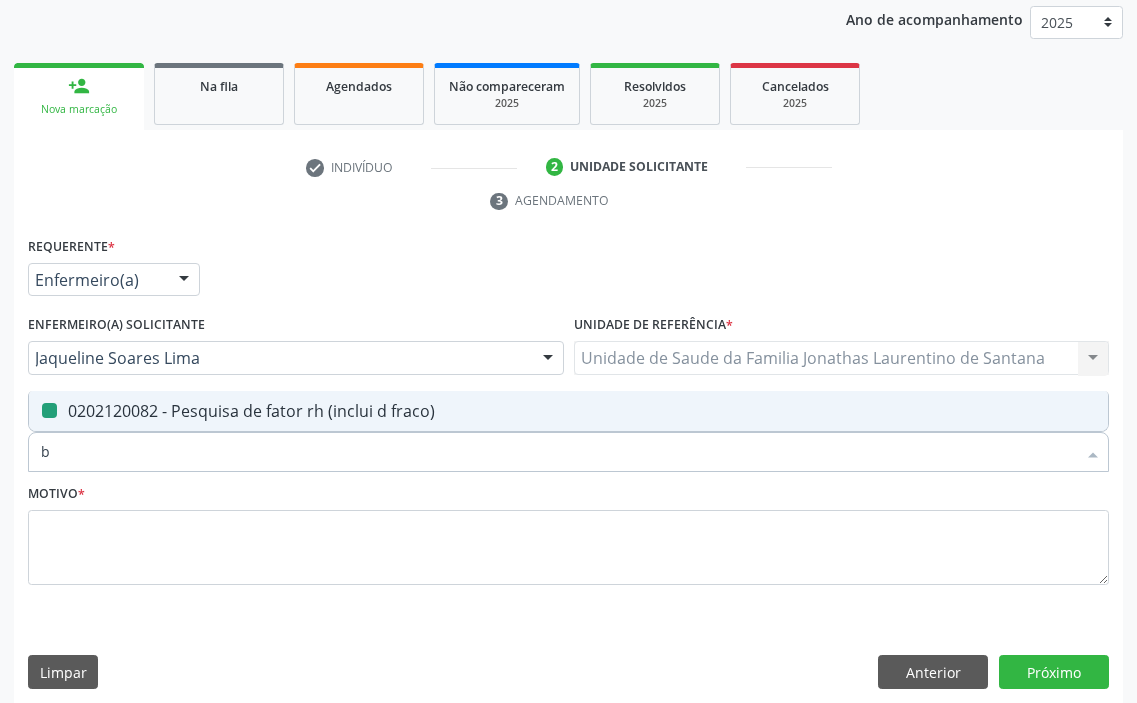 type on "be" 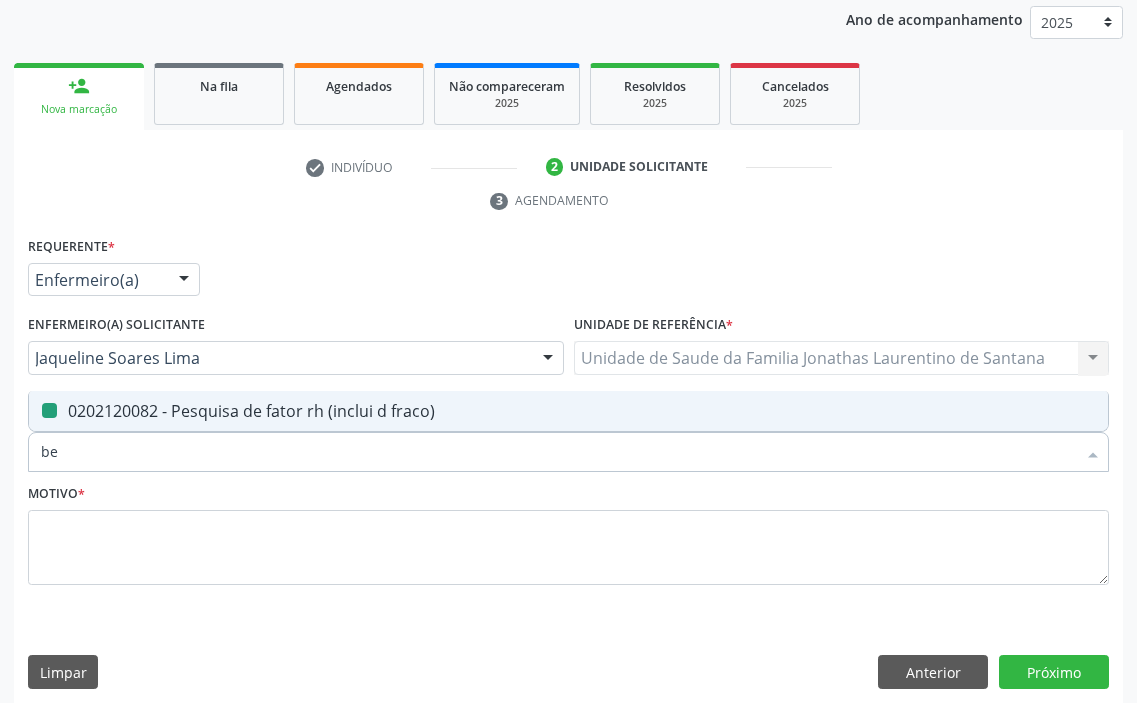 checkbox on "false" 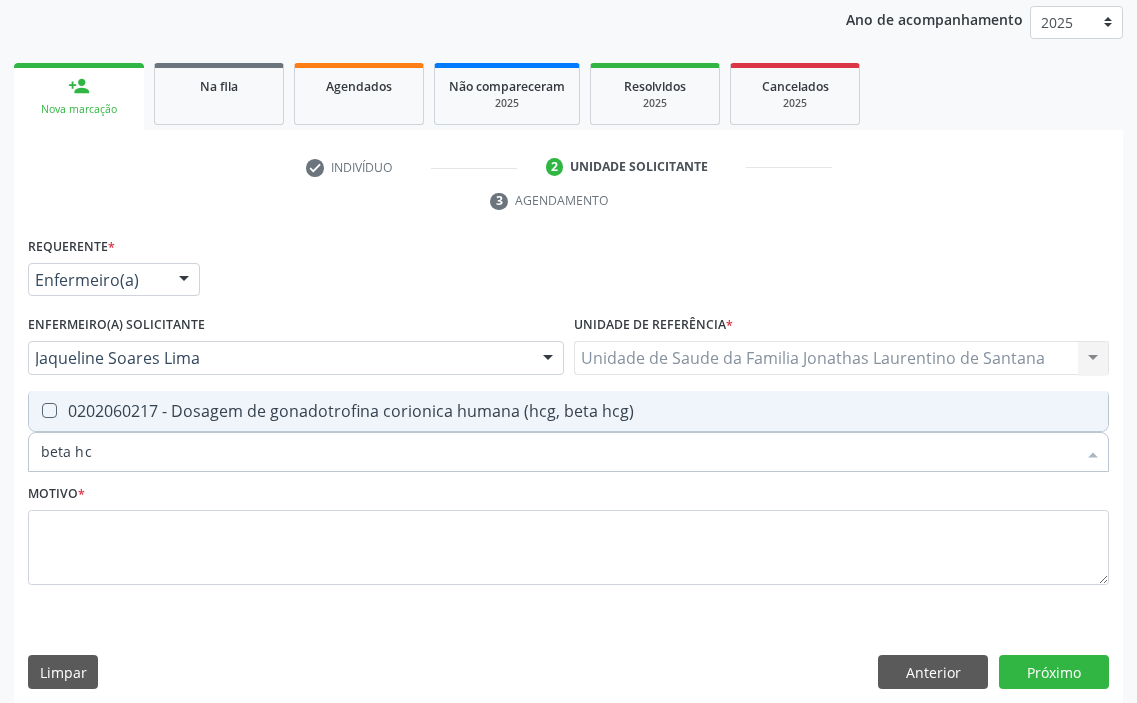 type on "beta hcg" 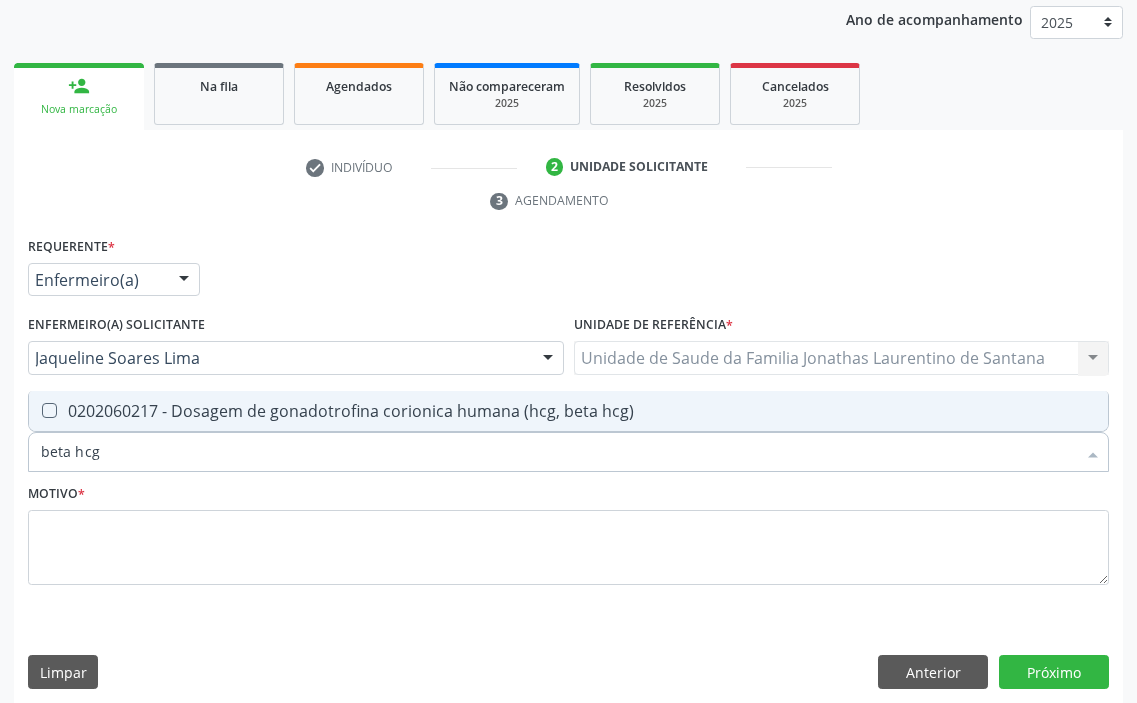 click on "0202060217 - Dosagem de gonadotrofina corionica humana (hcg, beta hcg)" at bounding box center [568, 411] 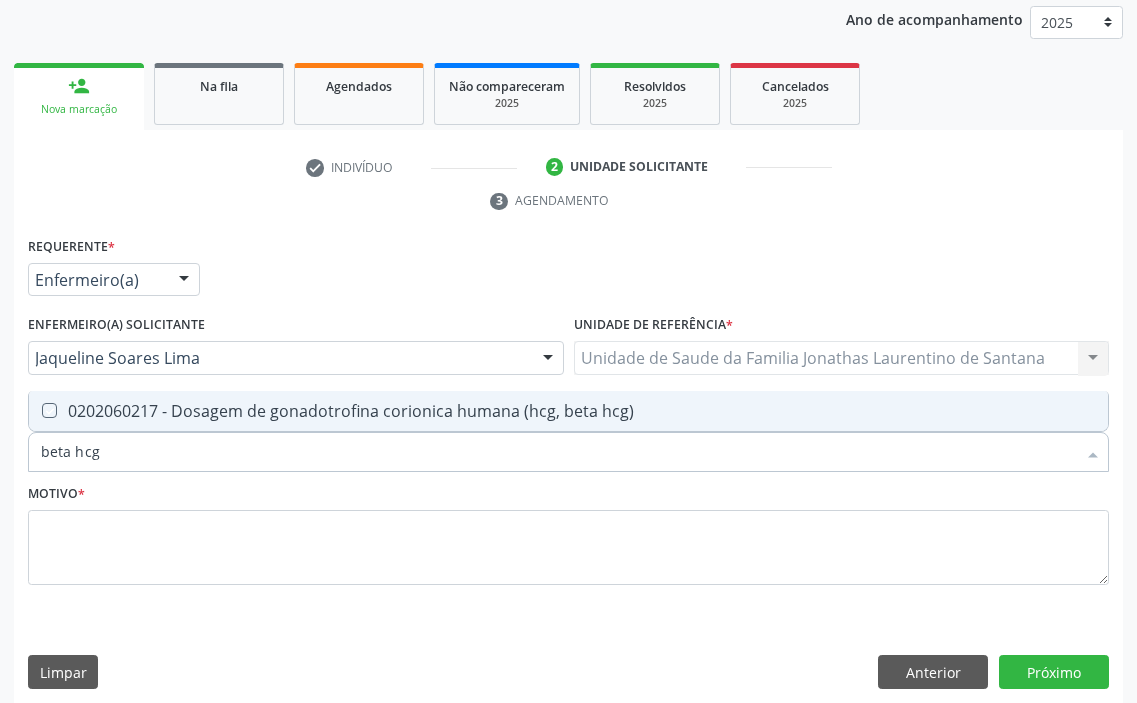 checkbox on "true" 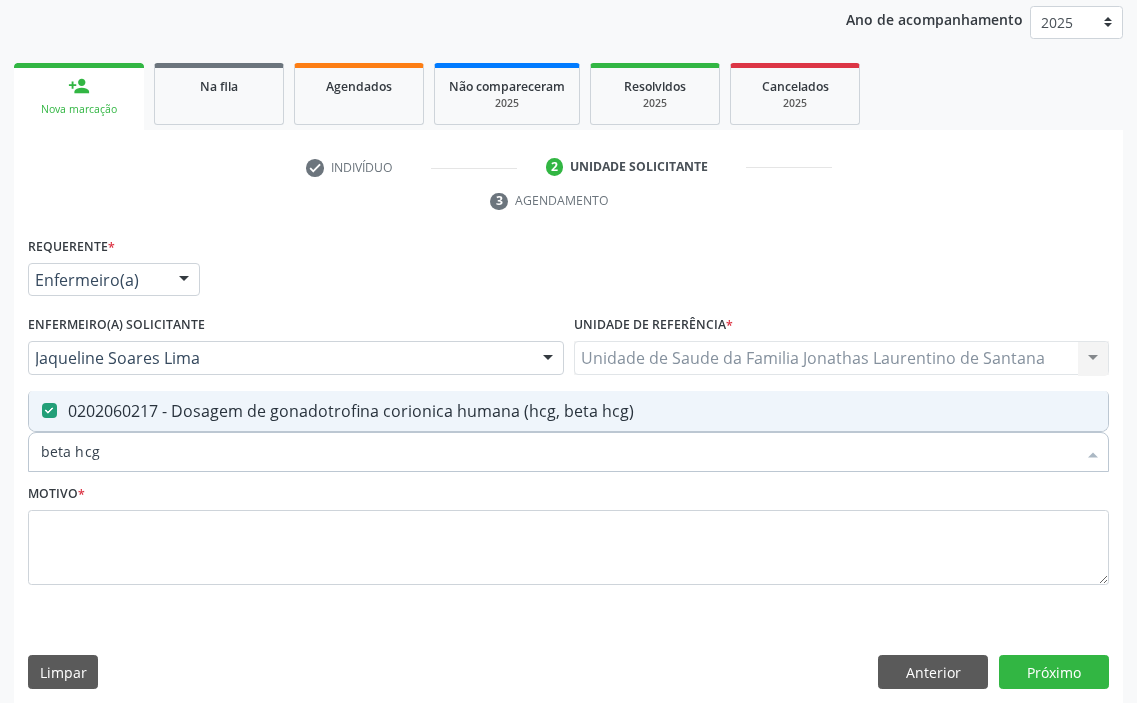 click on "Acompanhamento
Acompanhe a situação das marcações correntes e finalizadas
Relatórios
Ano de acompanhamento
2025 2024 2023 2022 2021 2020 2019
person_add
Nova marcação
Na fila   Agendados   Não compareceram
2025
Resolvidos
2025
Cancelados
2025
check
Indivíduo
2
Unidade solicitante
3
Agendamento
CNS
[PHONE]       done
Nome
*
[FIRST] [LAST] [LAST]
[FIRST] [LAST] [LAST]
CNS:
[PHONE]
CPF:
[SSN]
Nascimento:
[DATE]
Nenhum resultado encontrado para: "   "
Digite o nome
Sexo
*
Feminino         Masculino   Feminino
Nenhum resultado encontrado para: "   "
Sim" at bounding box center [568, 295] 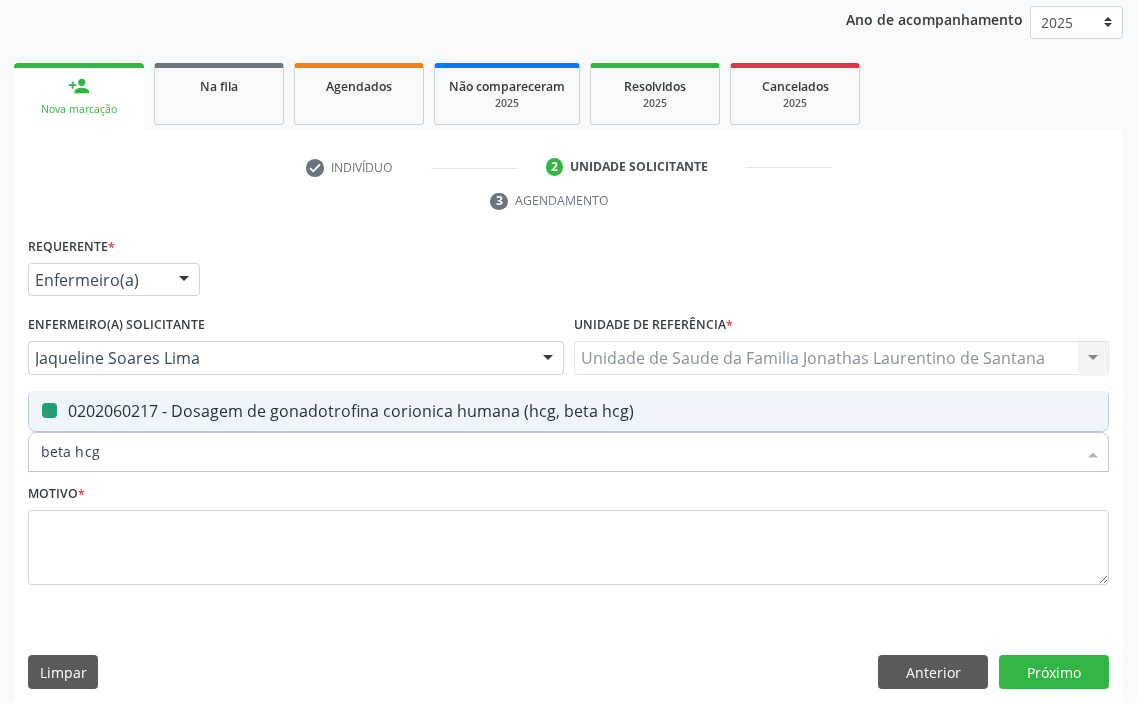 type on "h" 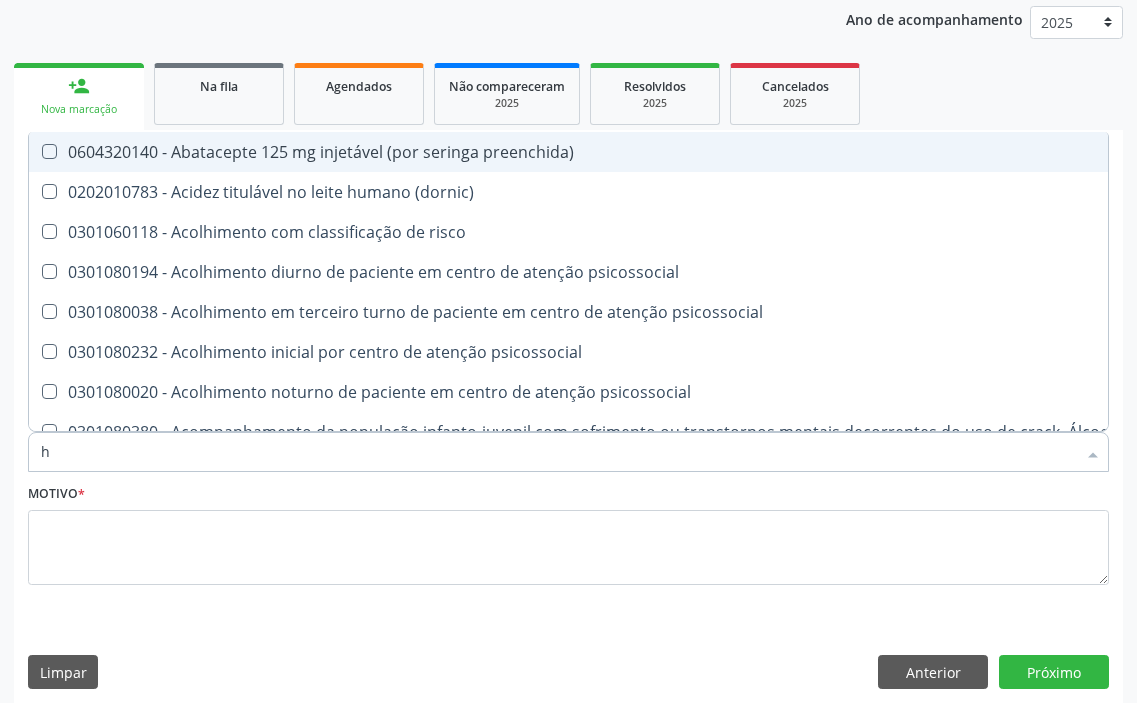 checkbox on "false" 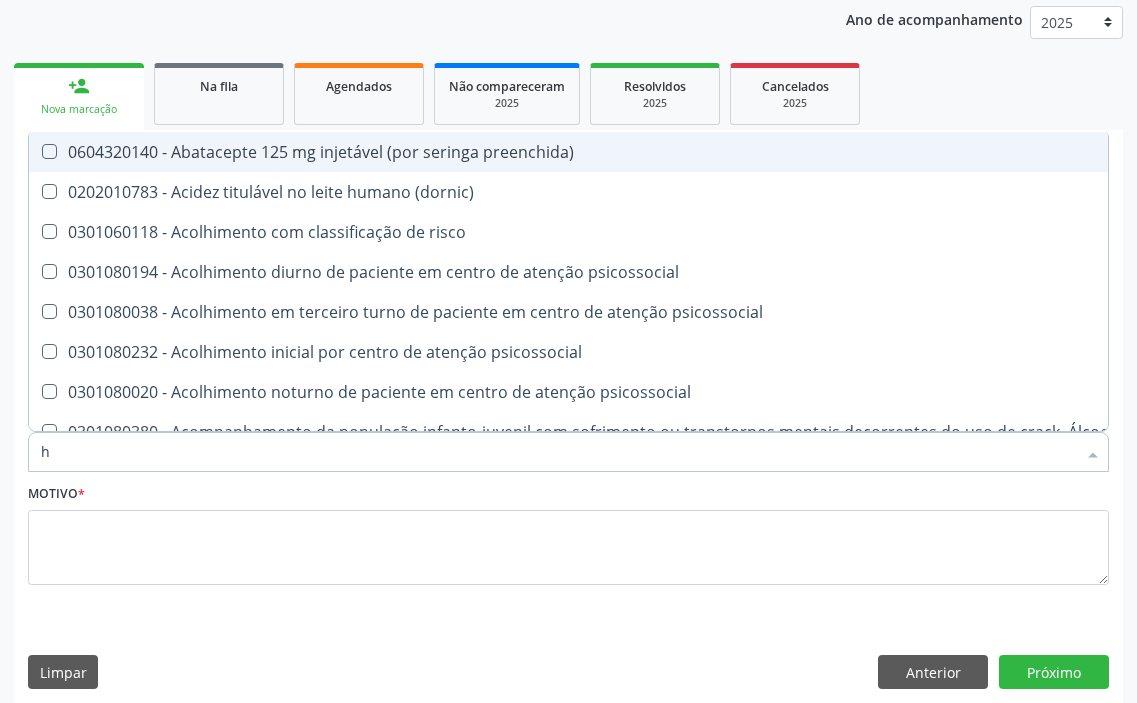 type on "he" 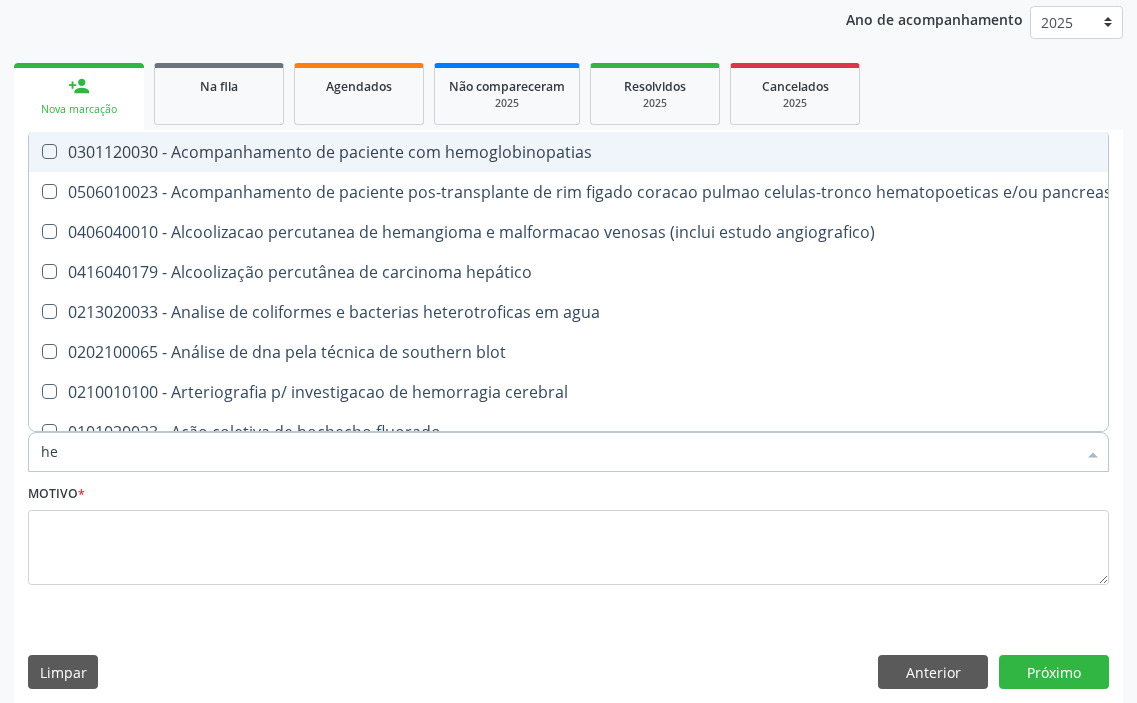 checkbox on "false" 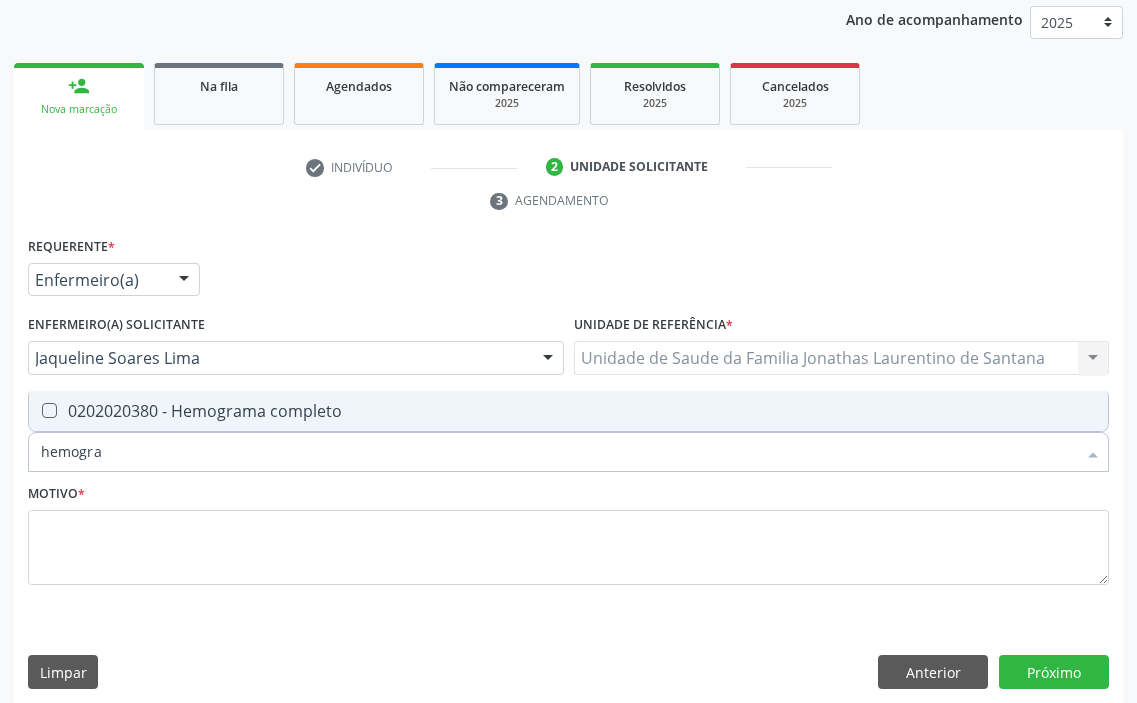 type on "hemogram" 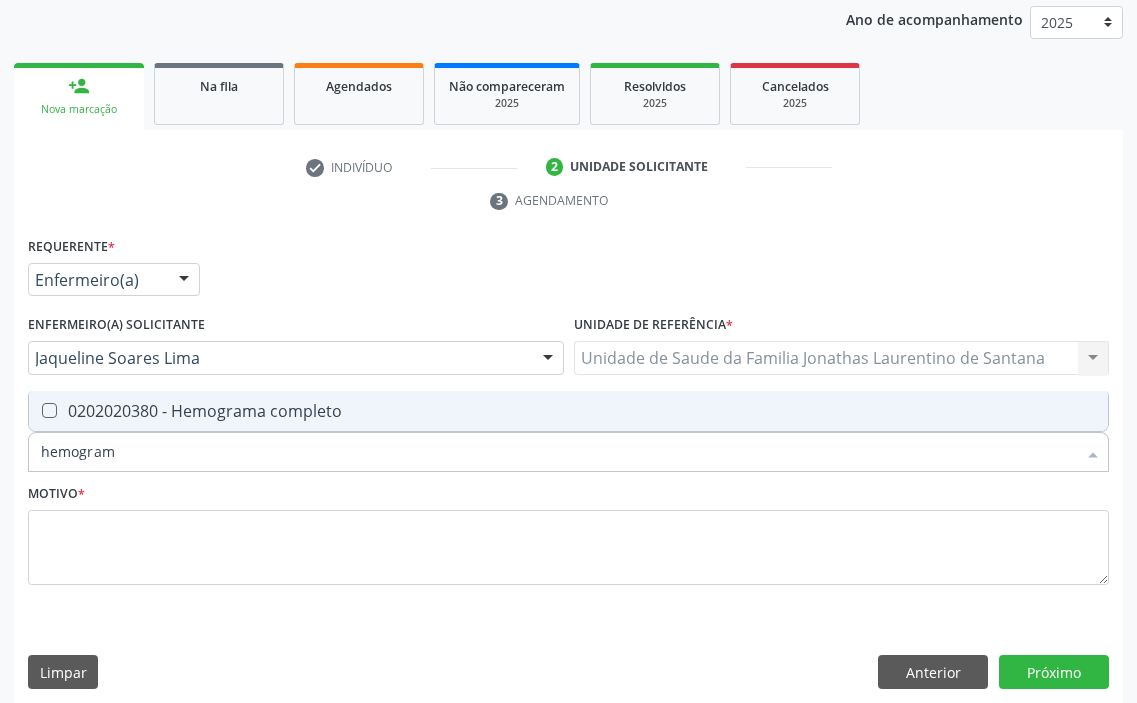 click on "0202020380 - Hemograma completo" at bounding box center (568, 411) 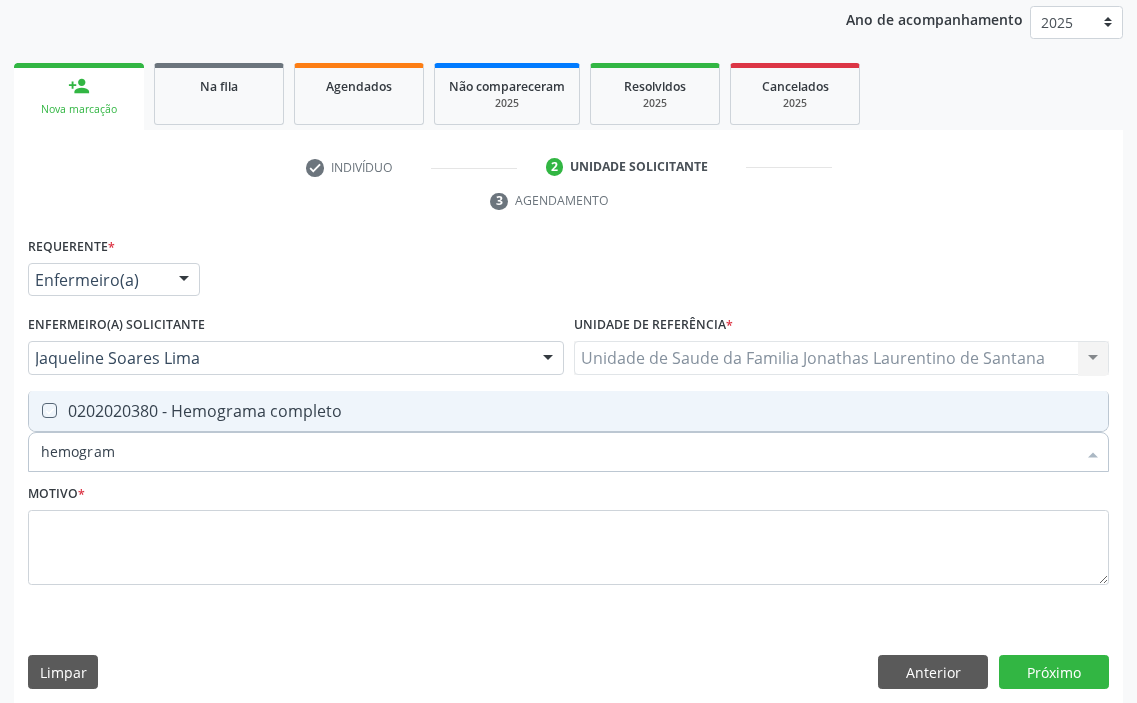 checkbox on "true" 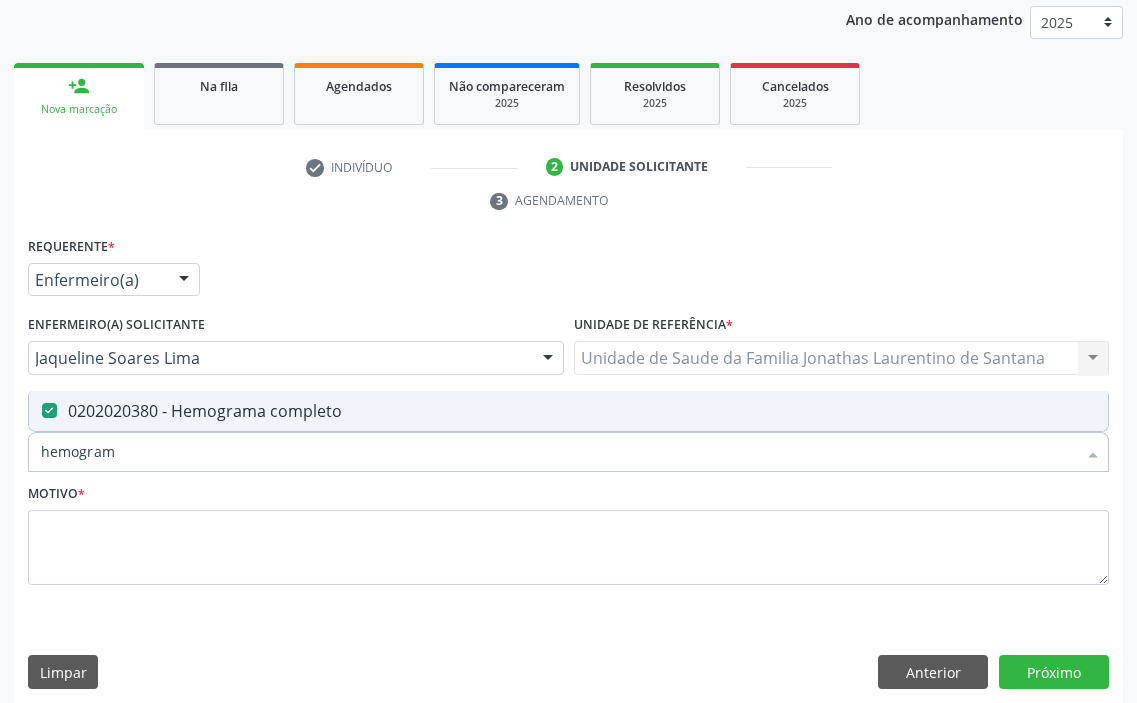drag, startPoint x: 150, startPoint y: 464, endPoint x: 0, endPoint y: 448, distance: 150.85092 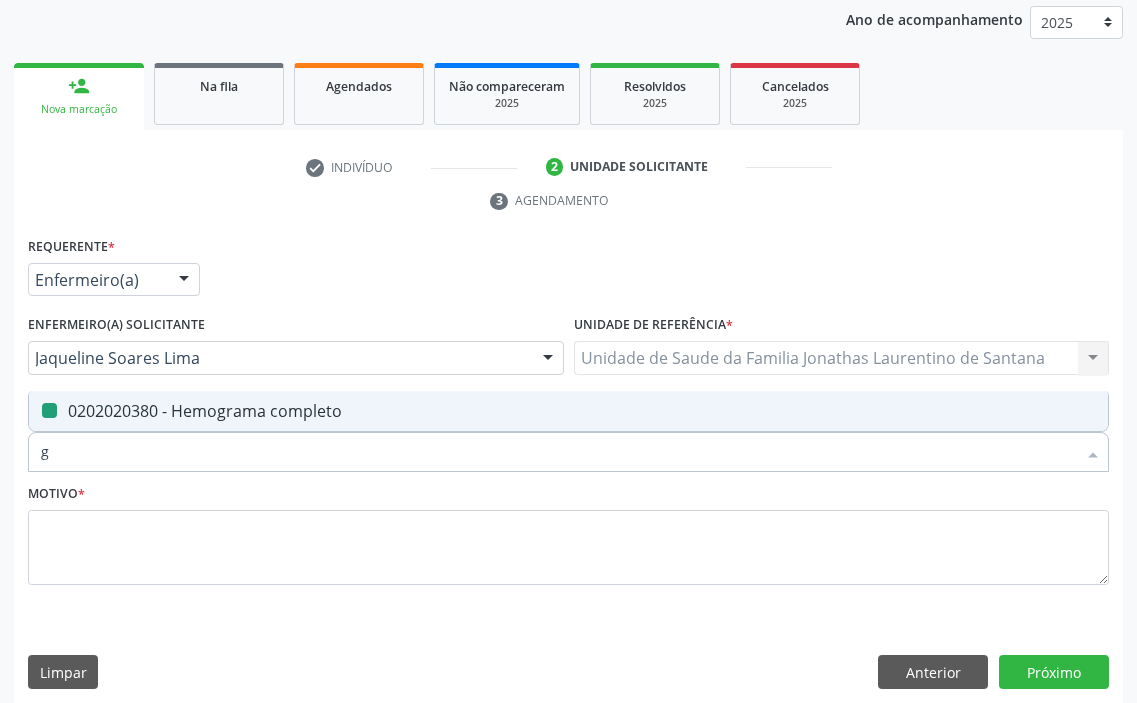 type on "gl" 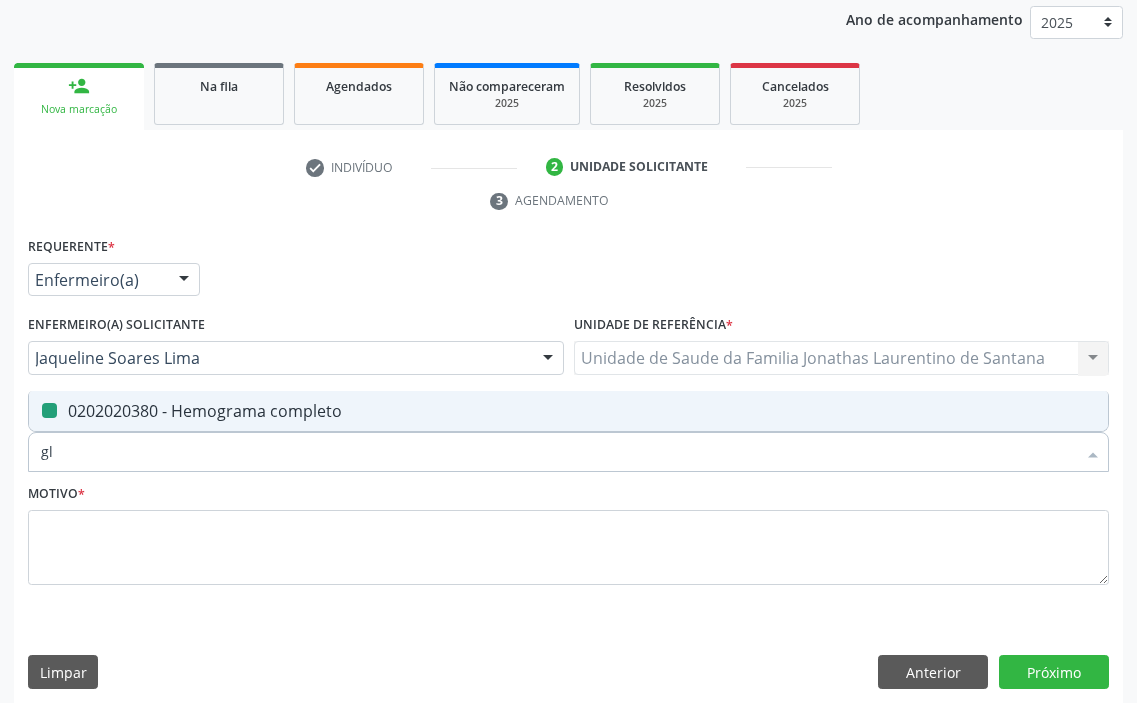 checkbox on "false" 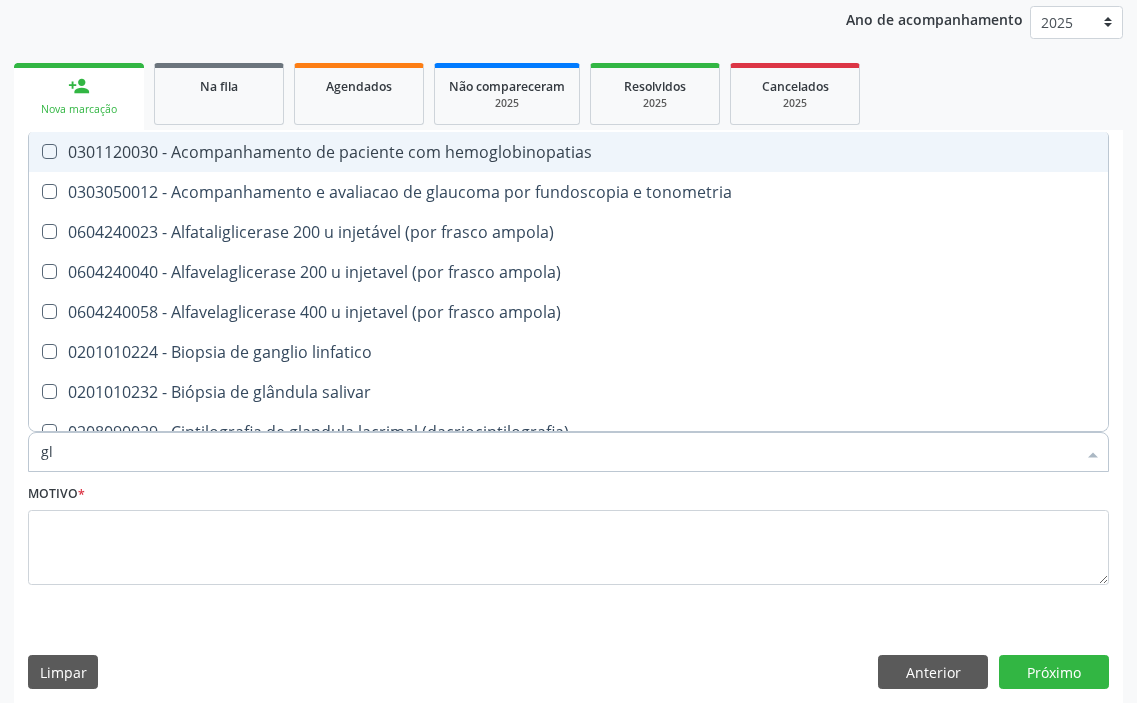 type on "gli" 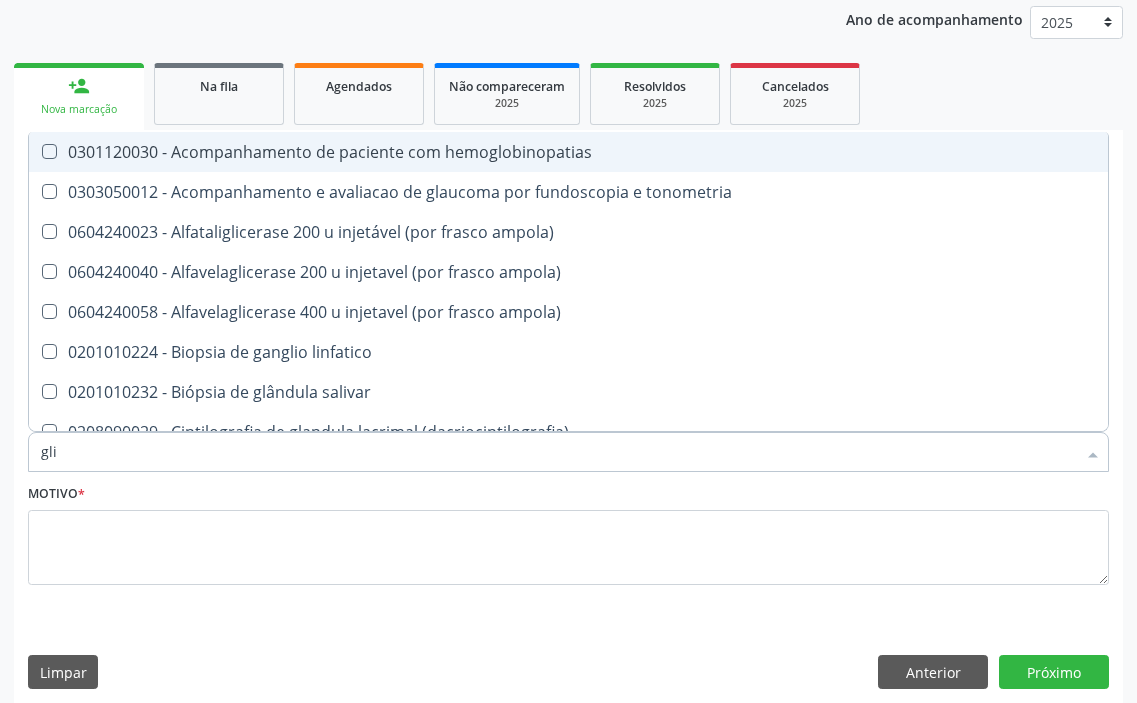 type on "glic" 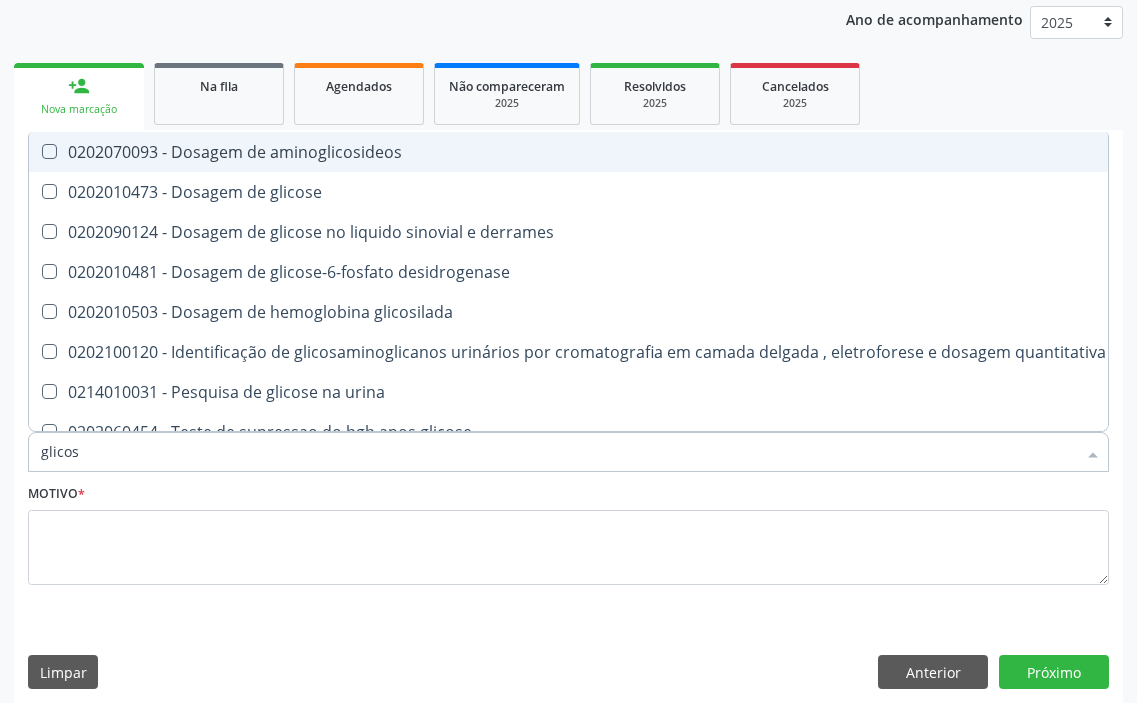 type on "glicose" 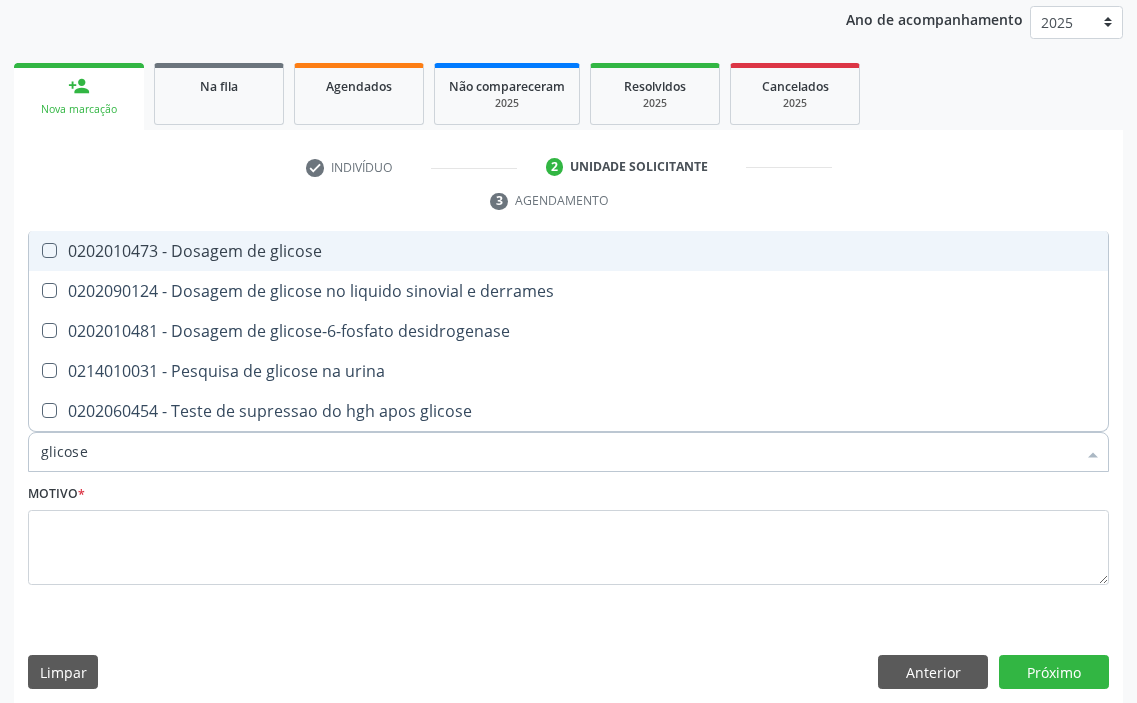 click on "0202010473 - Dosagem de glicose" at bounding box center [568, 251] 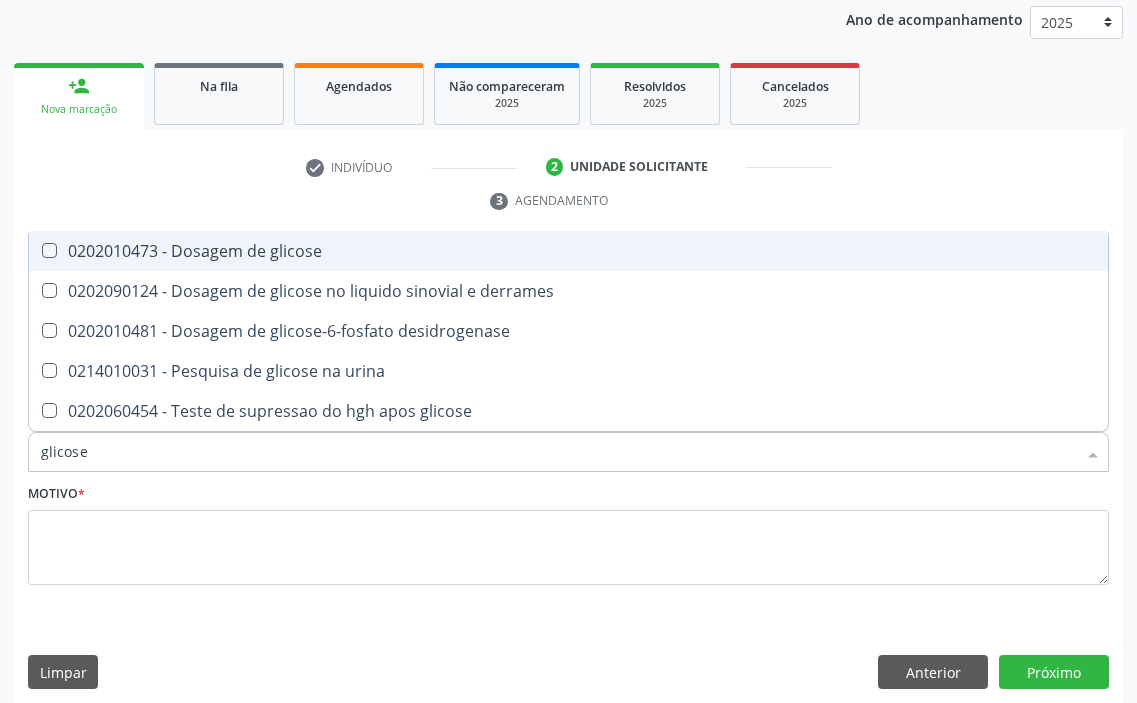checkbox on "true" 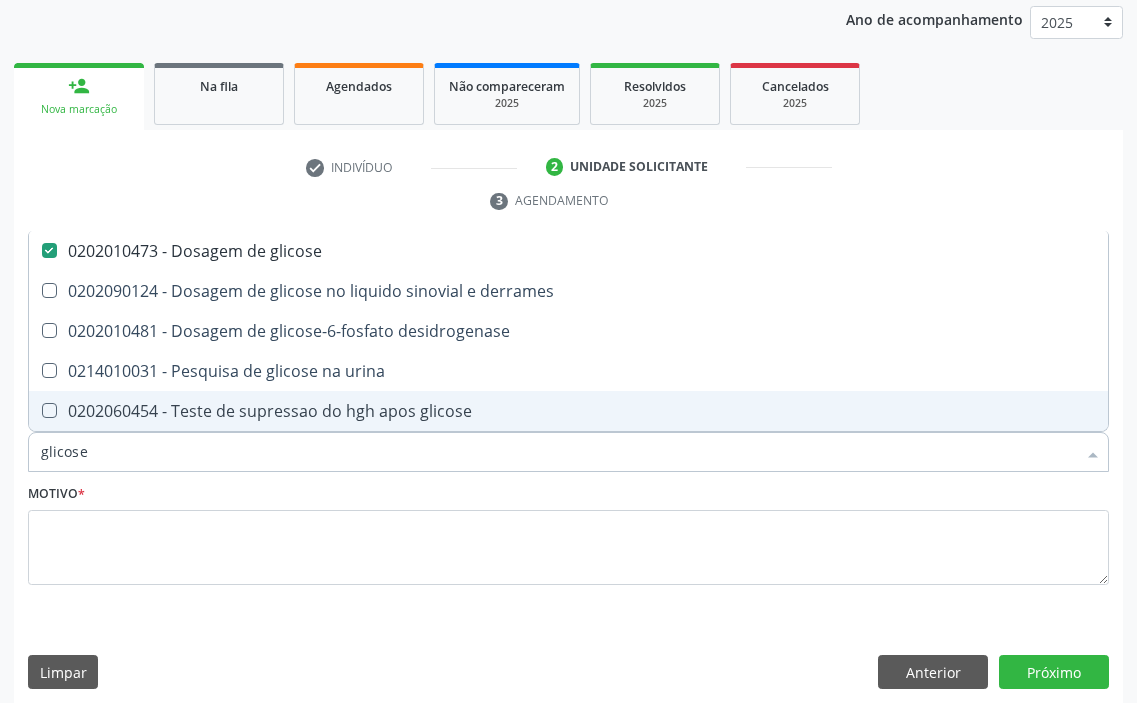 drag, startPoint x: 99, startPoint y: 447, endPoint x: 0, endPoint y: 466, distance: 100.80675 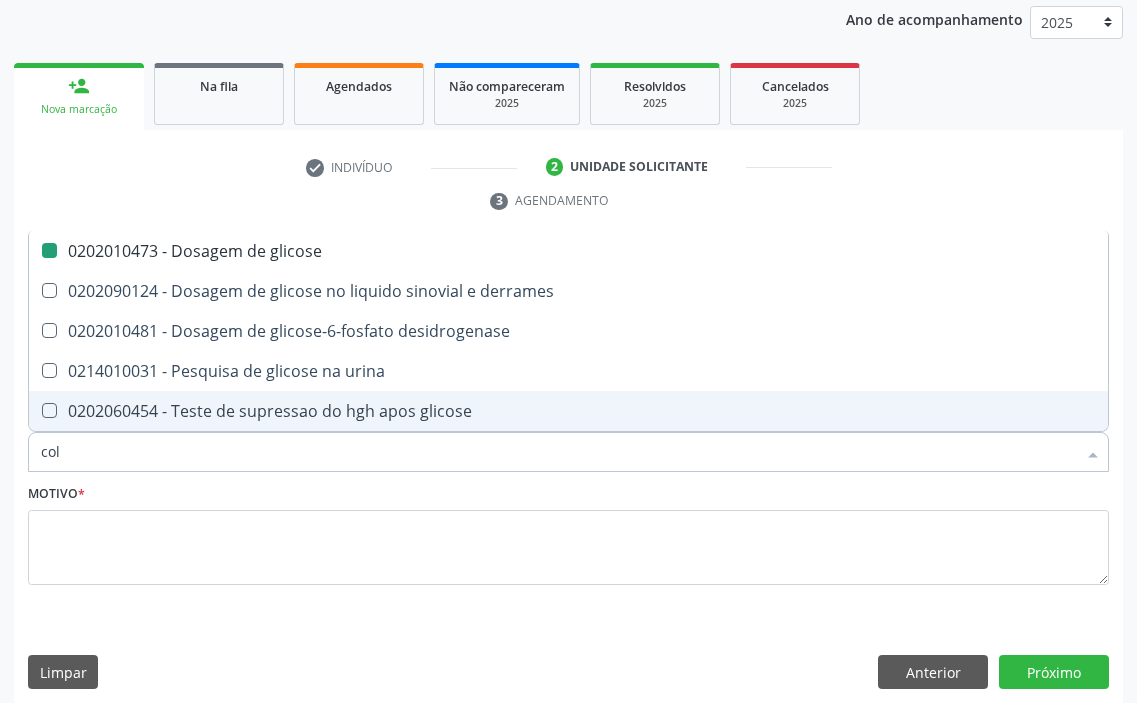 type on "cole" 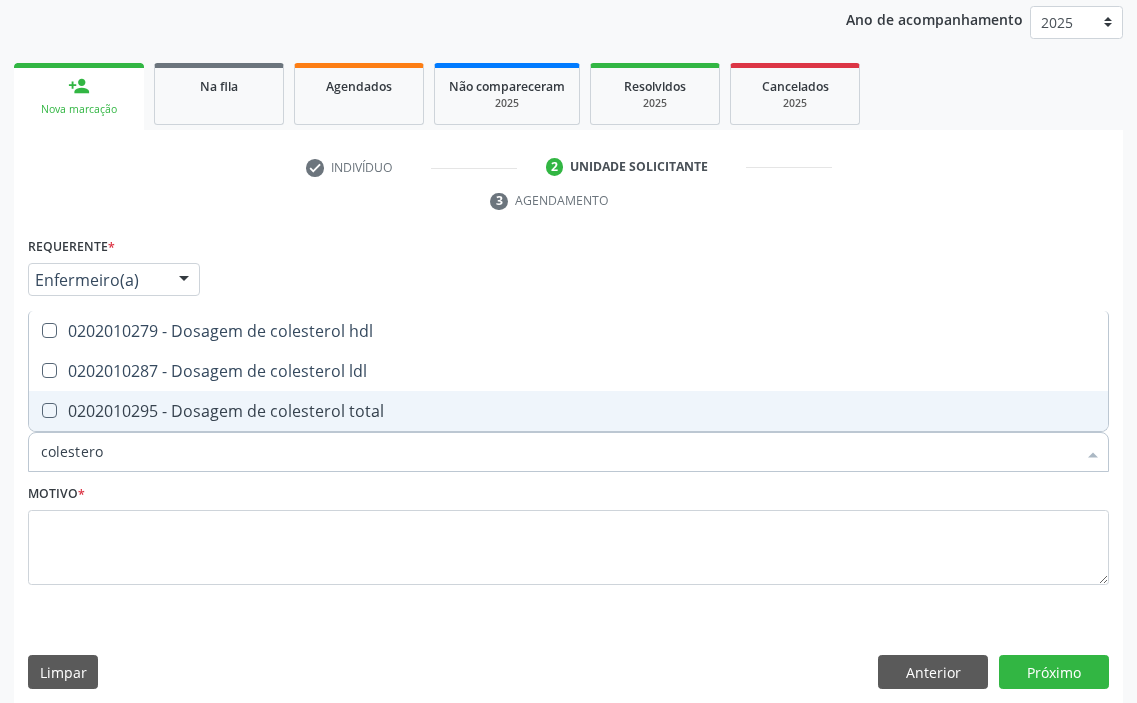 type on "colesterol" 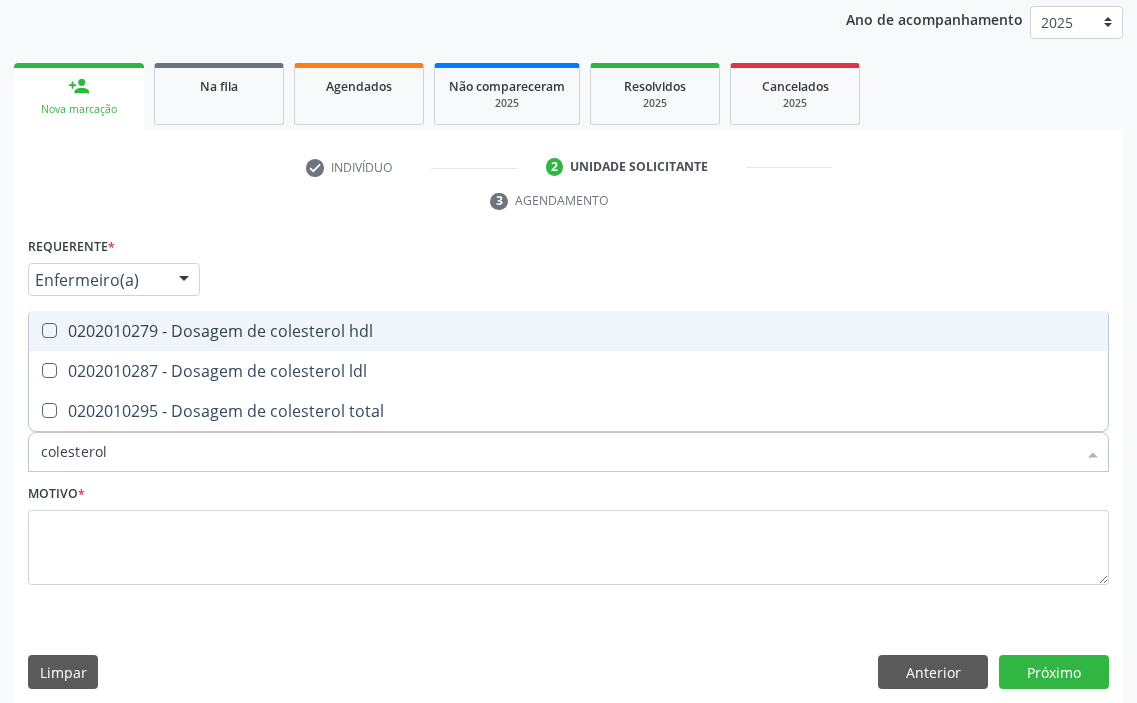 click on "0202010279 - Dosagem de colesterol hdl" at bounding box center [568, 331] 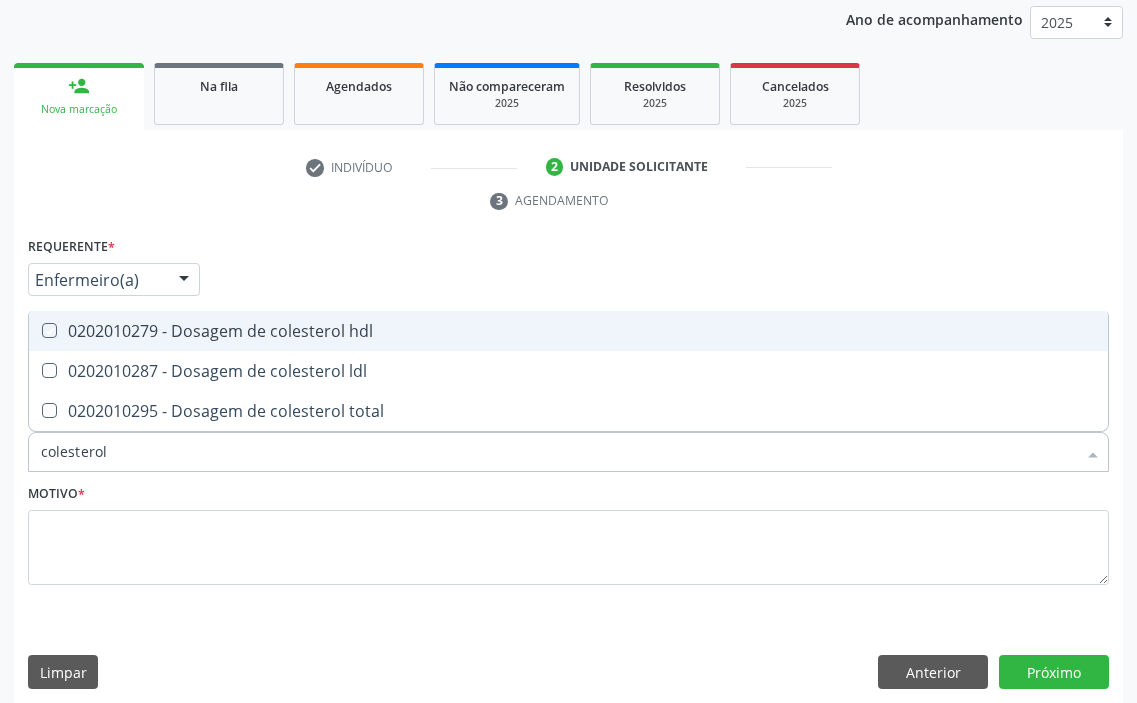 checkbox on "true" 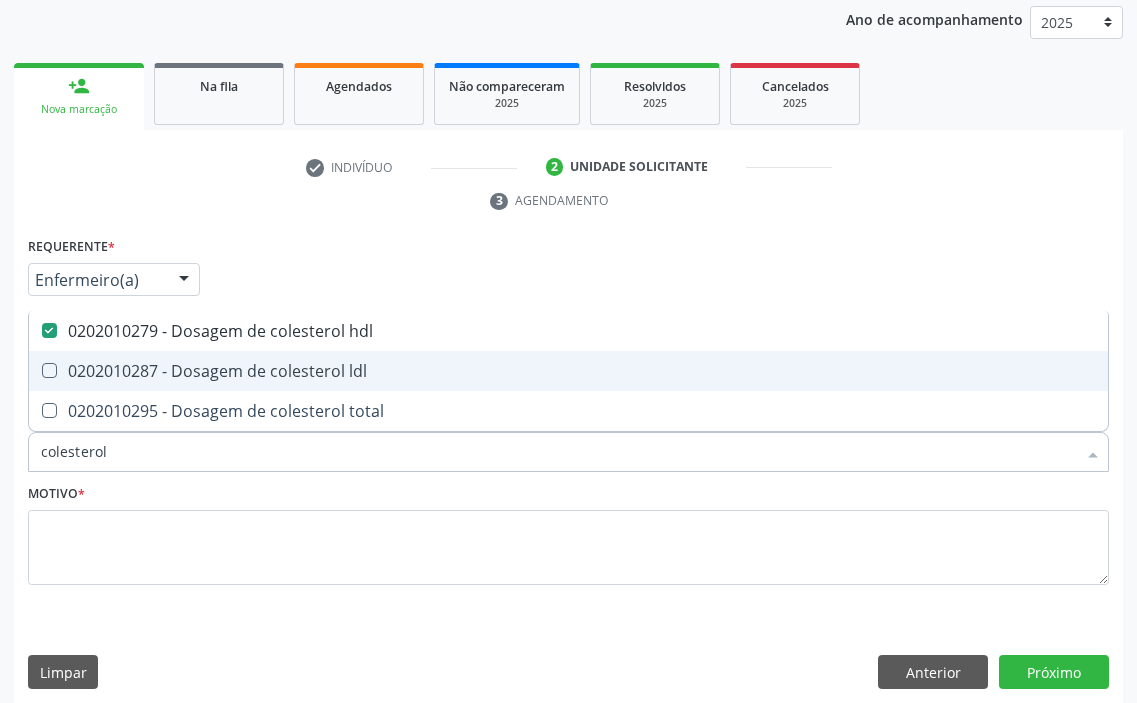 click on "0202010287 - Dosagem de colesterol ldl" at bounding box center (568, 371) 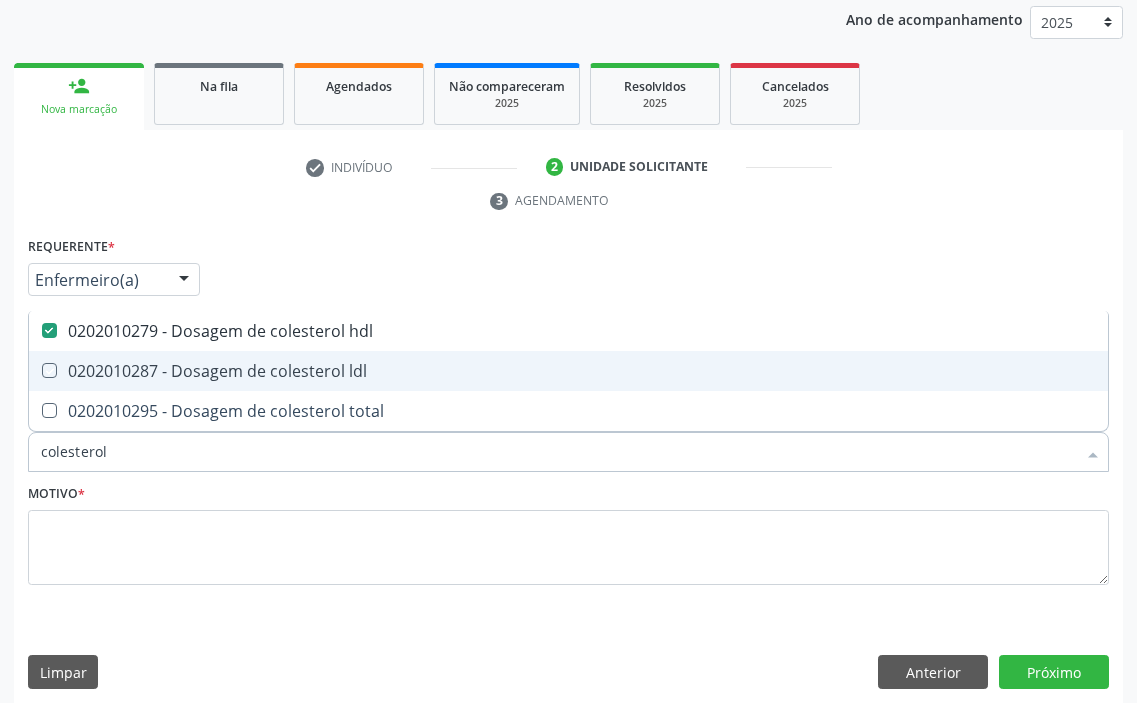 checkbox on "true" 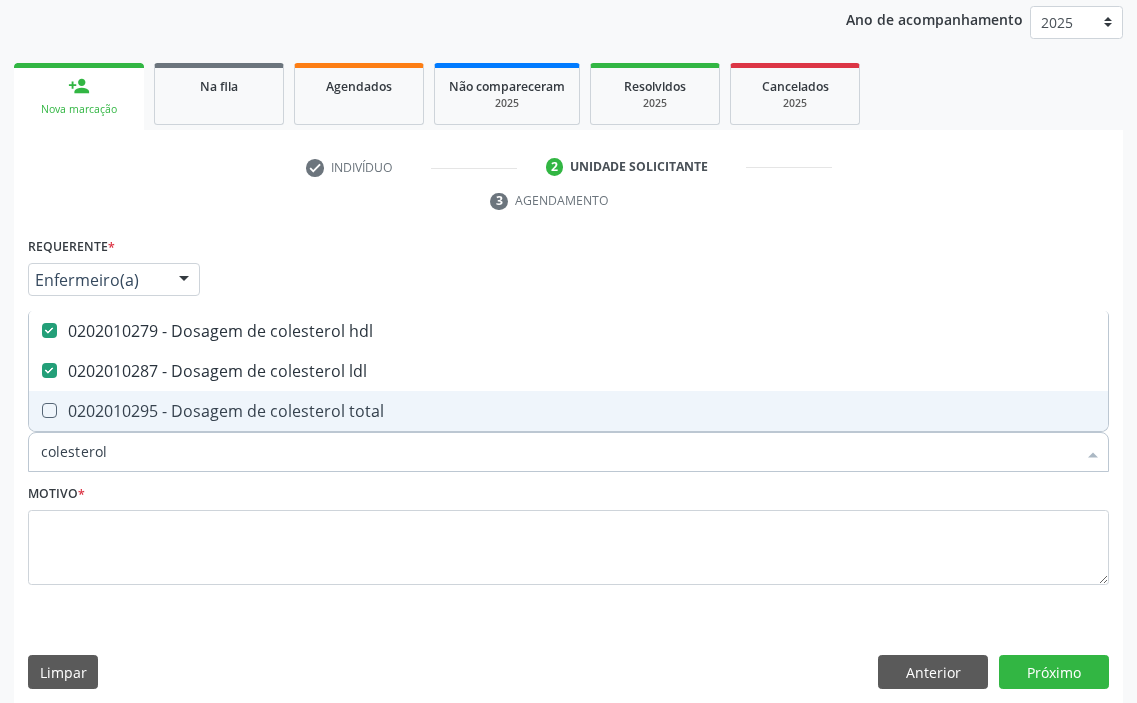 click on "0202010295 - Dosagem de colesterol total" at bounding box center [568, 411] 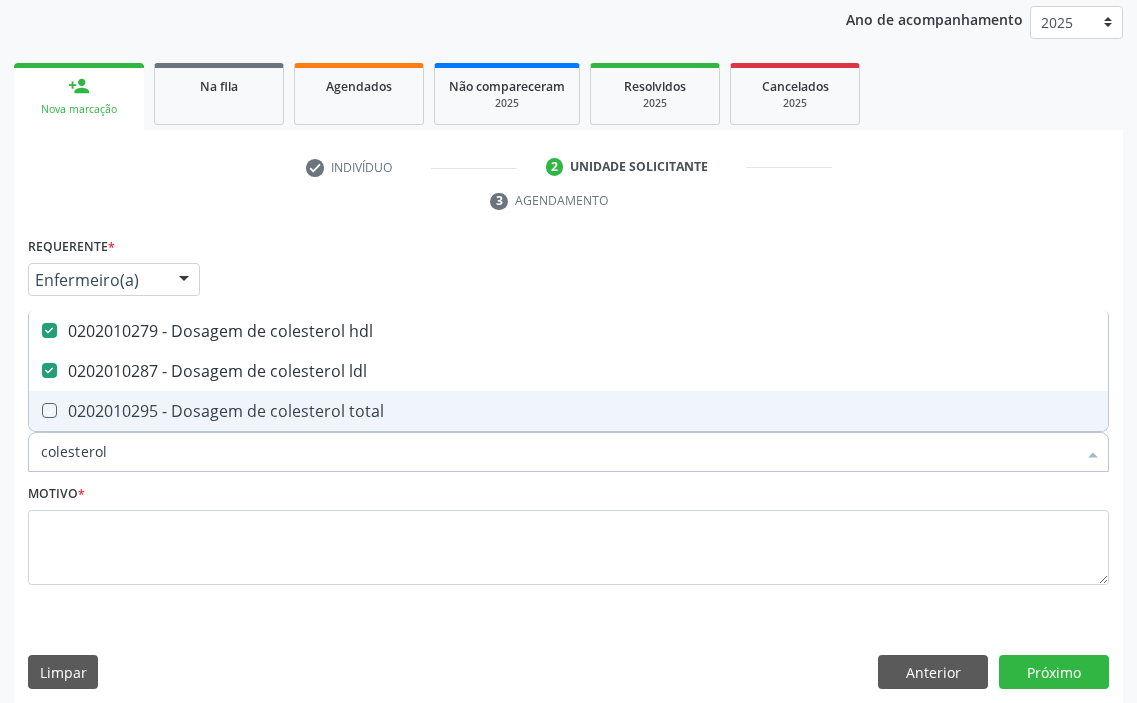 checkbox on "true" 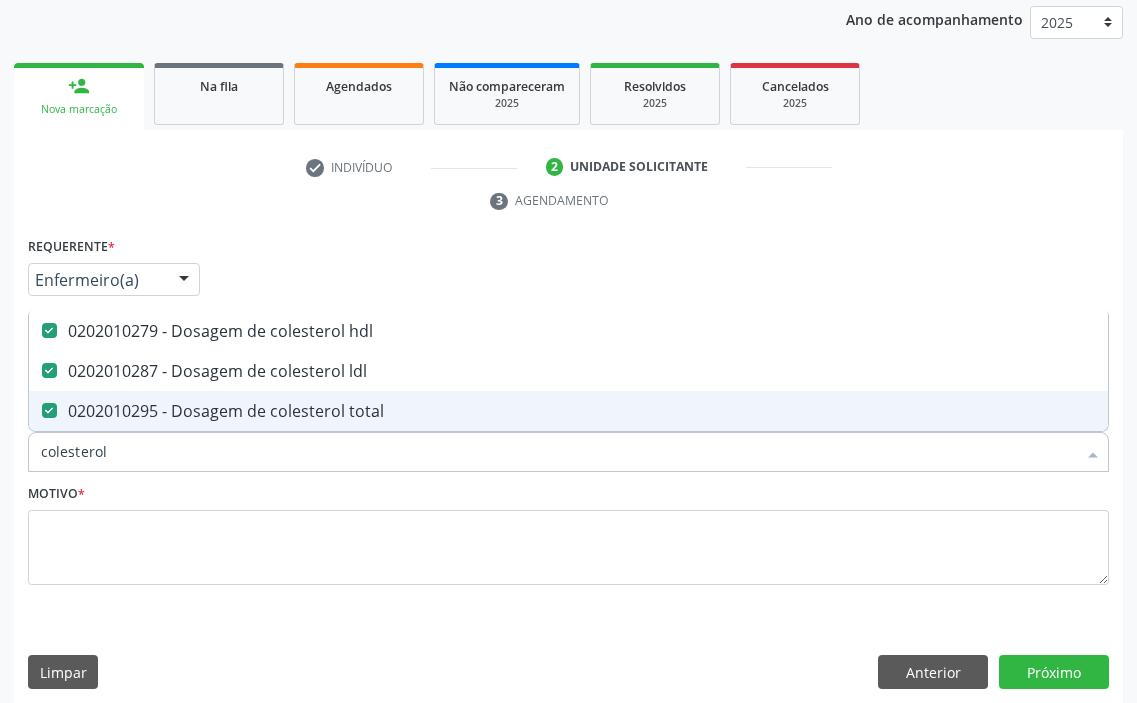 drag, startPoint x: 120, startPoint y: 461, endPoint x: 0, endPoint y: 467, distance: 120.14991 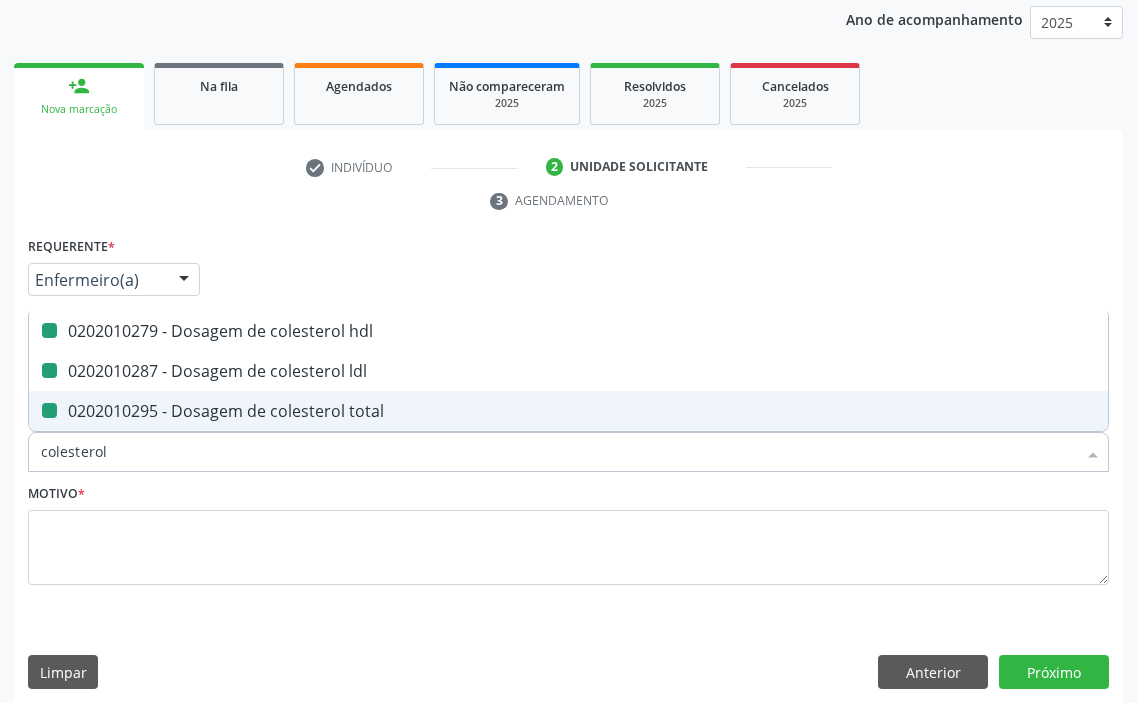type 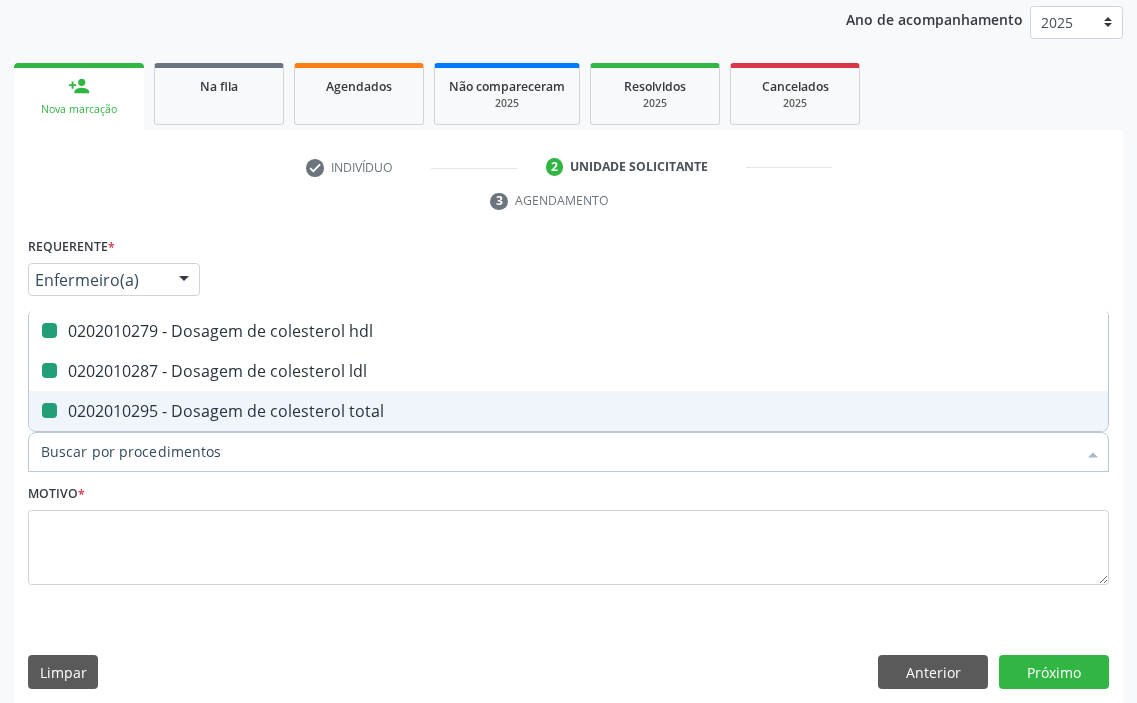 checkbox on "false" 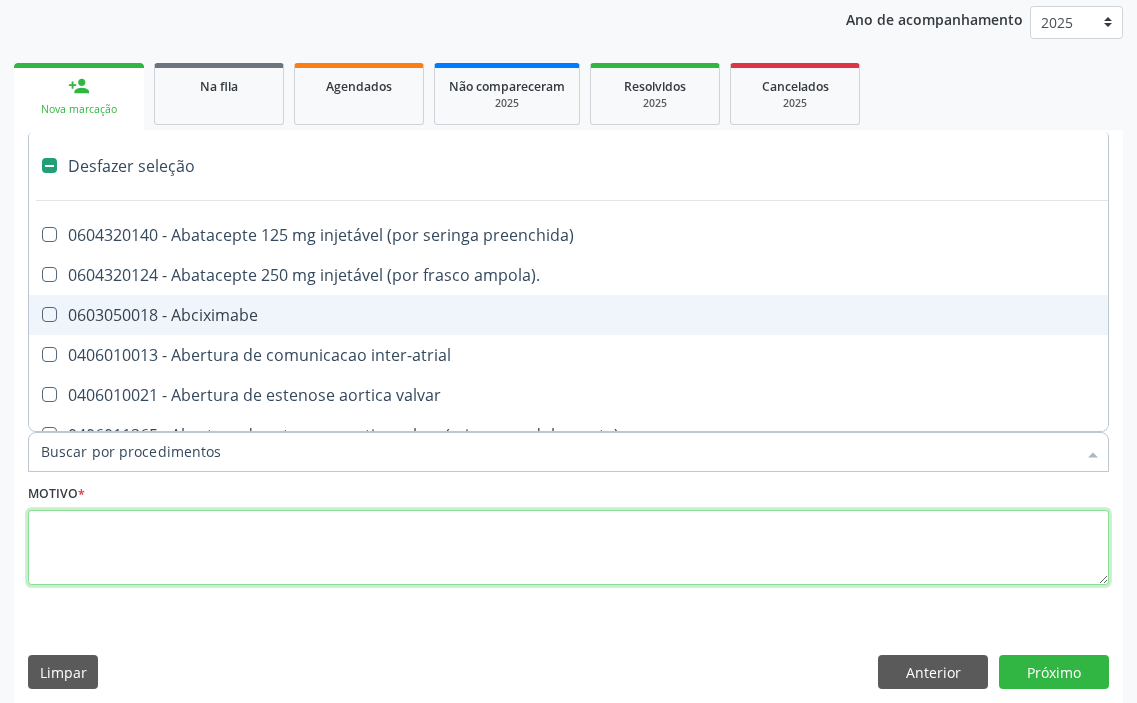 click at bounding box center [568, 548] 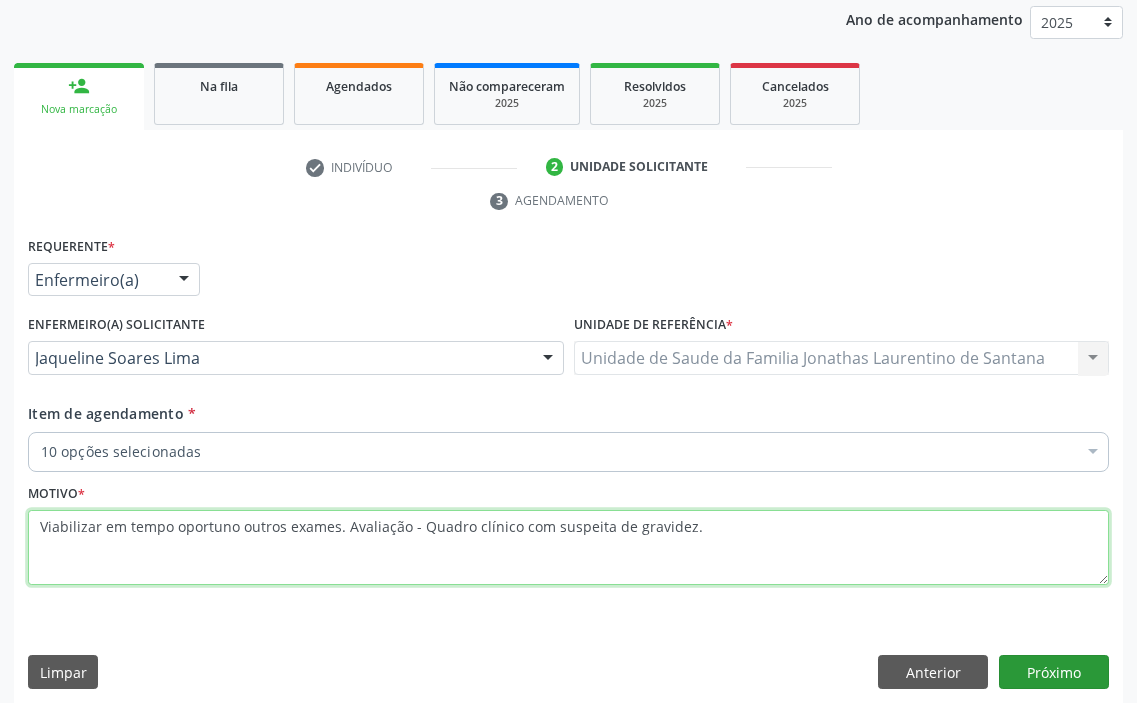 type on "Viabilizar em tempo oportuno outros exames. Avaliação - Quadro clínico com suspeita de gravidez." 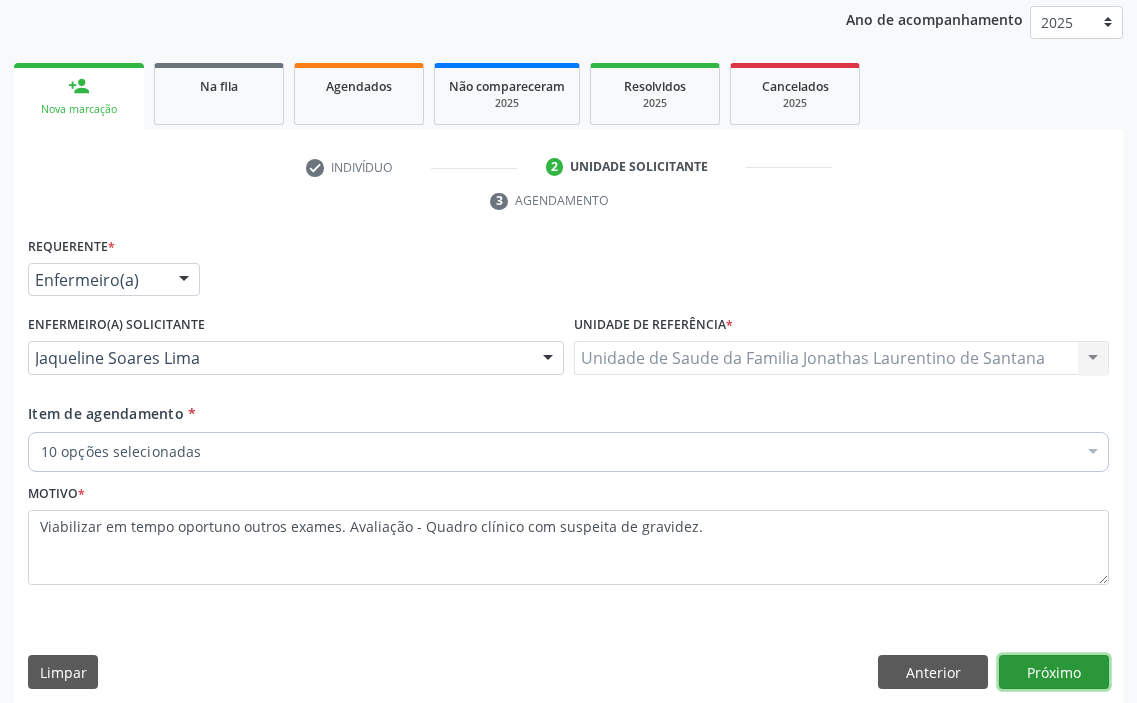 click on "Próximo" at bounding box center (1054, 672) 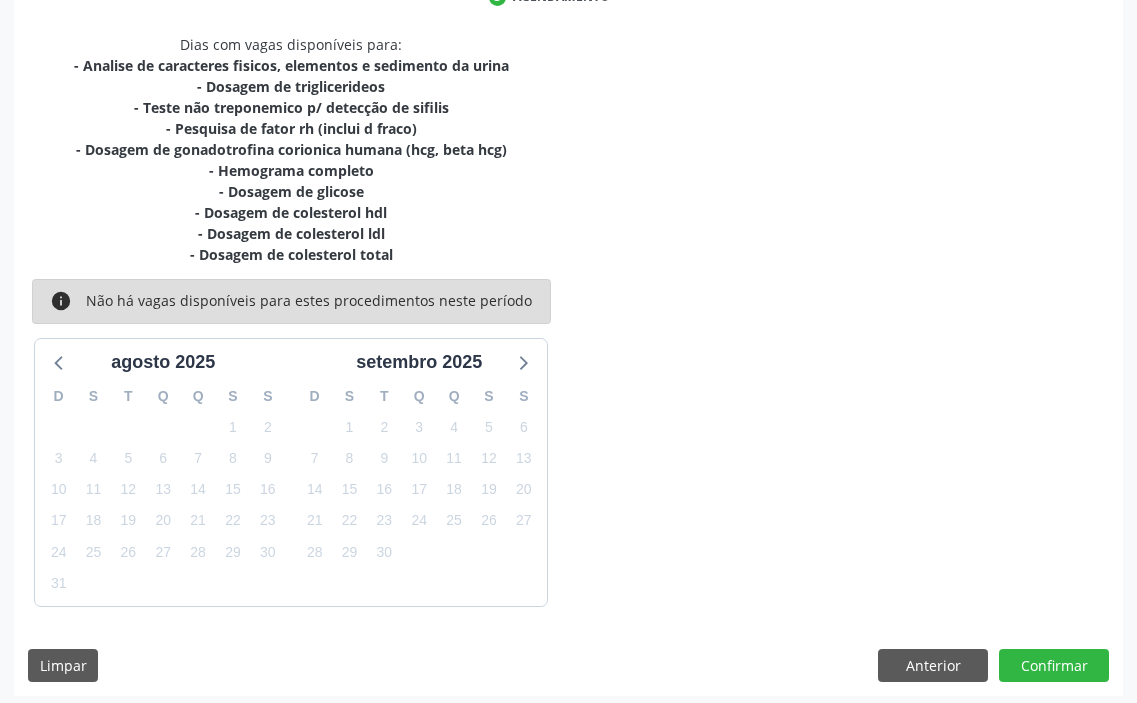 scroll, scrollTop: 446, scrollLeft: 0, axis: vertical 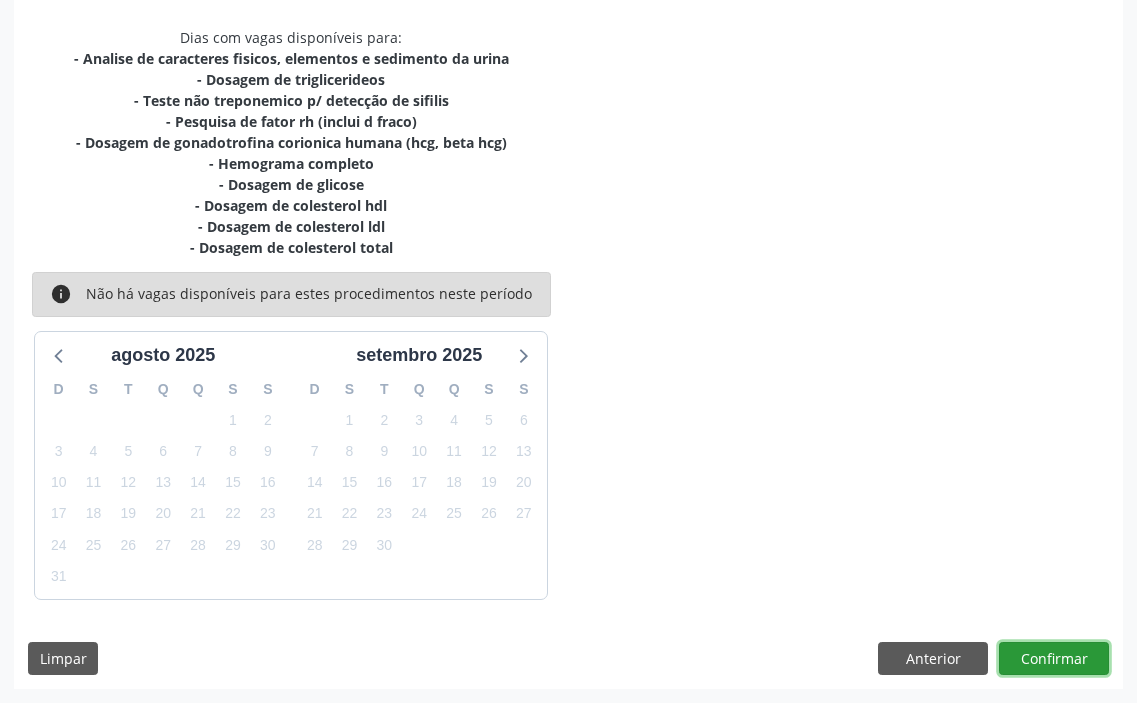 click on "Confirmar" at bounding box center (1054, 659) 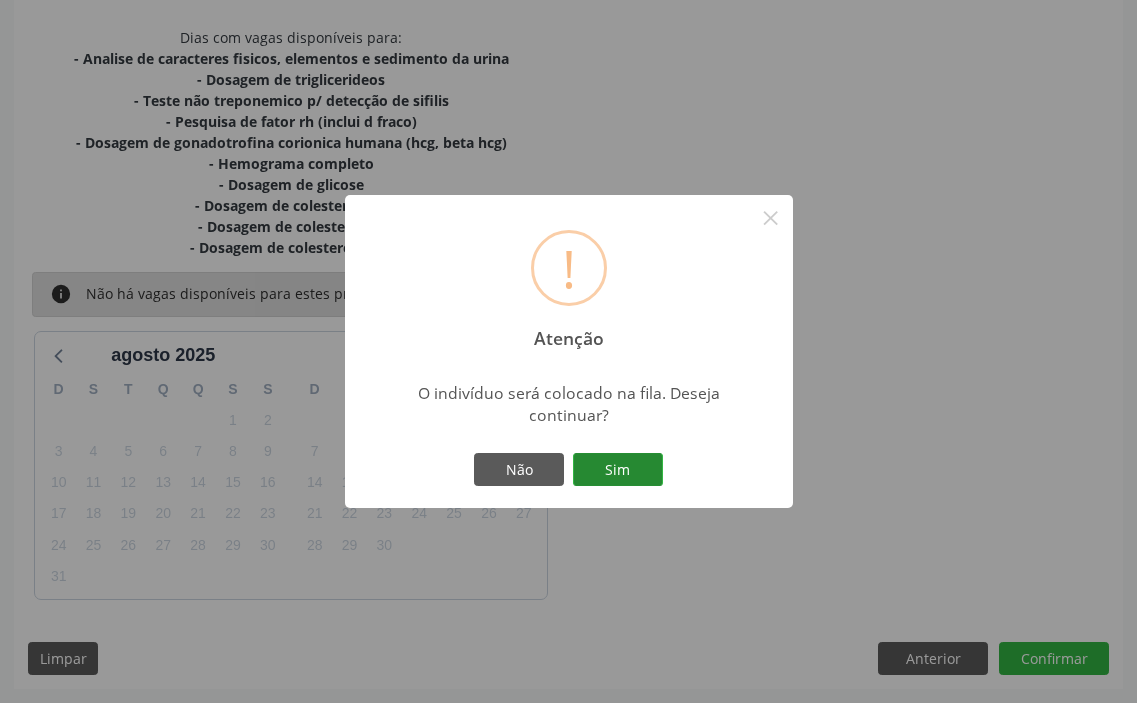 click on "Sim" at bounding box center (618, 470) 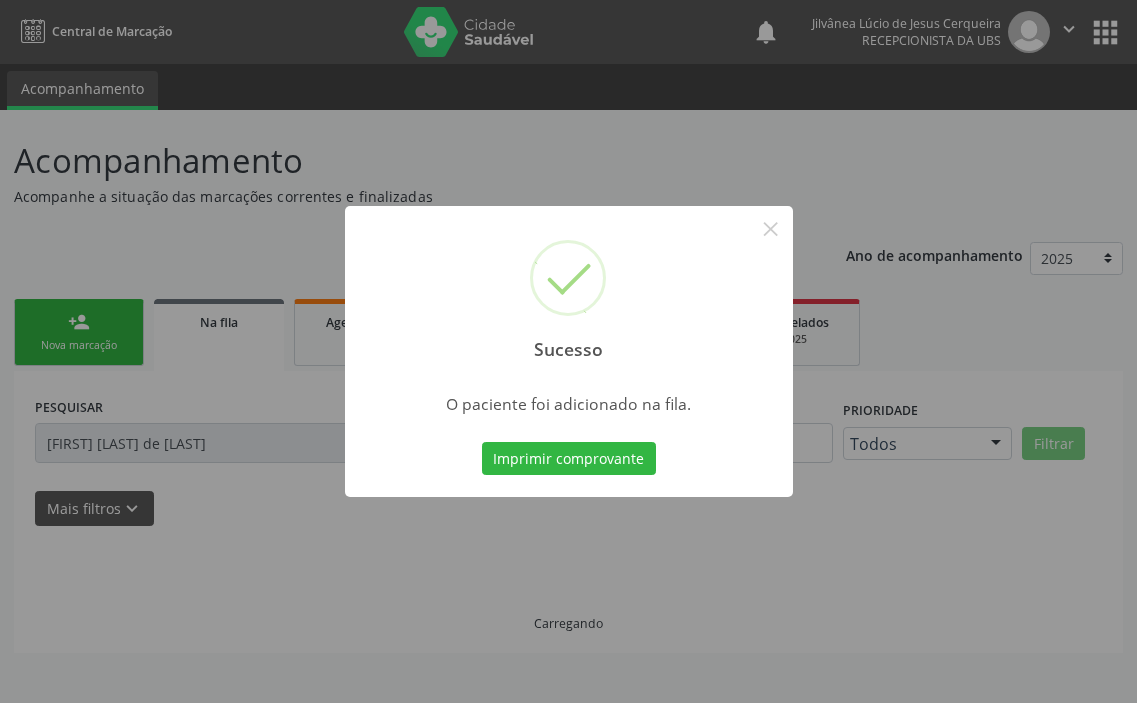 scroll, scrollTop: 0, scrollLeft: 0, axis: both 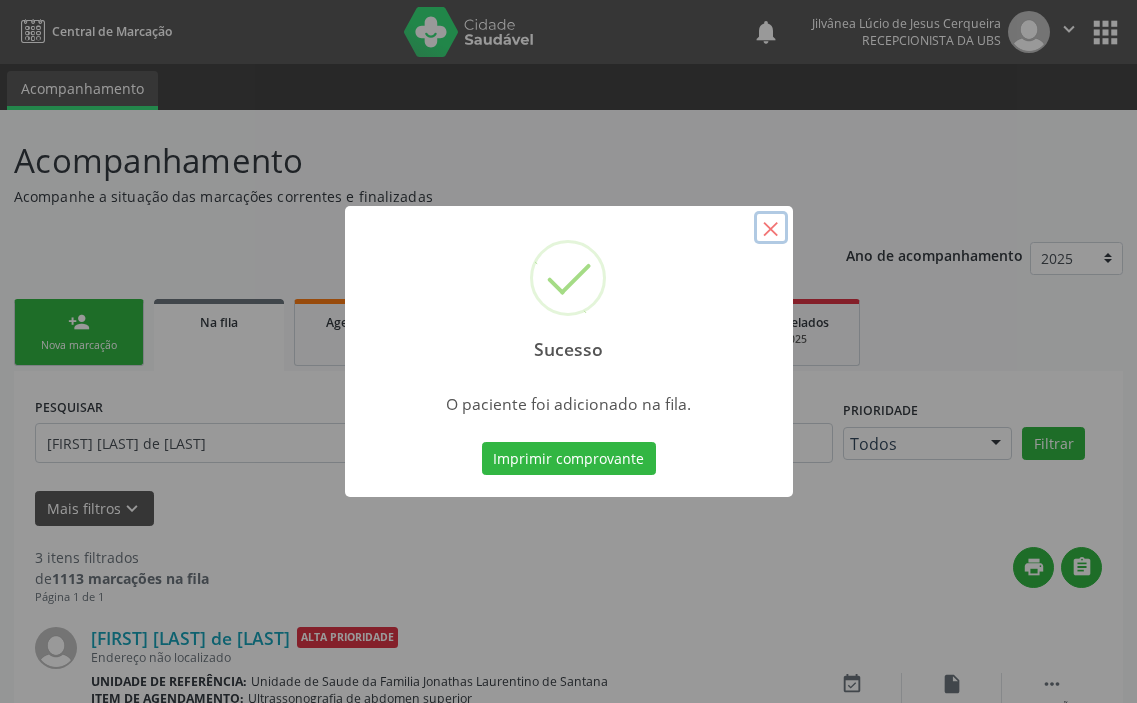click on "×" at bounding box center (771, 228) 